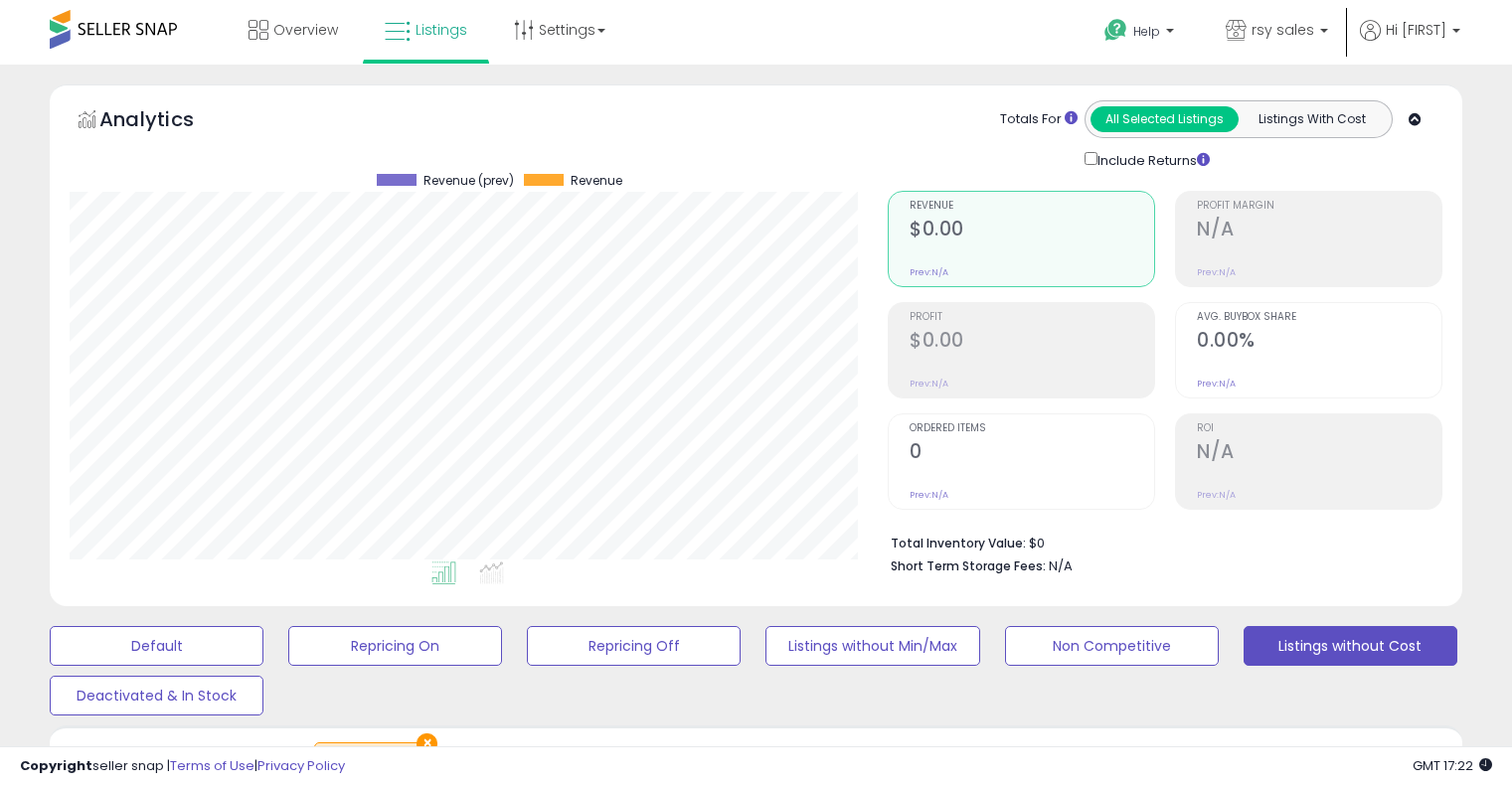 scroll, scrollTop: 602, scrollLeft: 0, axis: vertical 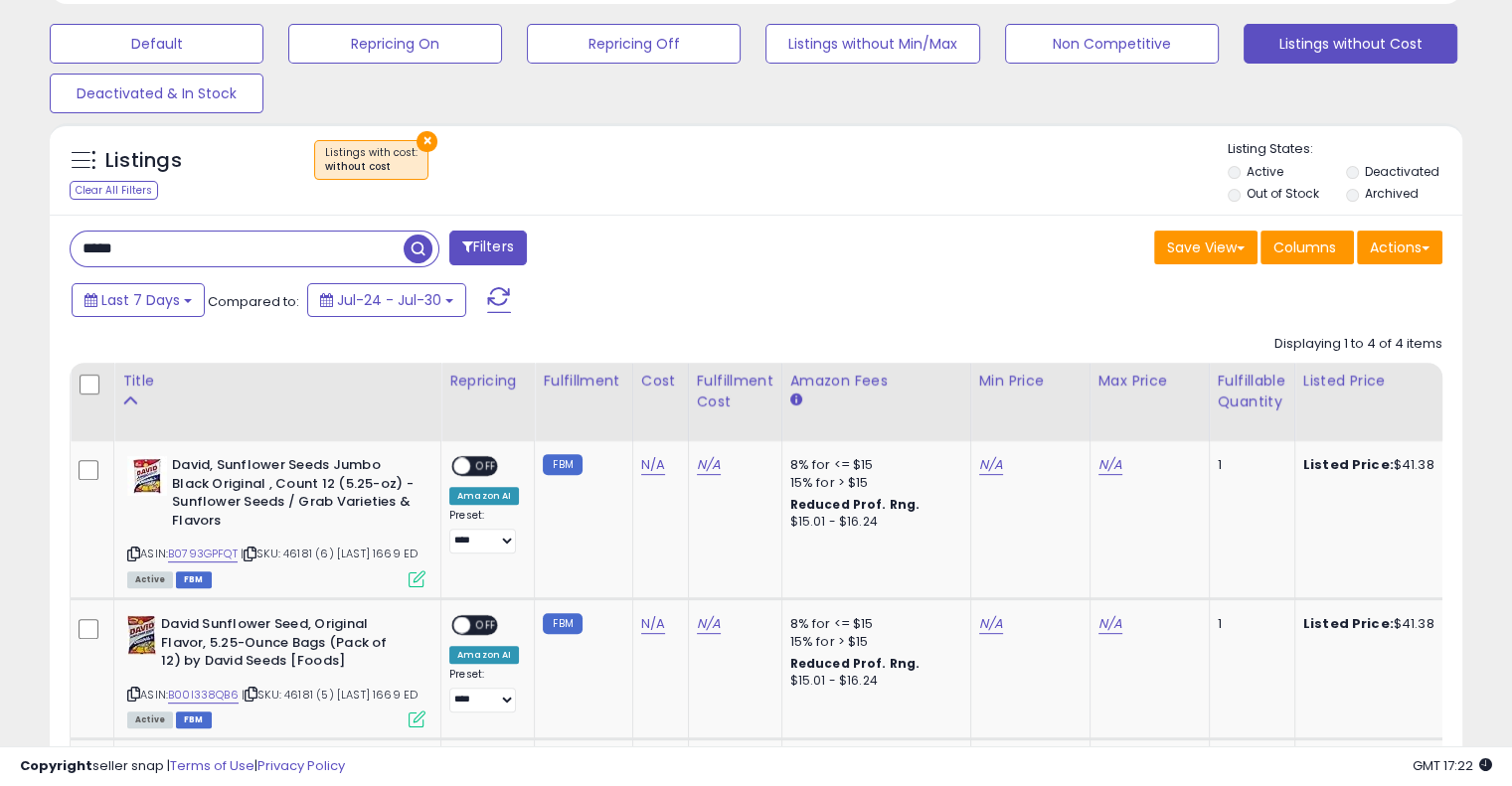 click on "*****" at bounding box center (237, 248) 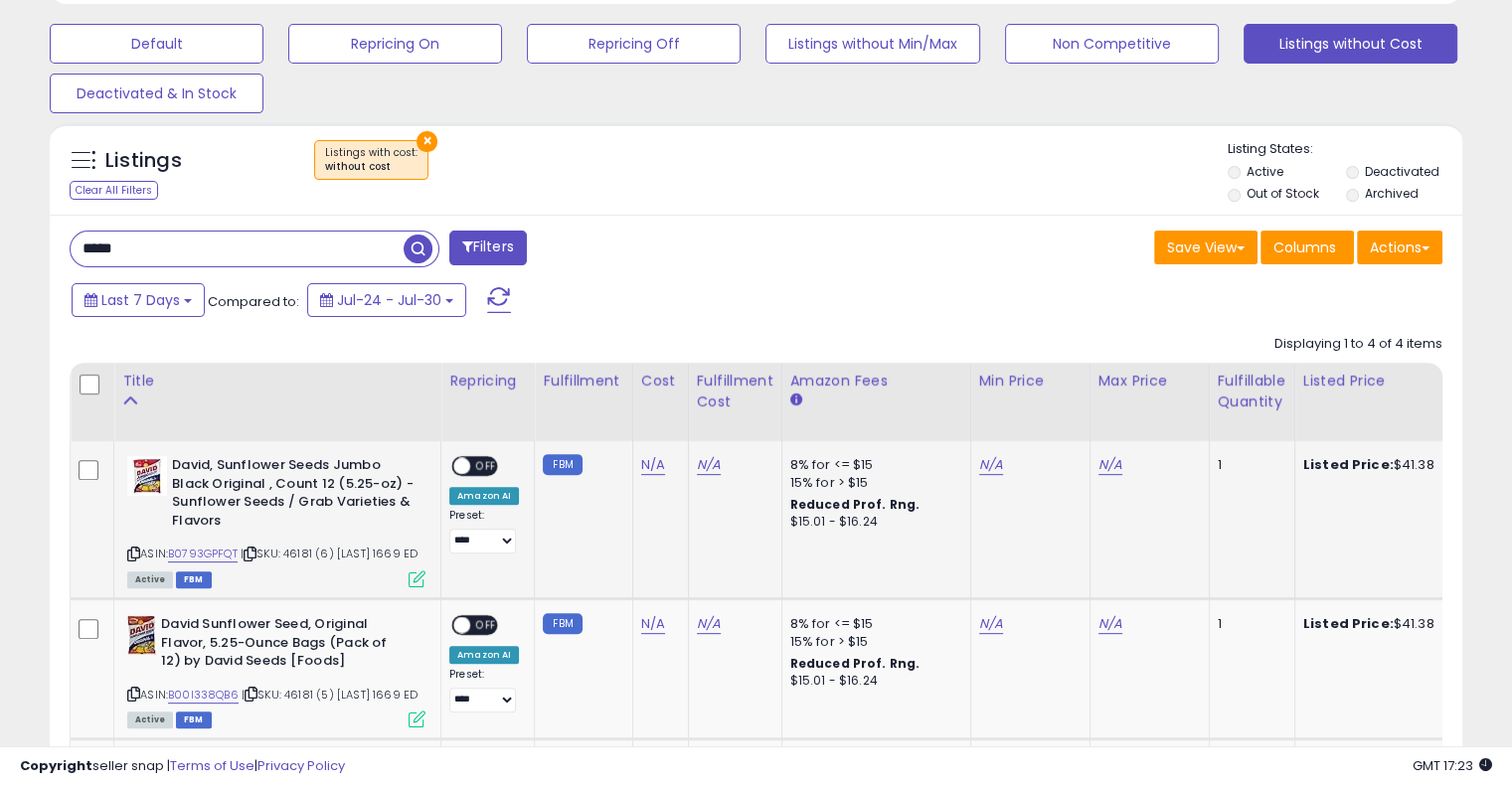 click on "N/A" at bounding box center [657, 465] 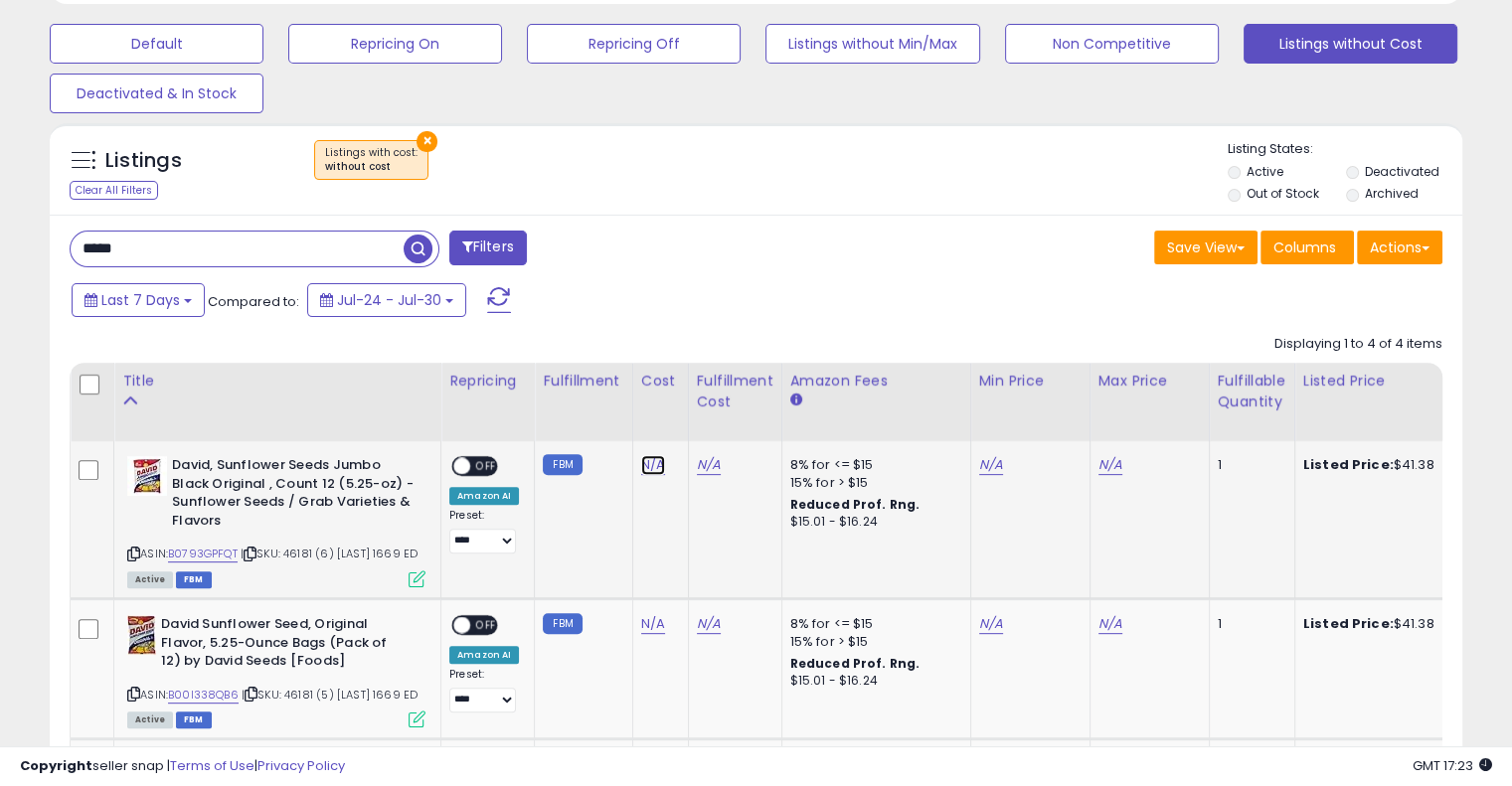 click on "N/A" at bounding box center (653, 465) 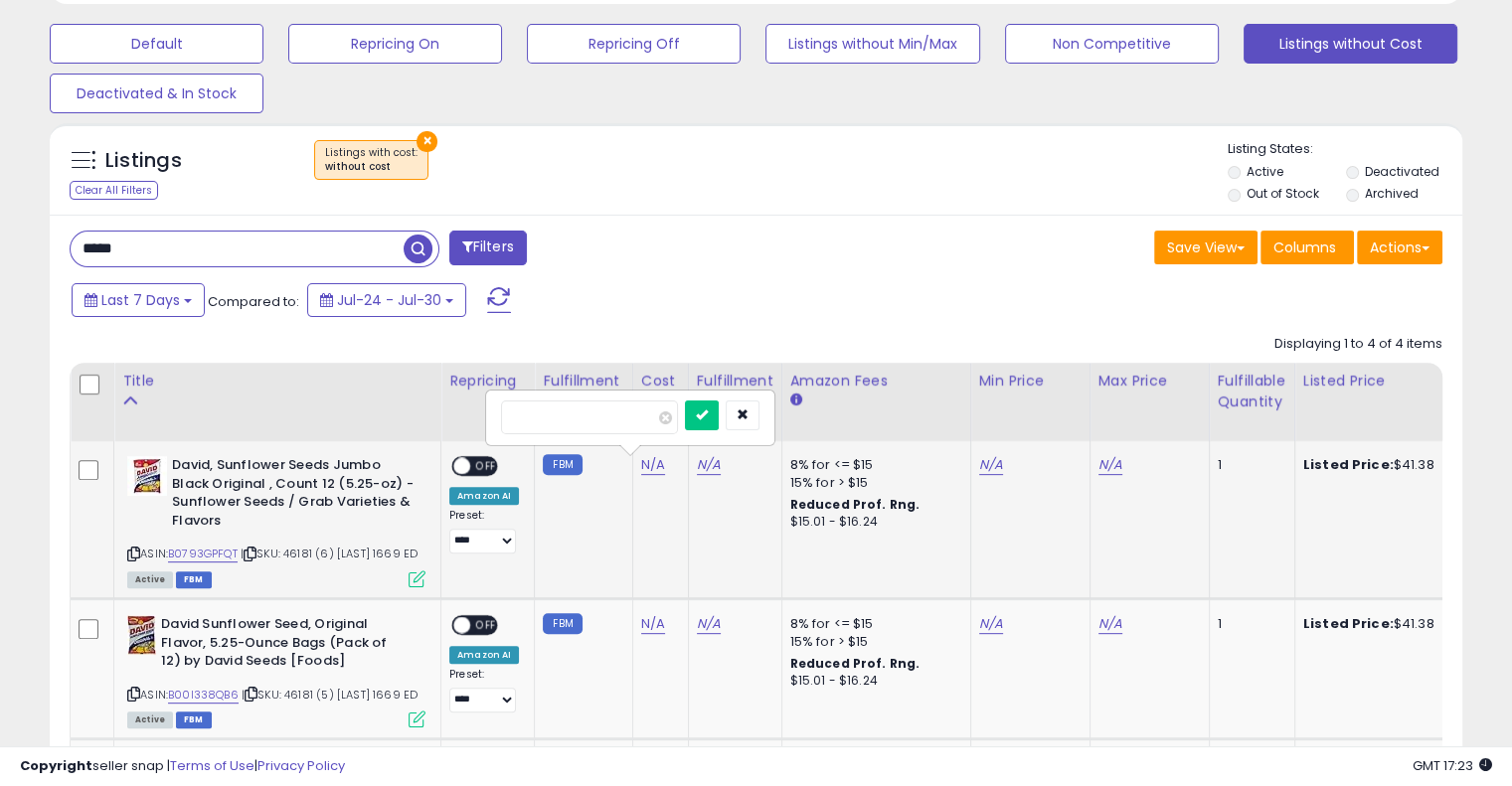 type on "*****" 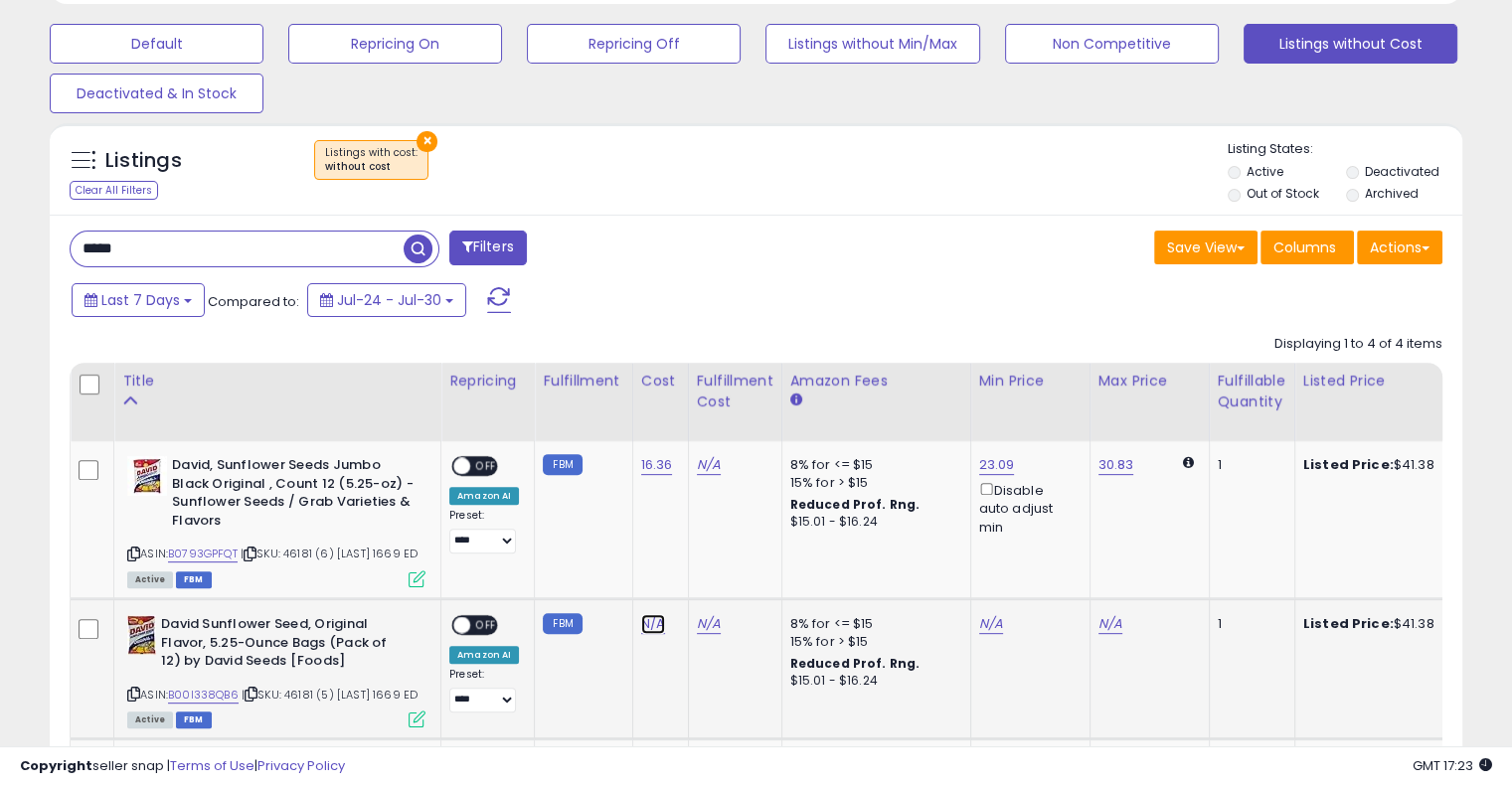 click on "N/A" at bounding box center [653, 624] 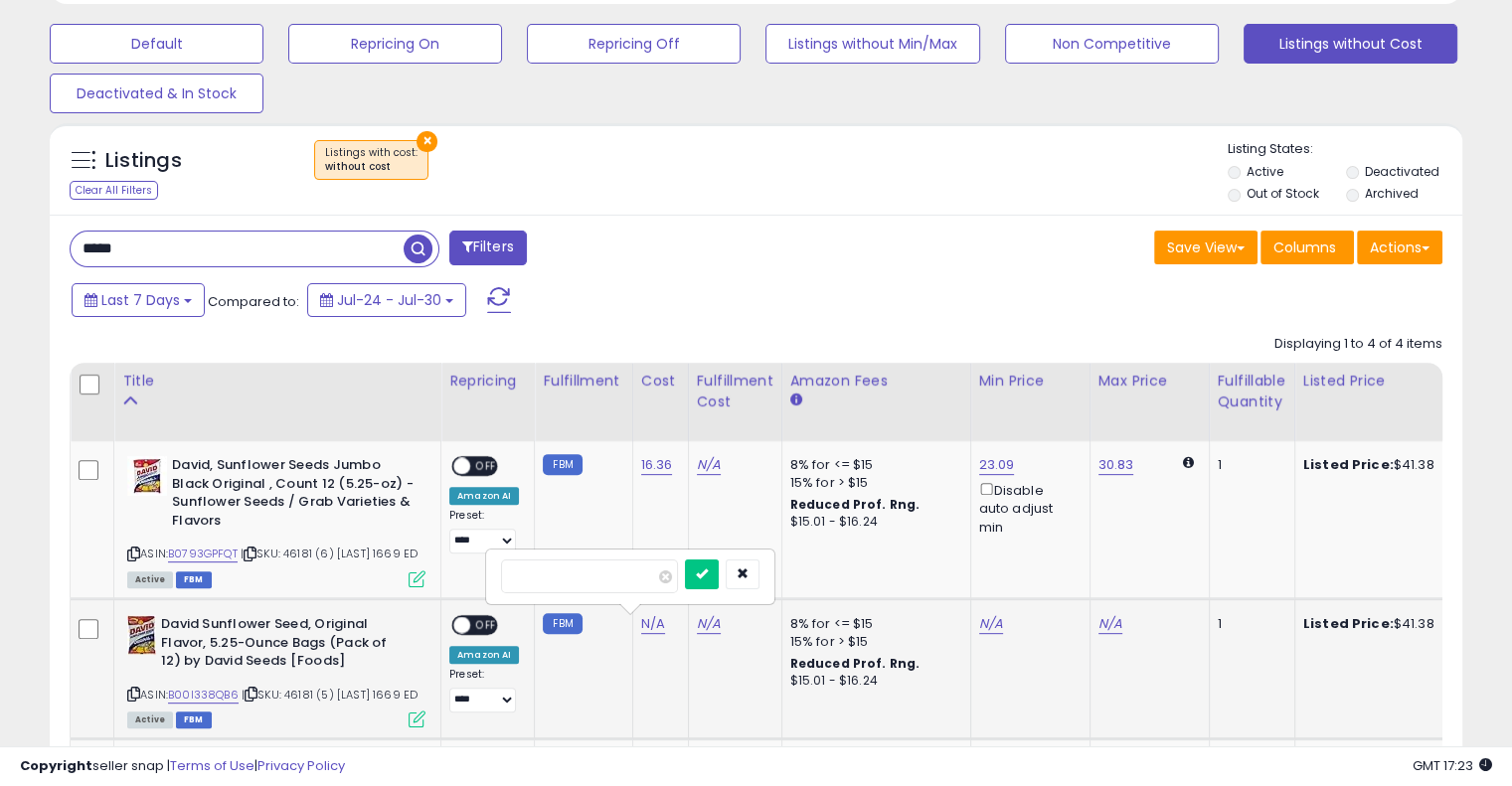 type on "*****" 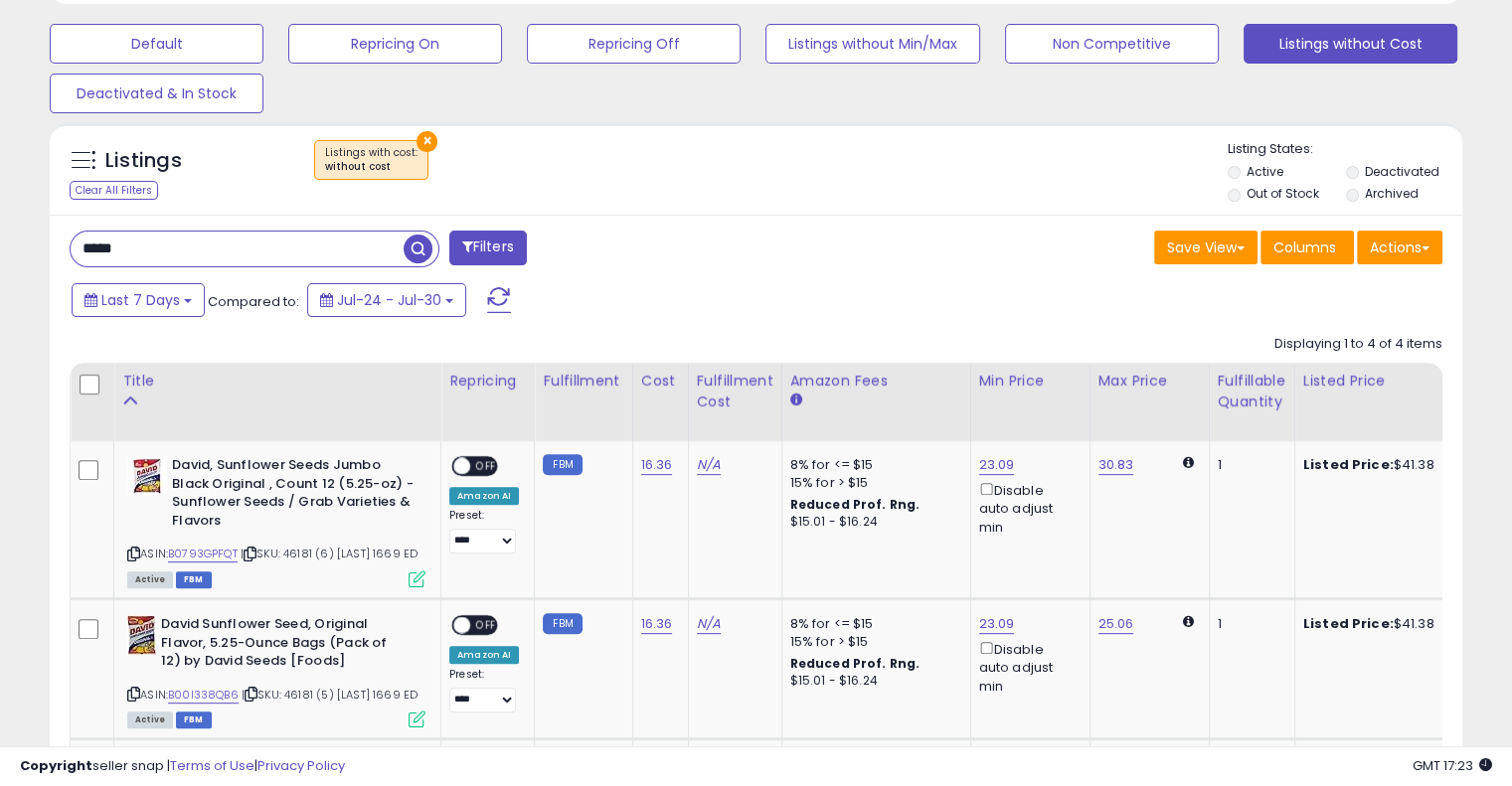 click on "*****" at bounding box center [237, 248] 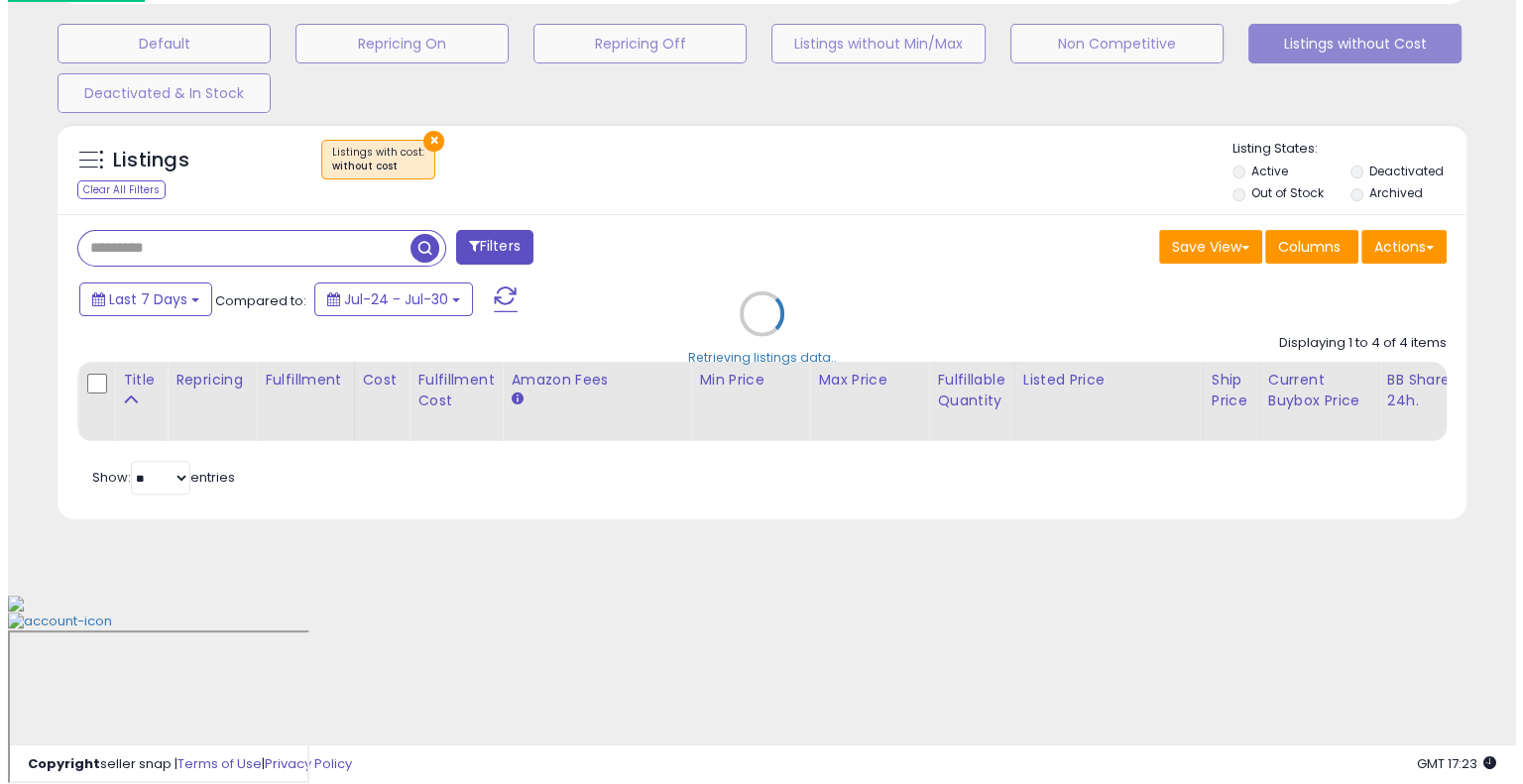 scroll, scrollTop: 424, scrollLeft: 0, axis: vertical 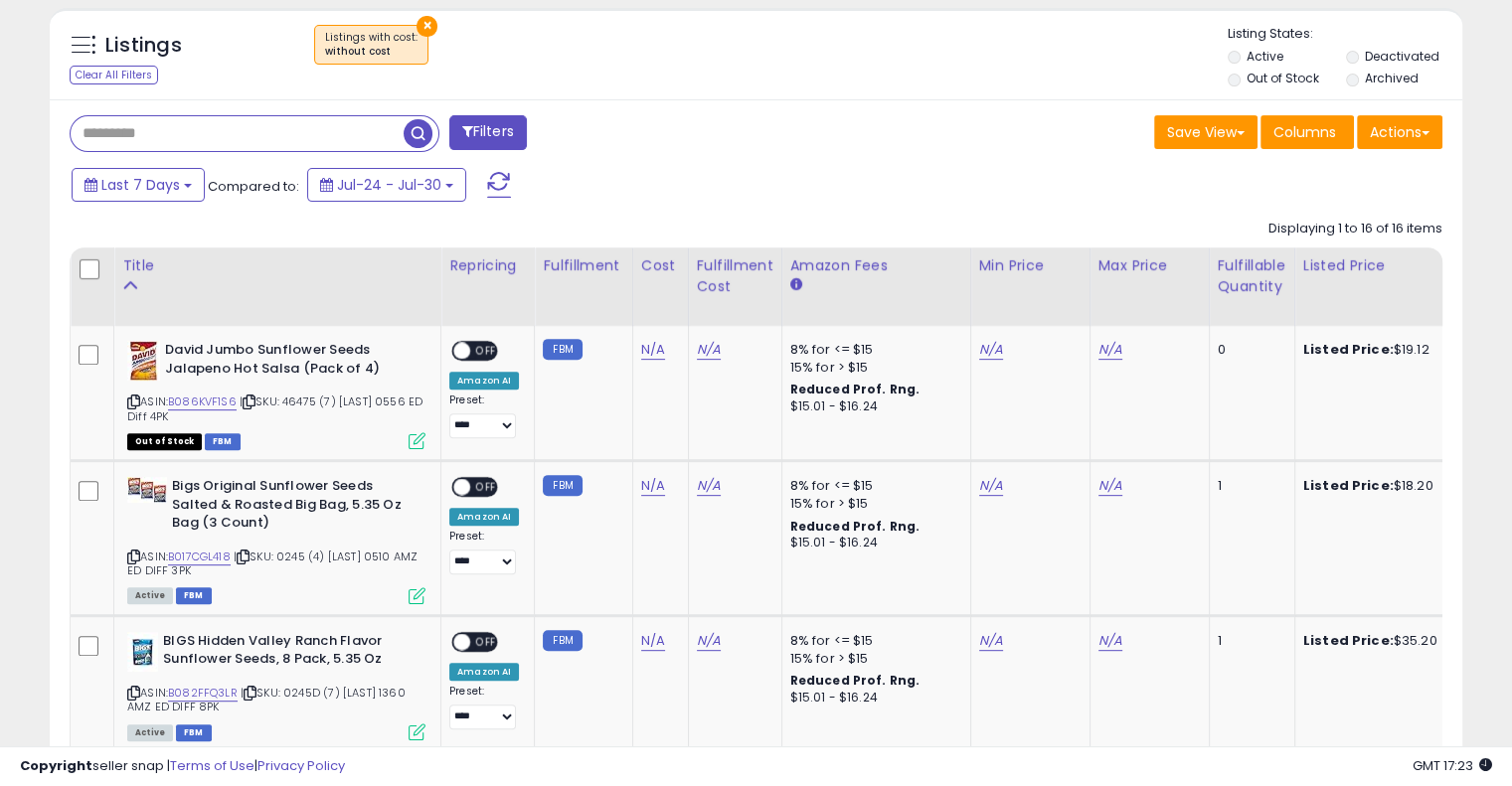 click on "Last 7 Days
Compared to:
Jul-24 - Jul-30" at bounding box center [582, 187] 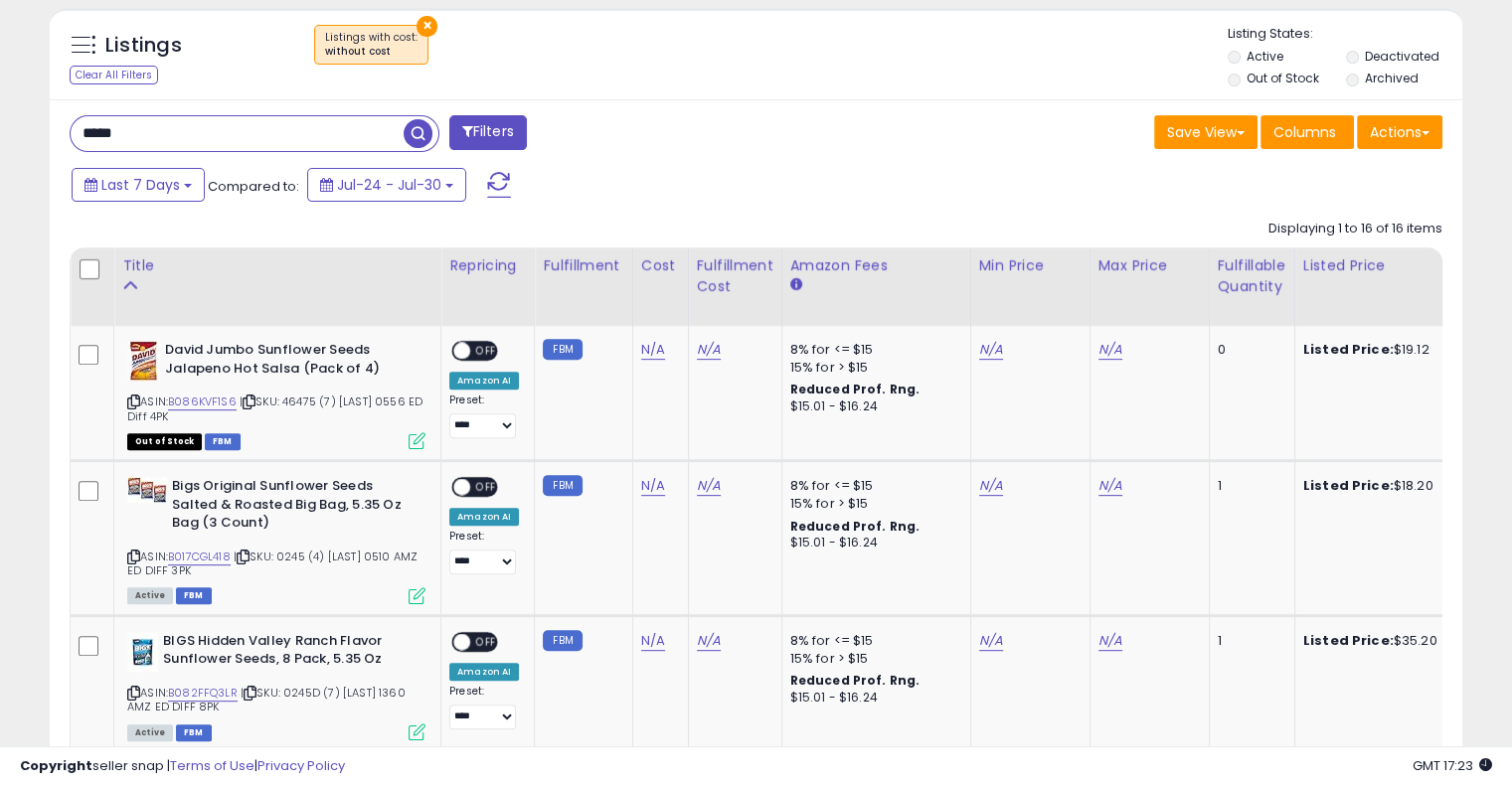 type on "*****" 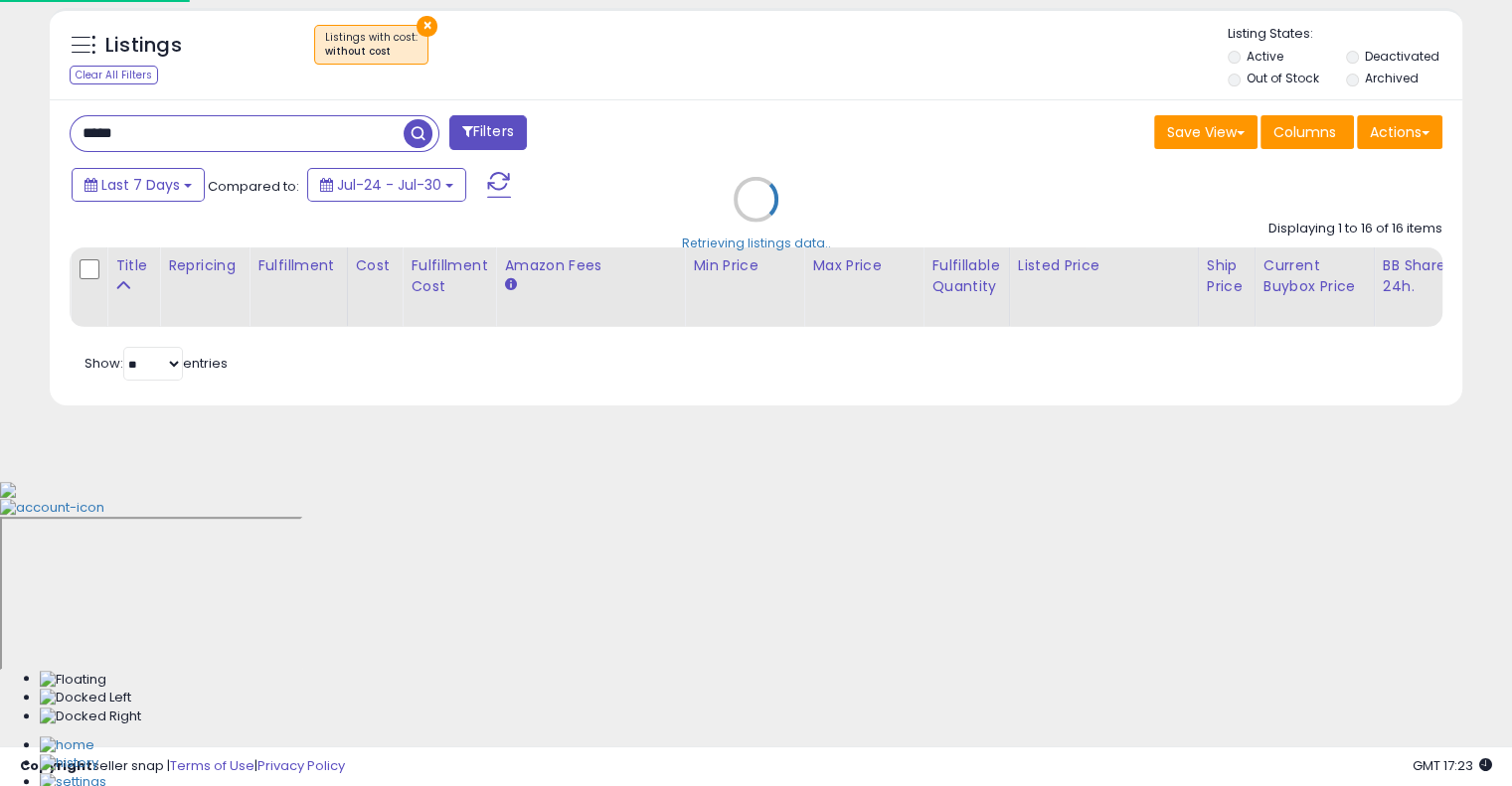 scroll, scrollTop: 993270, scrollLeft: 993256, axis: both 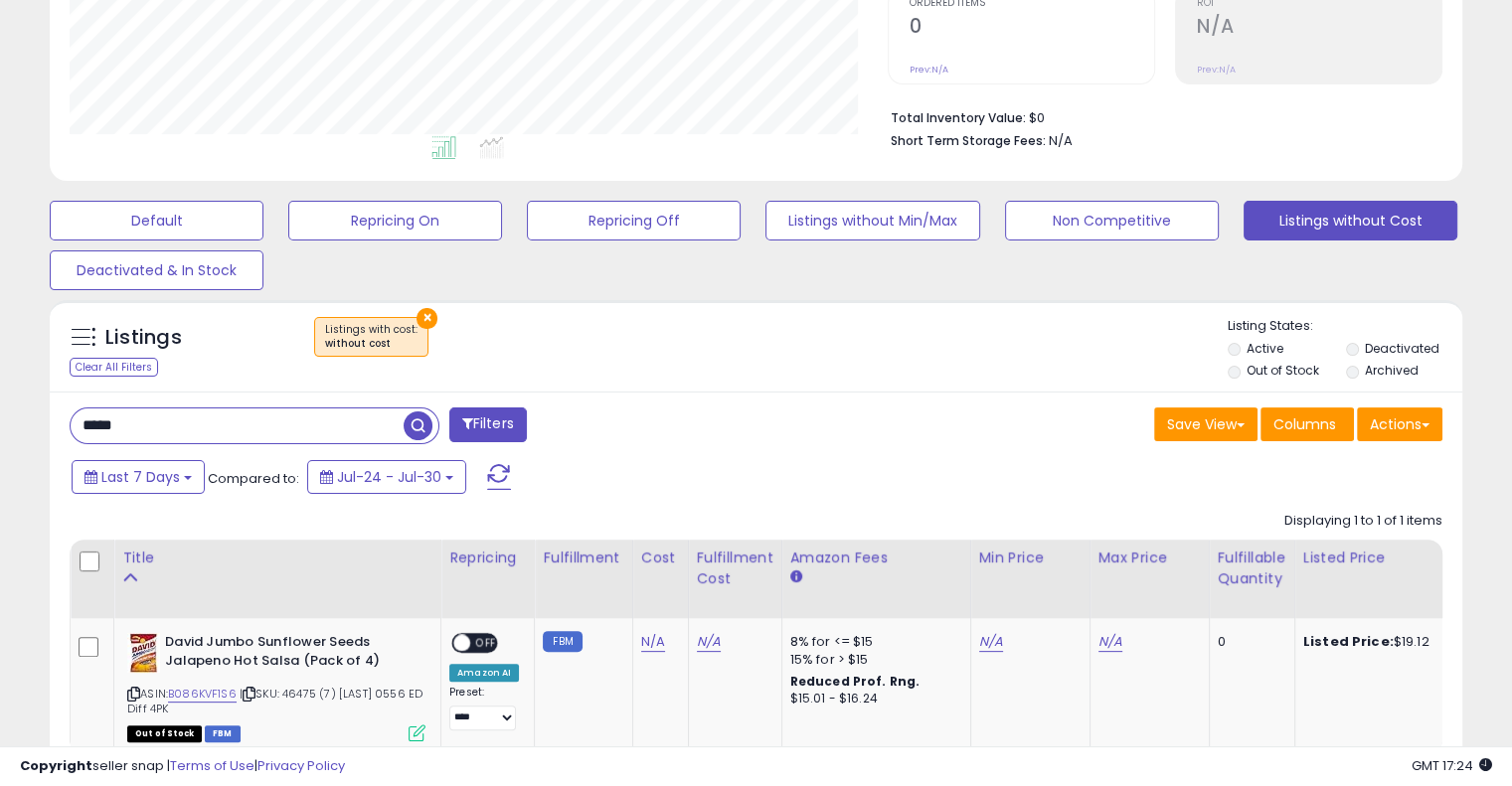 click on "*****" at bounding box center [237, 425] 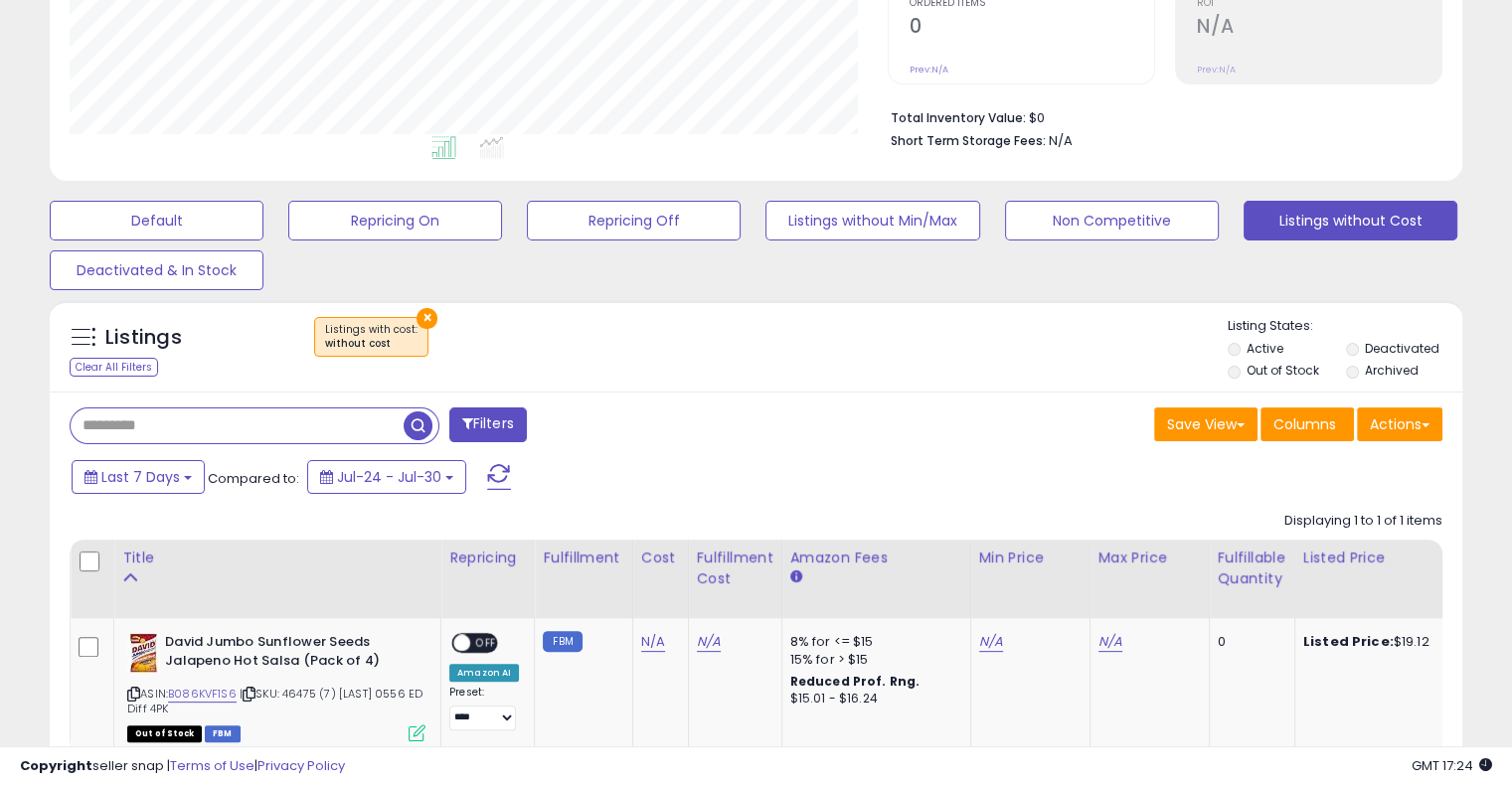 type 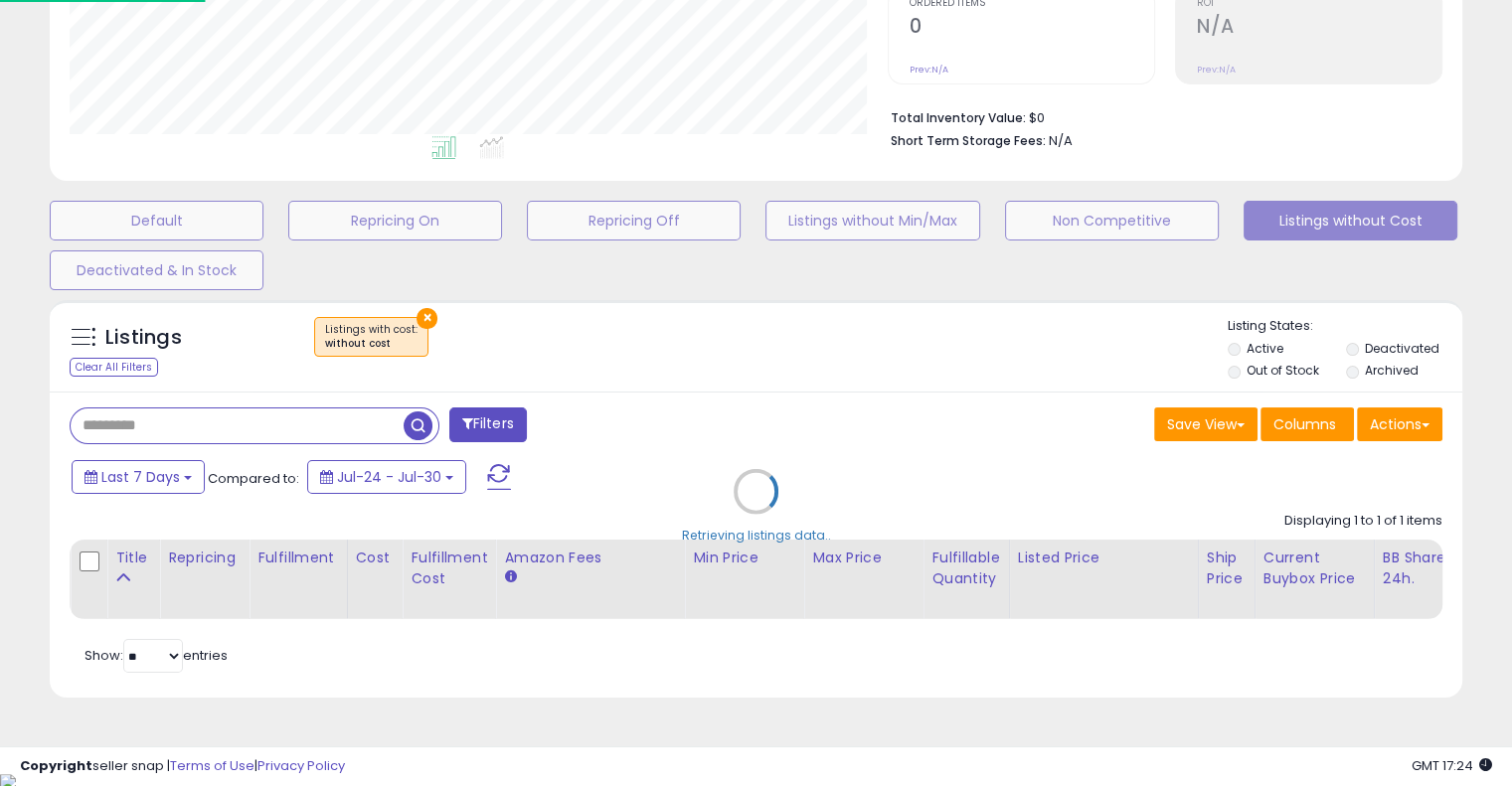 scroll, scrollTop: 993270, scrollLeft: 993256, axis: both 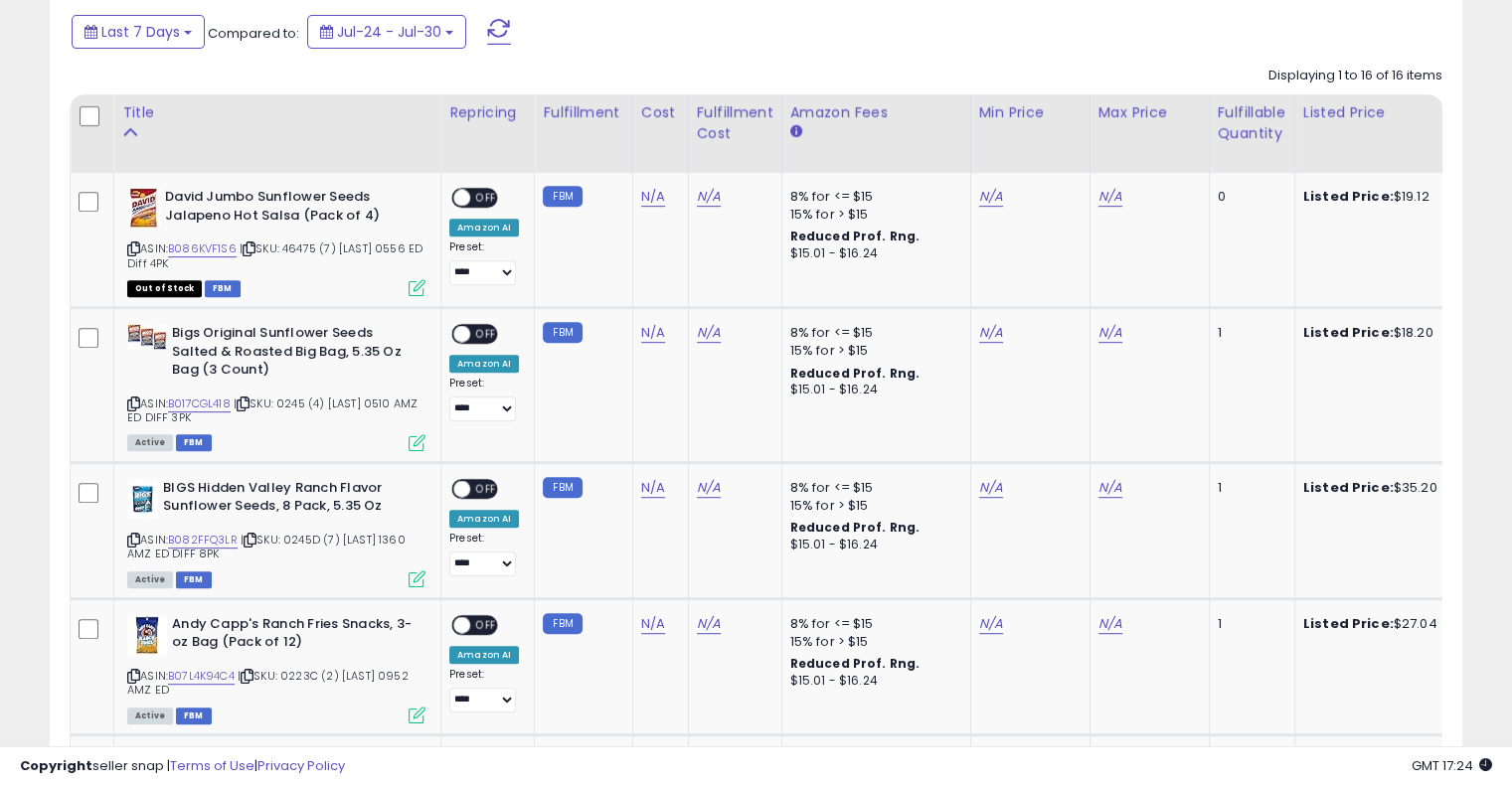 click on "Last 7 Days
Compared to:
Jul-24 - Jul-30" at bounding box center (582, 34) 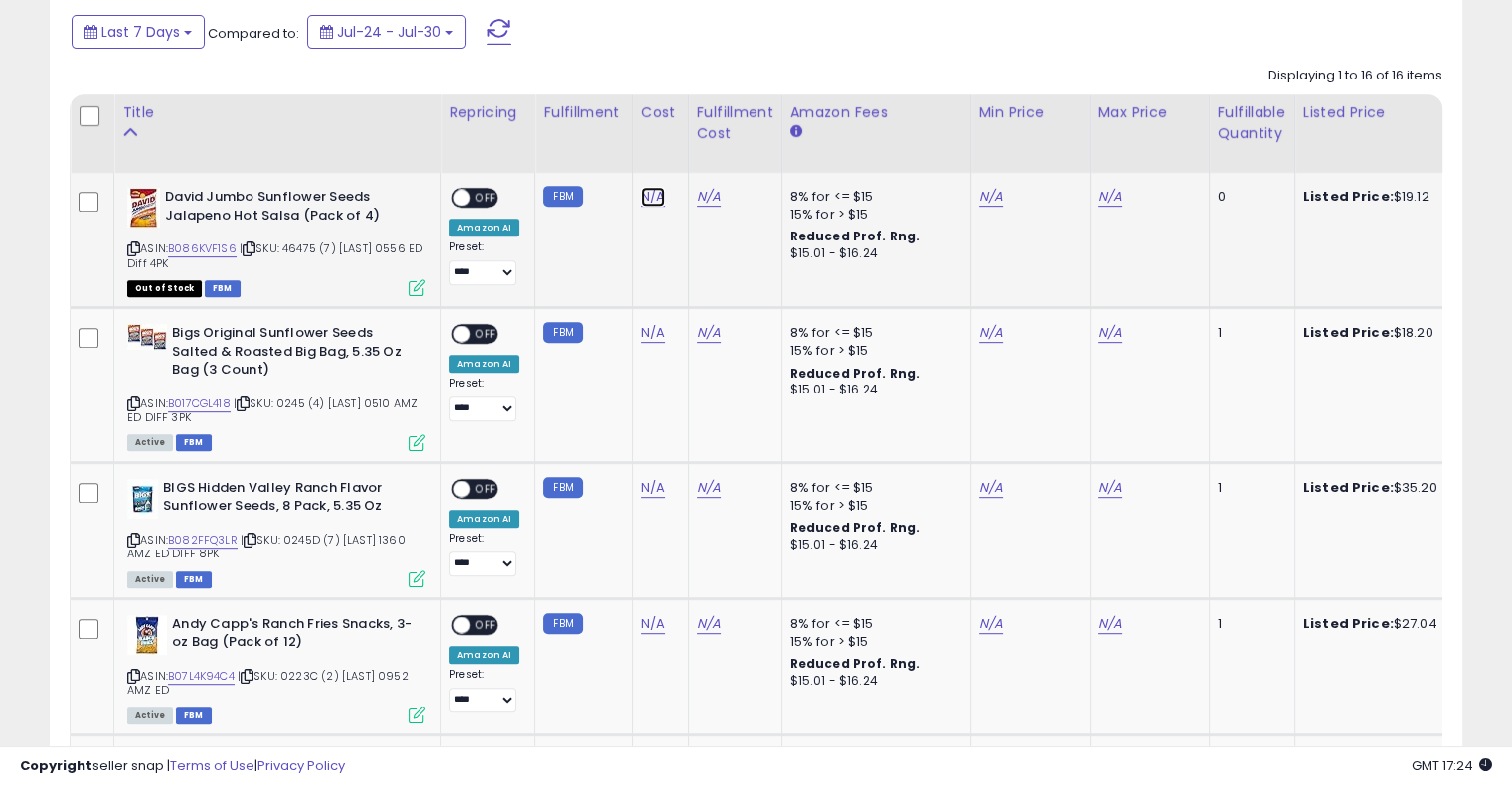 click on "N/A" at bounding box center (653, 197) 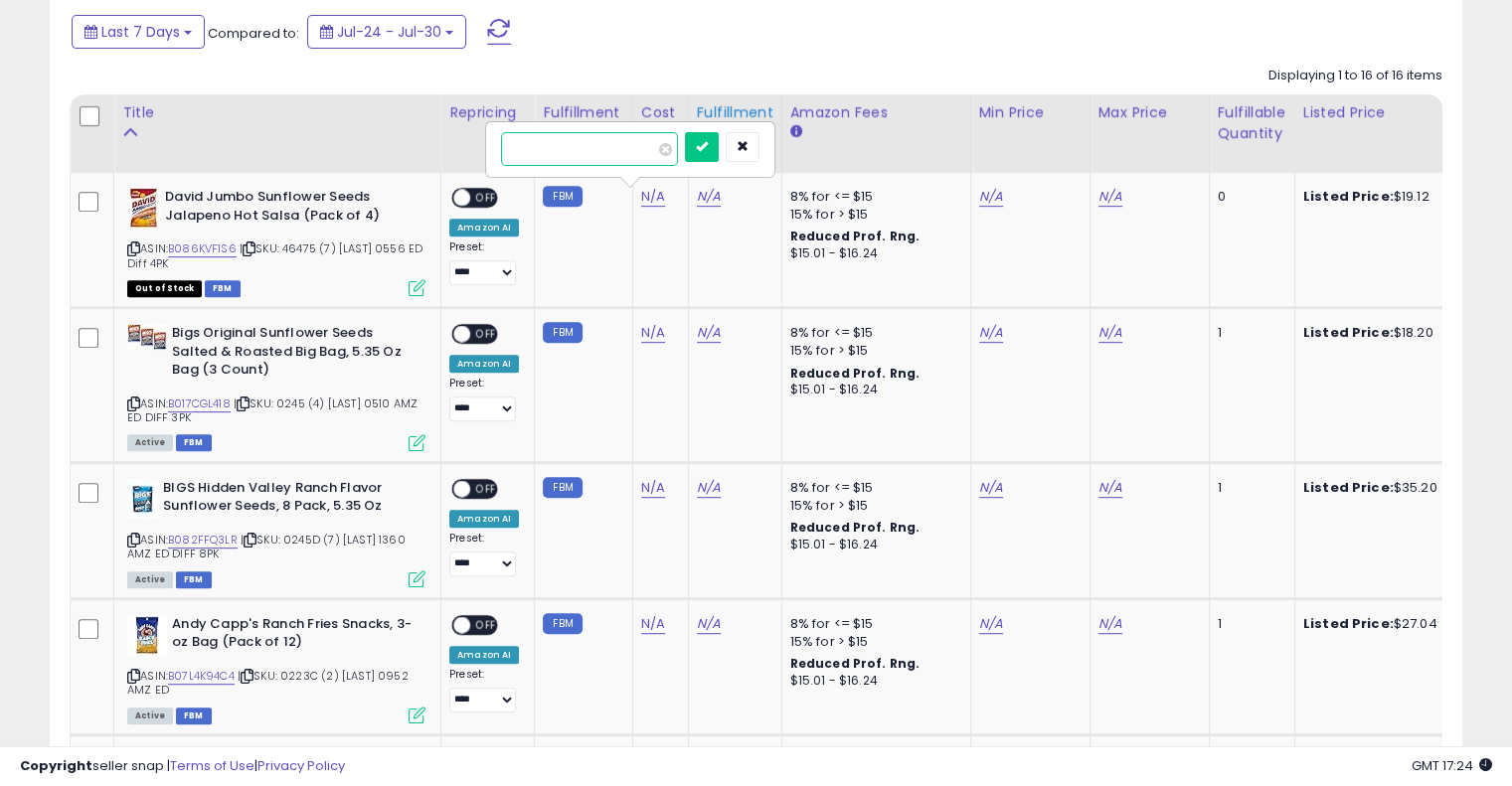 type on "****" 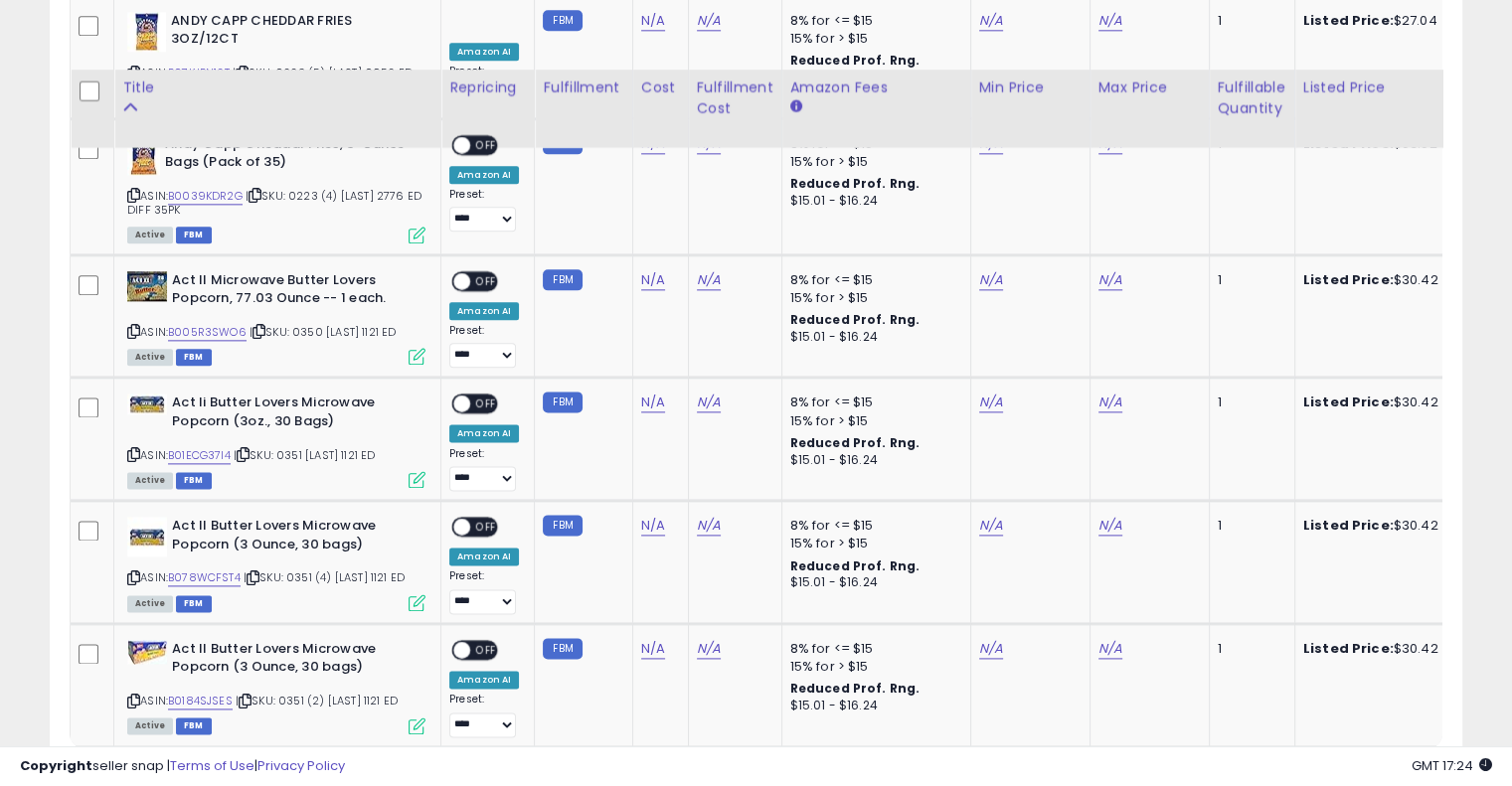 scroll, scrollTop: 2566, scrollLeft: 0, axis: vertical 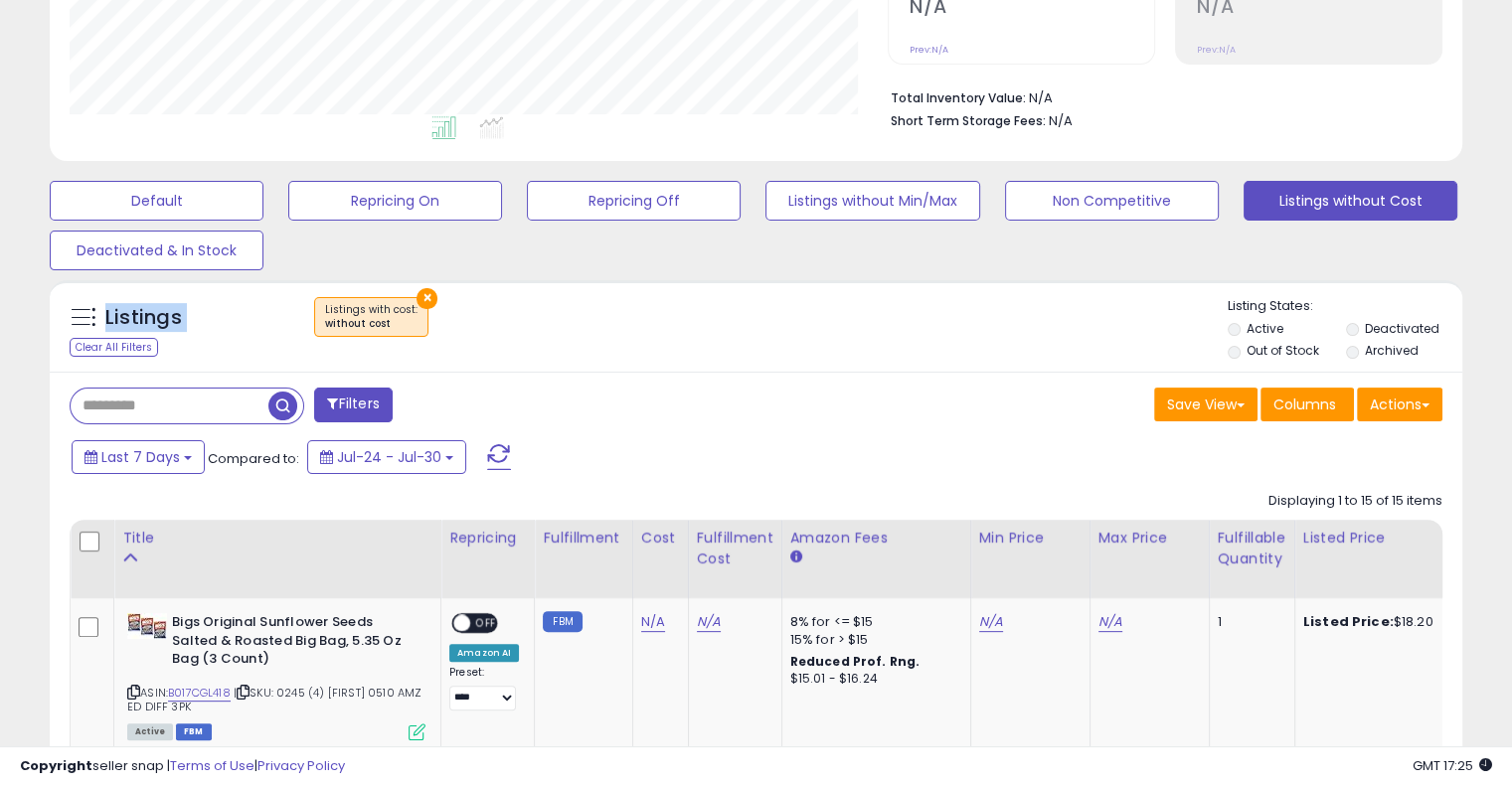 drag, startPoint x: 1041, startPoint y: 365, endPoint x: 1526, endPoint y: 172, distance: 521.9904 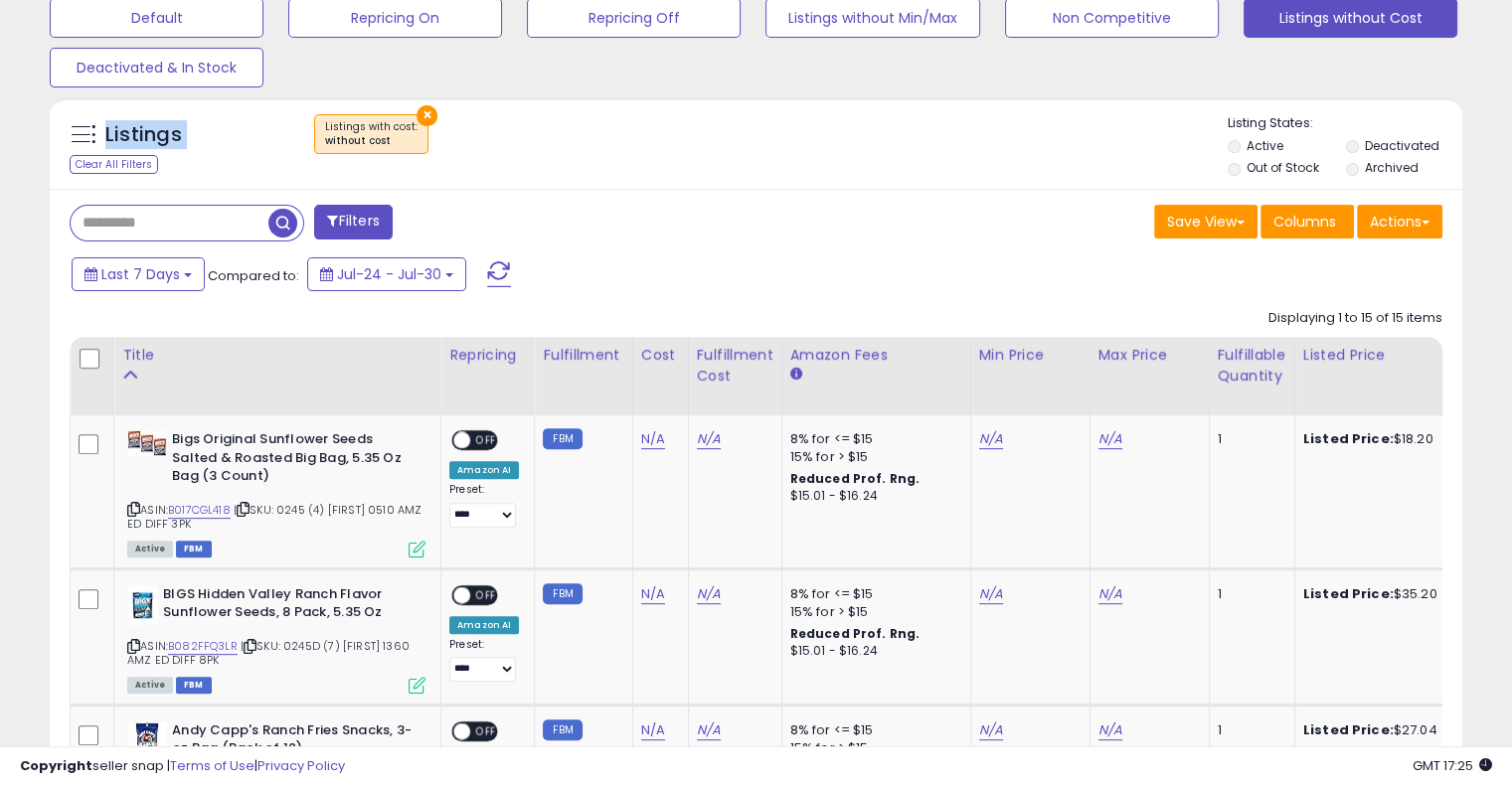 scroll, scrollTop: 624, scrollLeft: 0, axis: vertical 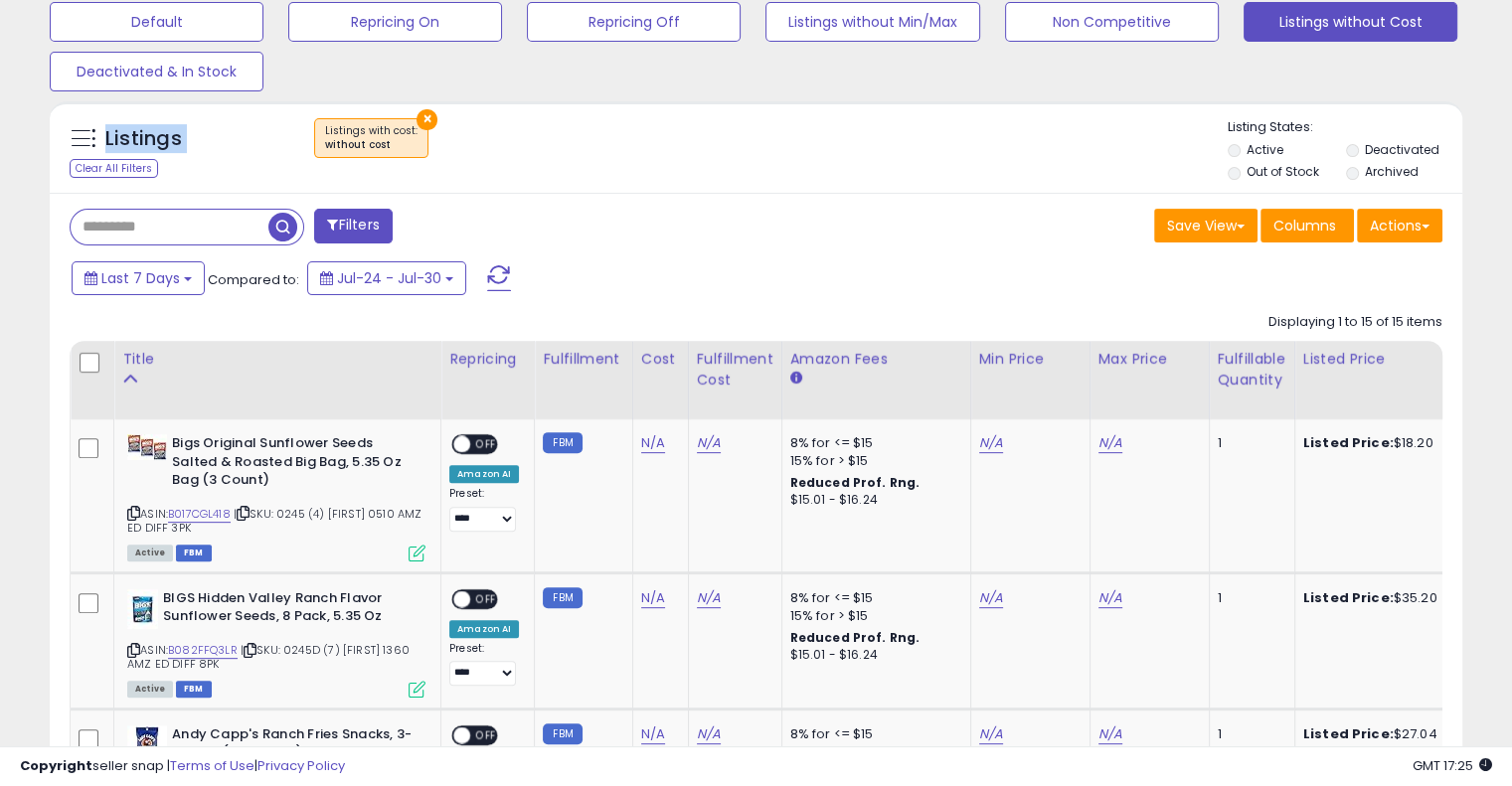 click on "×" at bounding box center (758, 146) 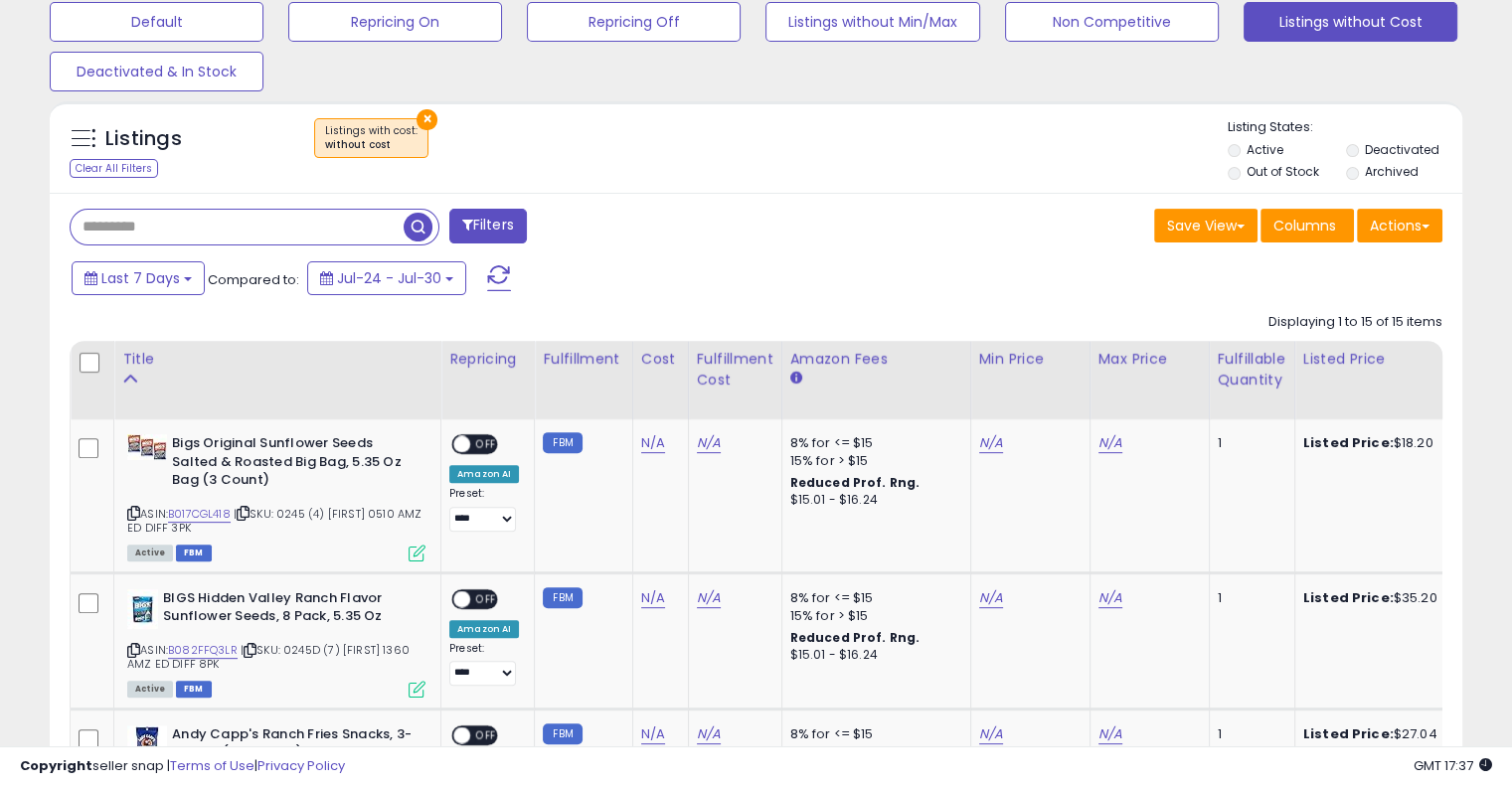 click at bounding box center (237, 227) 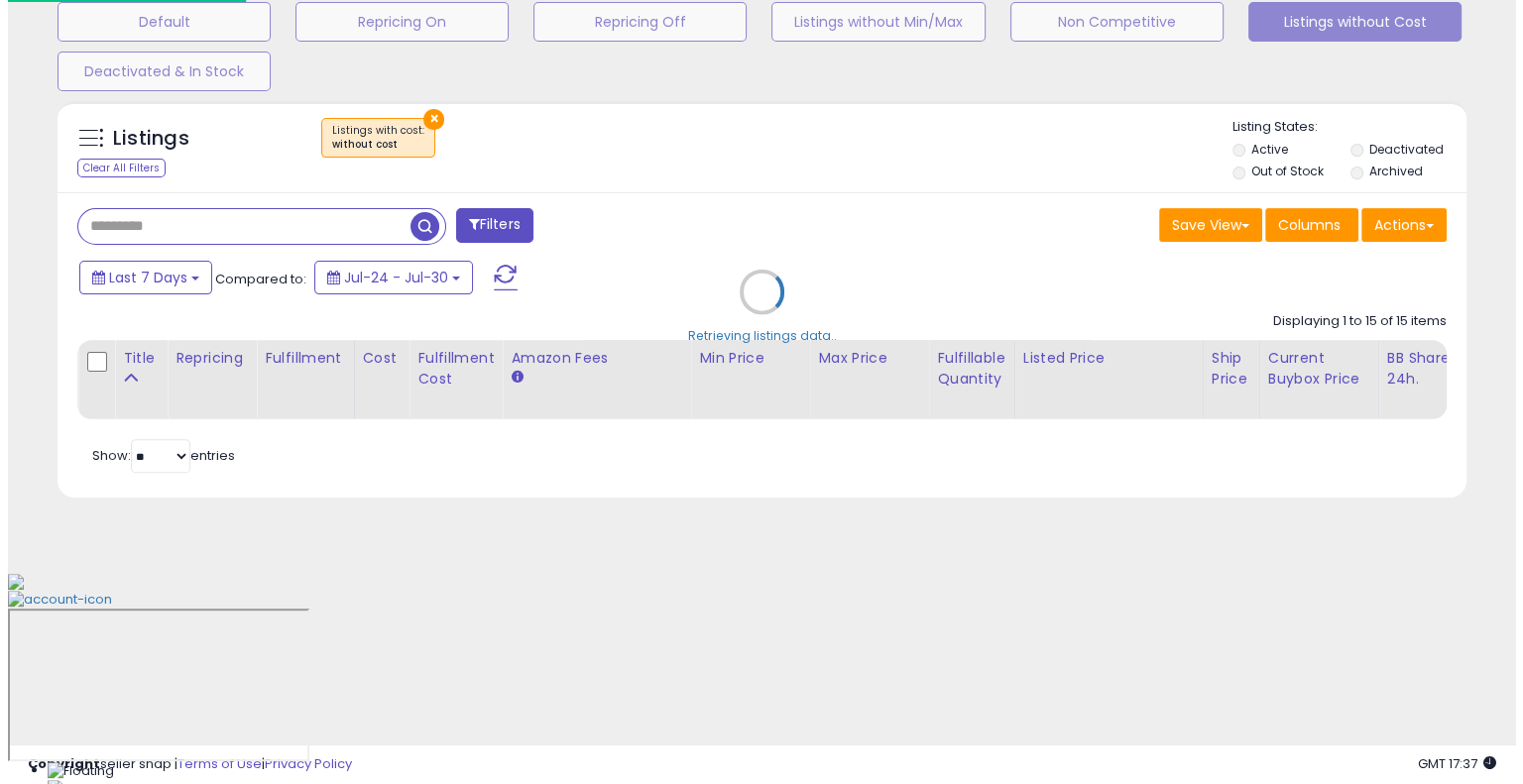 scroll, scrollTop: 424, scrollLeft: 0, axis: vertical 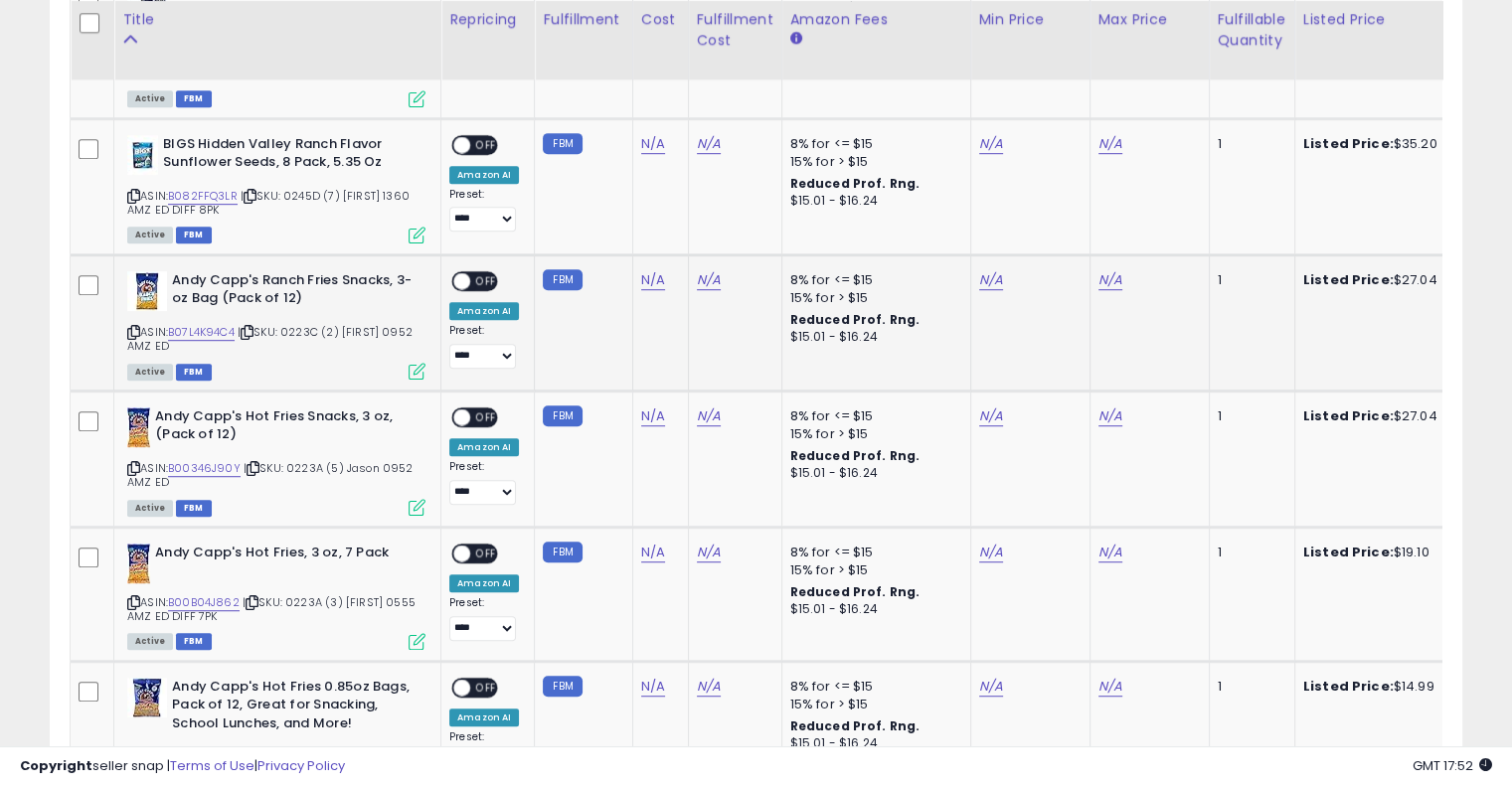 click on "|   SKU: 0223C (2) Jason 0952 AMZ ED" at bounding box center [269, 339] 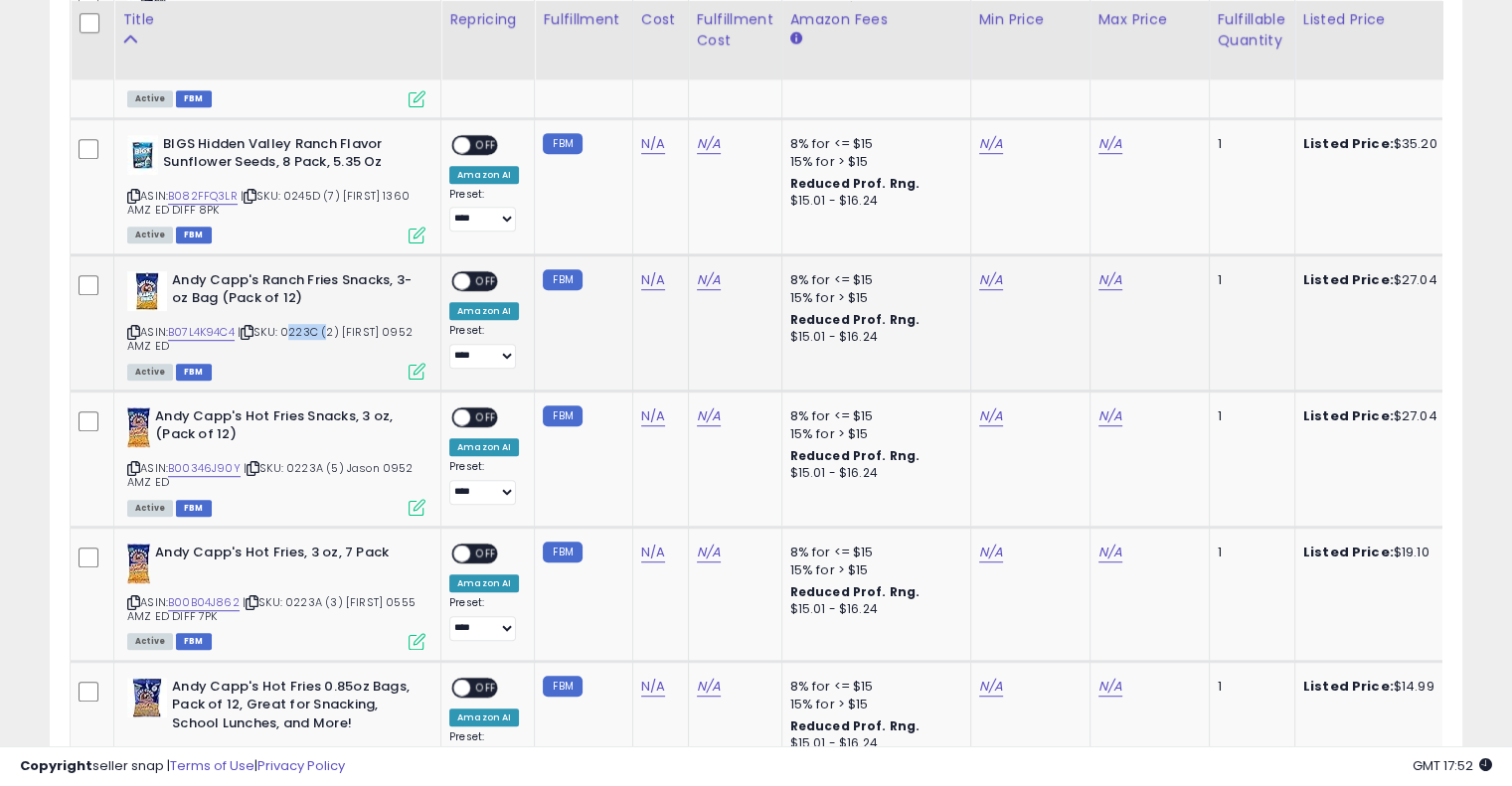 click on "|   SKU: 0223C (2) Jason 0952 AMZ ED" at bounding box center (269, 339) 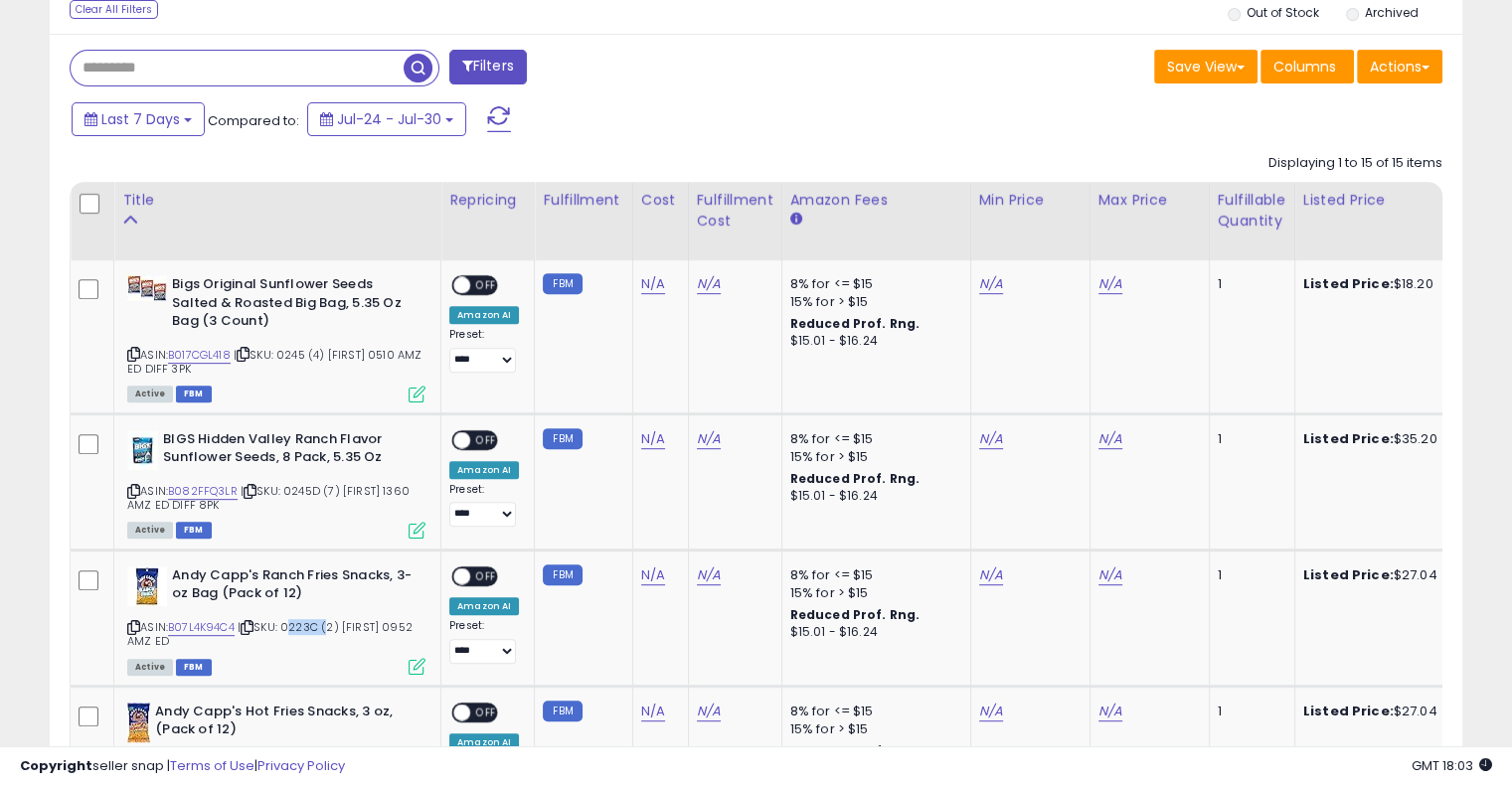scroll, scrollTop: 786, scrollLeft: 0, axis: vertical 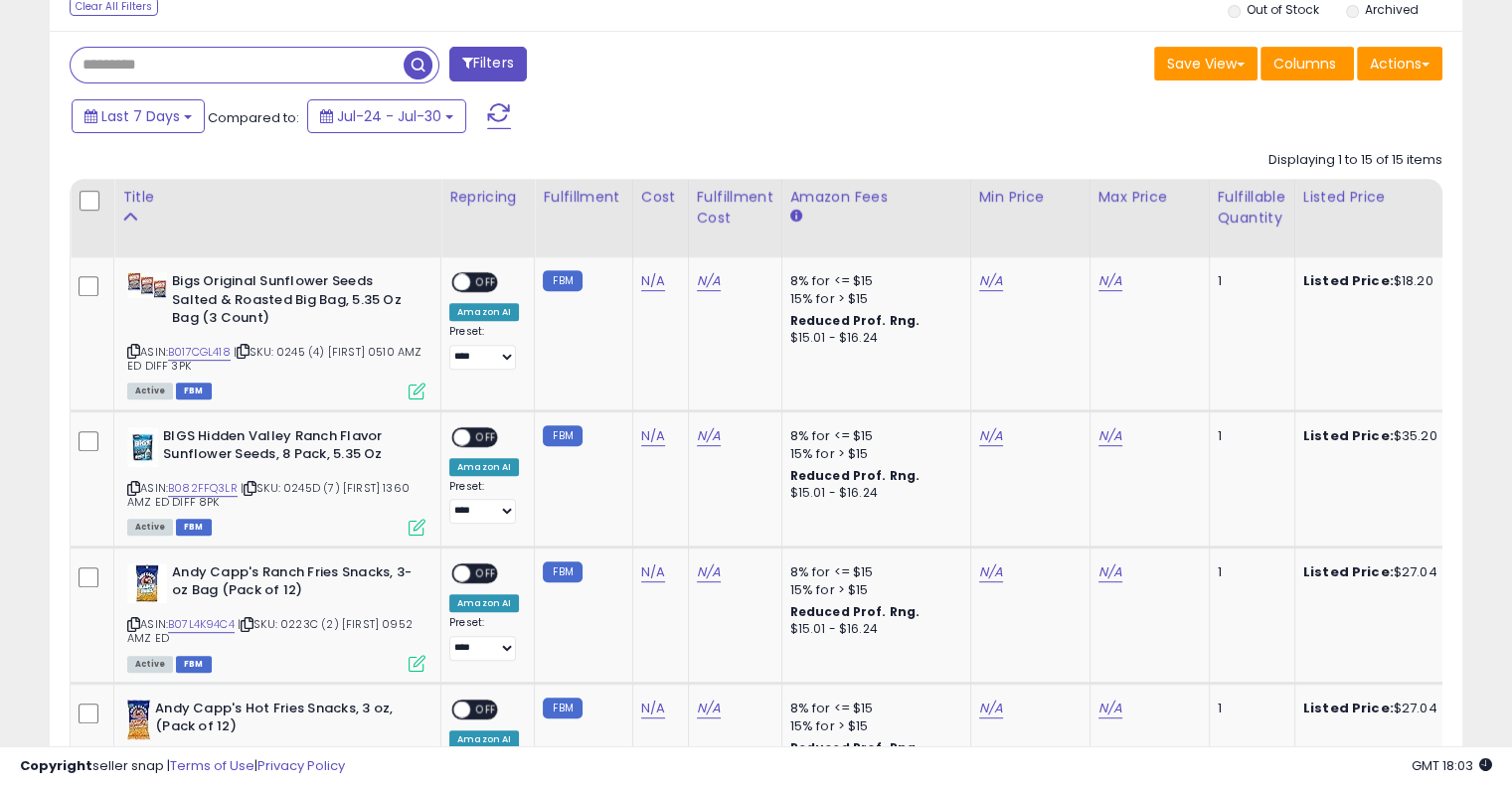 click at bounding box center [237, 65] 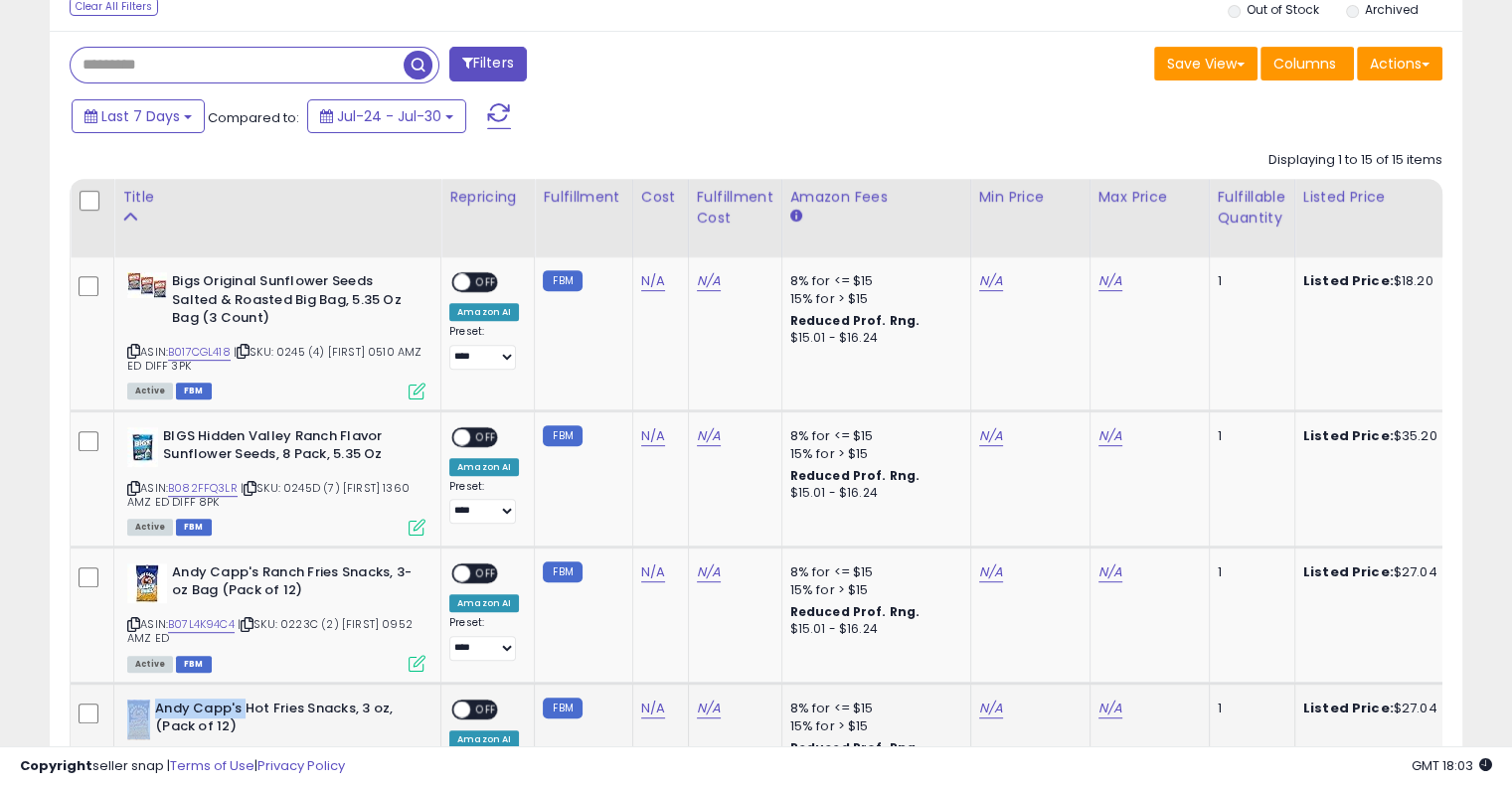 copy on "Andy Capp's" 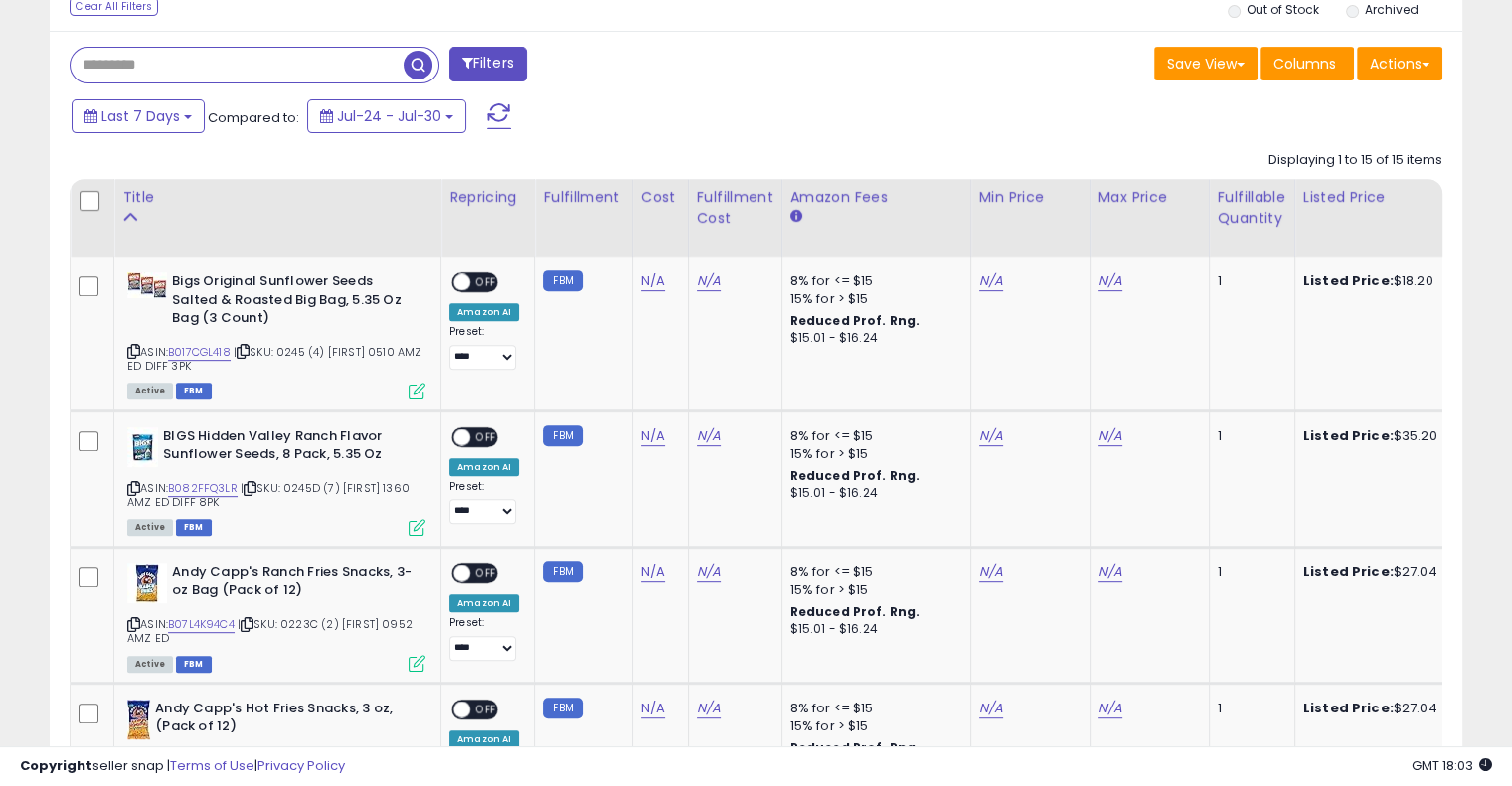 click at bounding box center (237, 65) 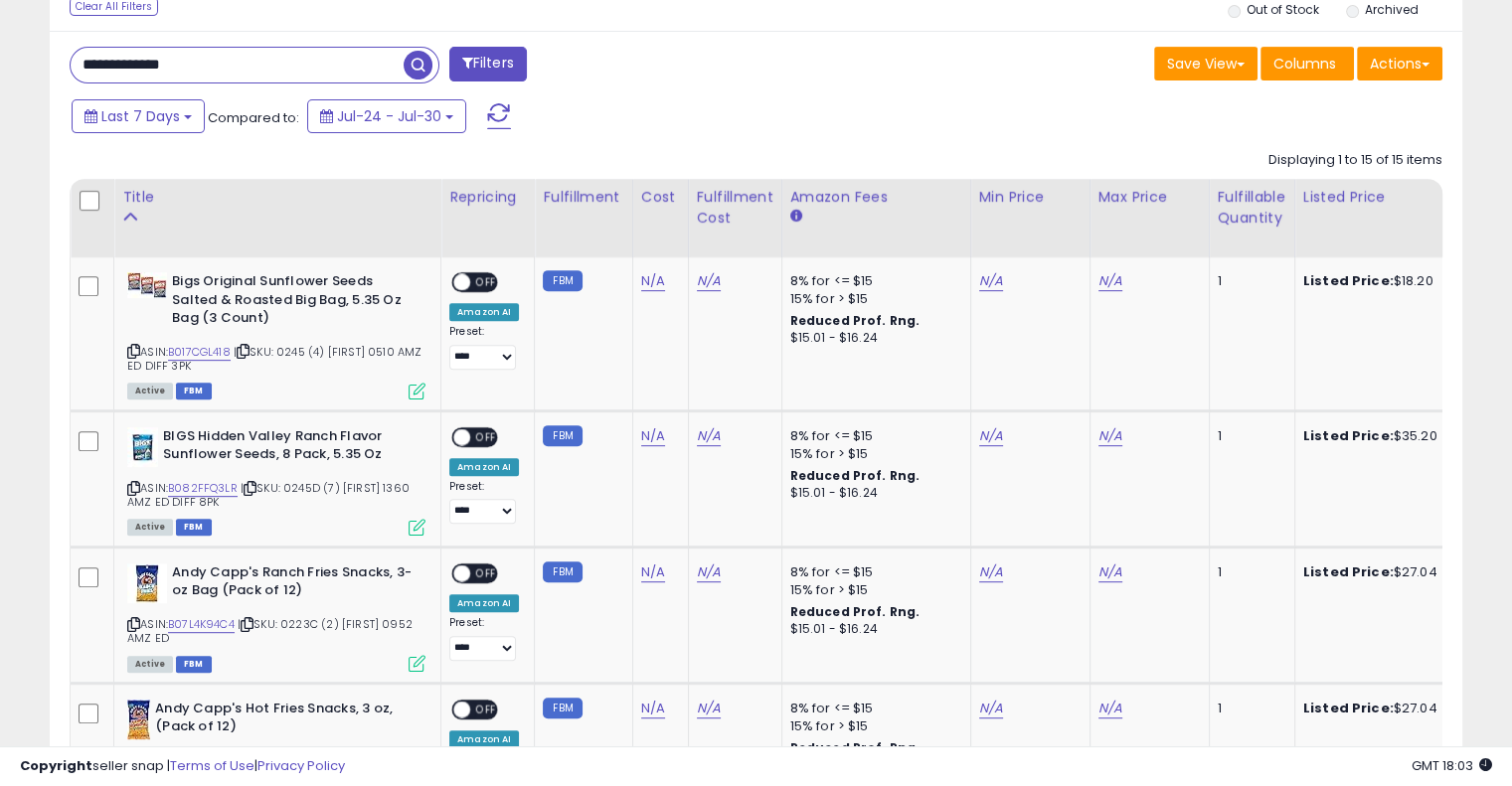 type on "**********" 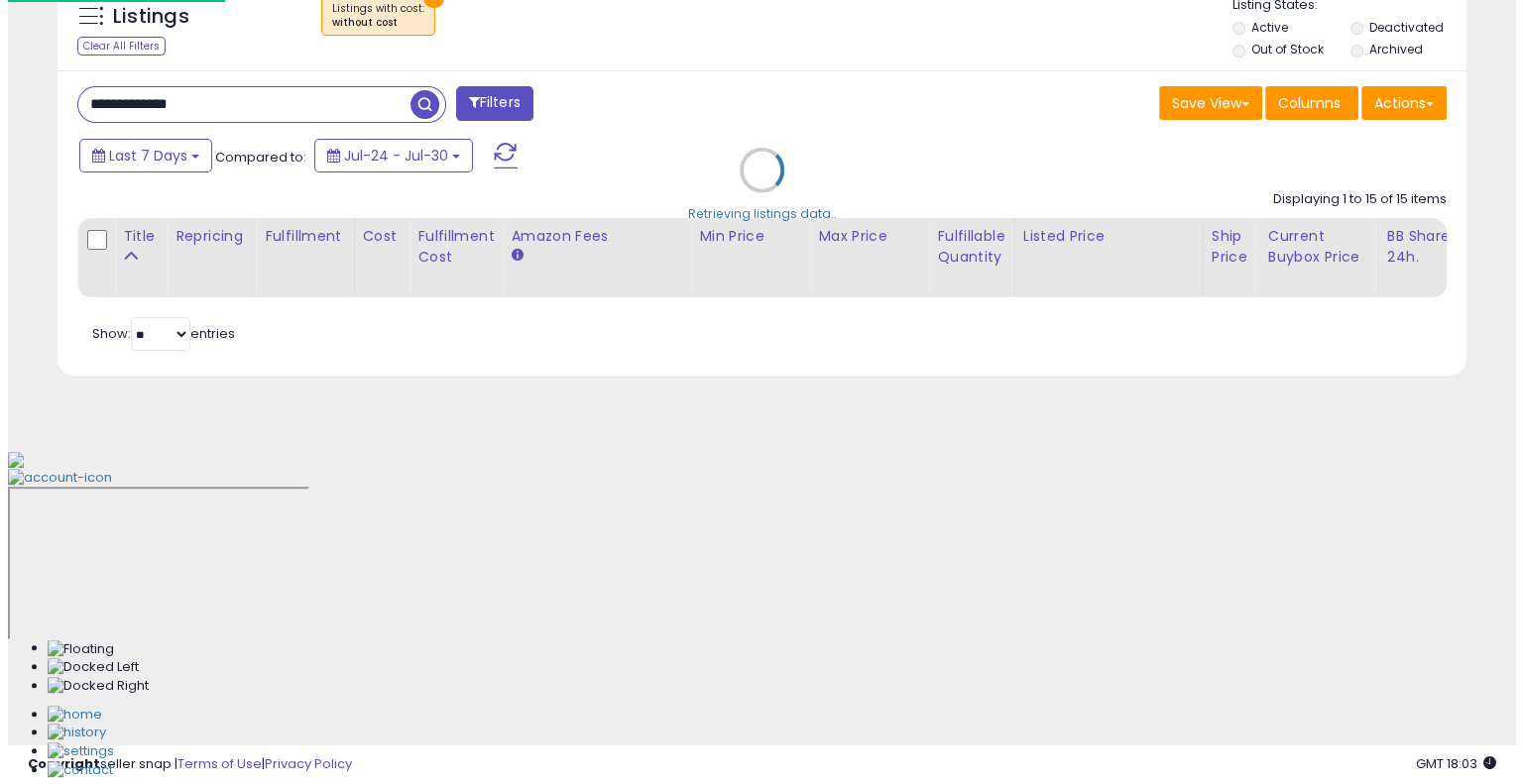 scroll, scrollTop: 424, scrollLeft: 0, axis: vertical 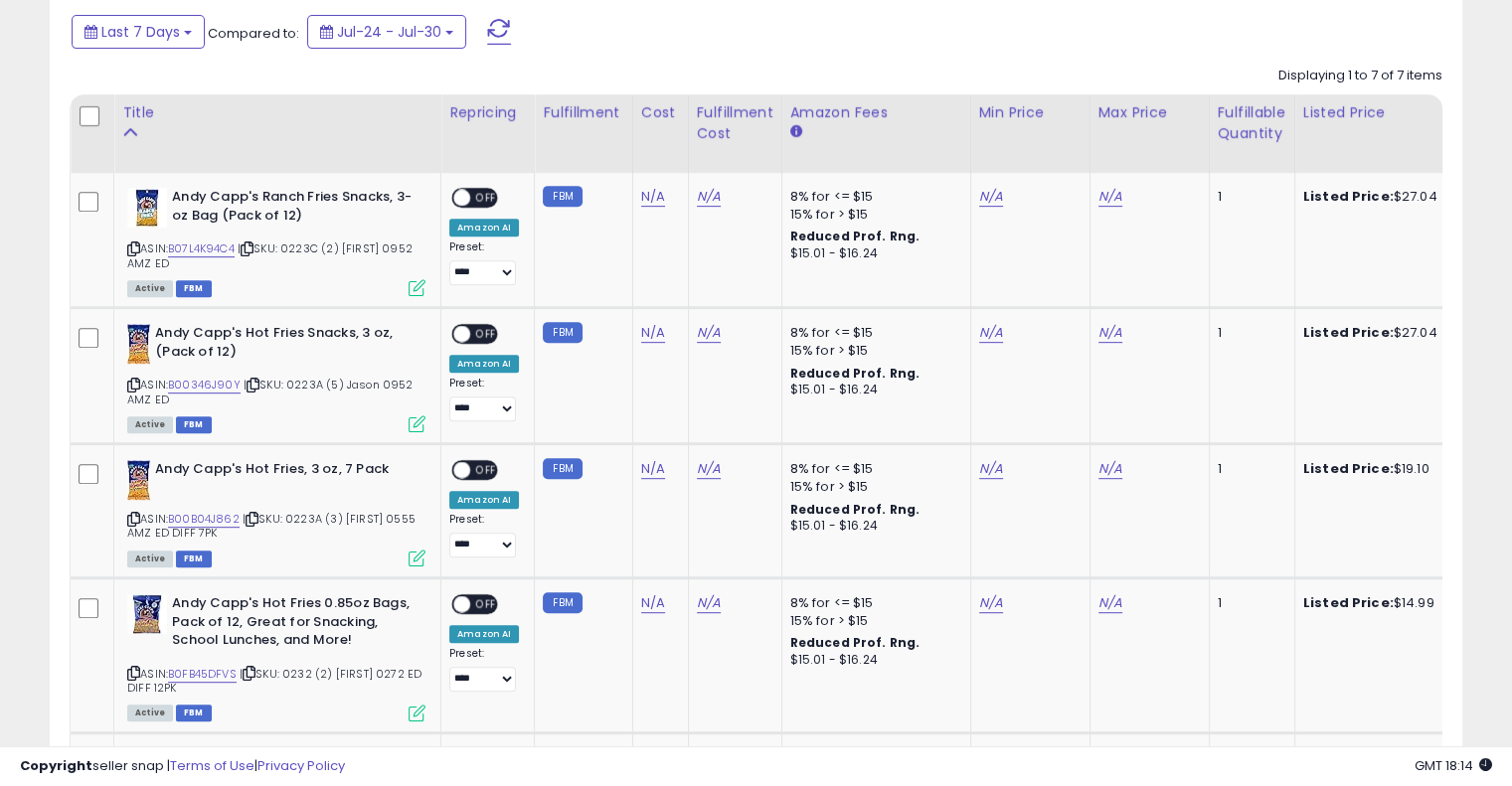 click on "Last 7 Days
Compared to:
Jul-24 - Jul-30" at bounding box center (582, 34) 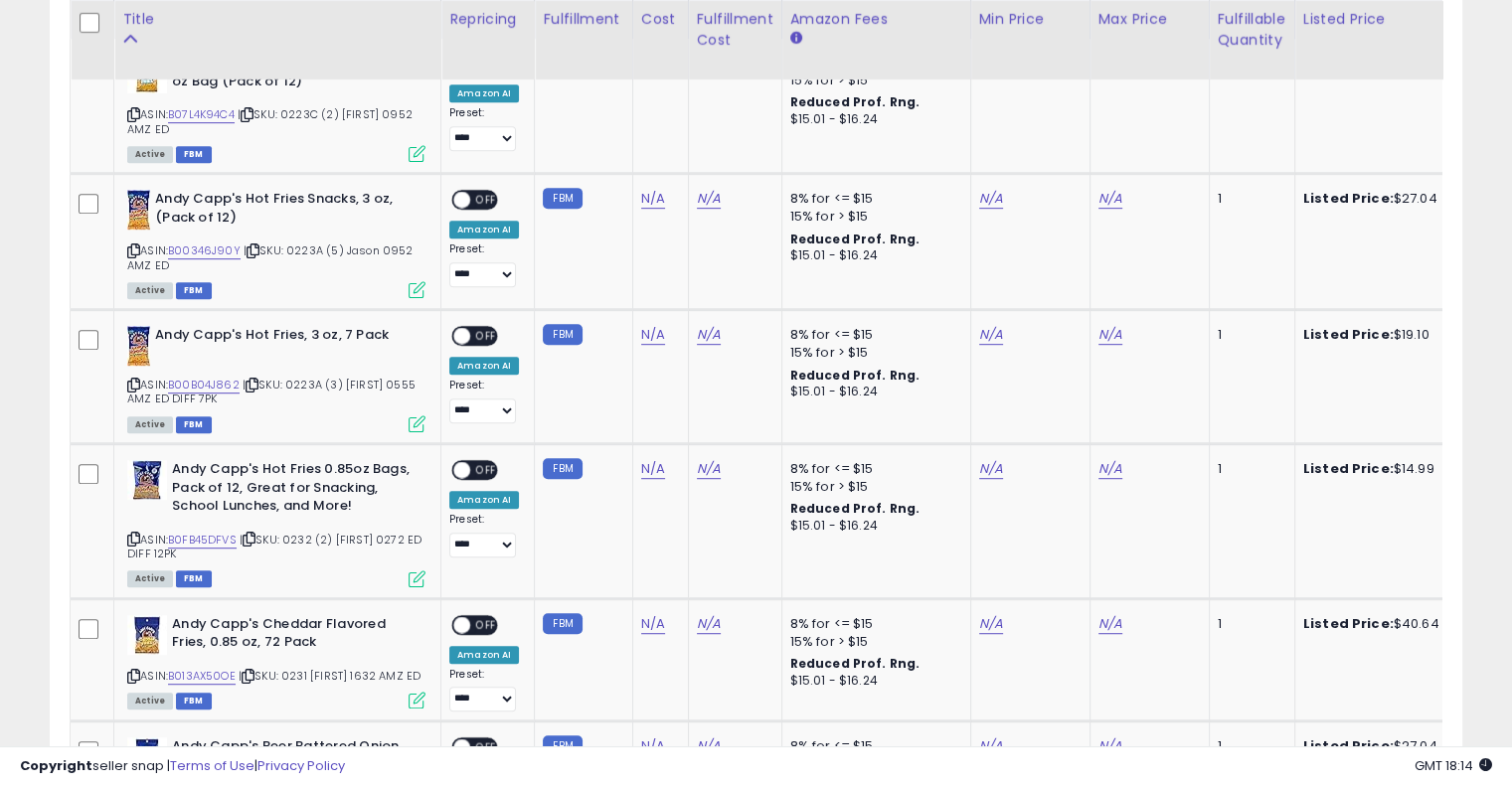 scroll, scrollTop: 1012, scrollLeft: 0, axis: vertical 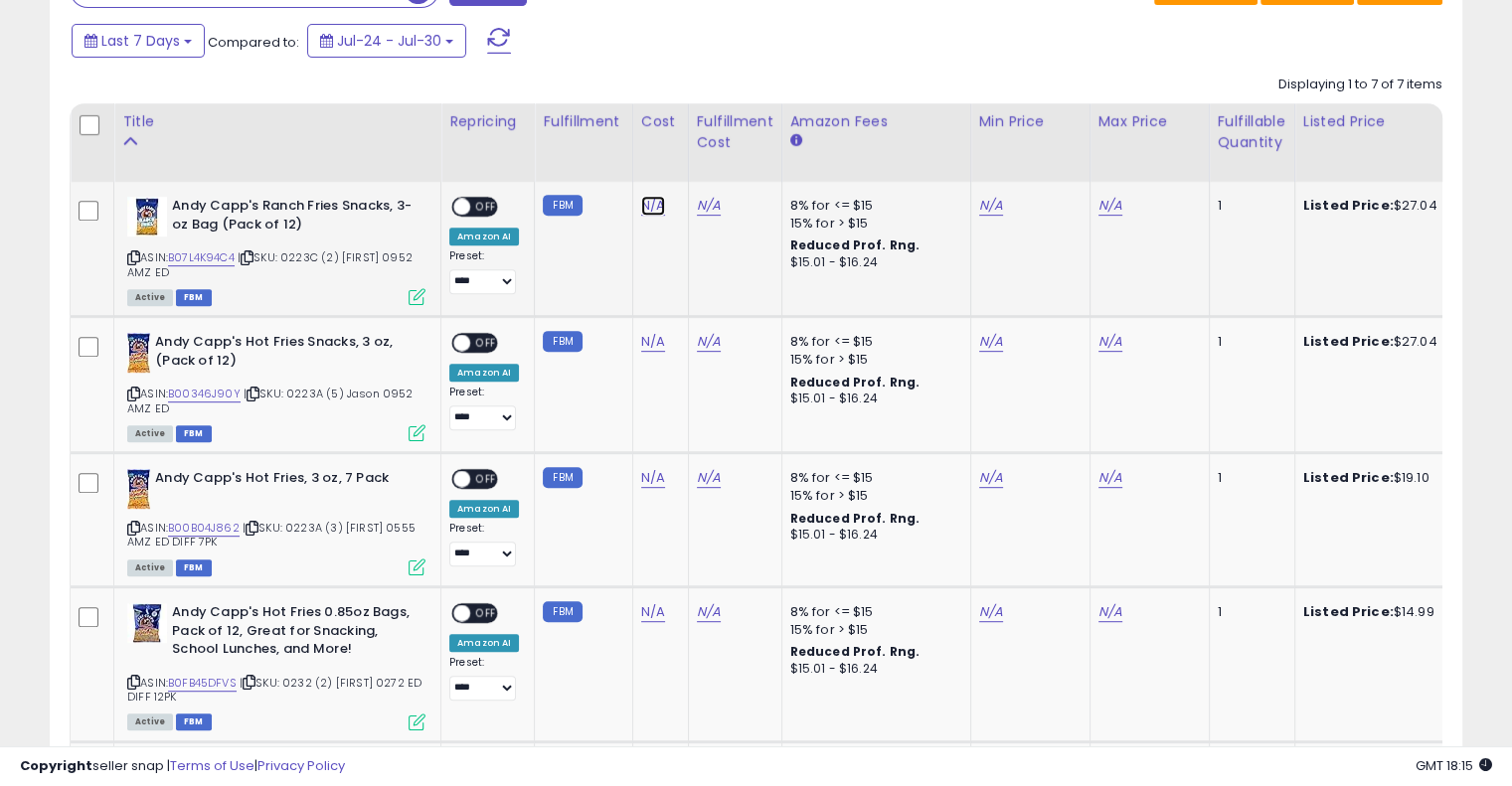 click on "N/A" at bounding box center [653, 206] 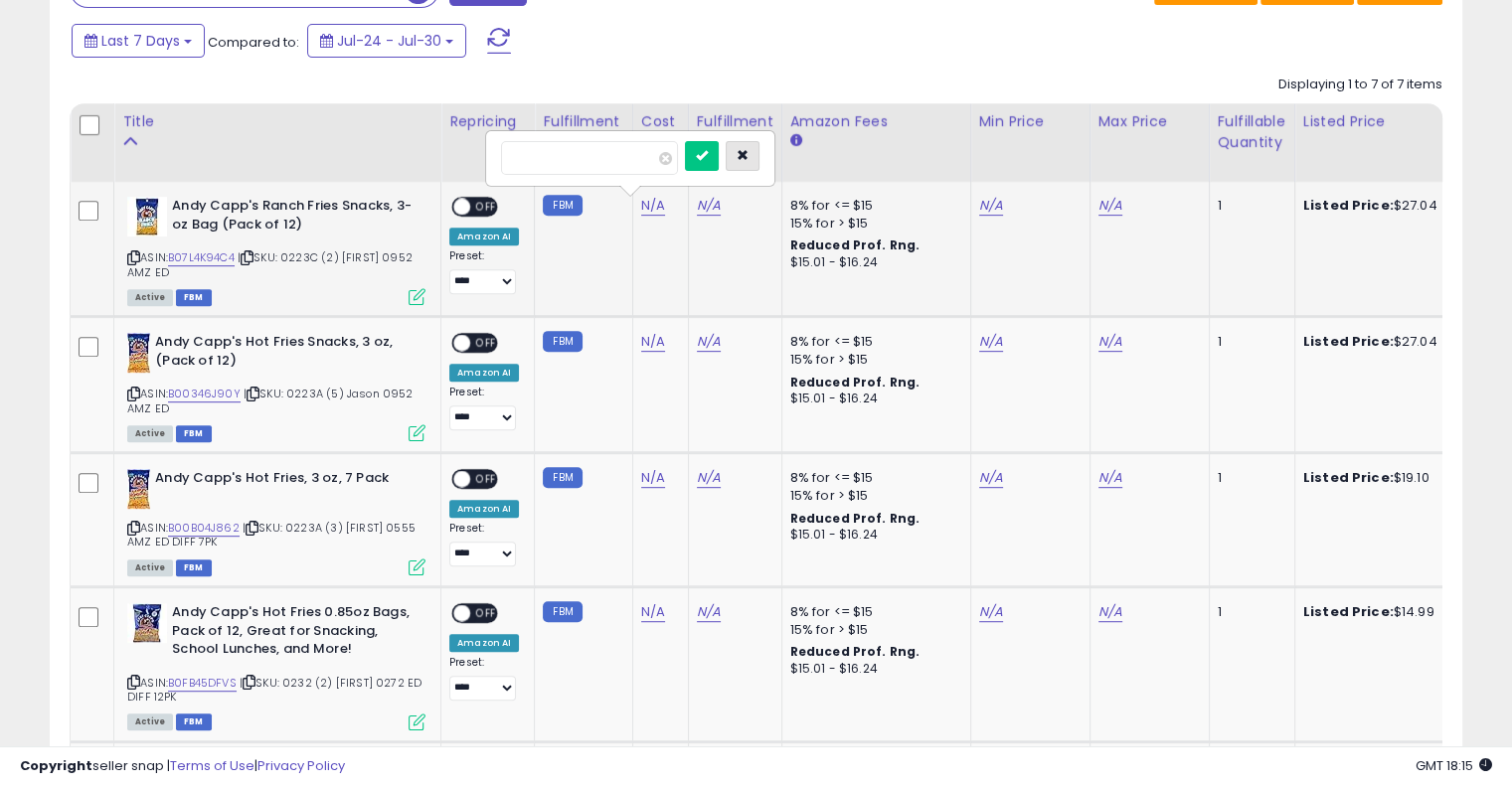 click at bounding box center (743, 156) 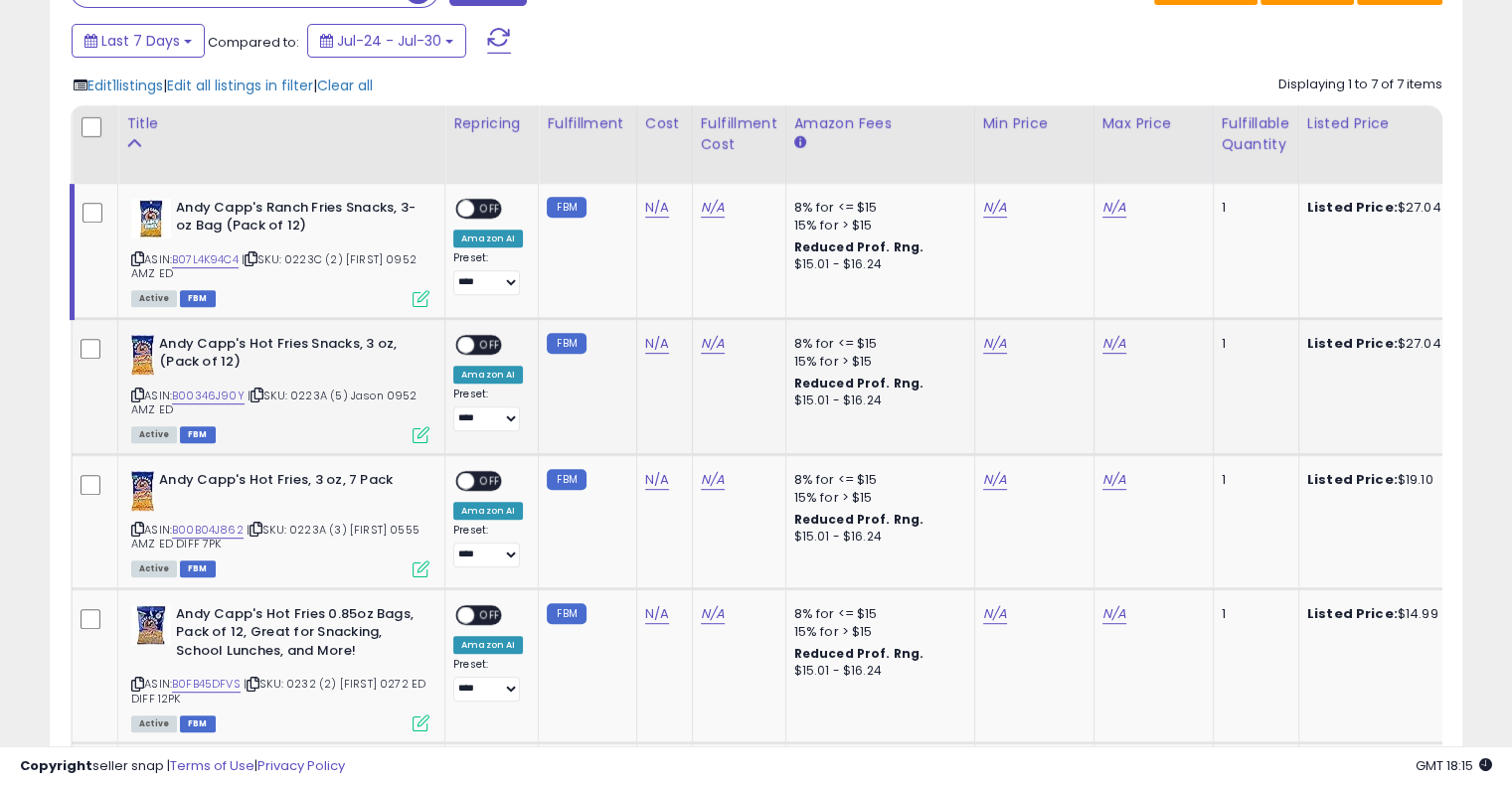 click 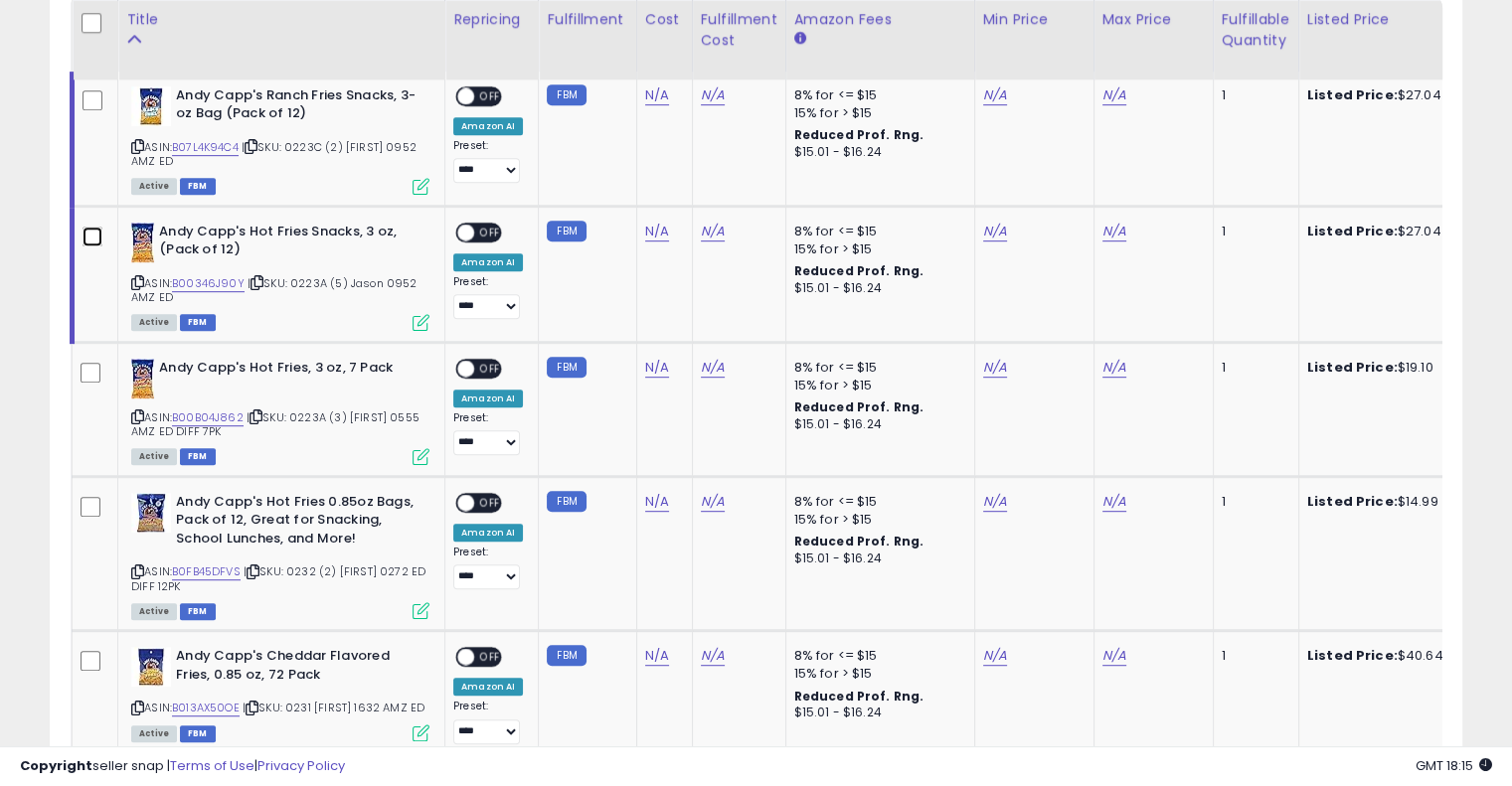 scroll, scrollTop: 971, scrollLeft: 0, axis: vertical 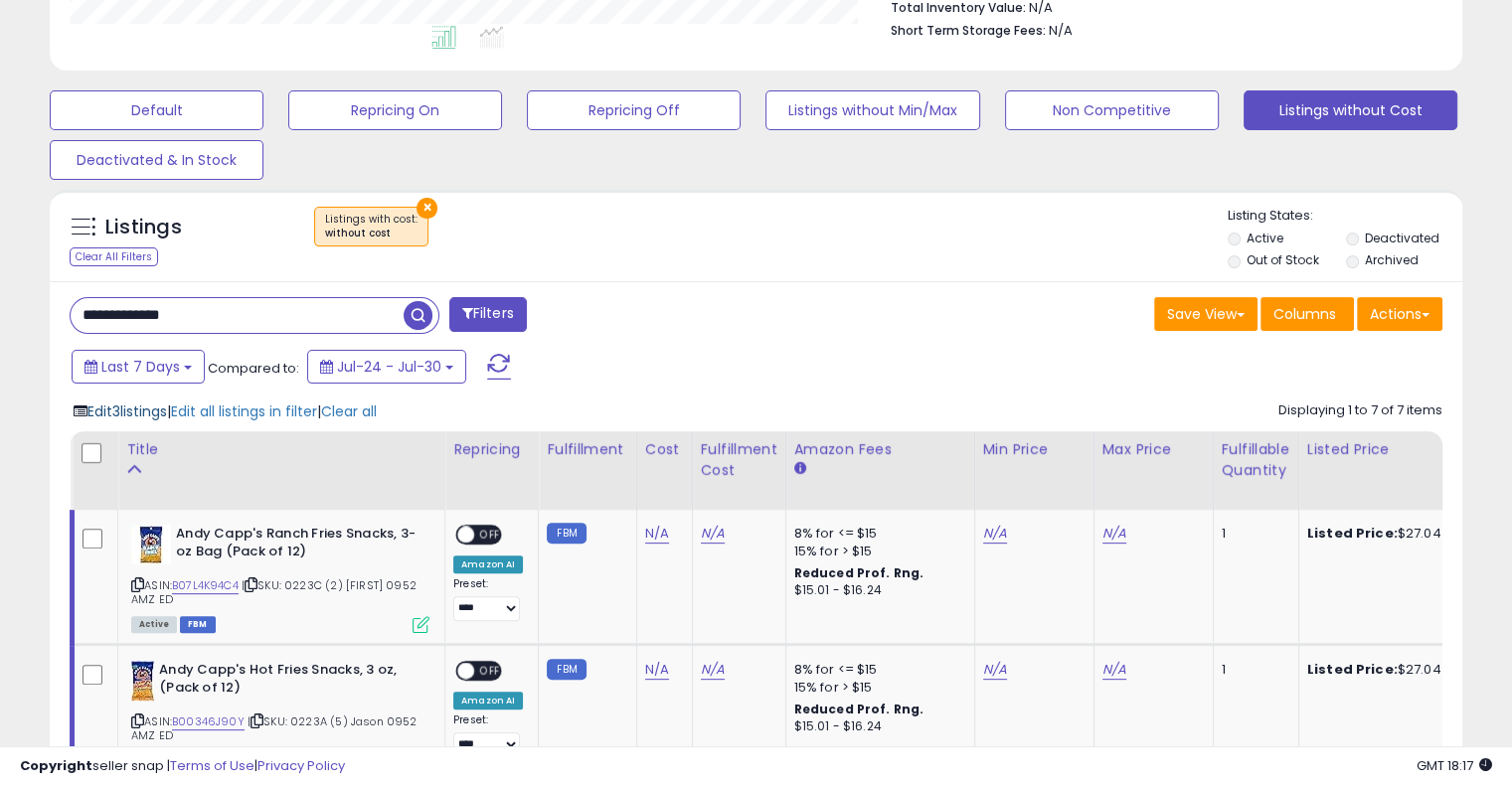 click on "Edit  3  listings" at bounding box center [127, 411] 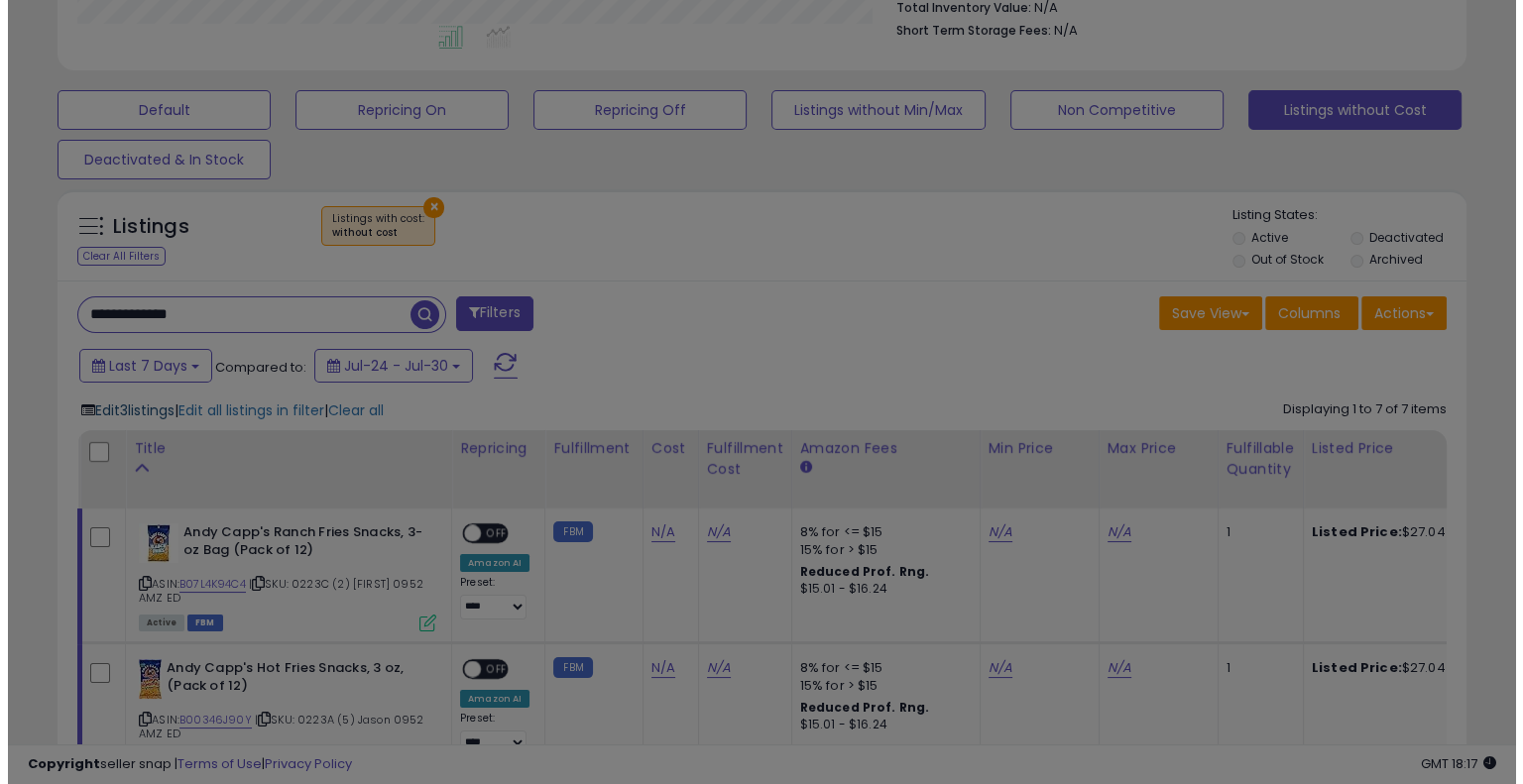scroll, scrollTop: 990743, scrollLeft: 990712, axis: both 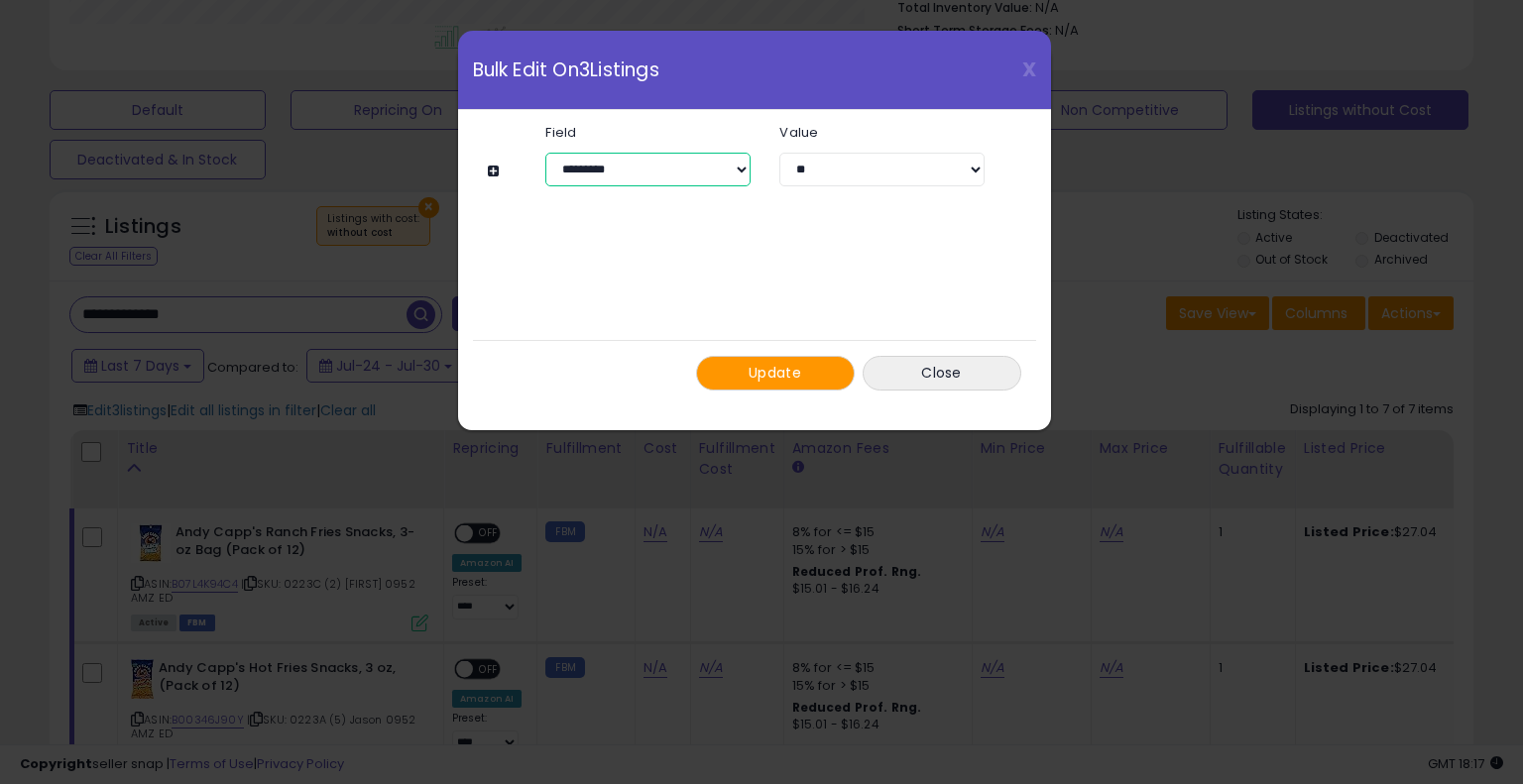 click on "**********" at bounding box center [647, 169] 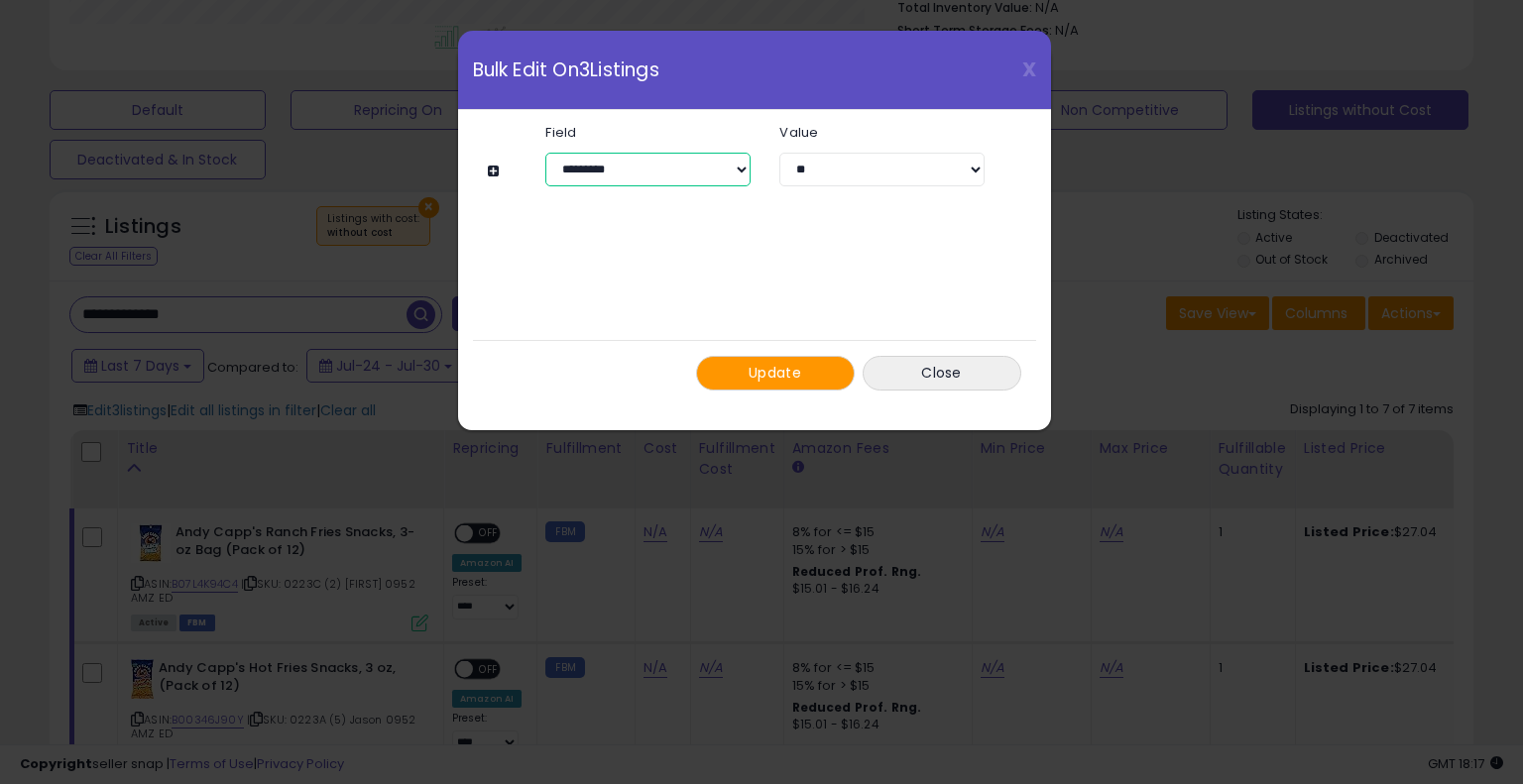 select on "****" 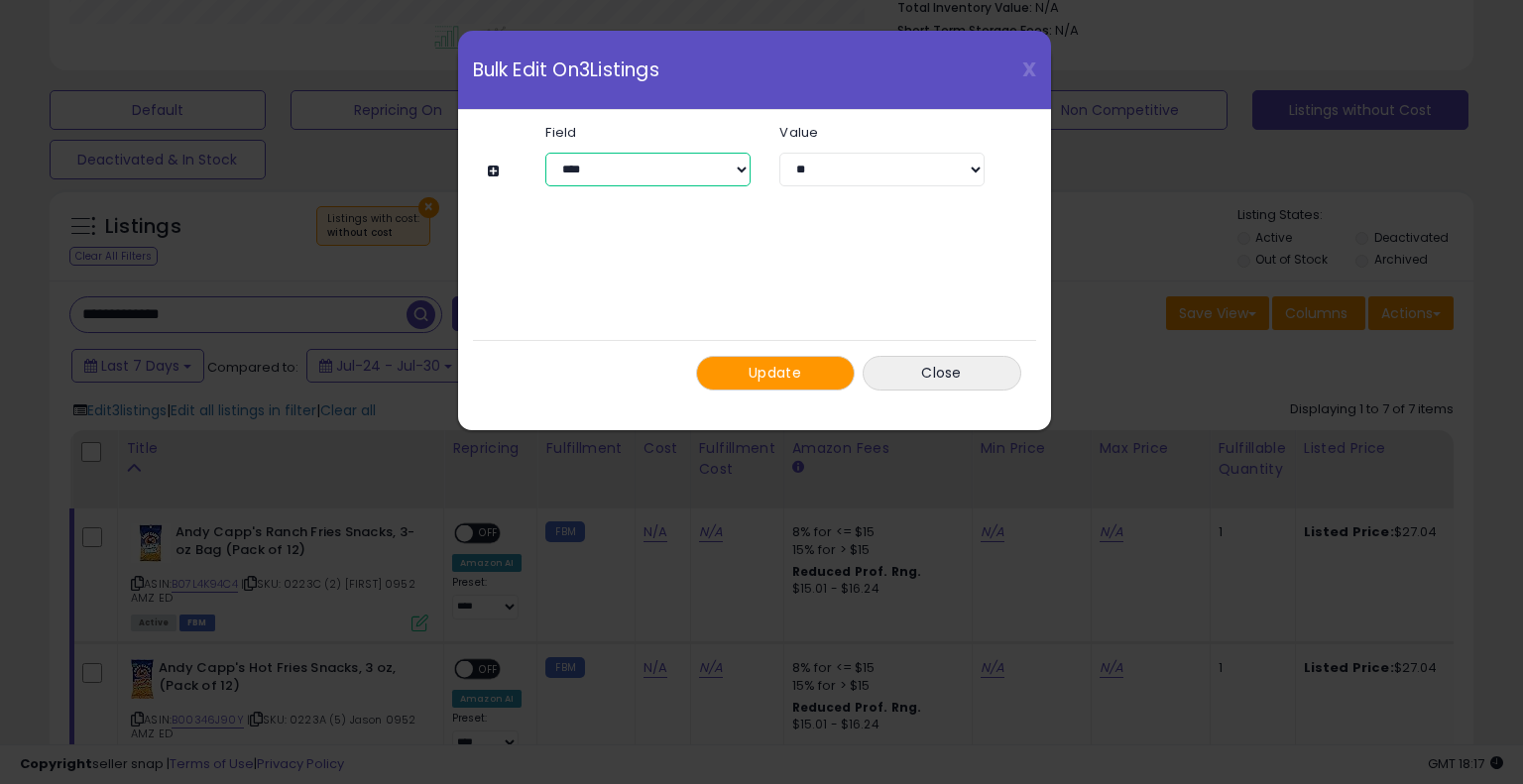click on "**********" at bounding box center (647, 169) 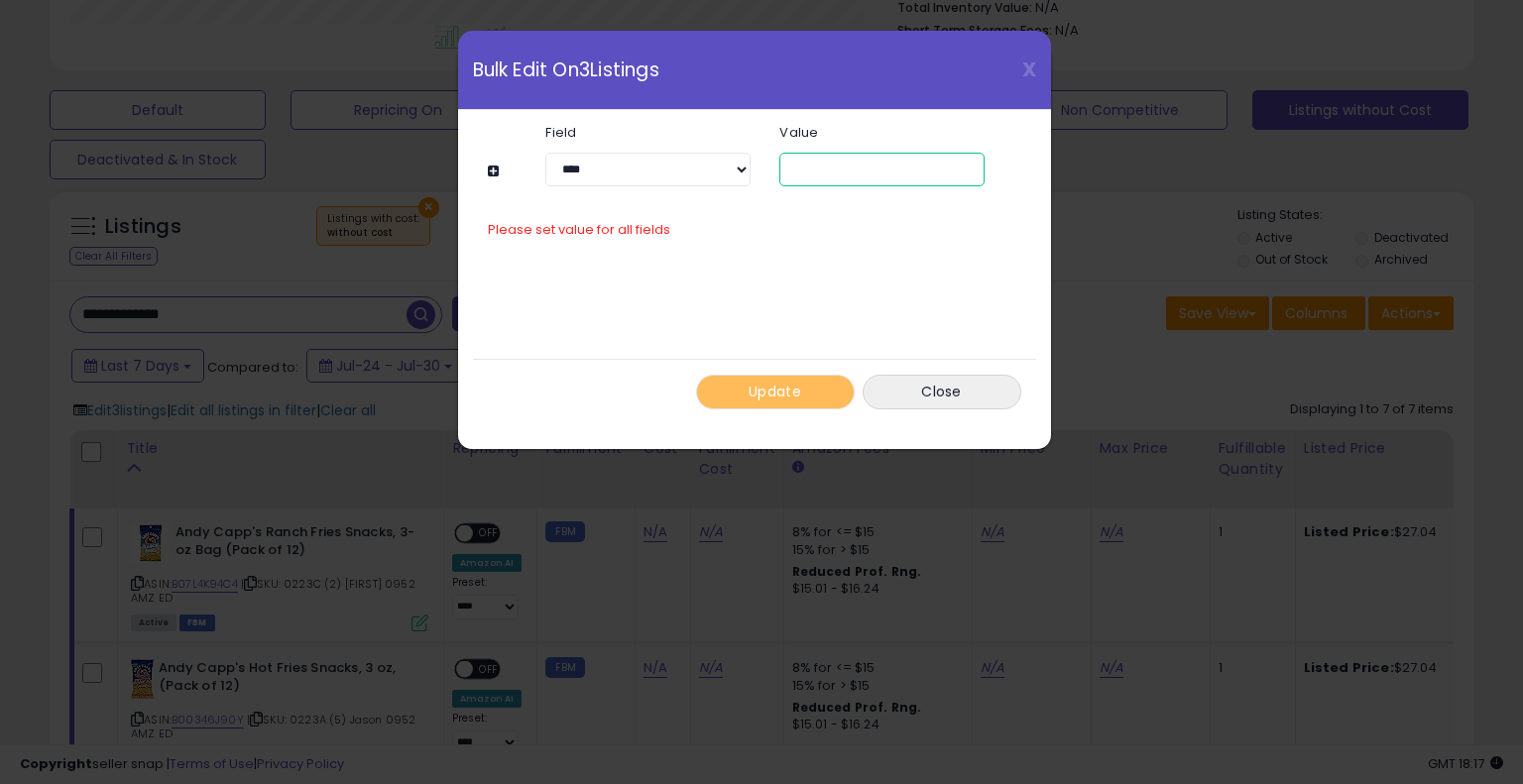 click at bounding box center (881, 169) 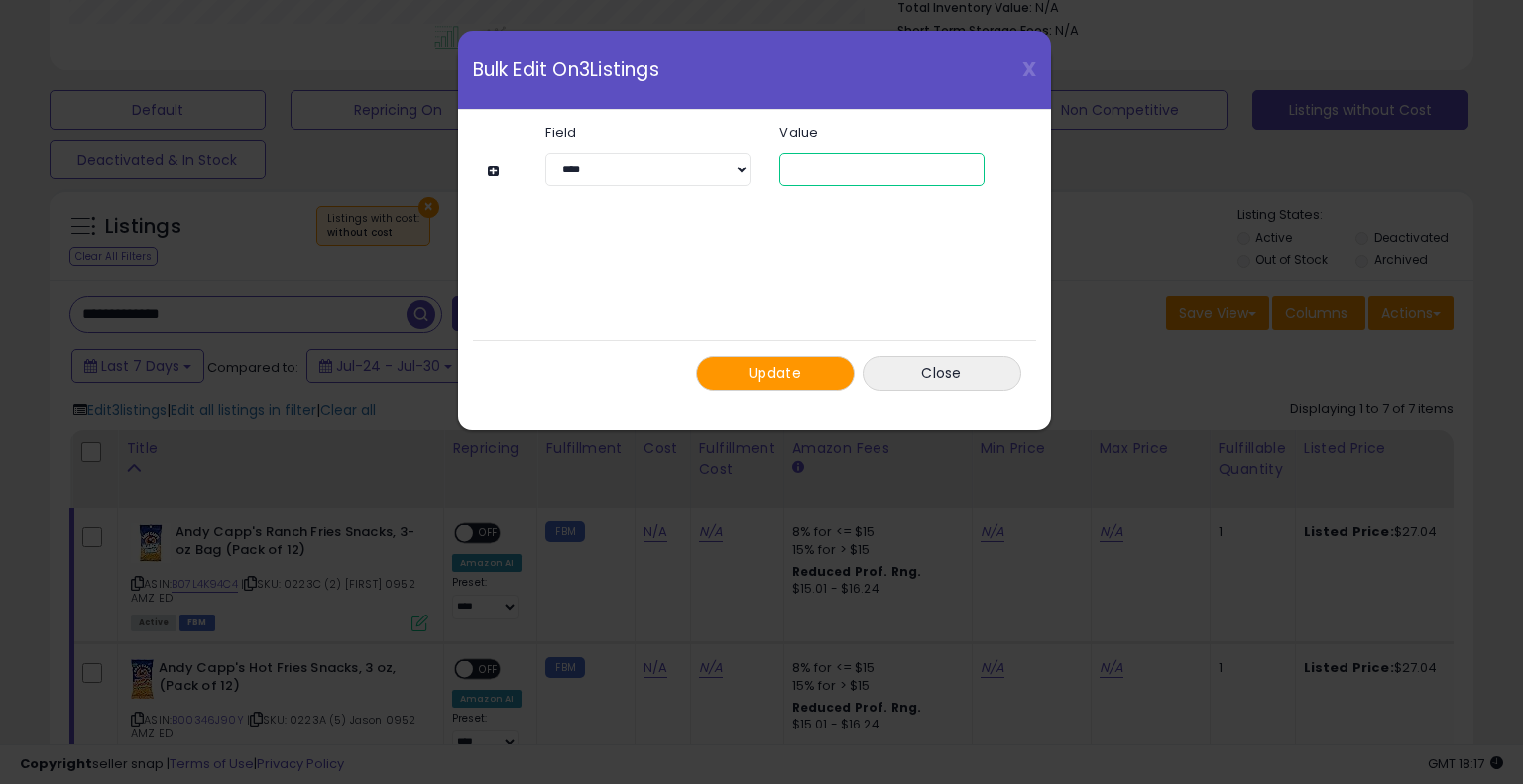 type on "****" 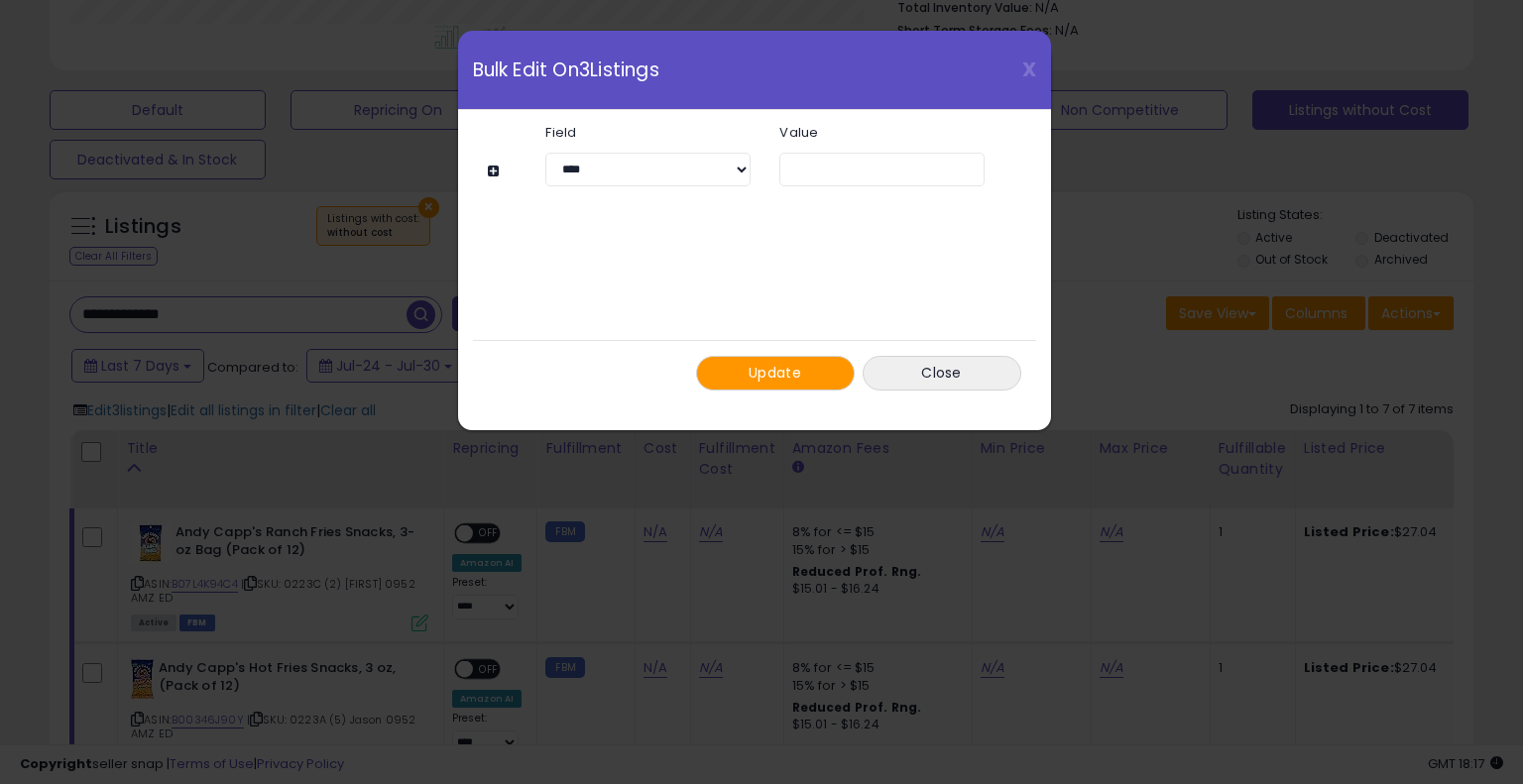 click on "Update" at bounding box center (774, 373) 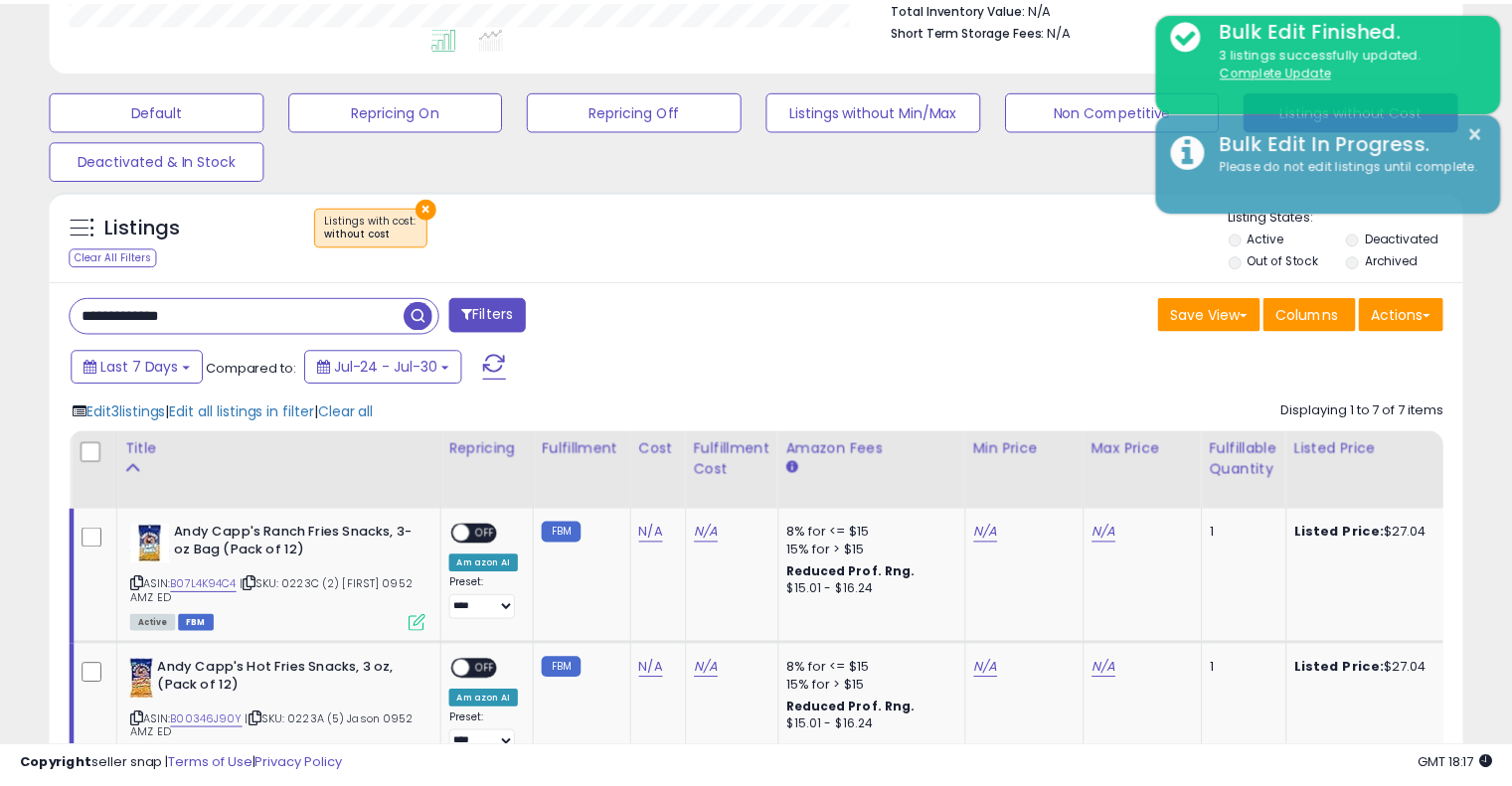 scroll, scrollTop: 406, scrollLeft: 817, axis: both 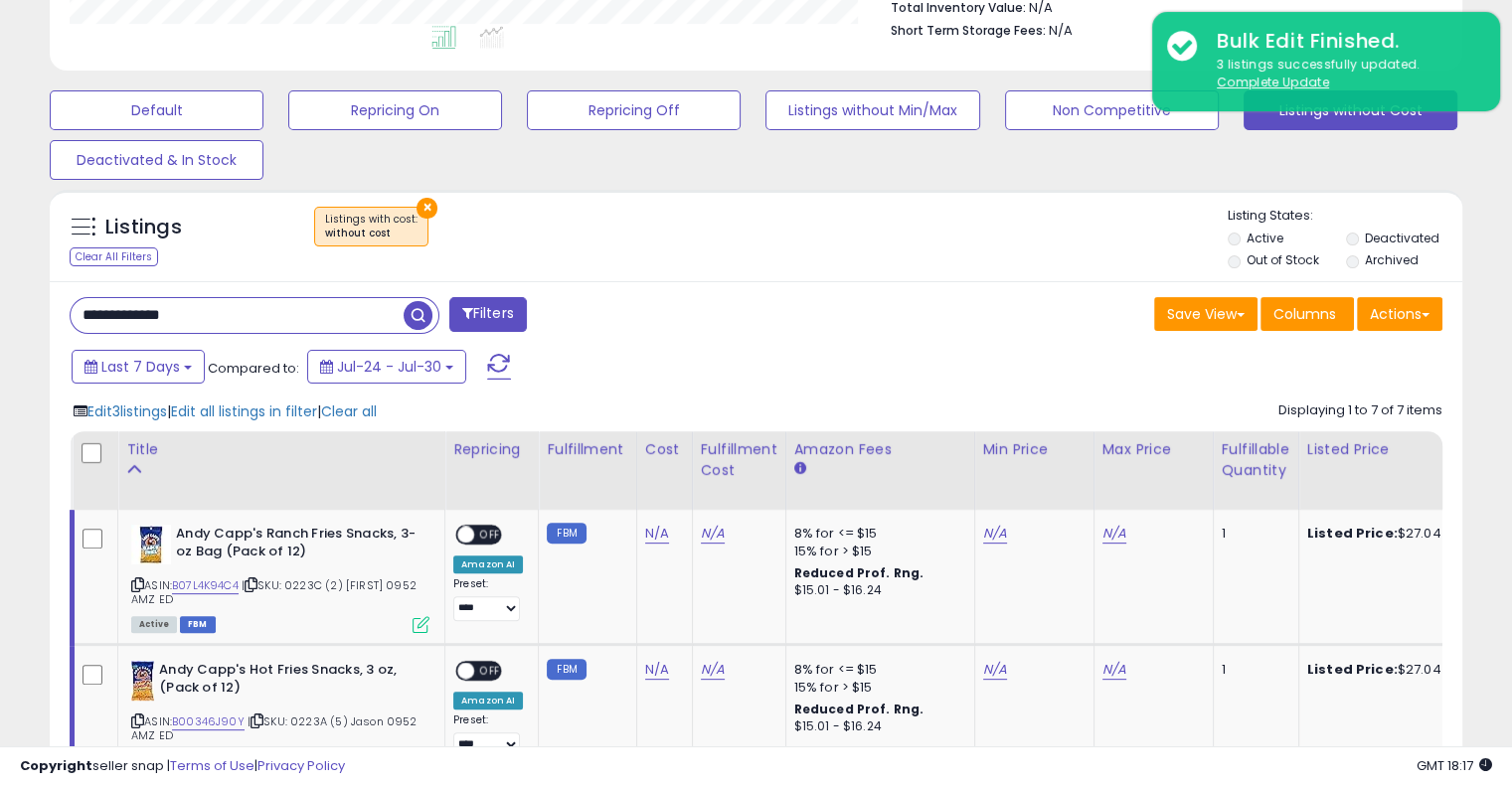 click on "**********" at bounding box center (756, 922) 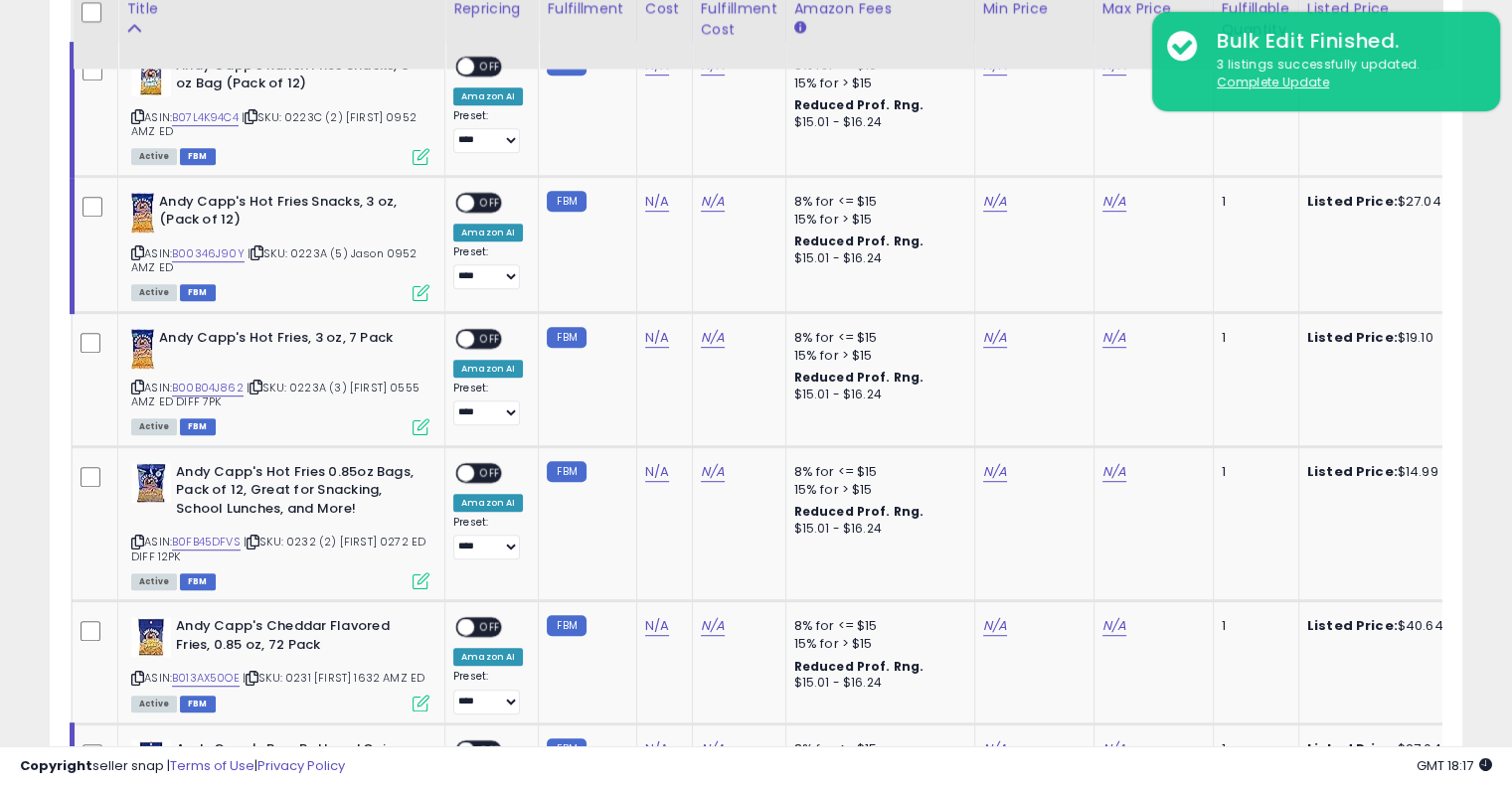 scroll, scrollTop: 1024, scrollLeft: 0, axis: vertical 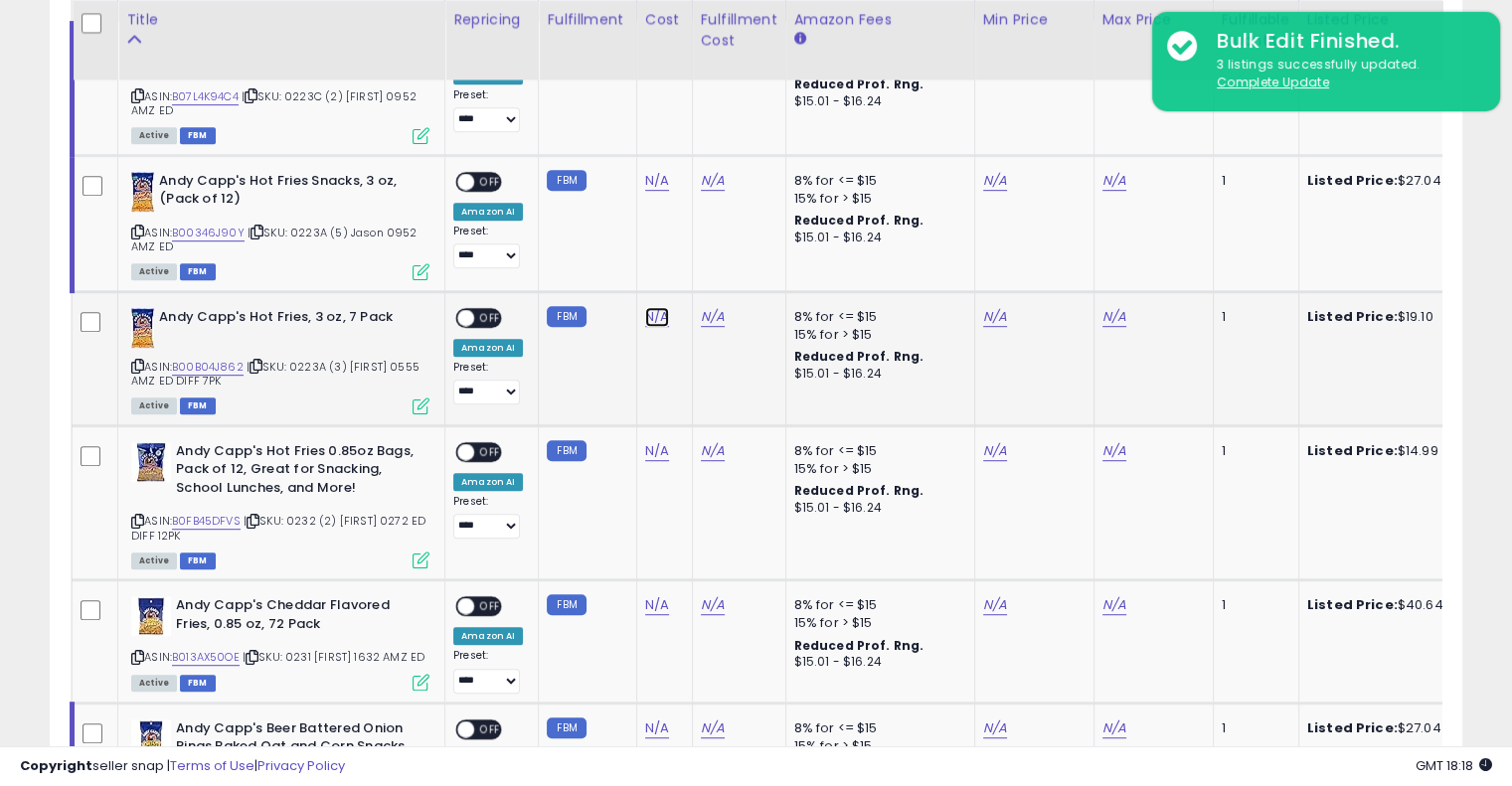 click on "N/A" at bounding box center (657, 45) 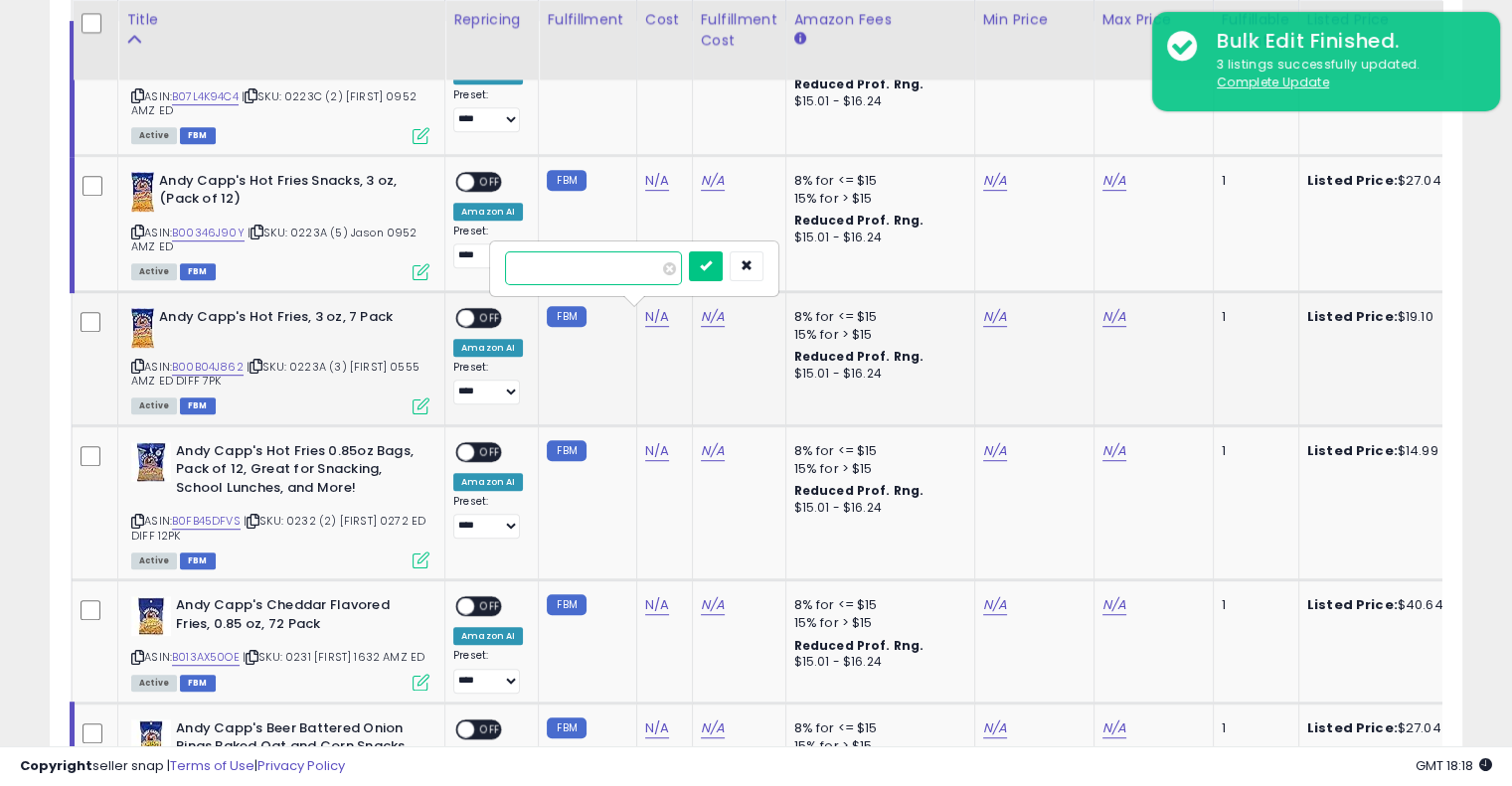 type on "****" 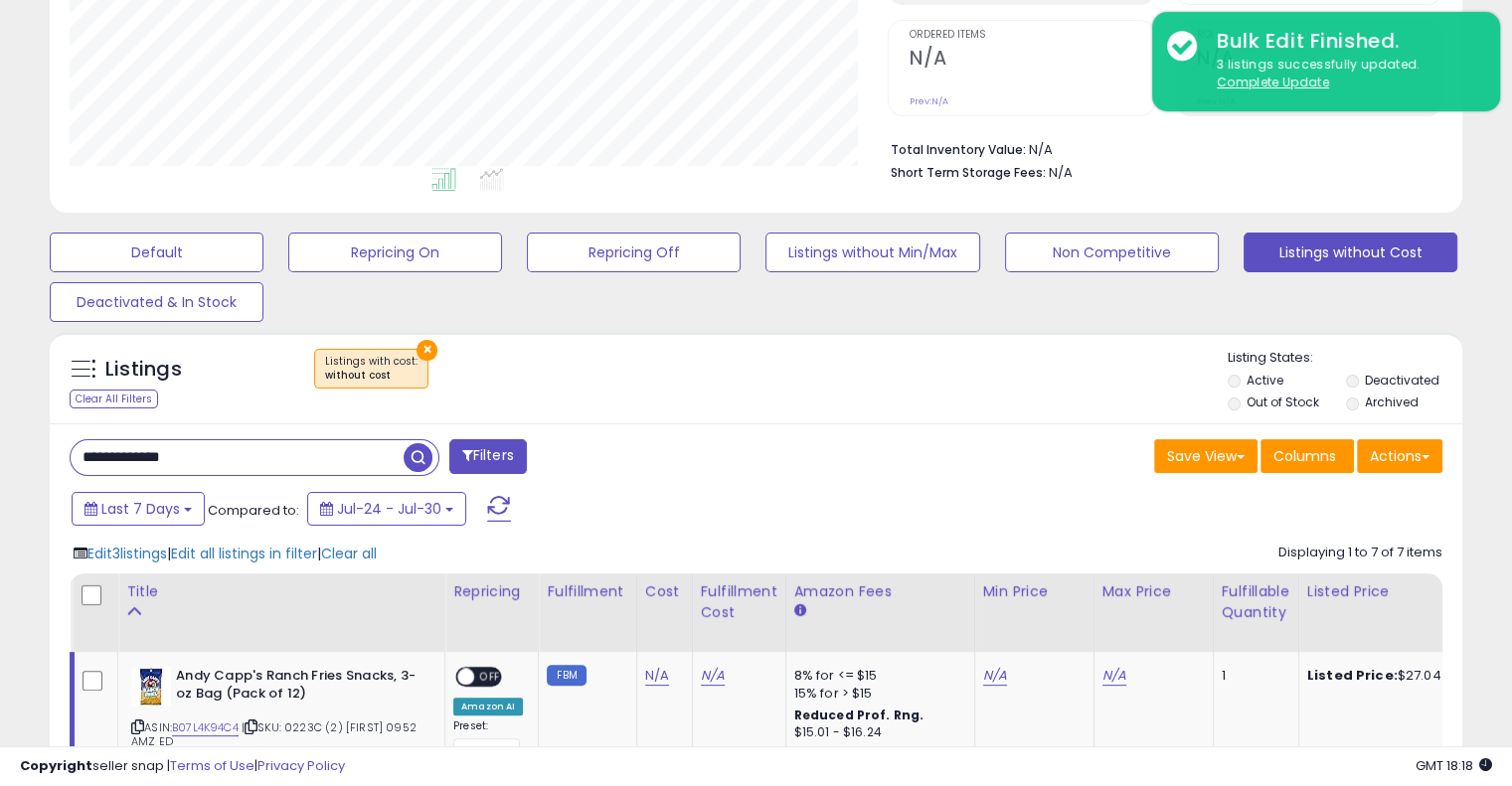 scroll, scrollTop: 379, scrollLeft: 0, axis: vertical 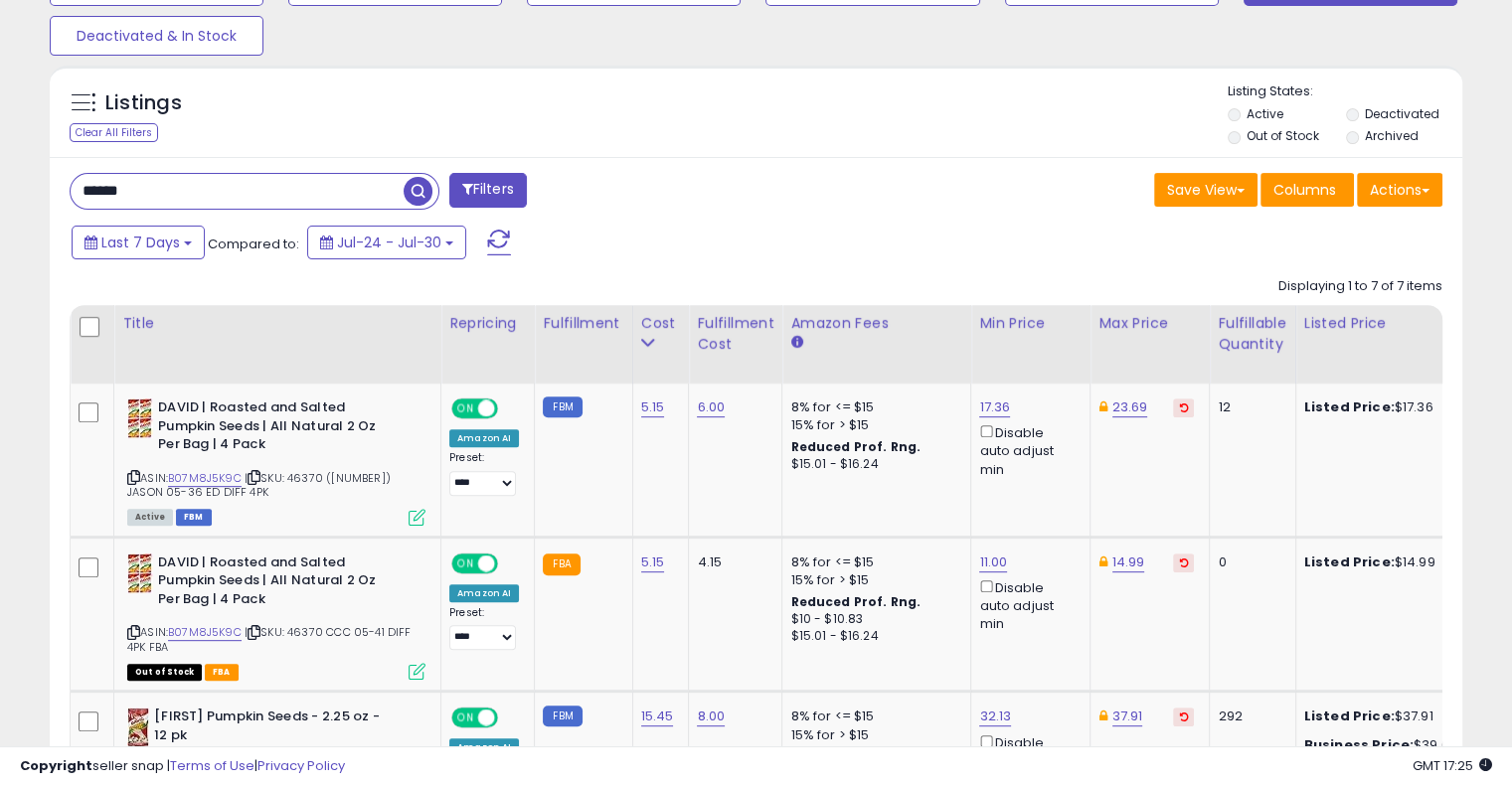 click on "*****" at bounding box center [237, 191] 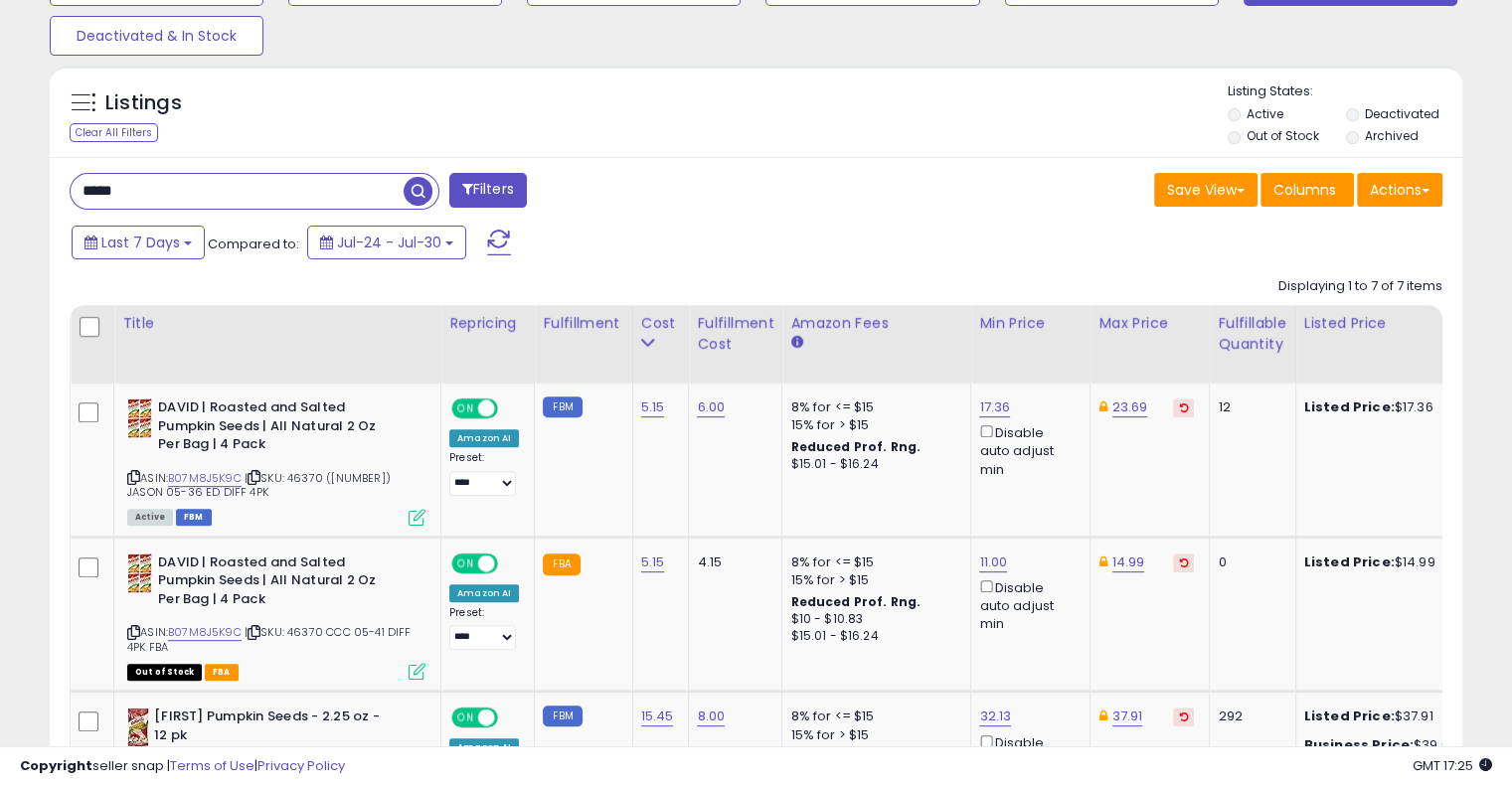 type on "*****" 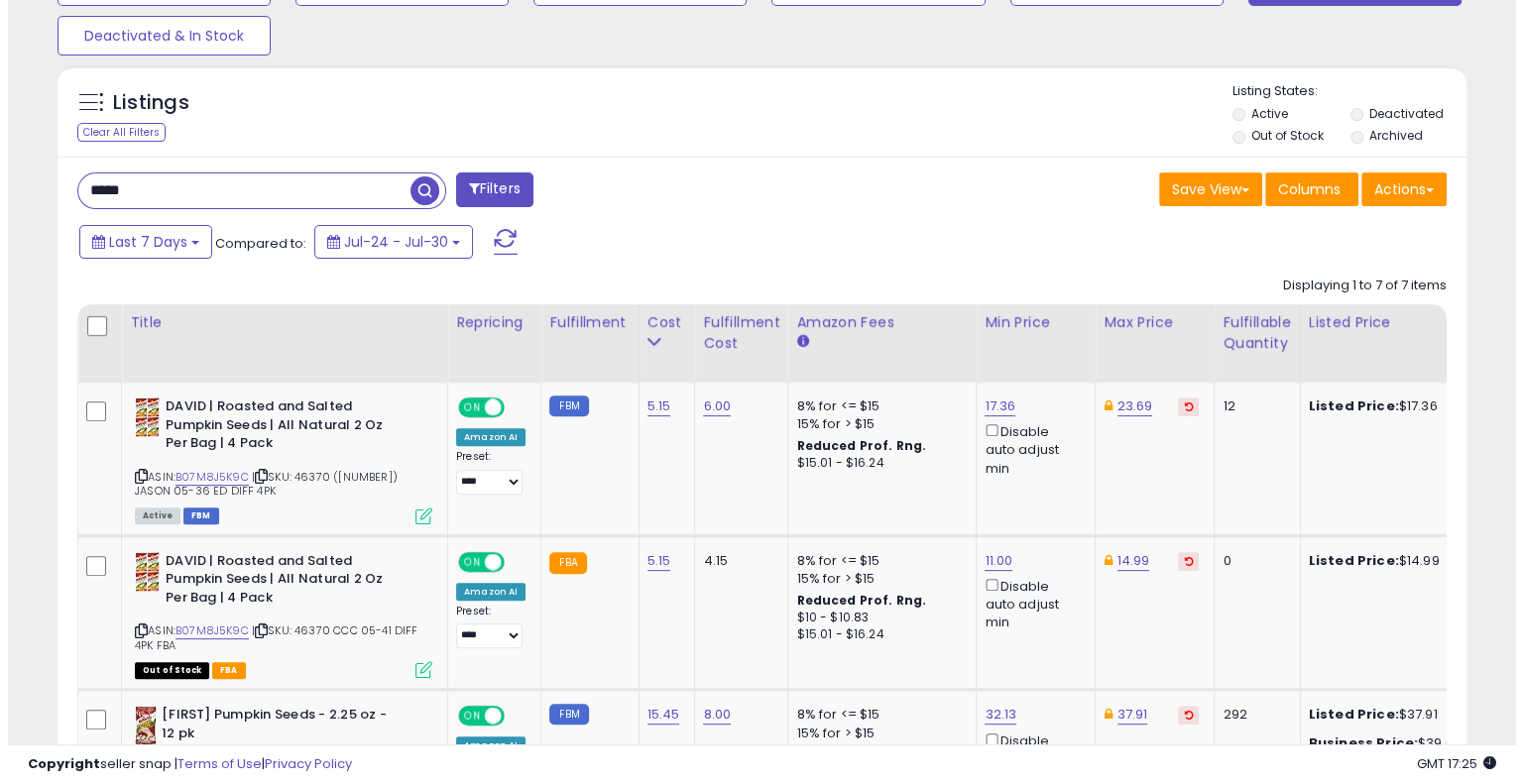 scroll, scrollTop: 424, scrollLeft: 0, axis: vertical 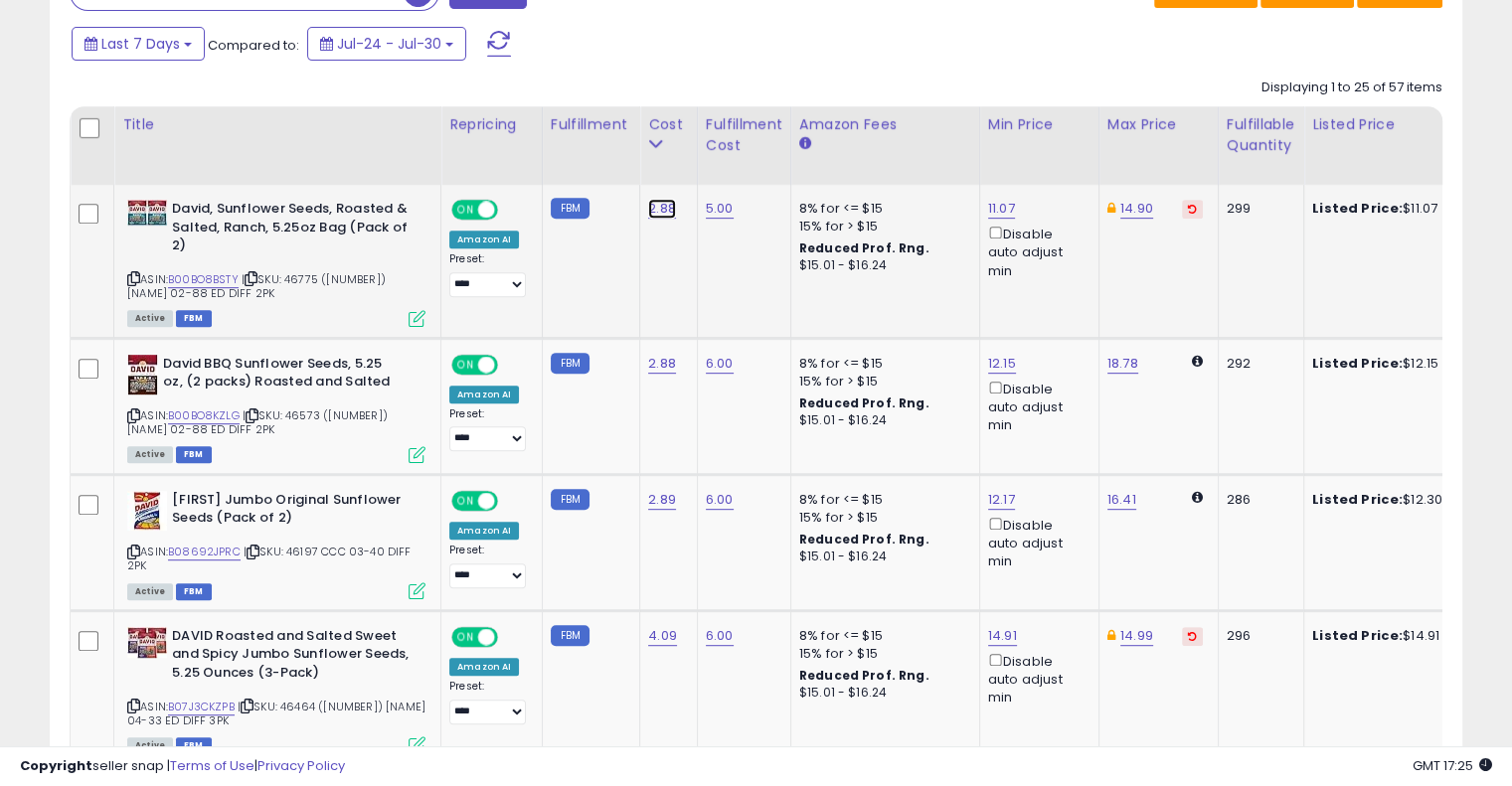 click on "2.88" at bounding box center [662, 209] 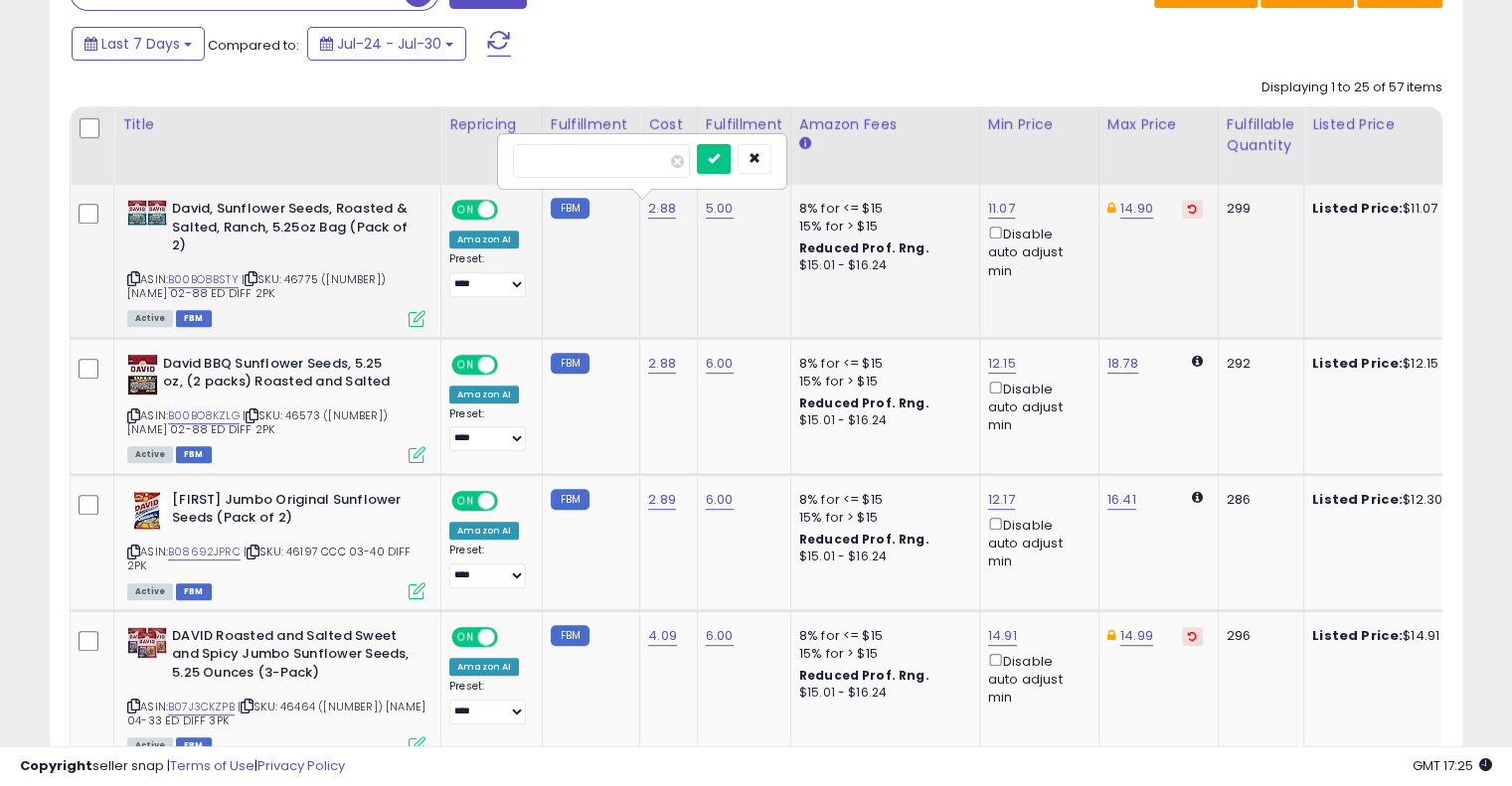 type on "****" 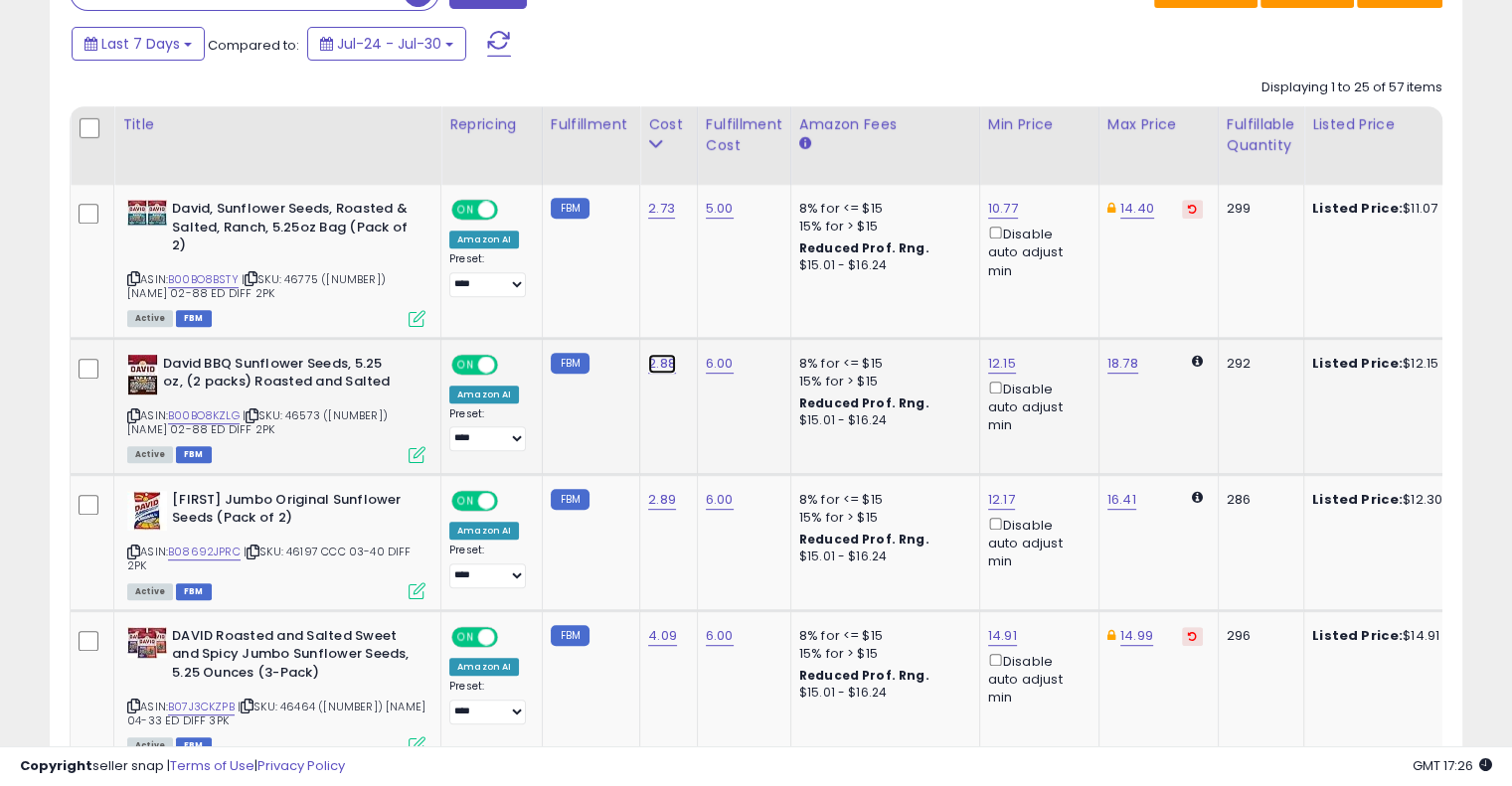 click on "2.88" at bounding box center (661, 209) 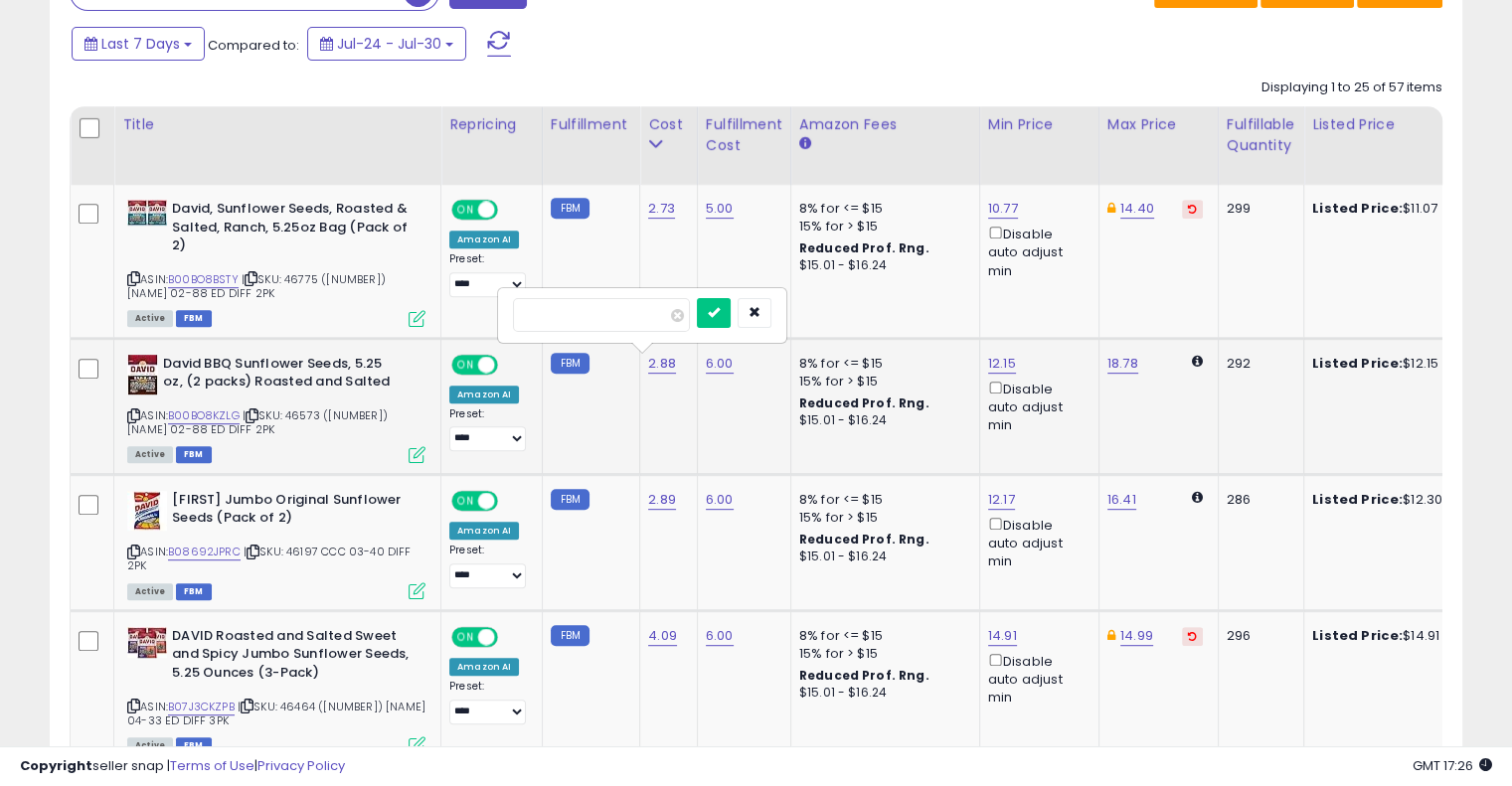 type on "****" 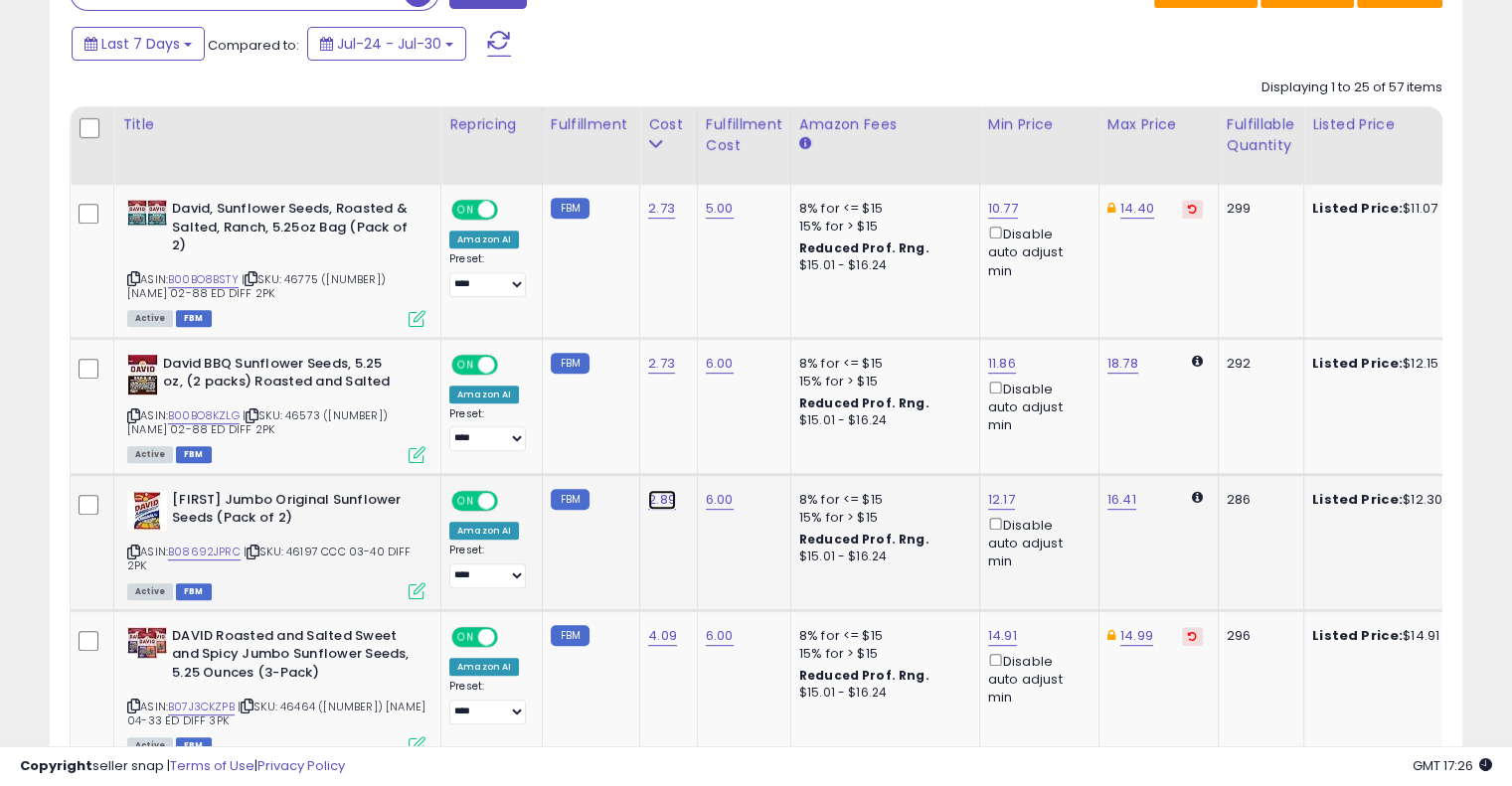 click on "2.89" at bounding box center [661, 209] 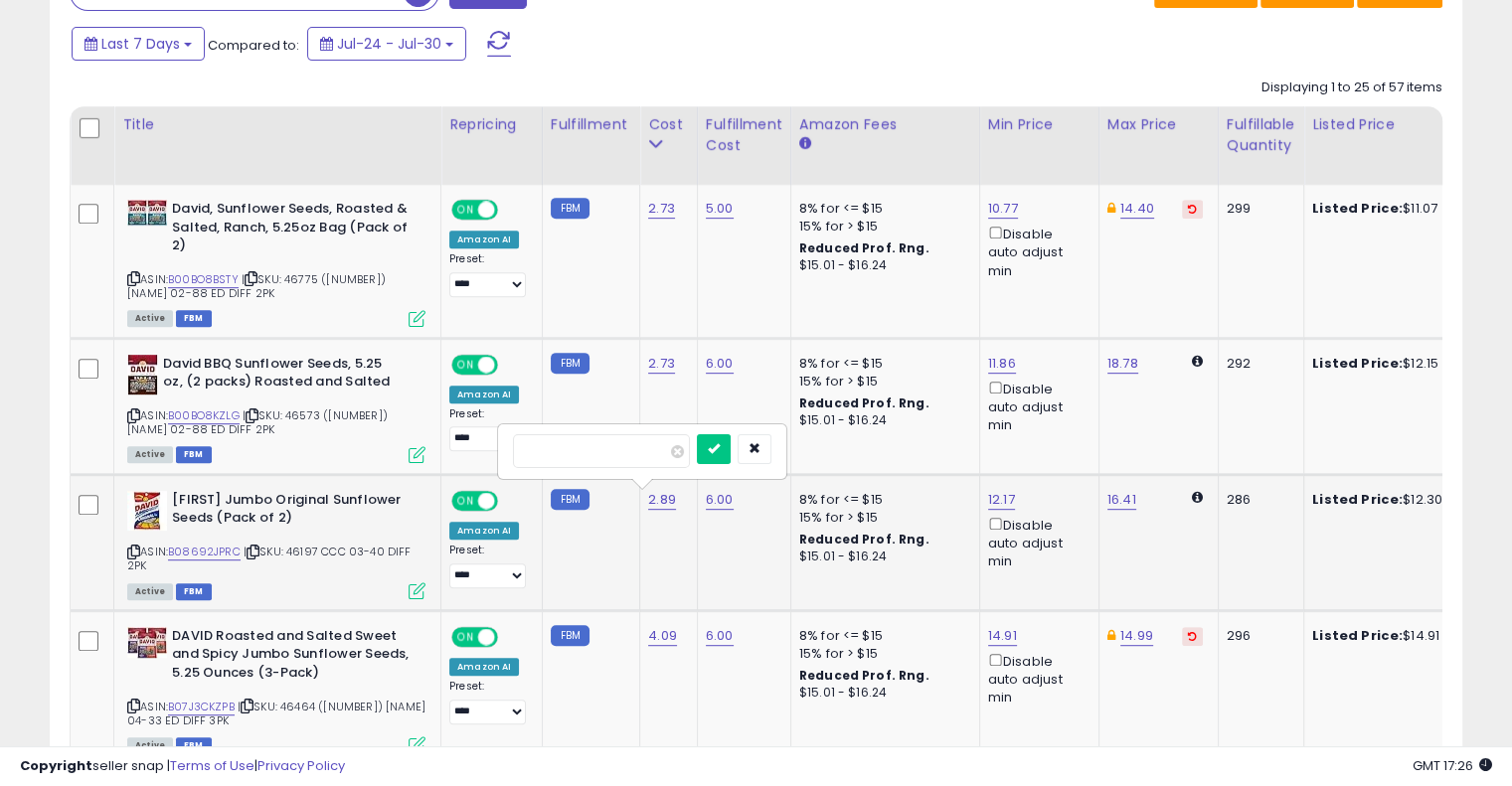 type on "****" 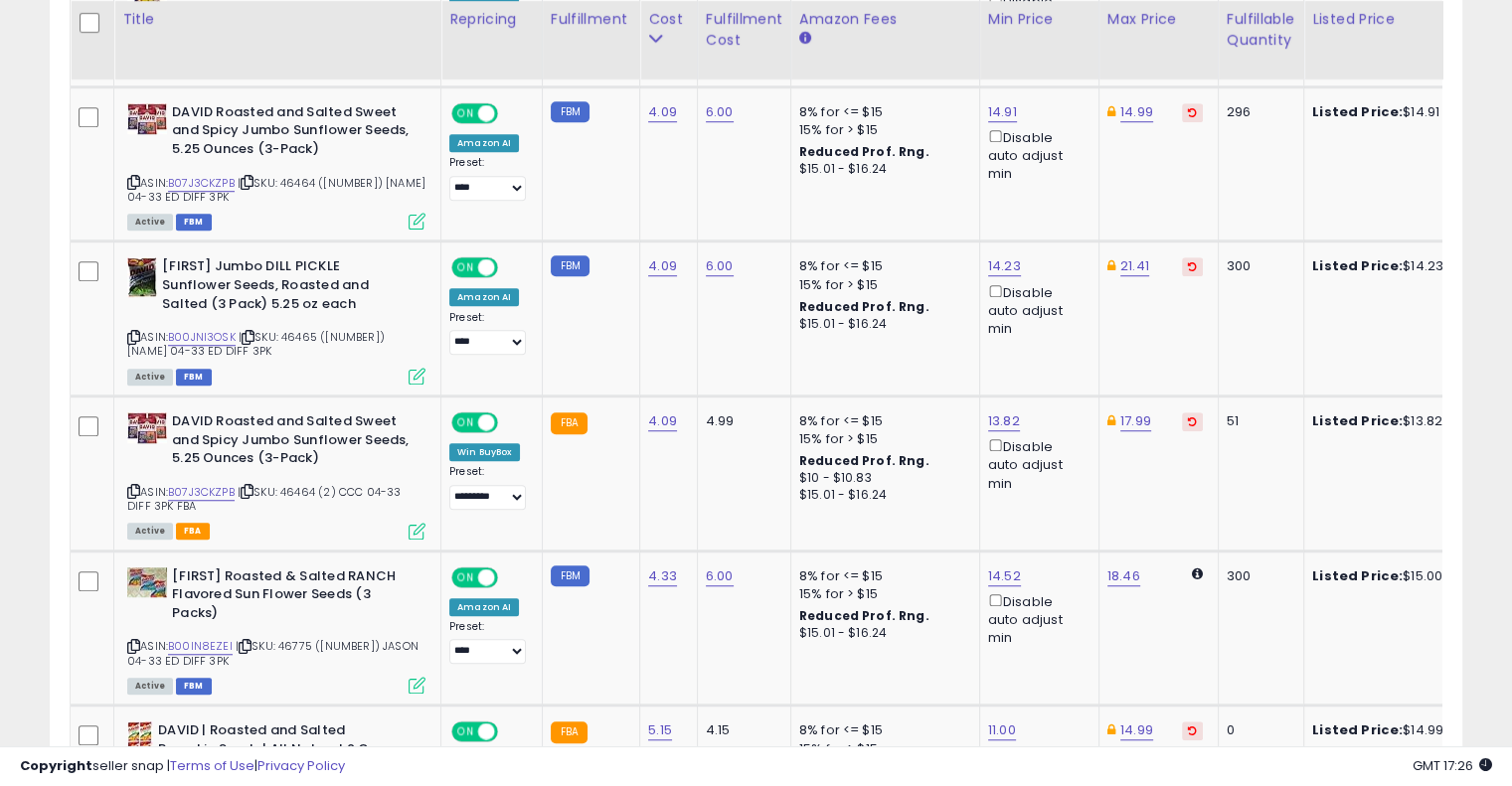 scroll, scrollTop: 1336, scrollLeft: 0, axis: vertical 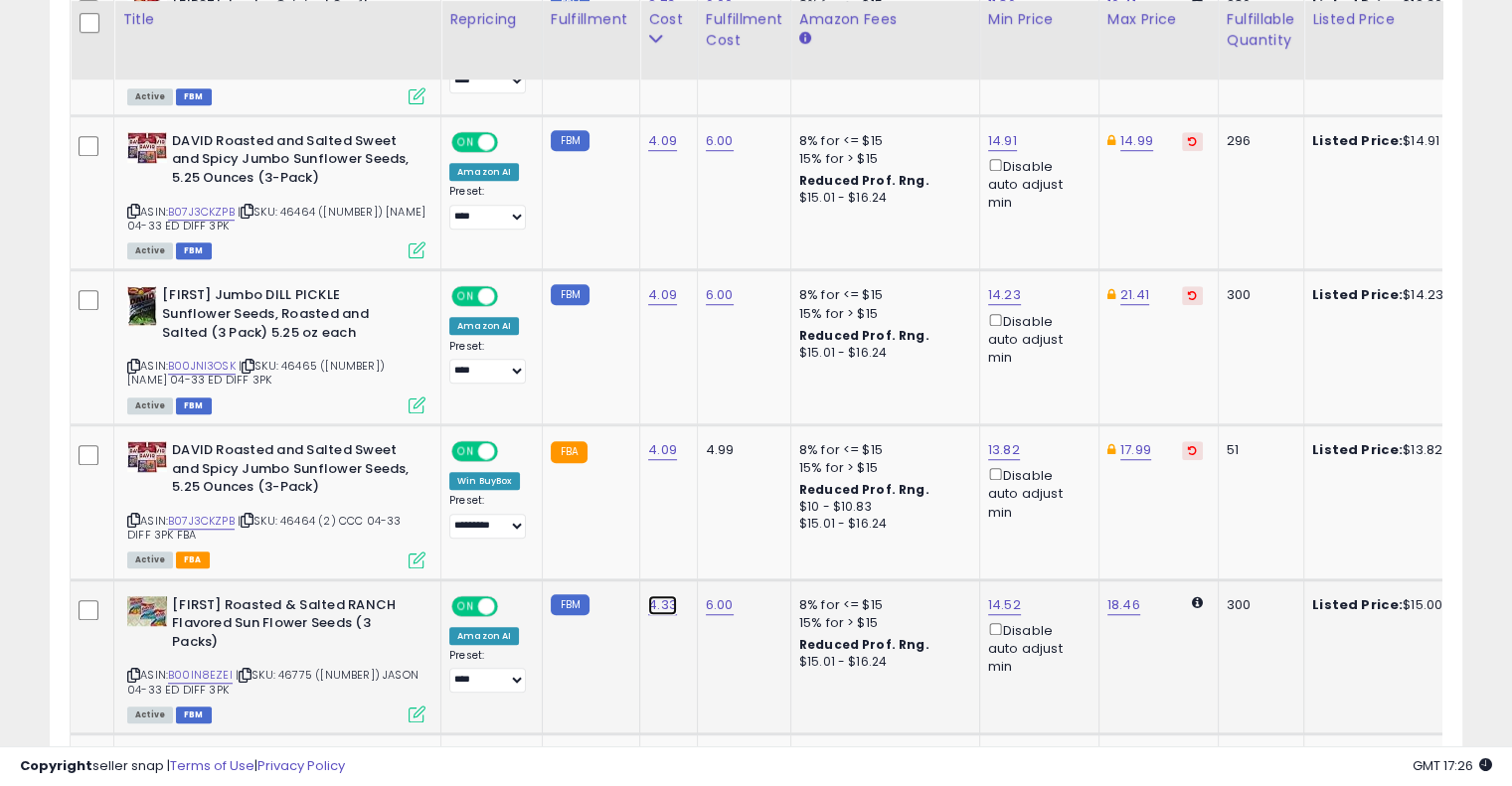click on "4.33" at bounding box center (661, -286) 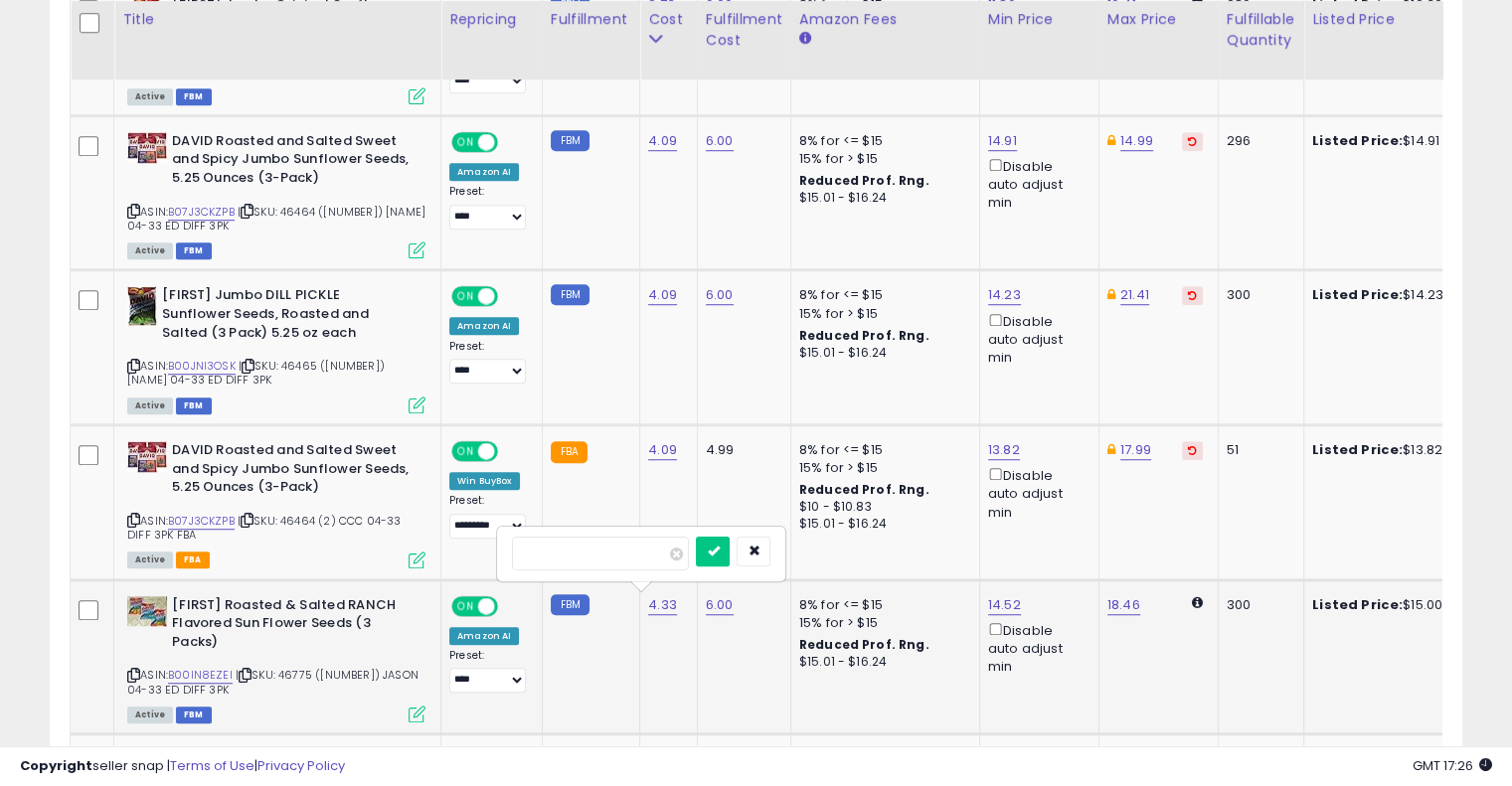 type on "****" 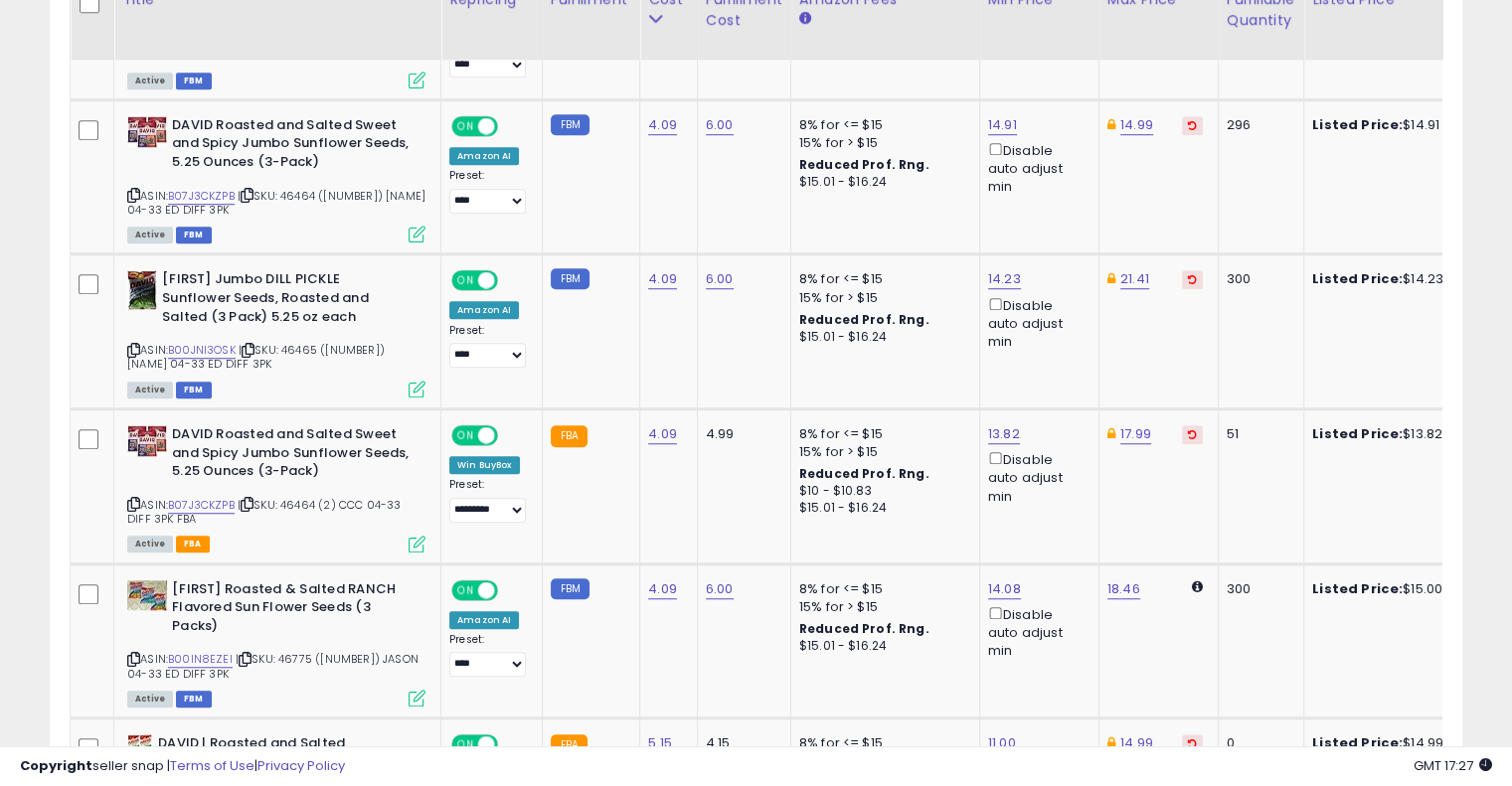 scroll, scrollTop: 1335, scrollLeft: 0, axis: vertical 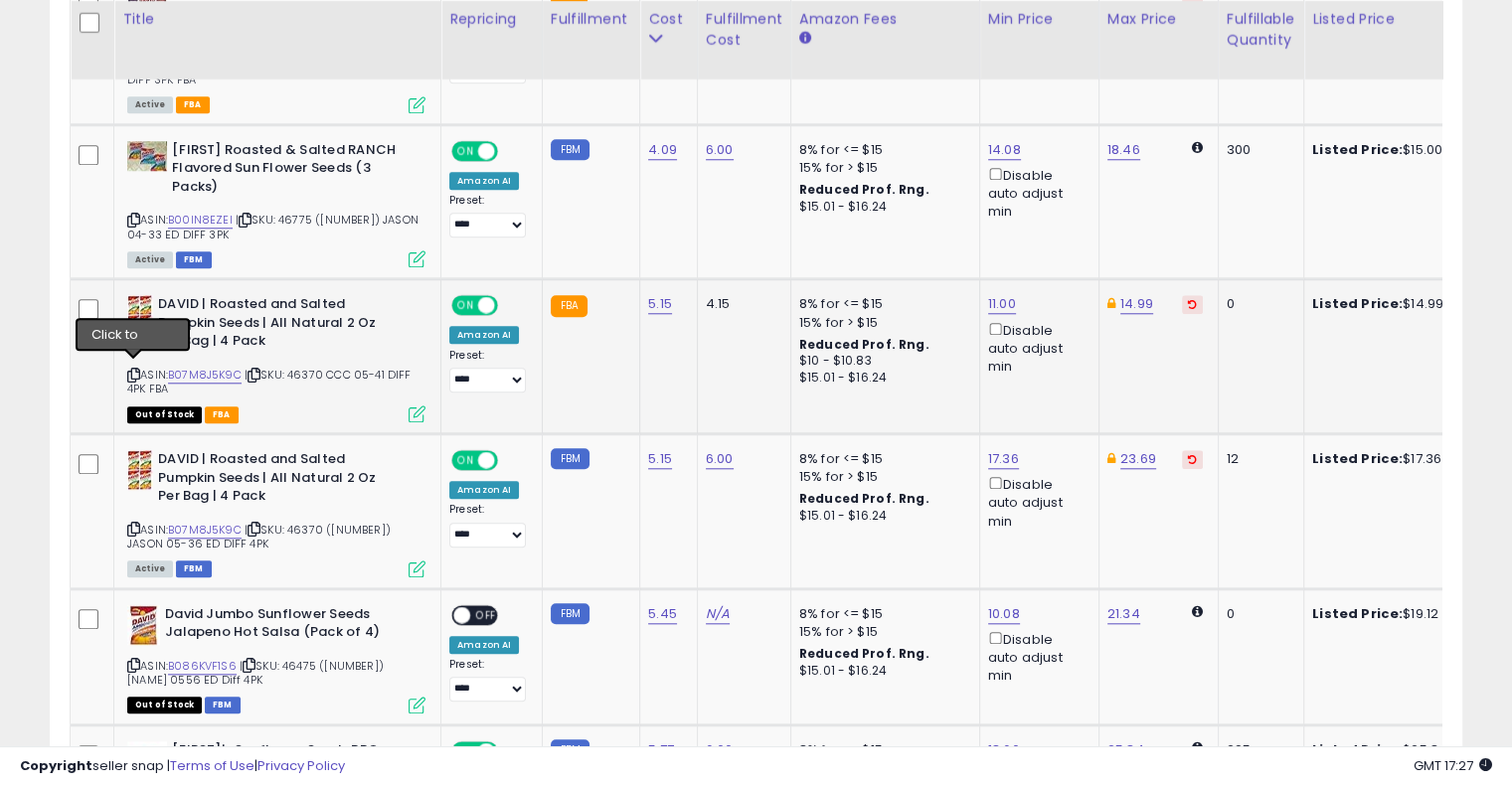 click at bounding box center [133, 375] 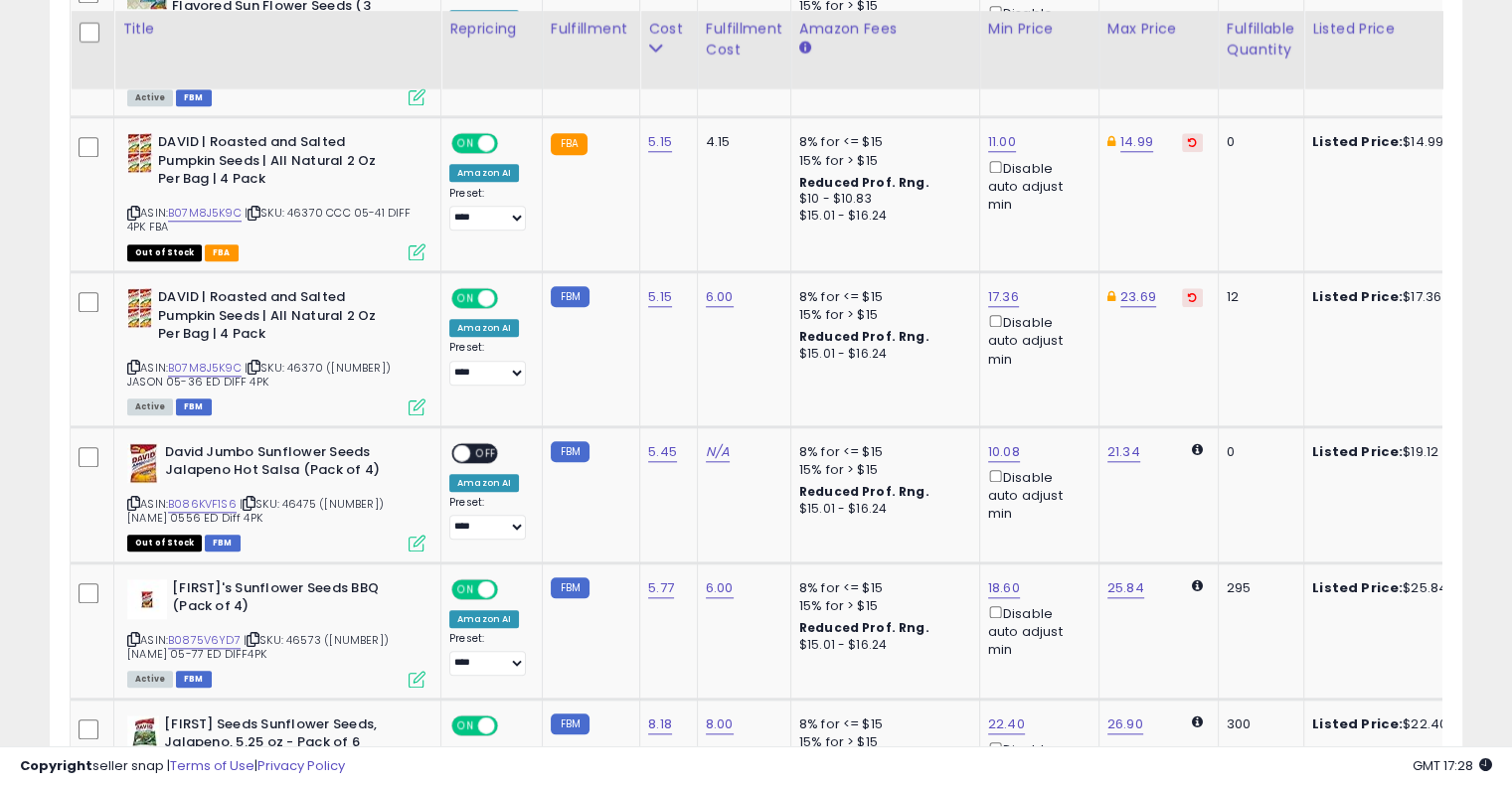 scroll, scrollTop: 2015, scrollLeft: 0, axis: vertical 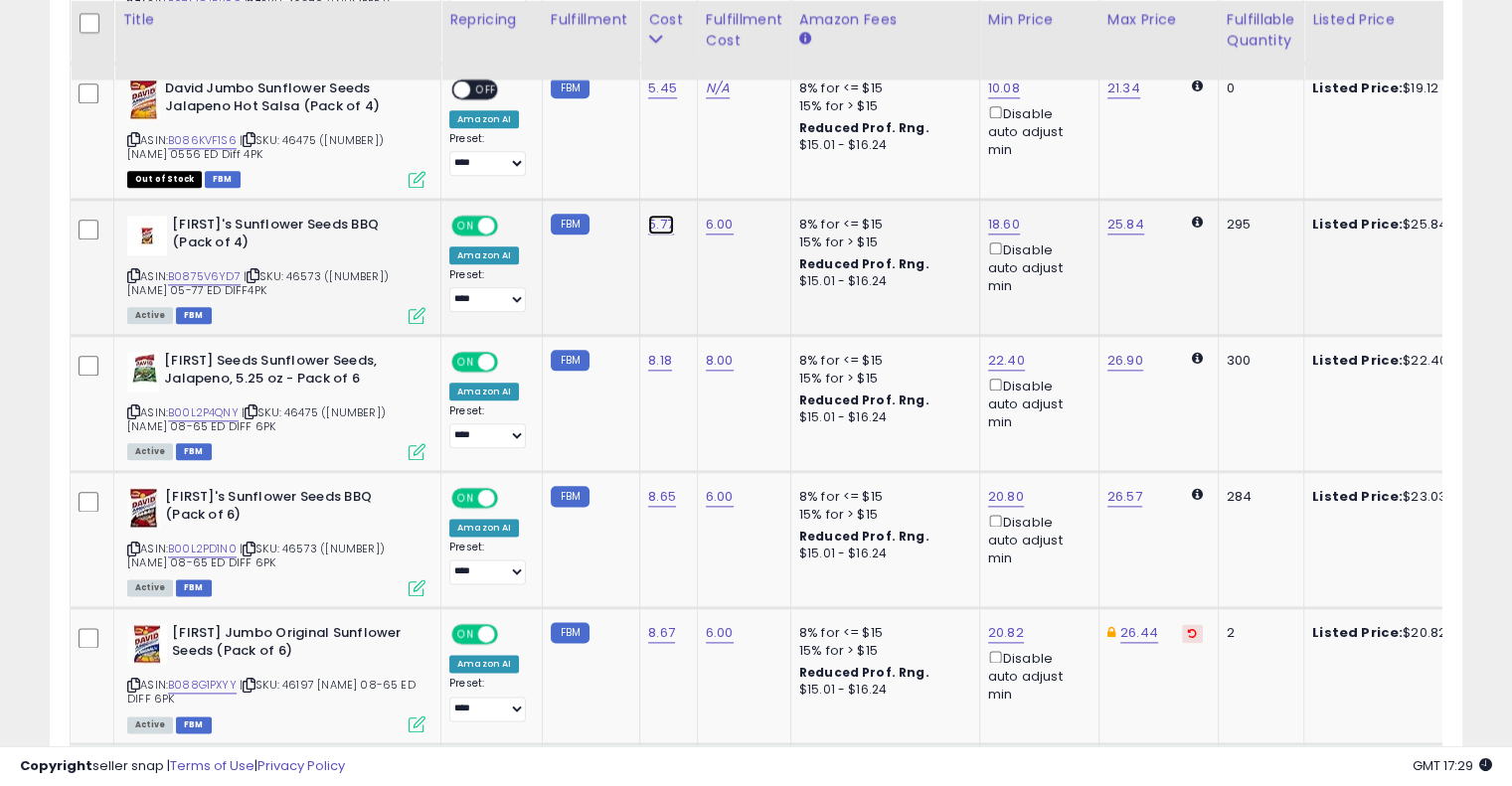 click on "5.77" at bounding box center (661, -1267) 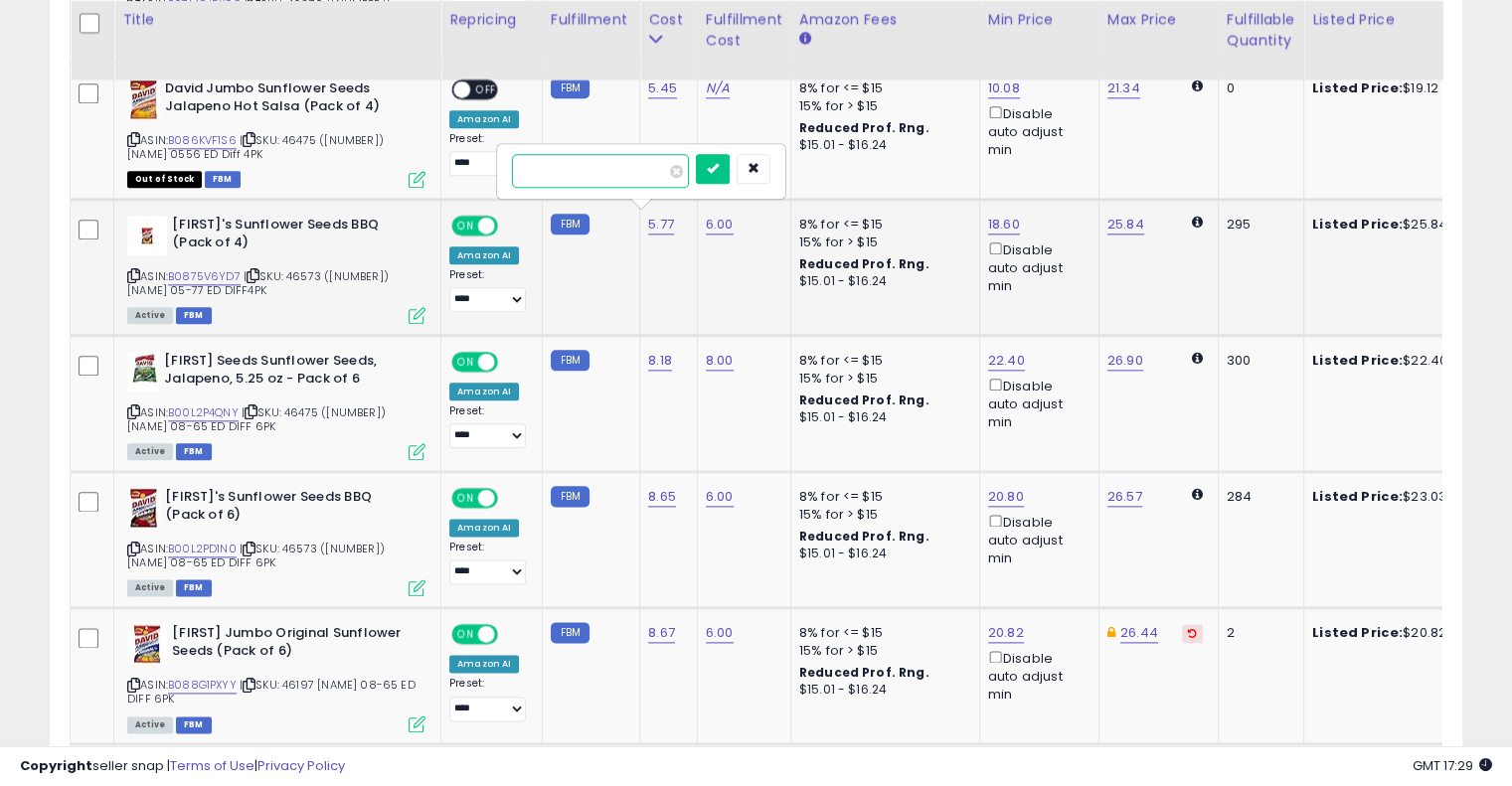 type on "****" 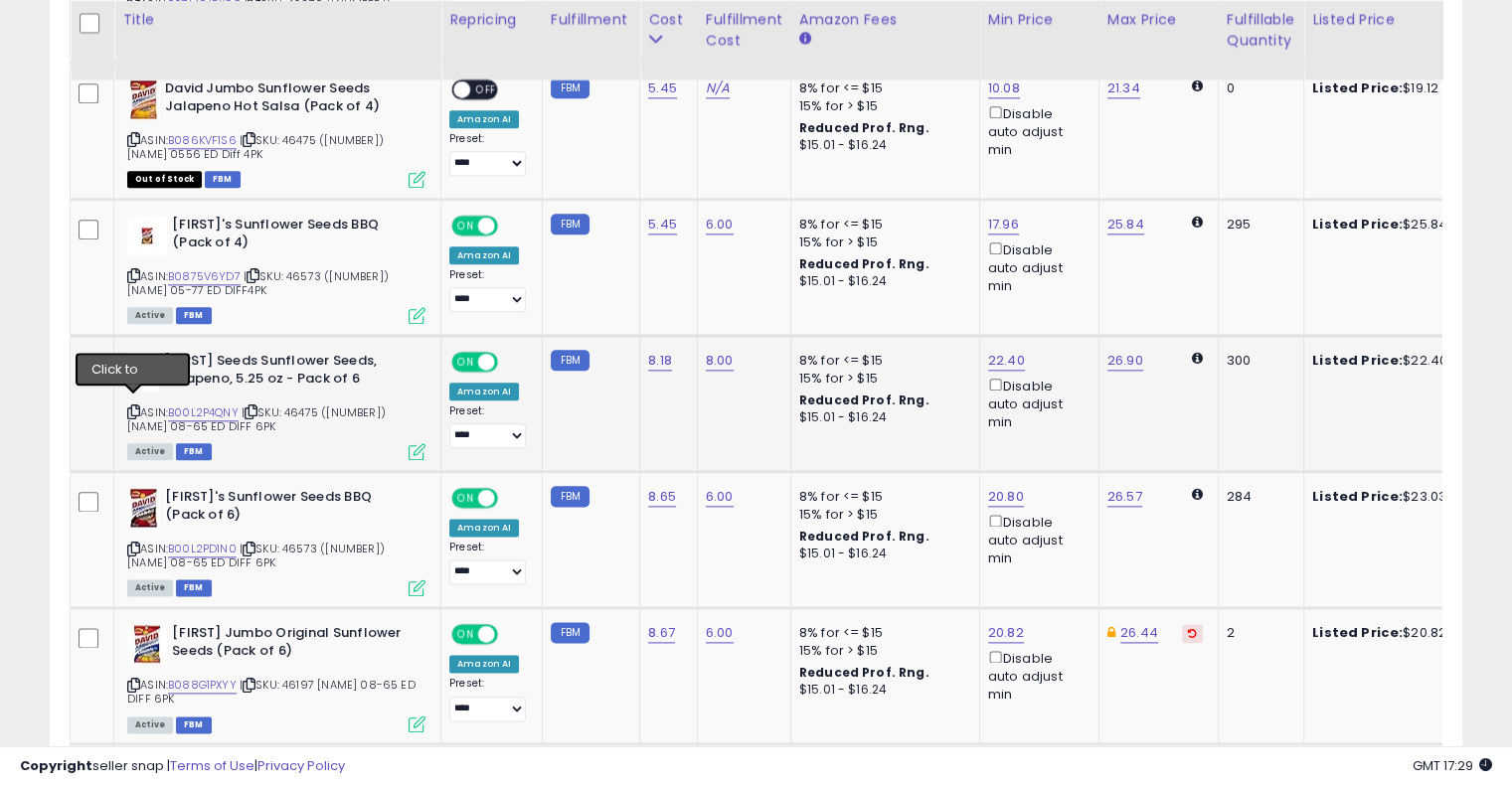 click at bounding box center [133, 411] 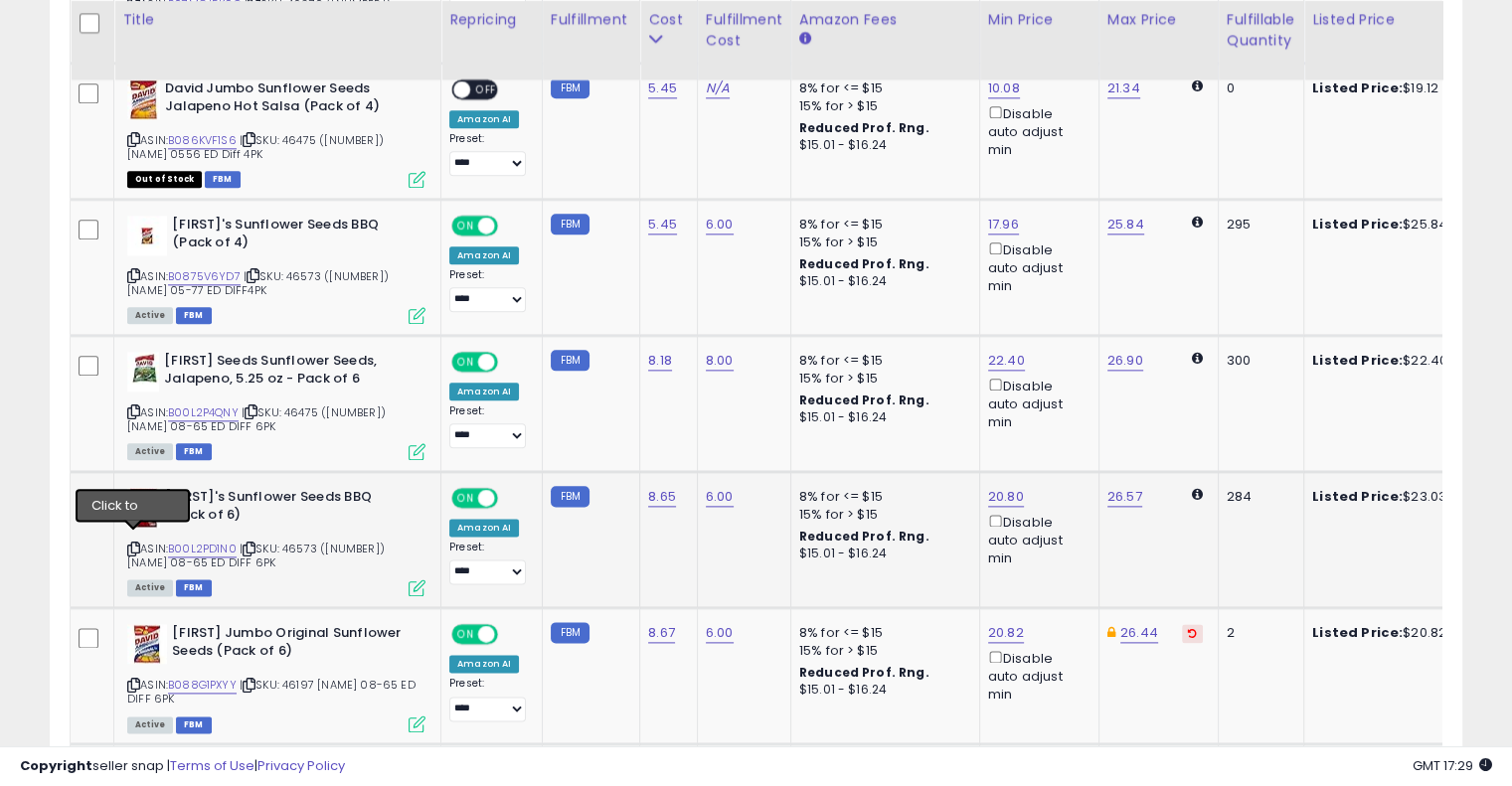 click at bounding box center [133, 549] 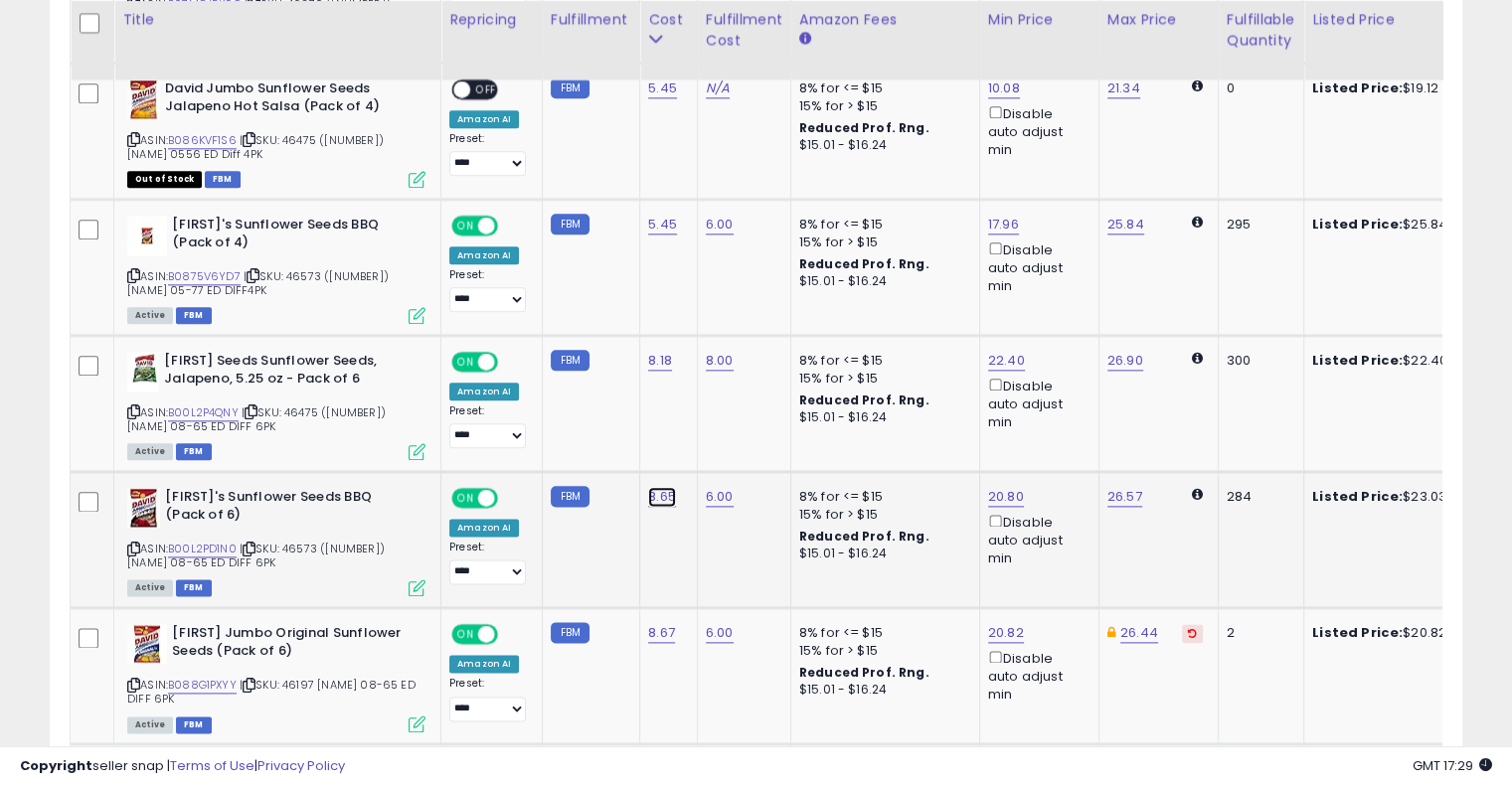 click on "8.65" at bounding box center (661, -1267) 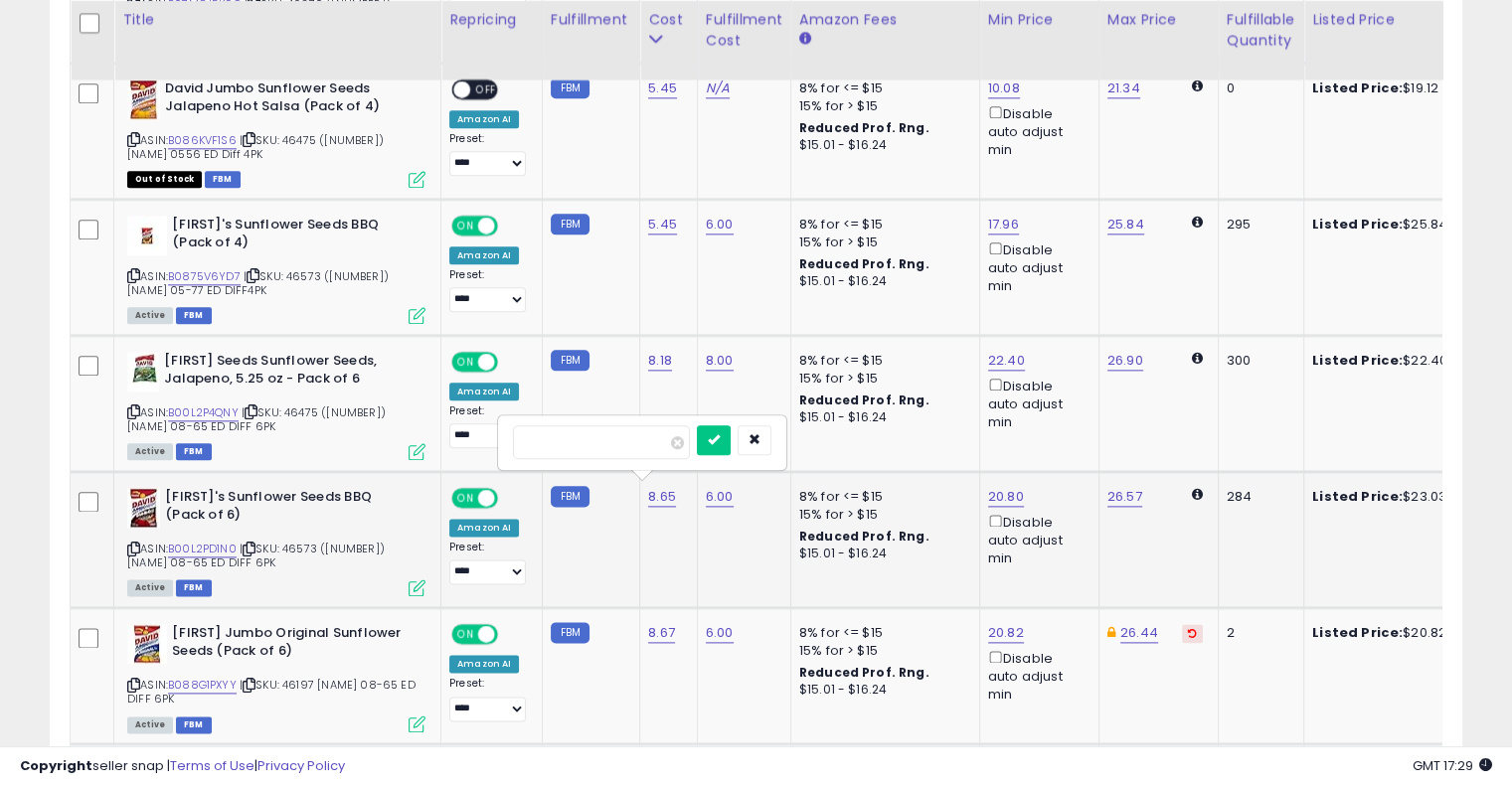 type on "****" 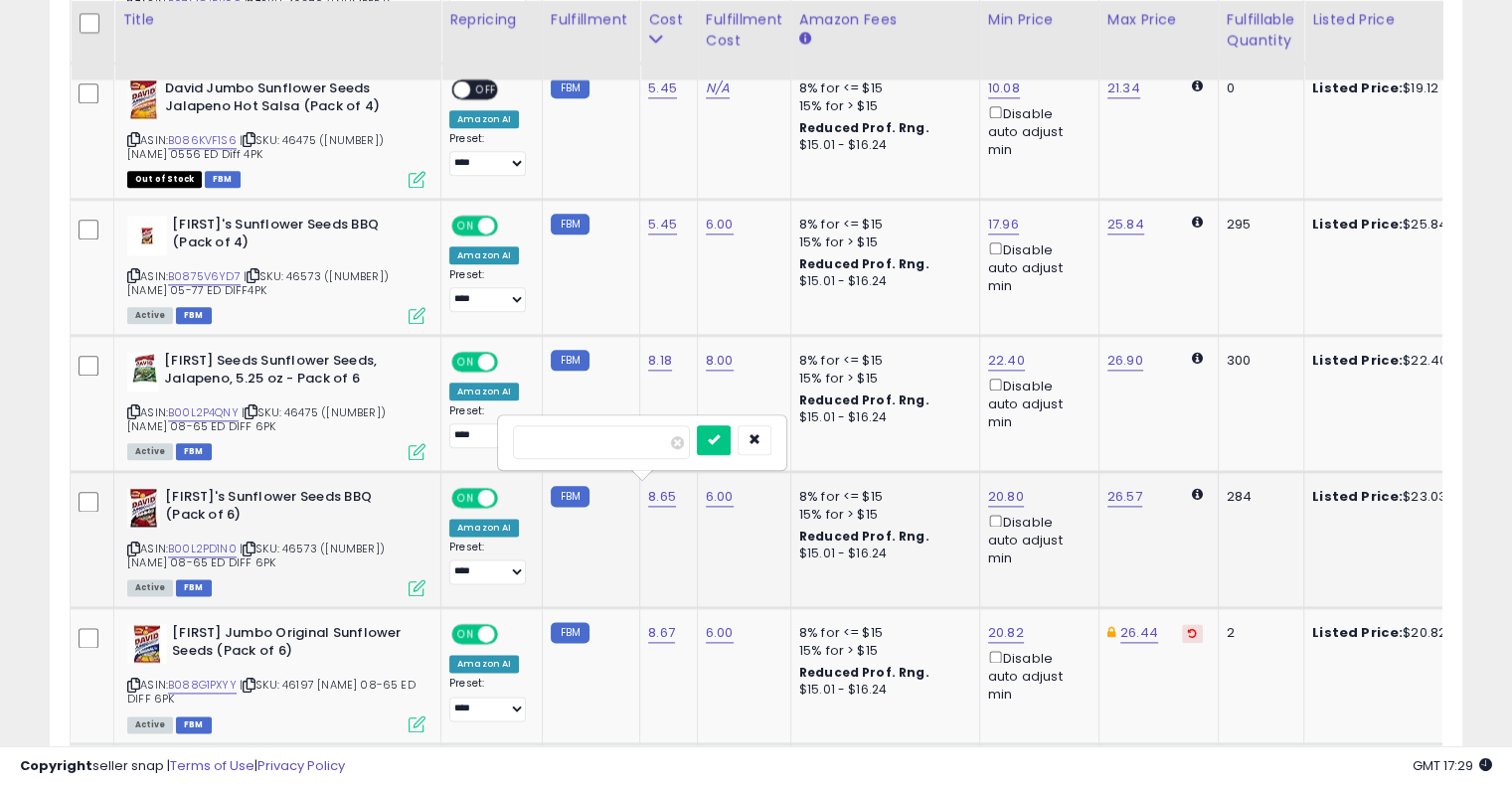 click at bounding box center (714, 440) 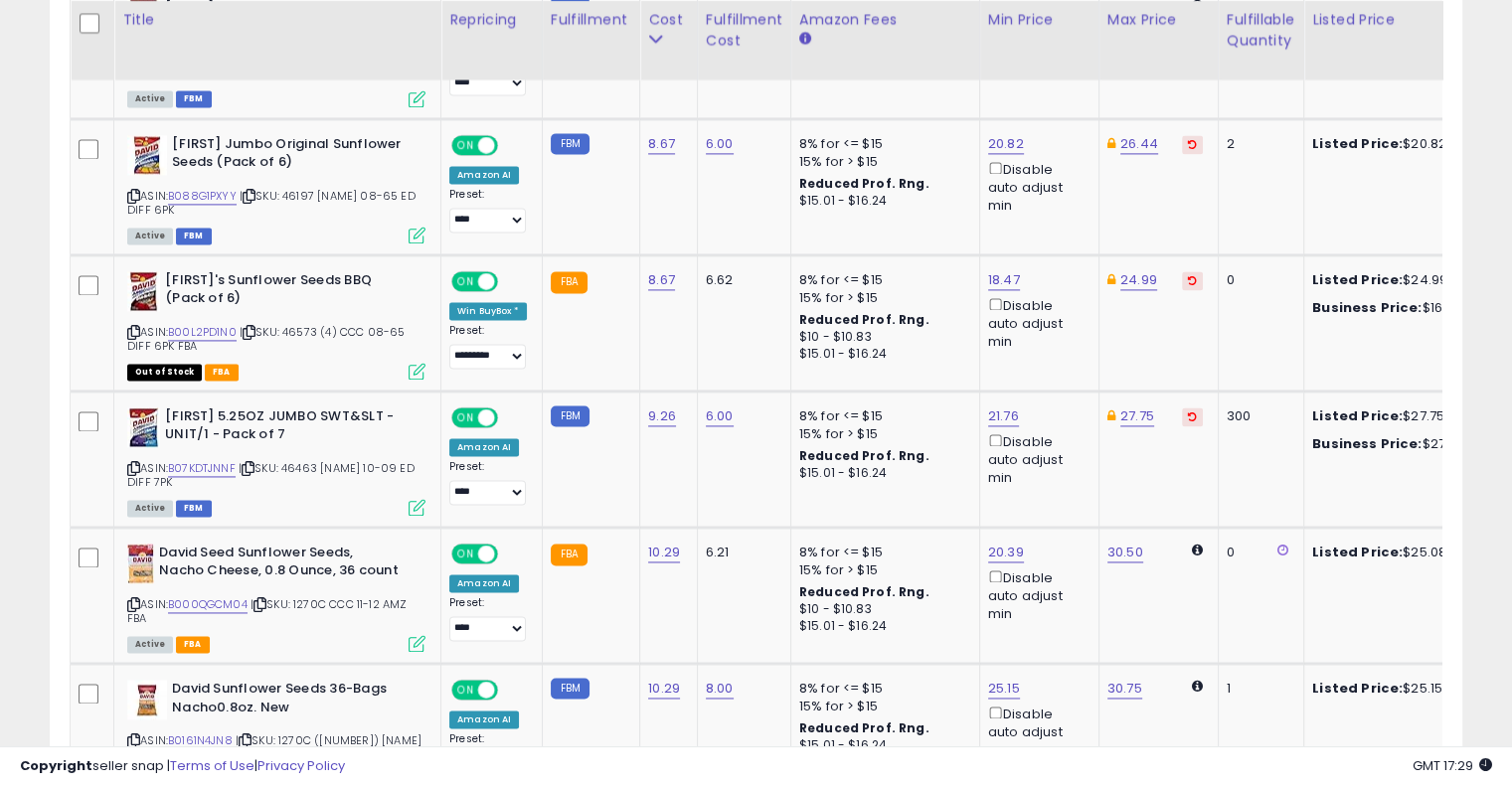 scroll, scrollTop: 2813, scrollLeft: 0, axis: vertical 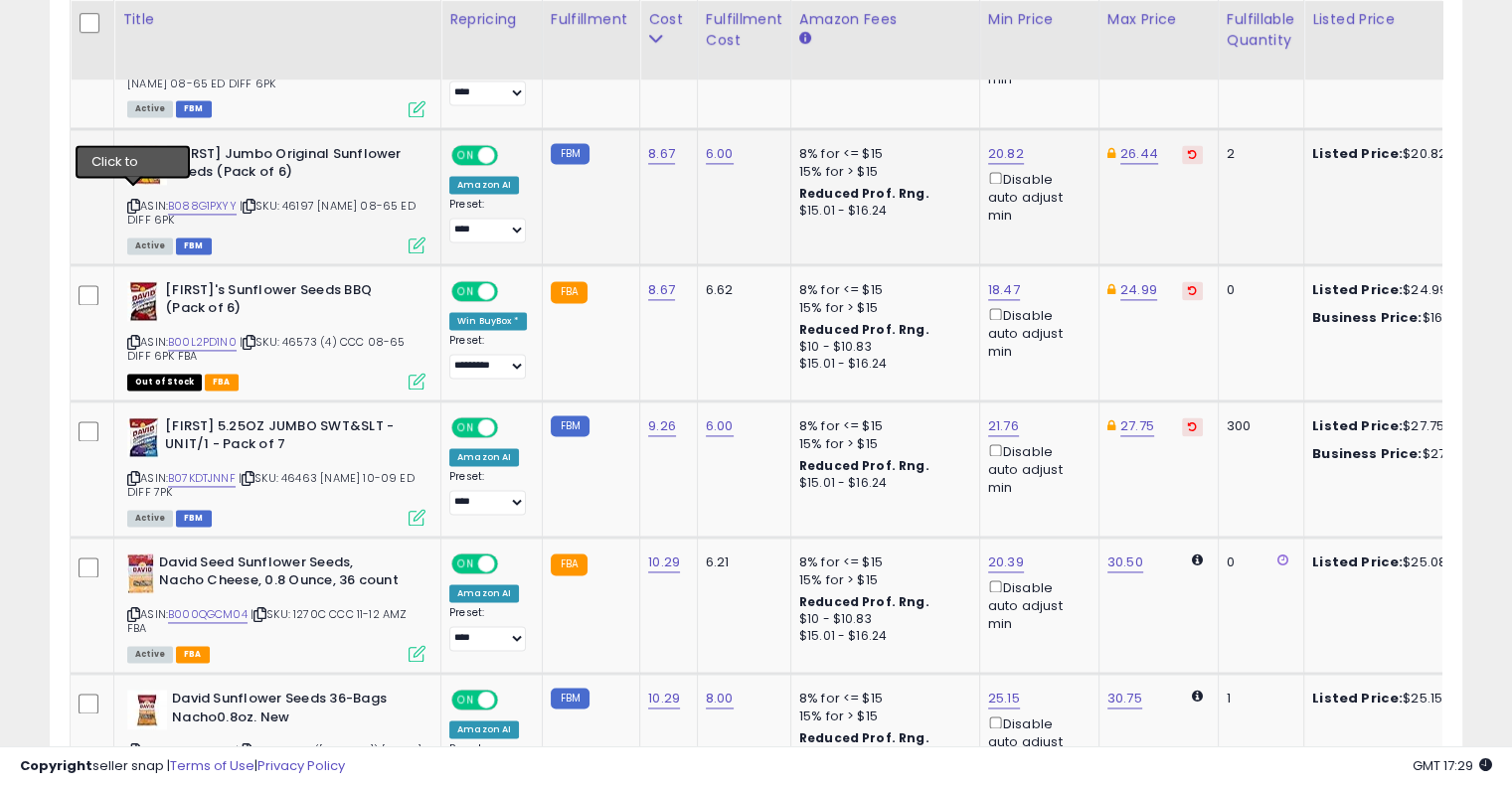 click at bounding box center [133, 206] 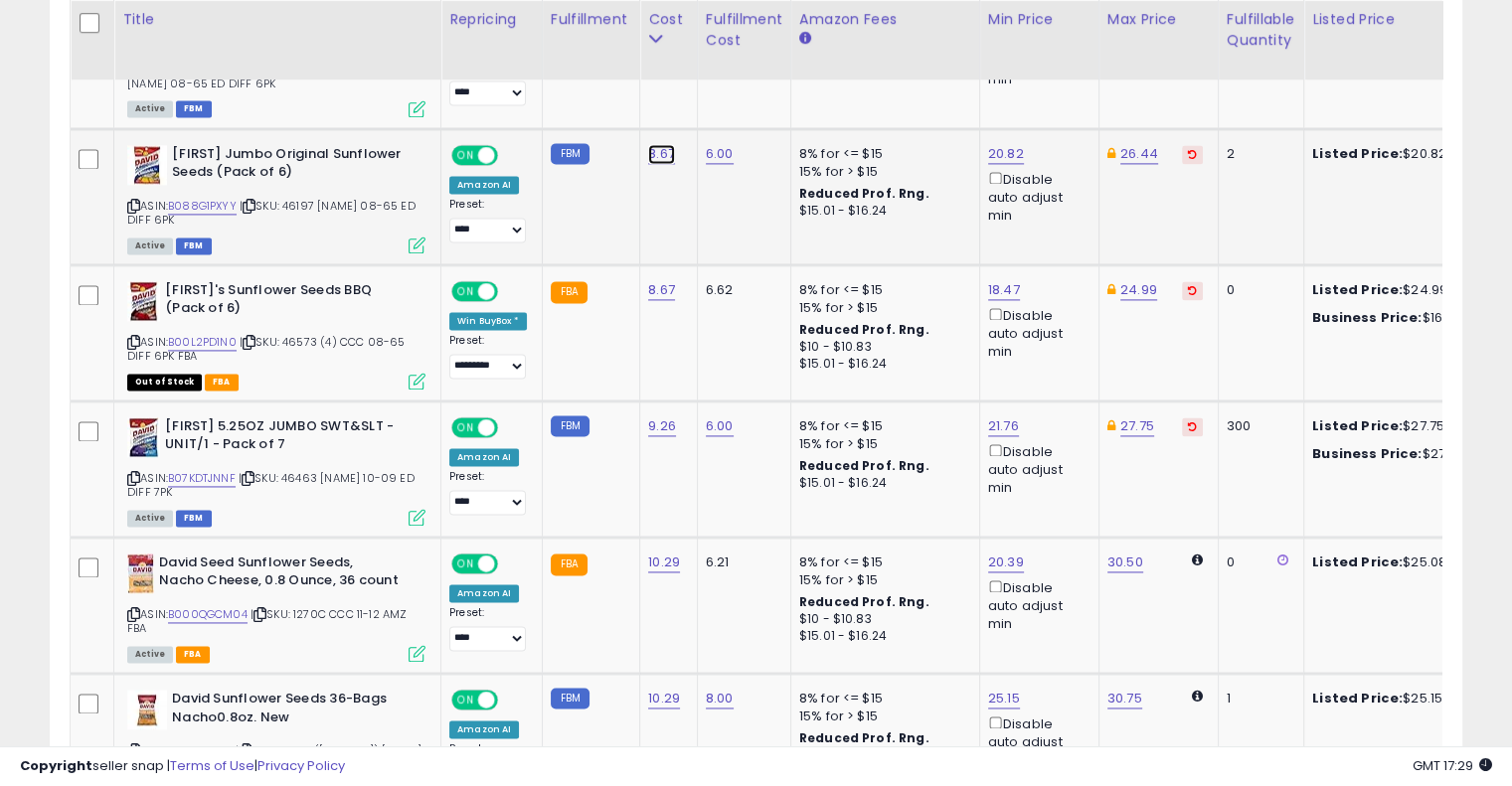 click on "8.67" at bounding box center [661, -1746] 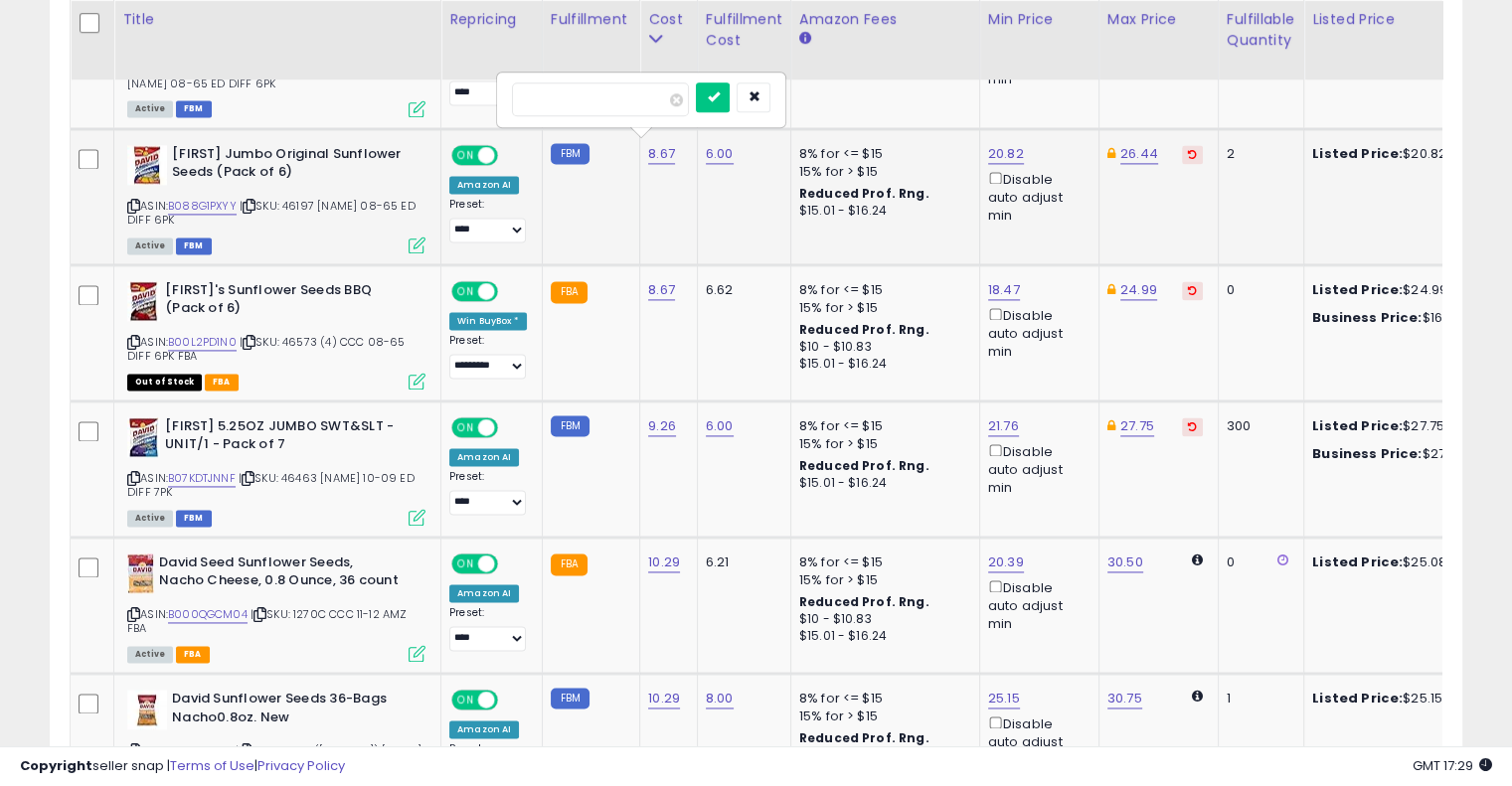 type on "****" 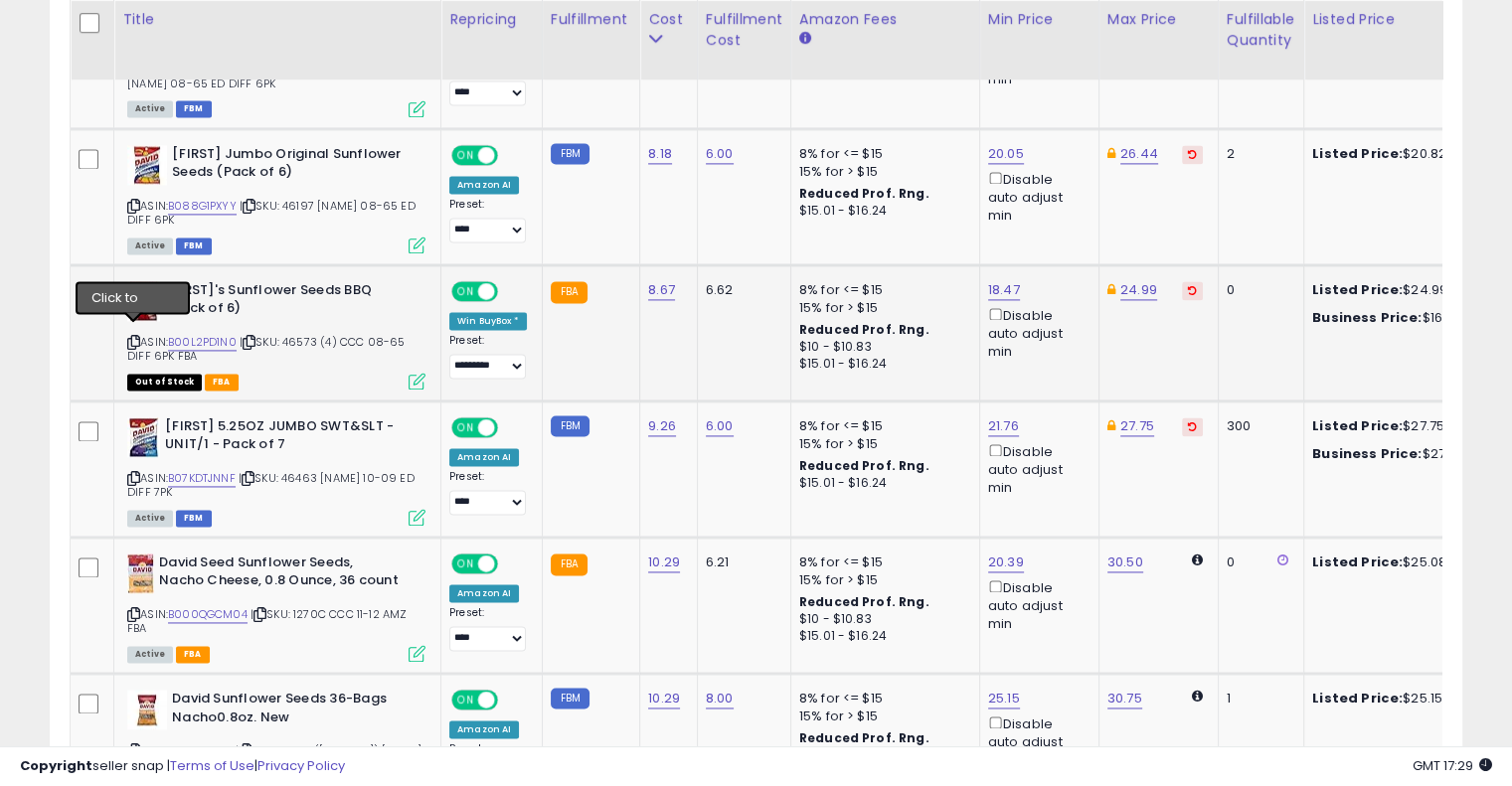 click at bounding box center (133, 342) 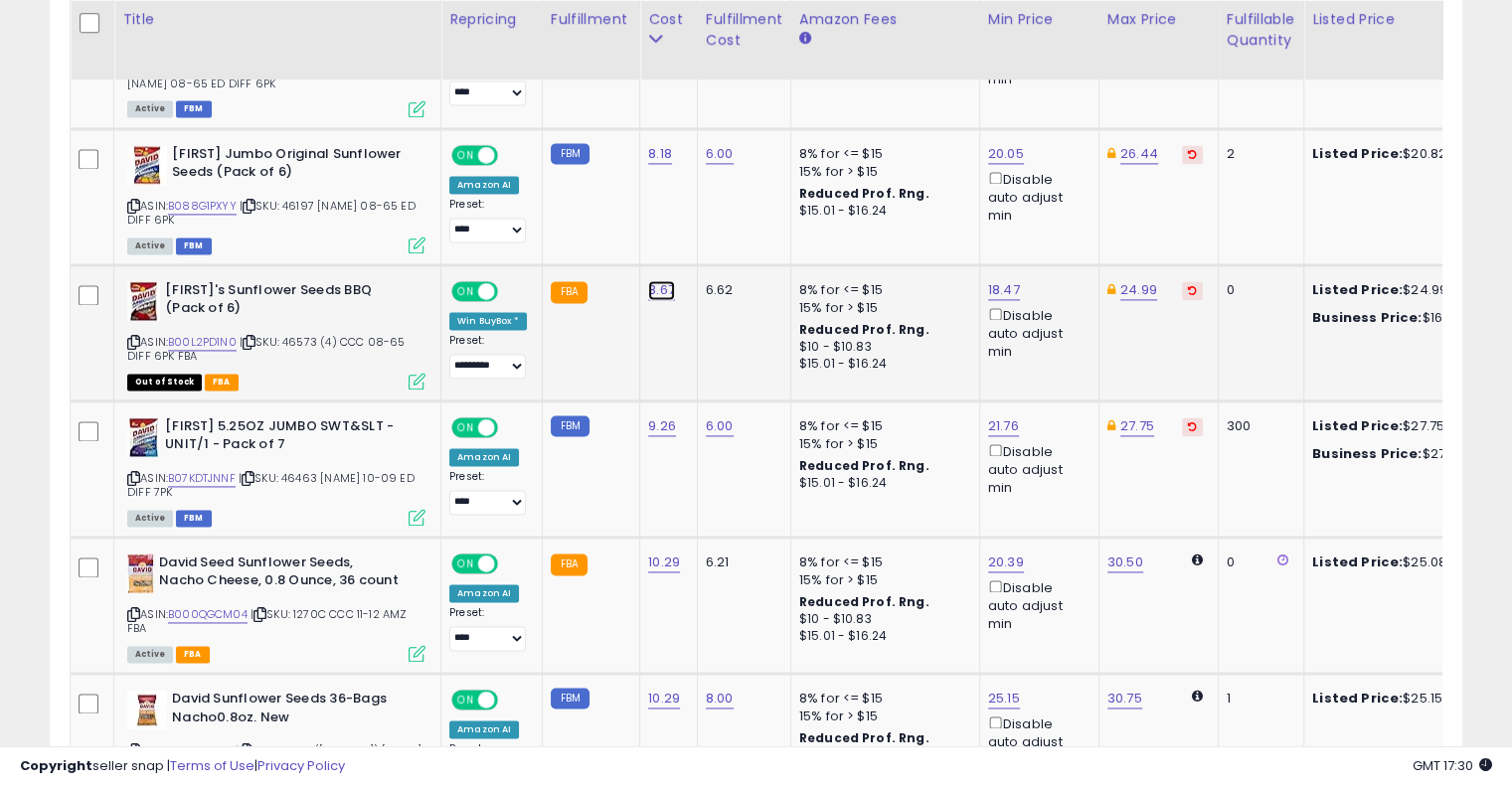 click on "8.67" at bounding box center (661, -1746) 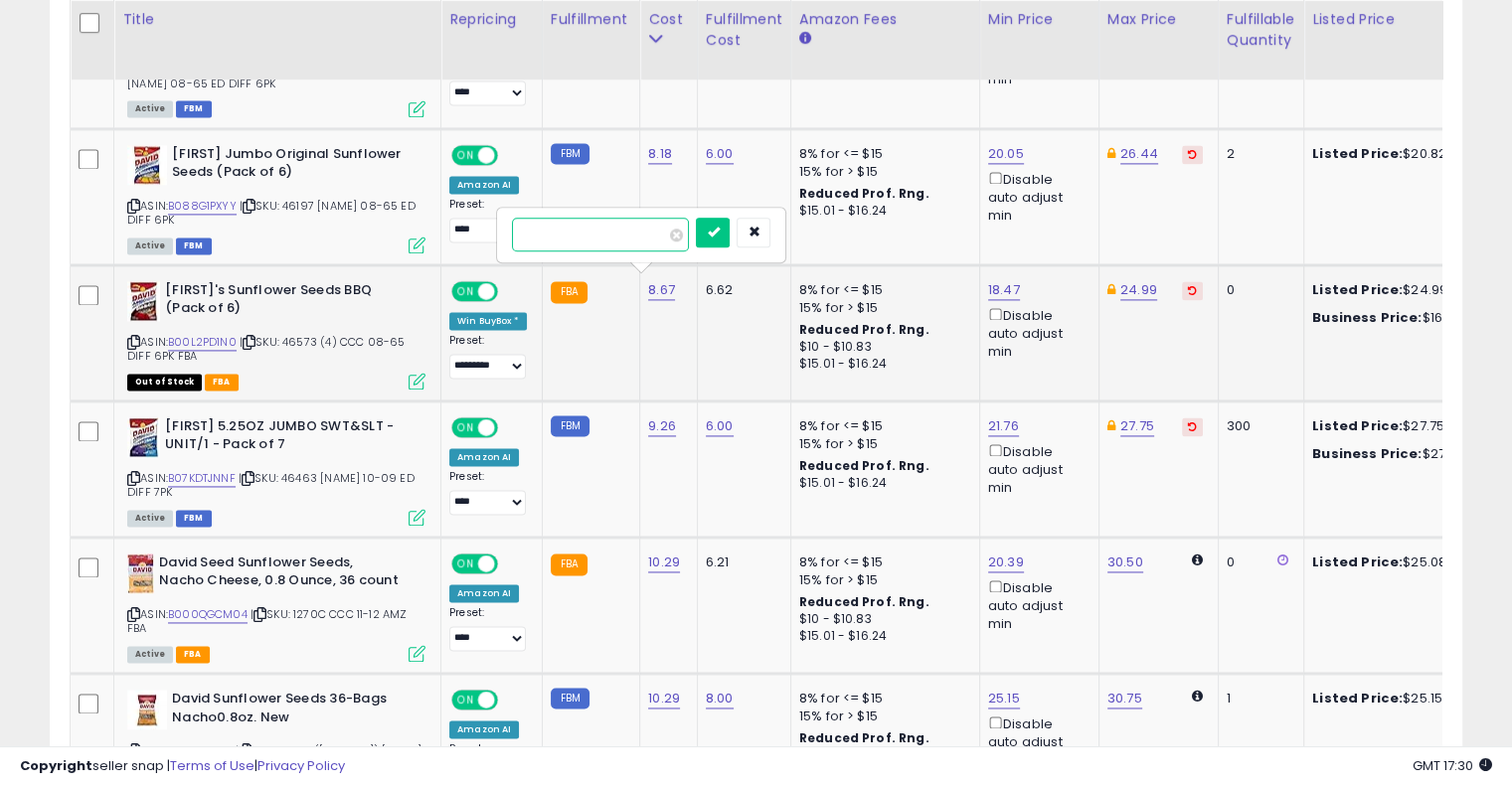 type on "****" 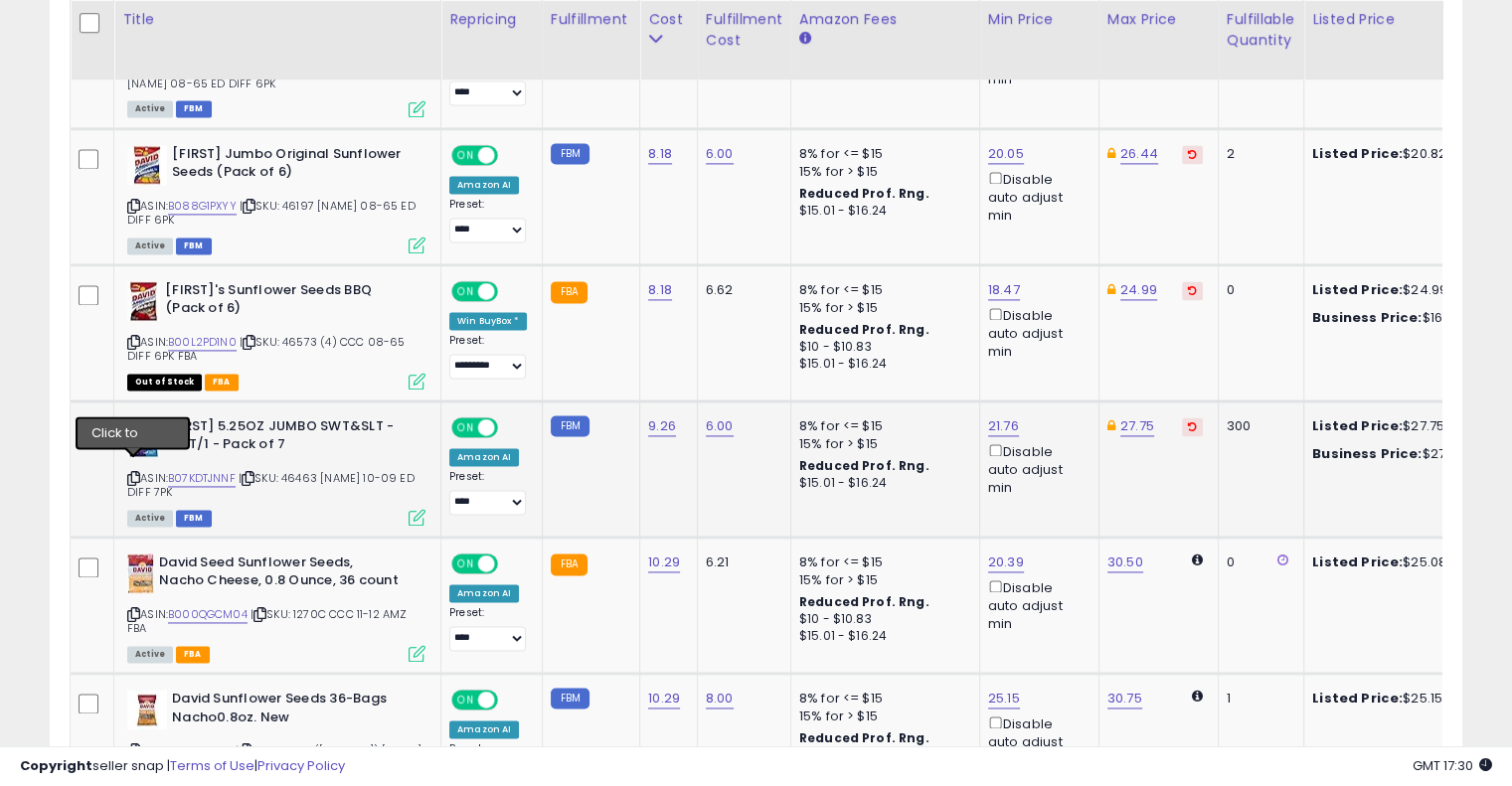 click at bounding box center [133, 478] 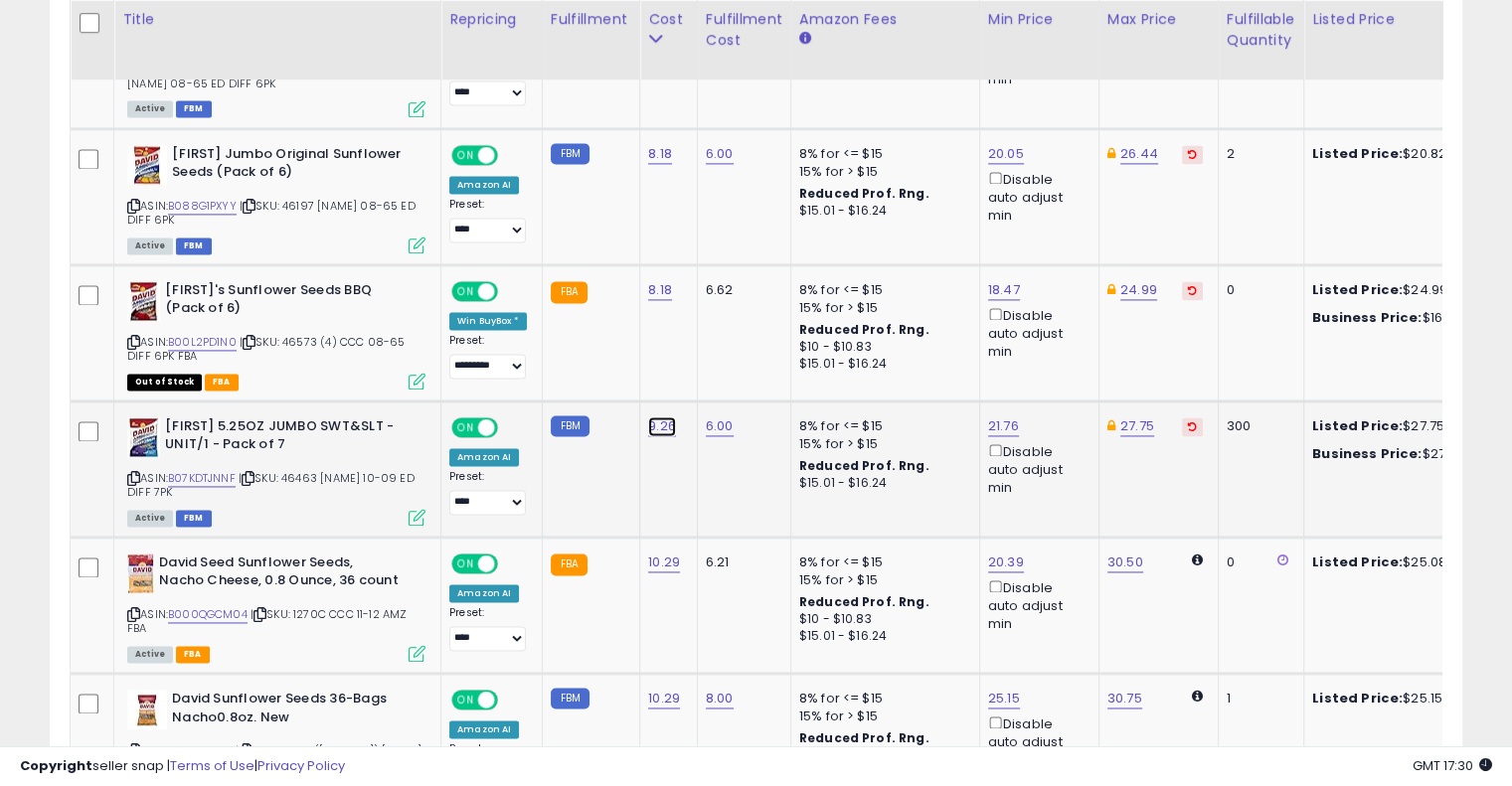 click on "9.26" at bounding box center [661, -1746] 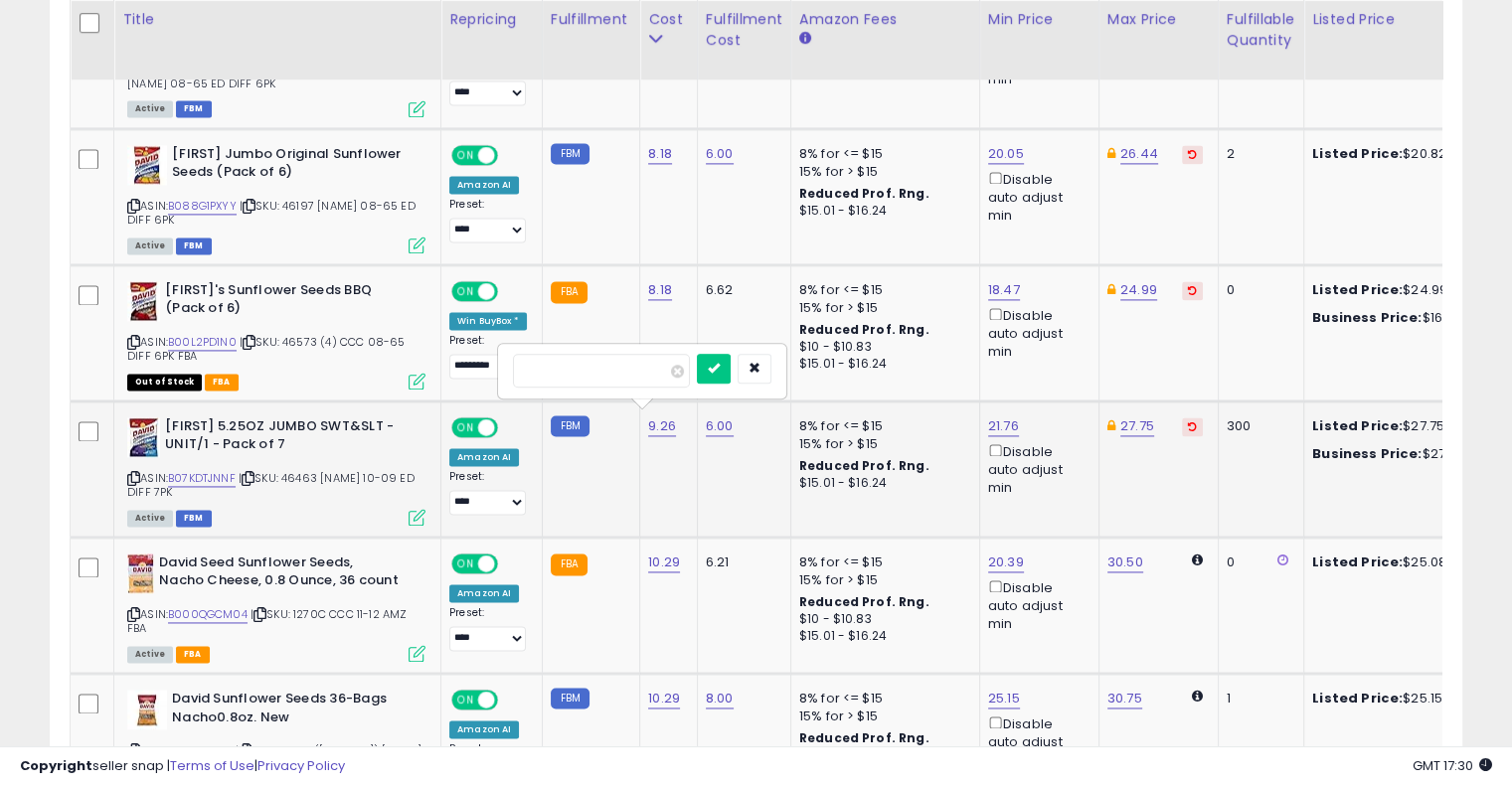 type on "****" 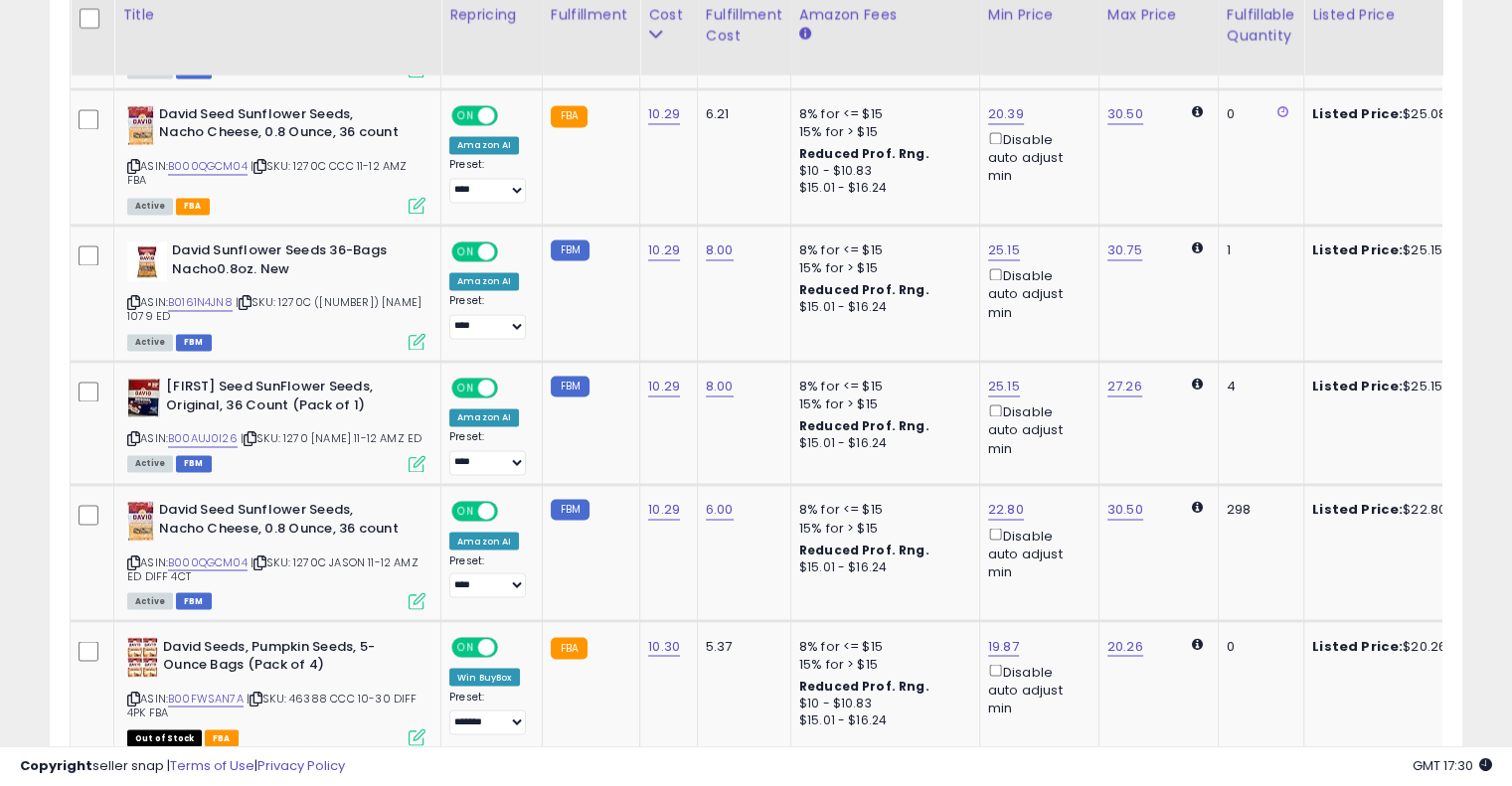 scroll, scrollTop: 3247, scrollLeft: 0, axis: vertical 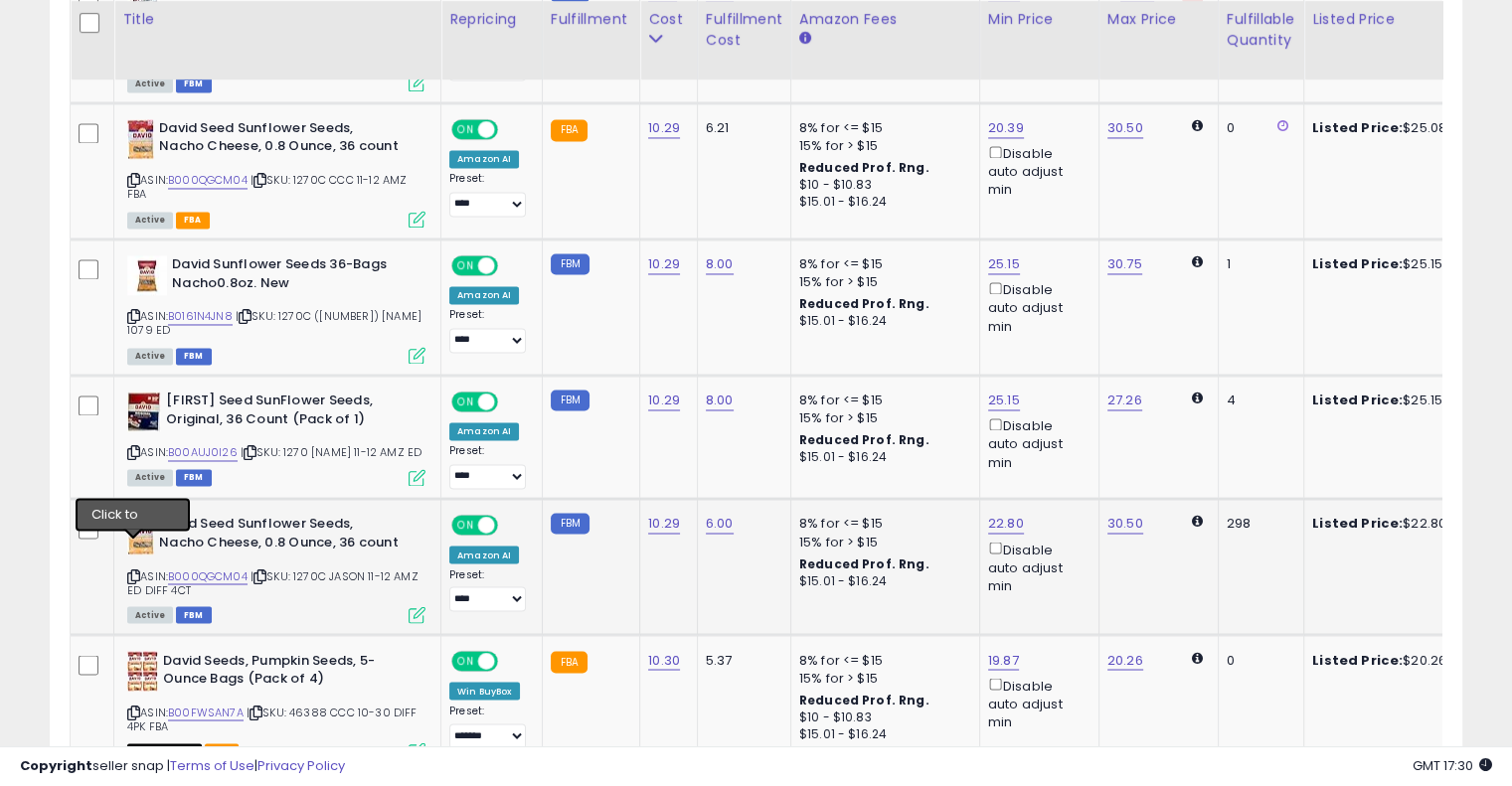 click at bounding box center [133, 575] 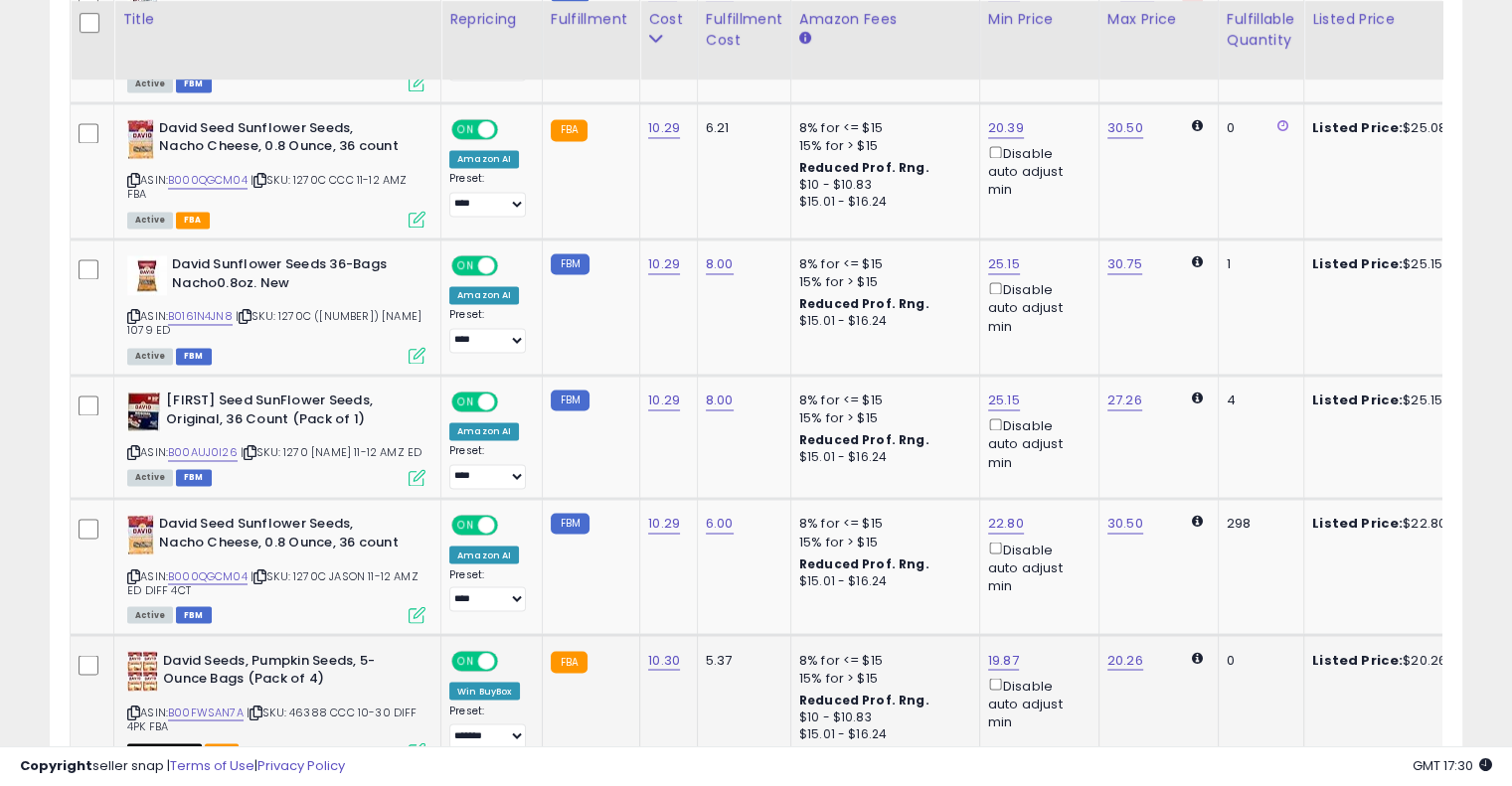 click on "ASIN:  B00FWSAN7A    |   SKU: 46388 CCC 10-30 DIFF 4PK FBA Out of Stock FBA" at bounding box center (276, 704) 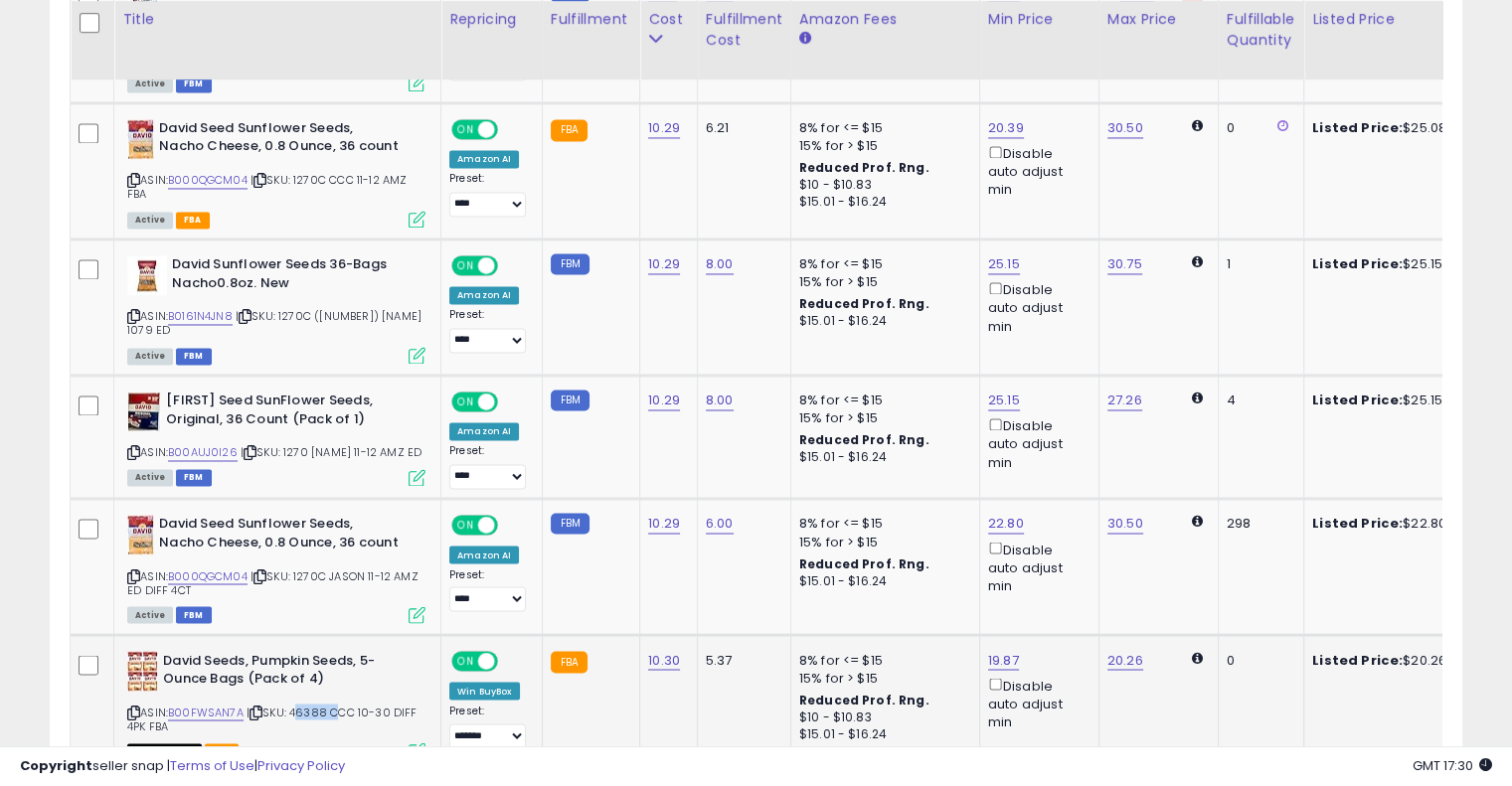 click on "ASIN:  B00FWSAN7A    |   SKU: 46388 CCC 10-30 DIFF 4PK FBA Out of Stock FBA" at bounding box center (276, 704) 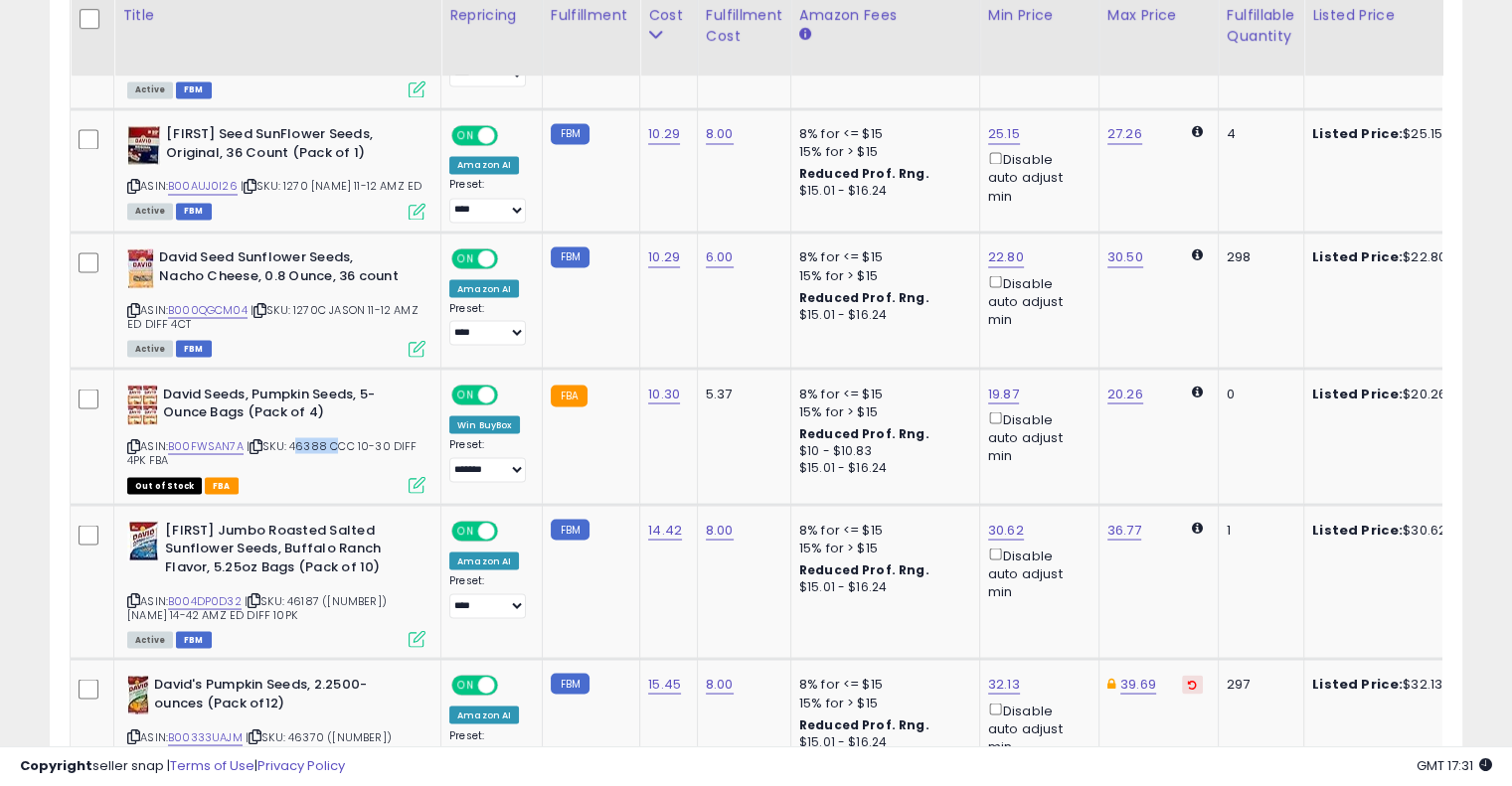 scroll, scrollTop: 3519, scrollLeft: 0, axis: vertical 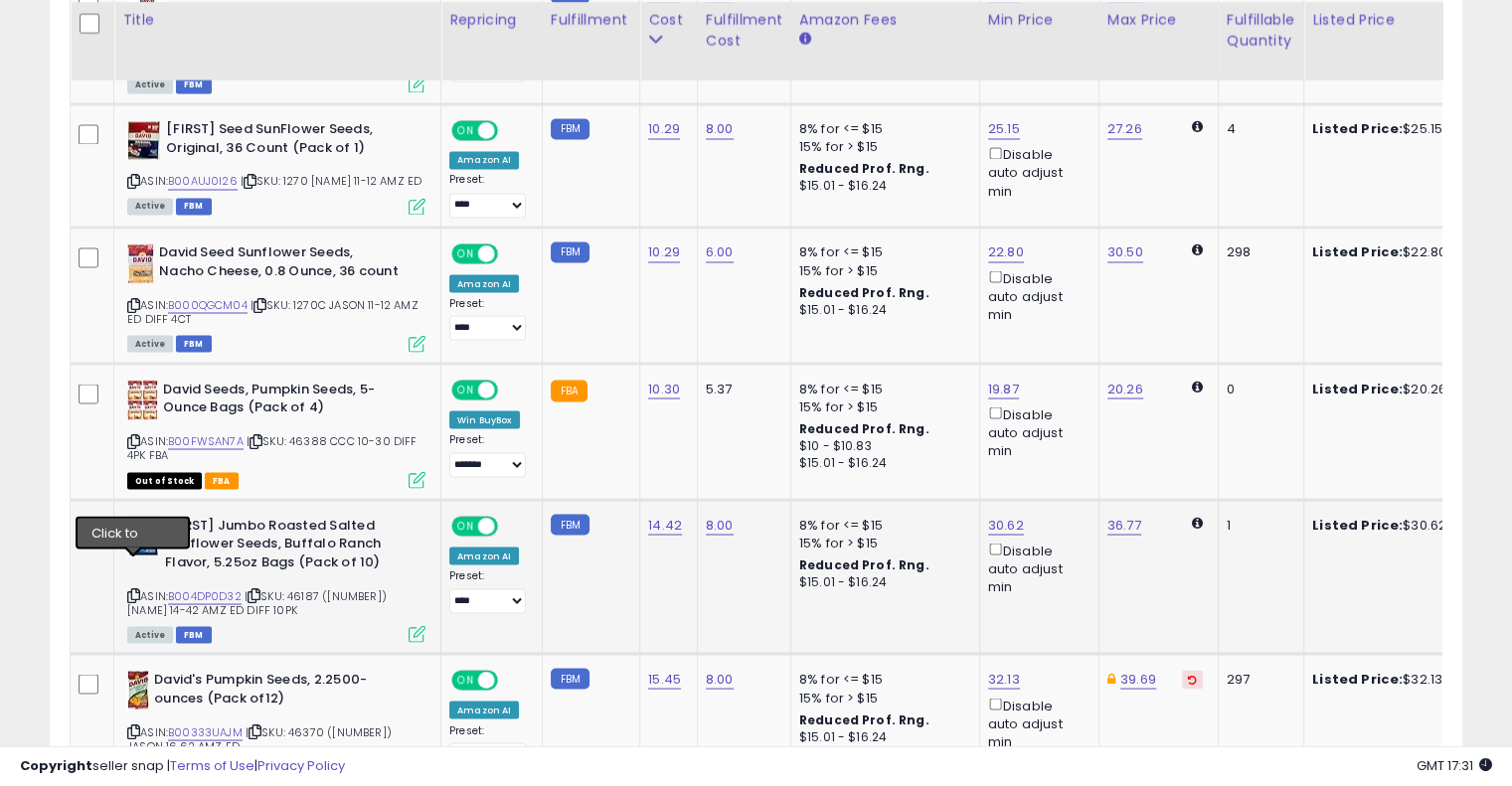 click at bounding box center (133, 594) 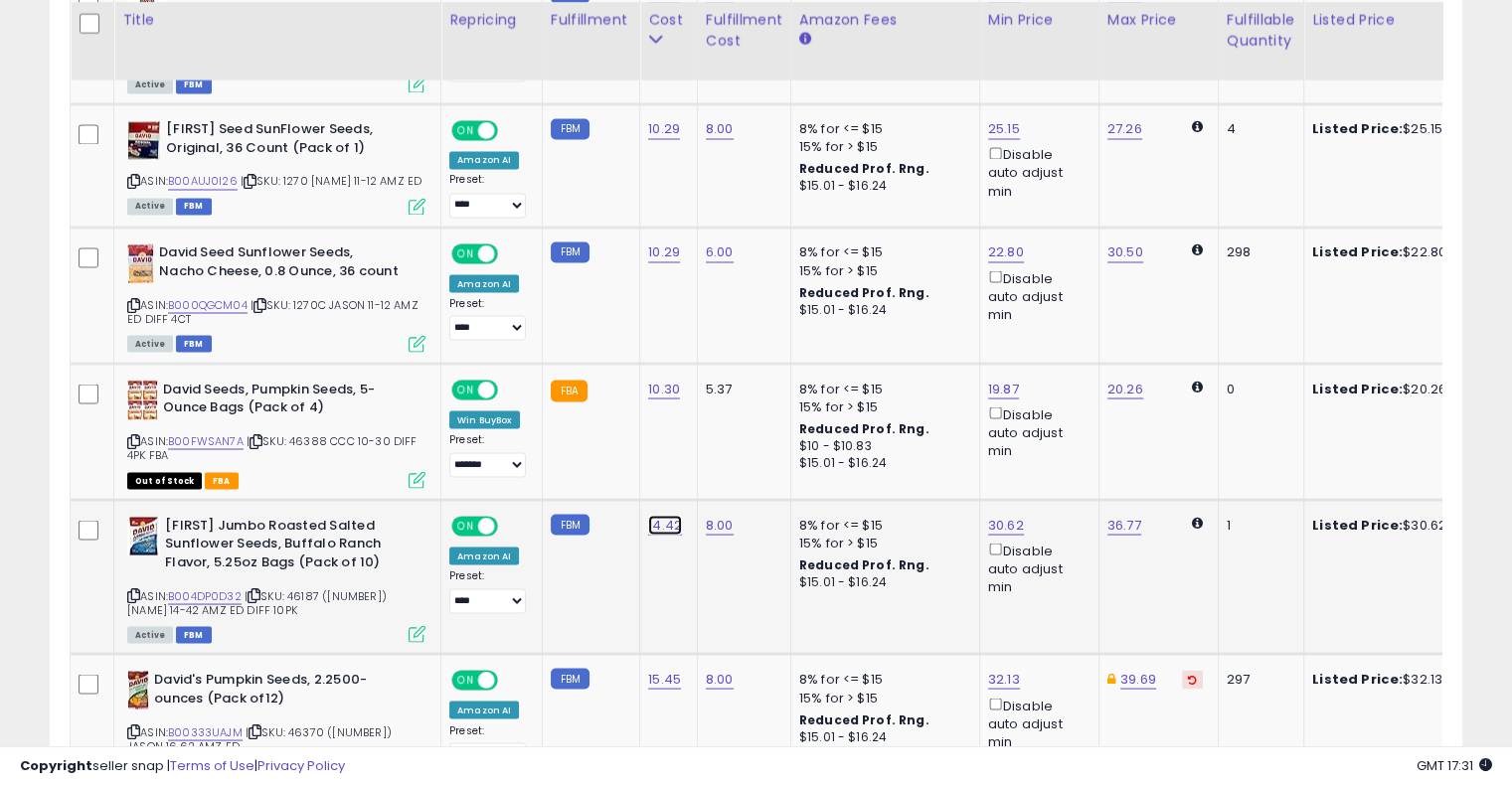 click on "14.42" at bounding box center [661, -2451] 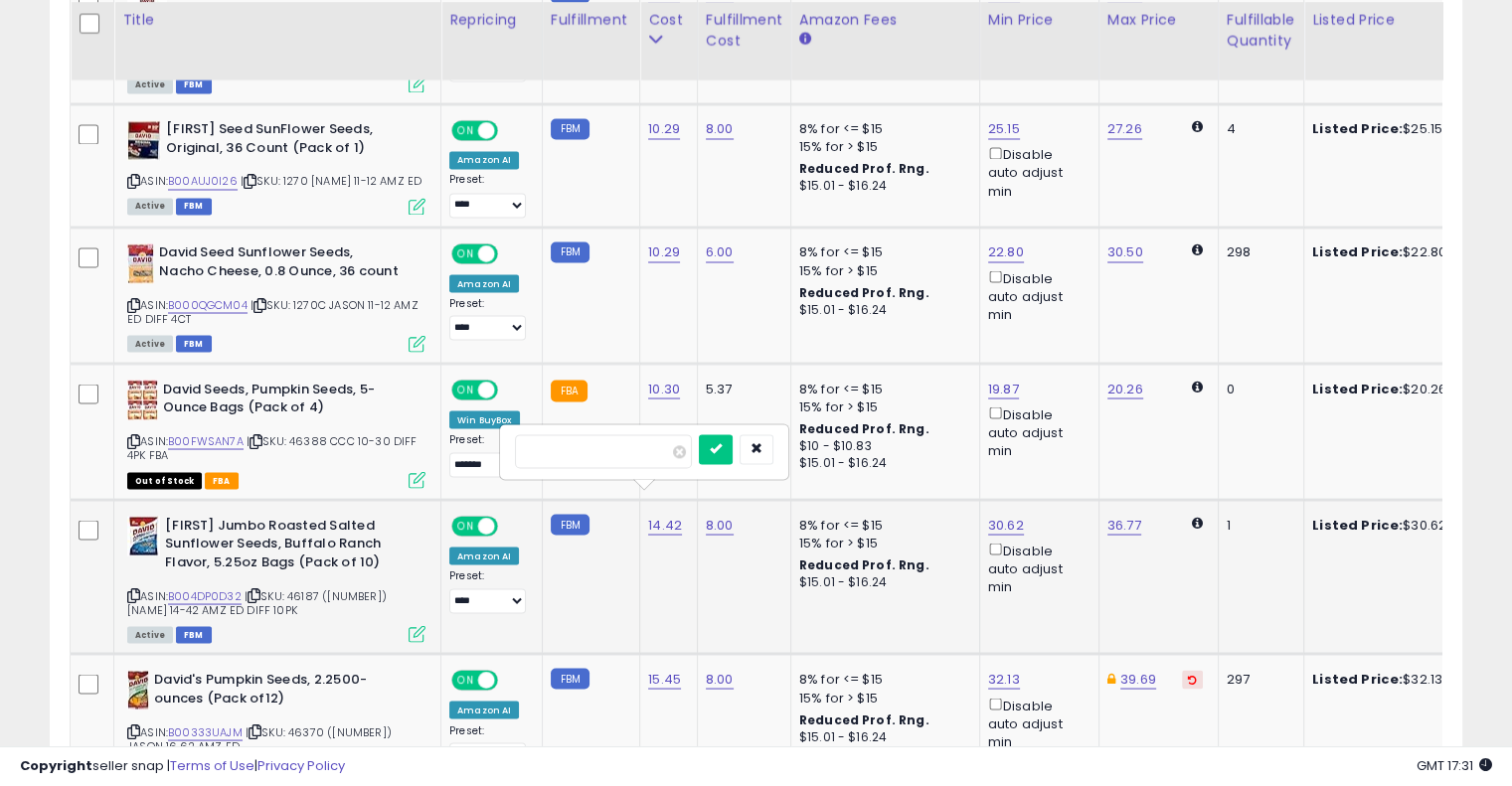 type on "*" 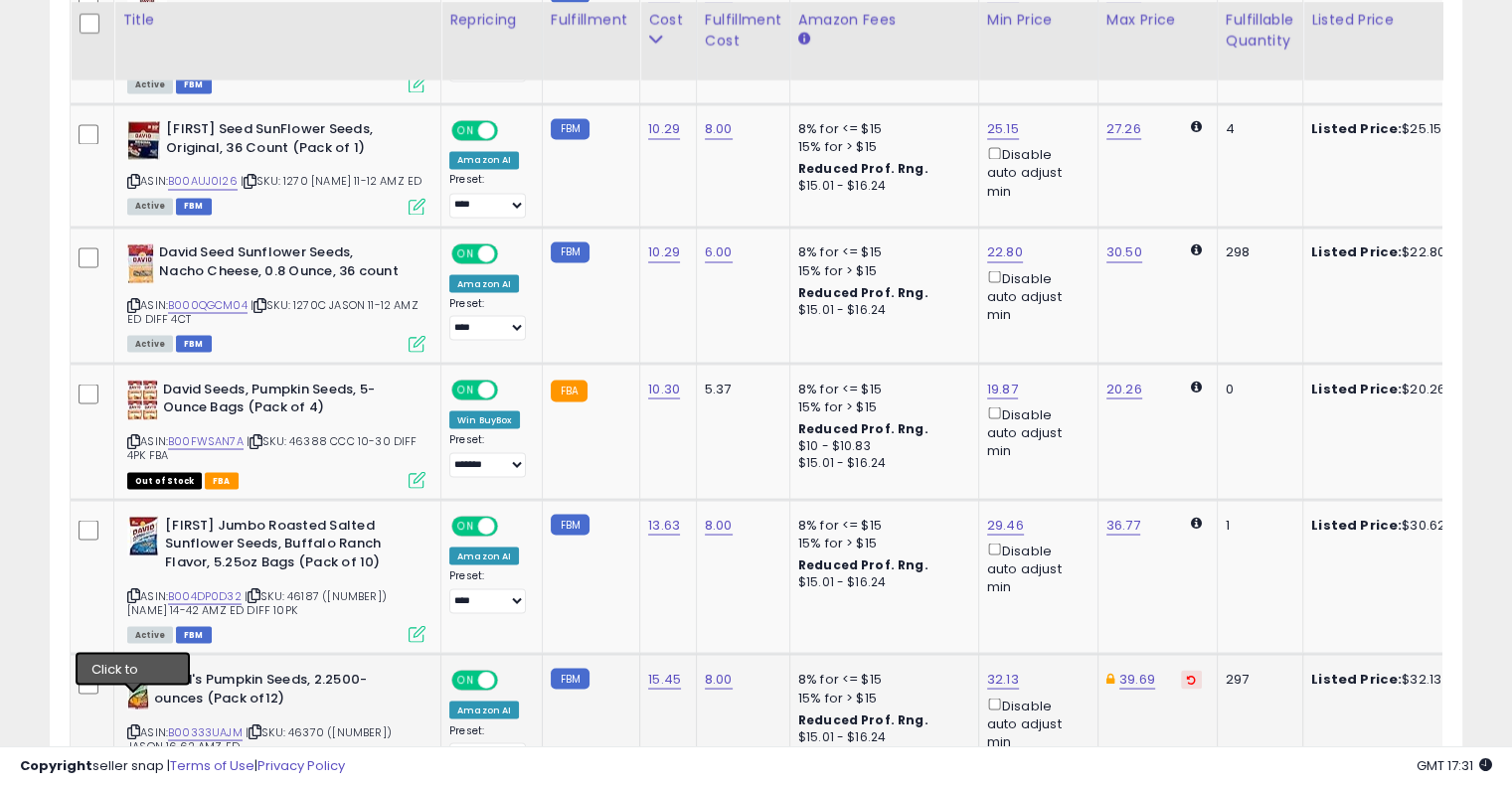 click at bounding box center (133, 730) 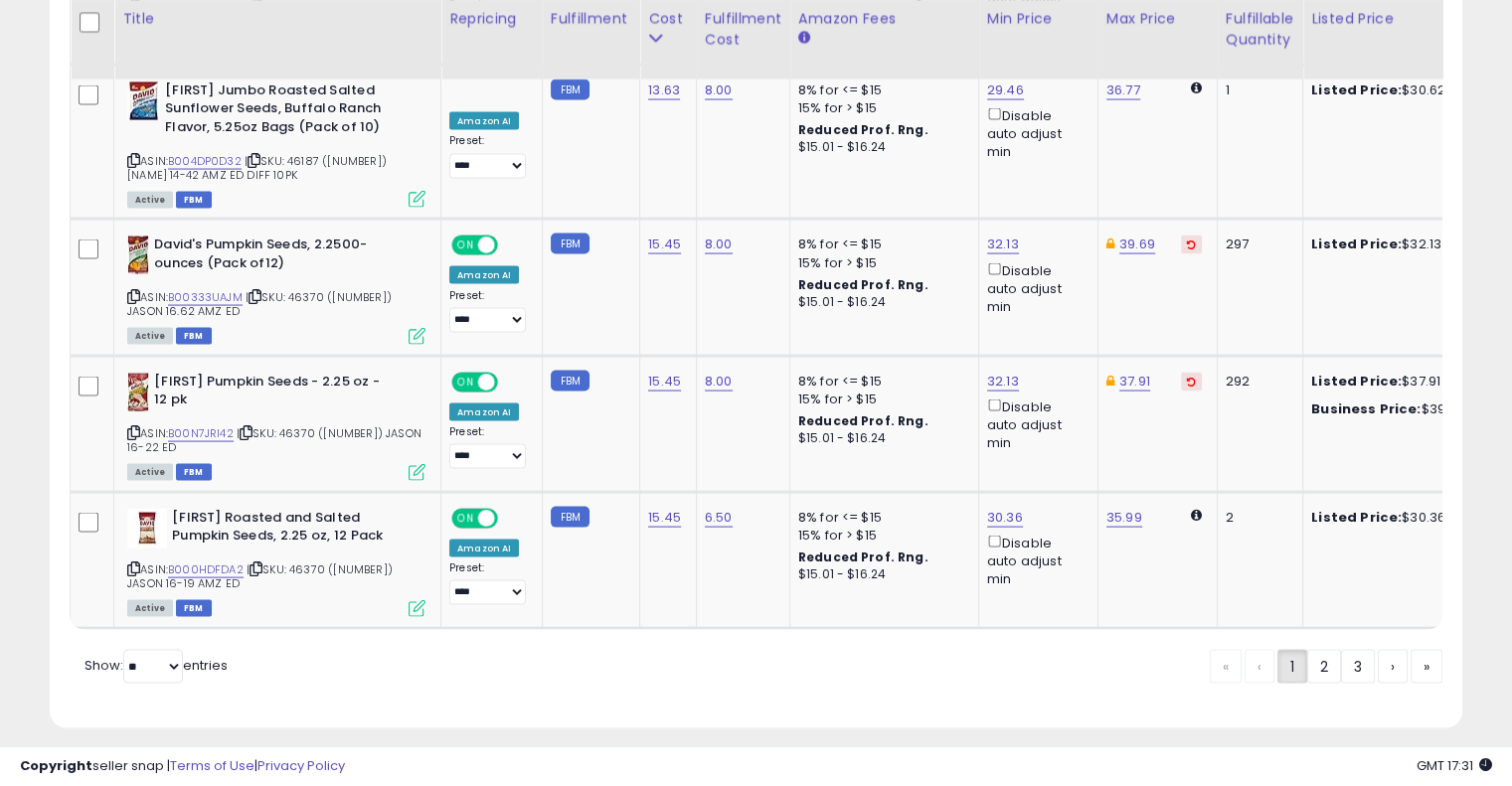 scroll, scrollTop: 3955, scrollLeft: 0, axis: vertical 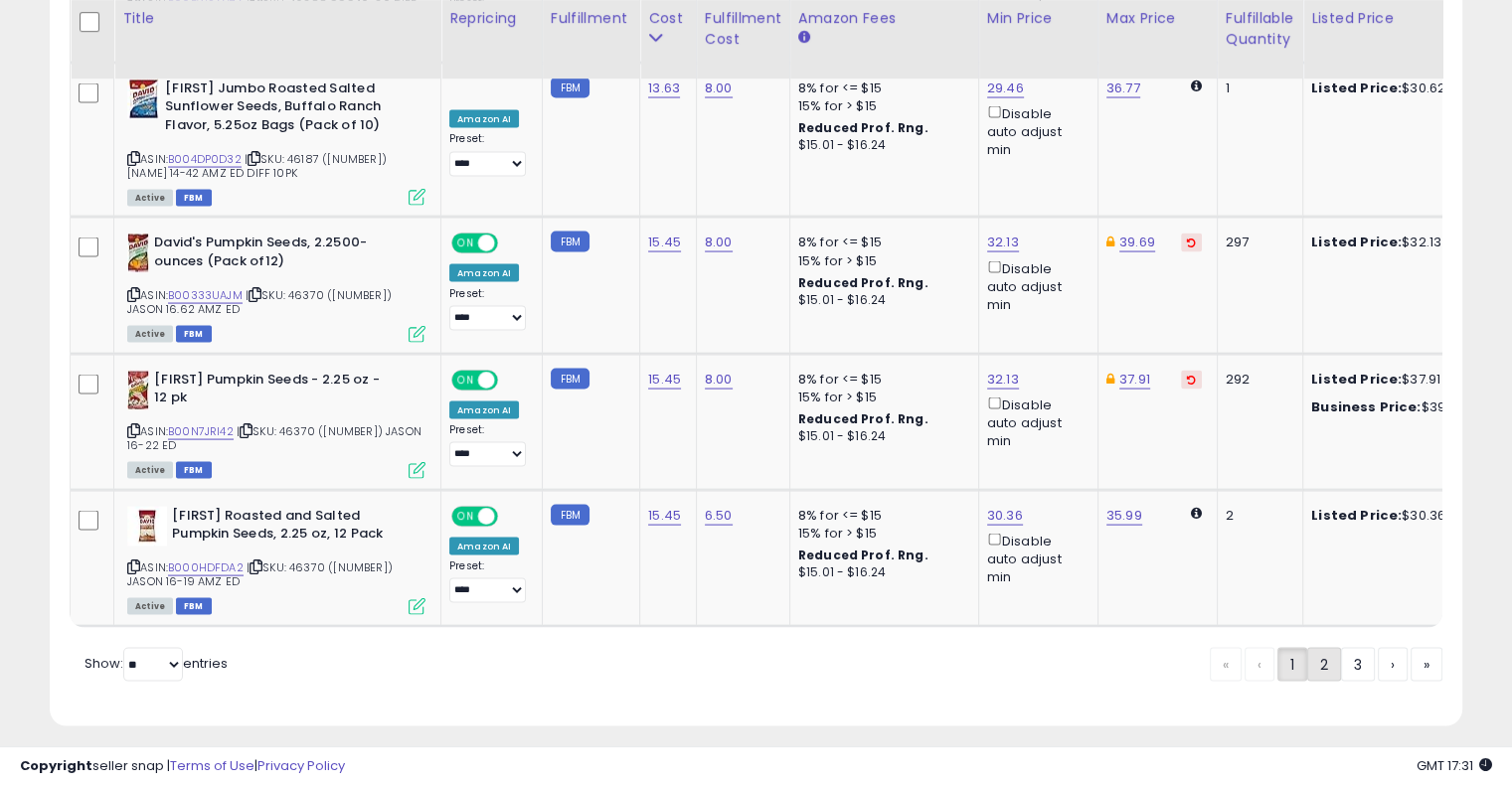 click on "2" 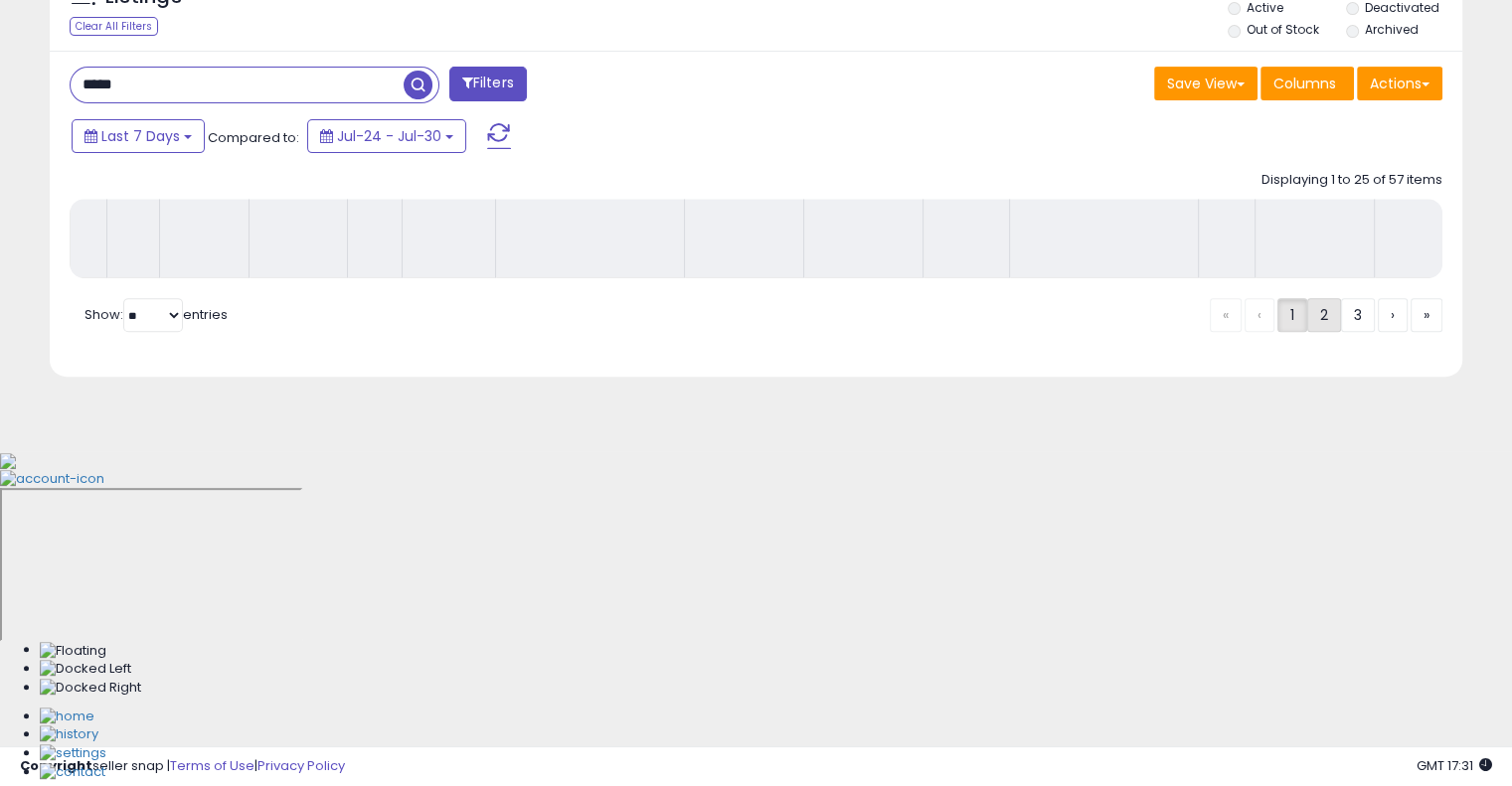 scroll, scrollTop: 445, scrollLeft: 0, axis: vertical 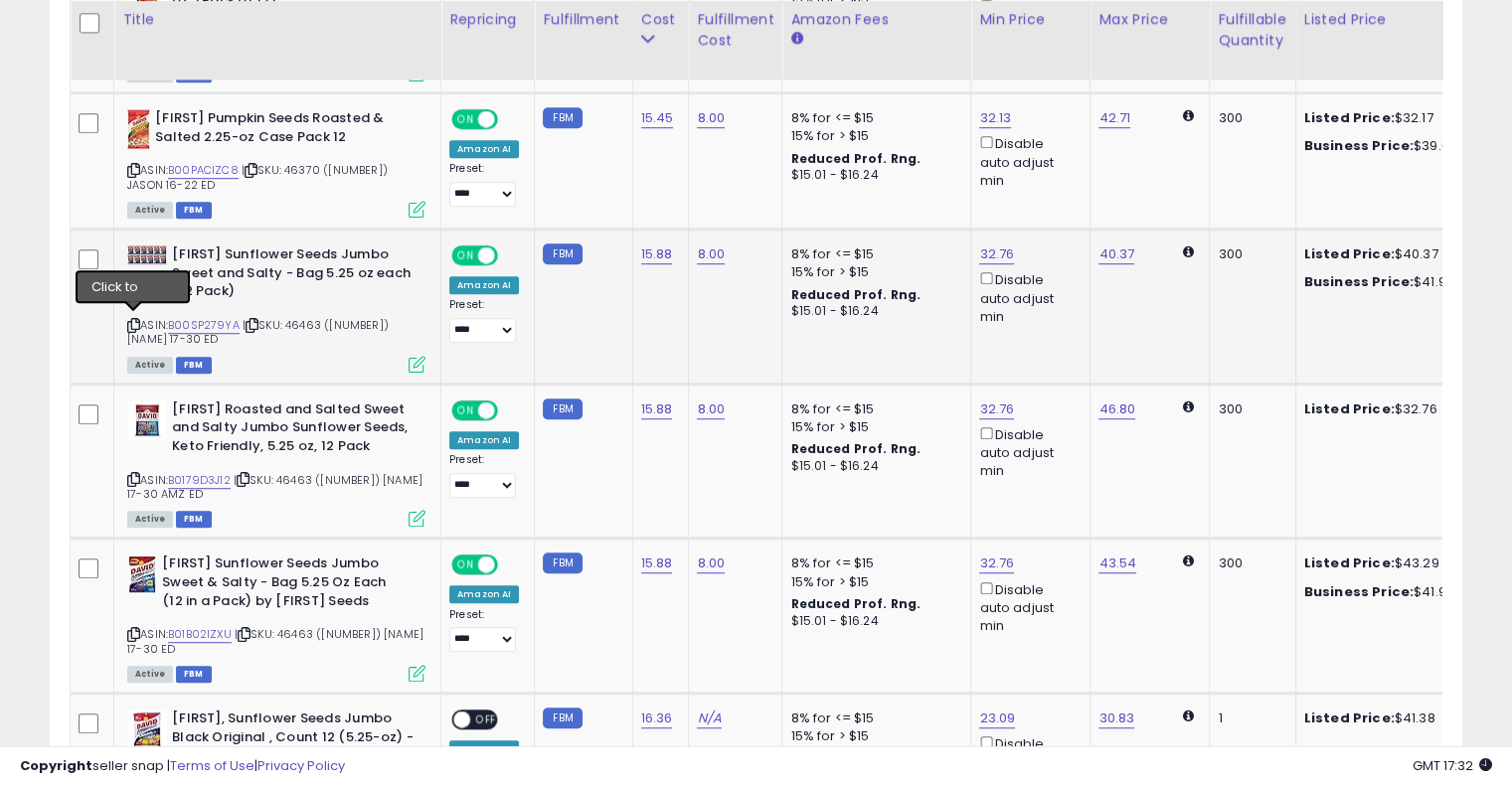 click at bounding box center (133, 325) 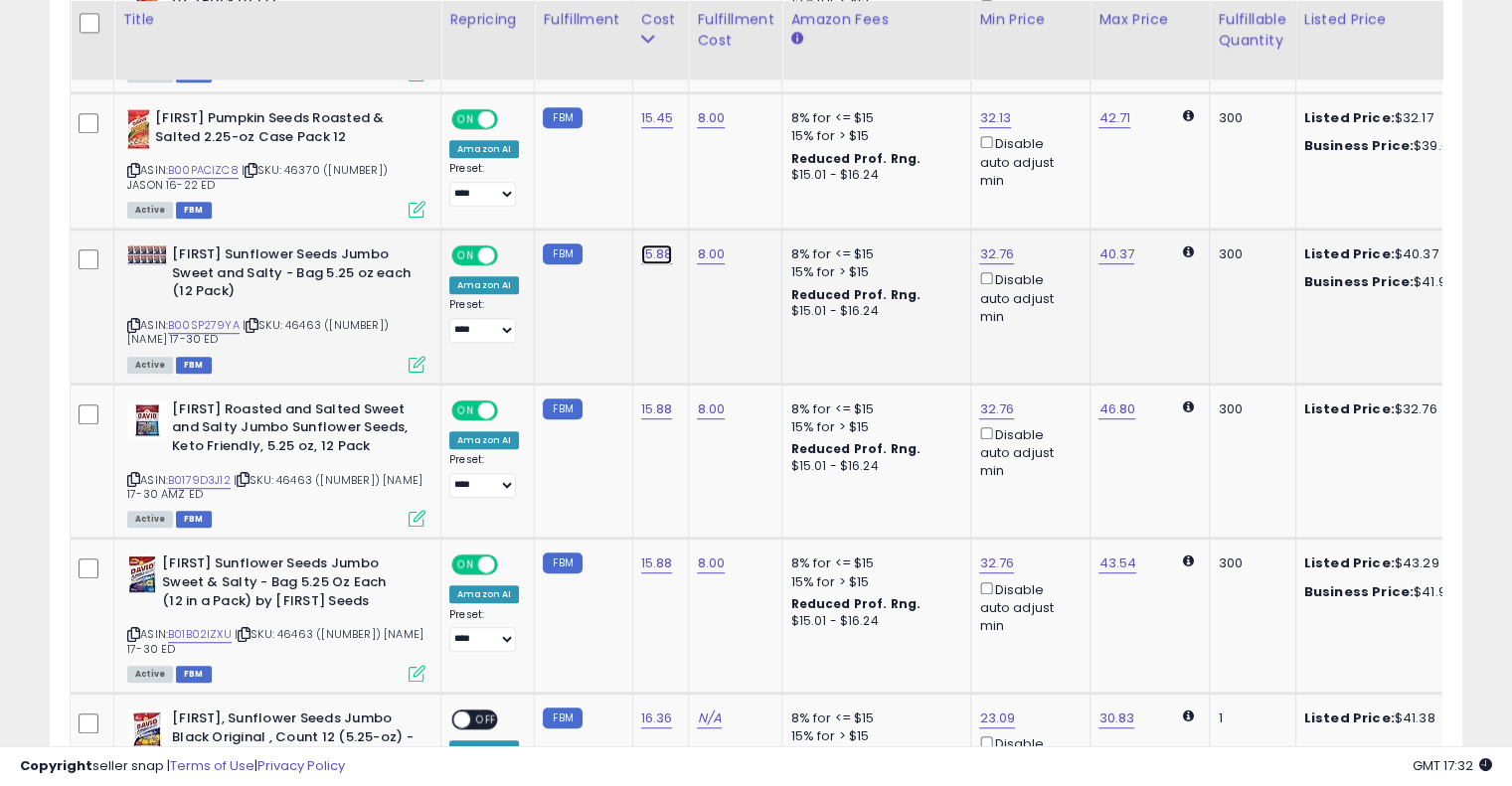 click on "15.88" at bounding box center [657, -154] 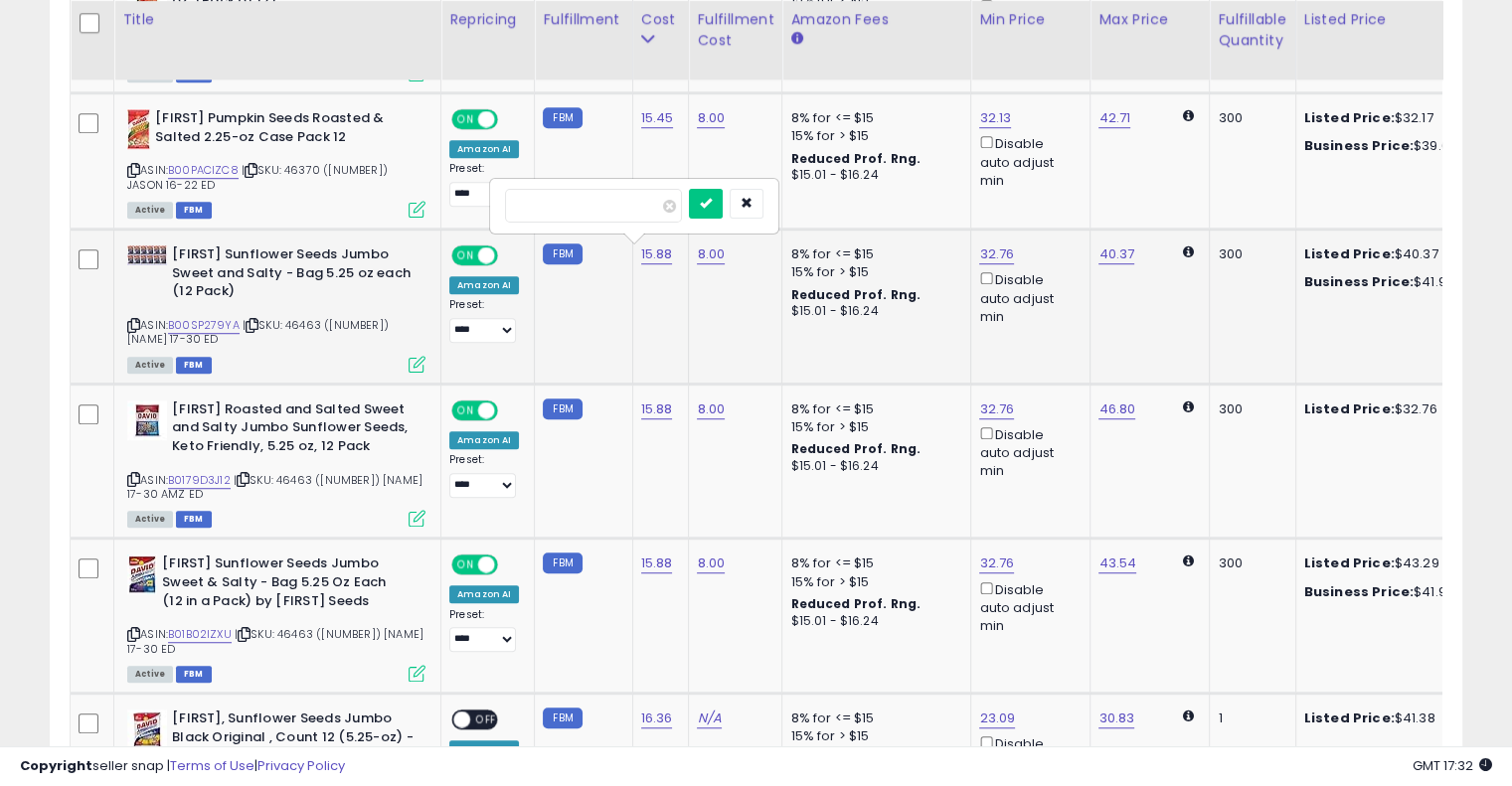 type on "*" 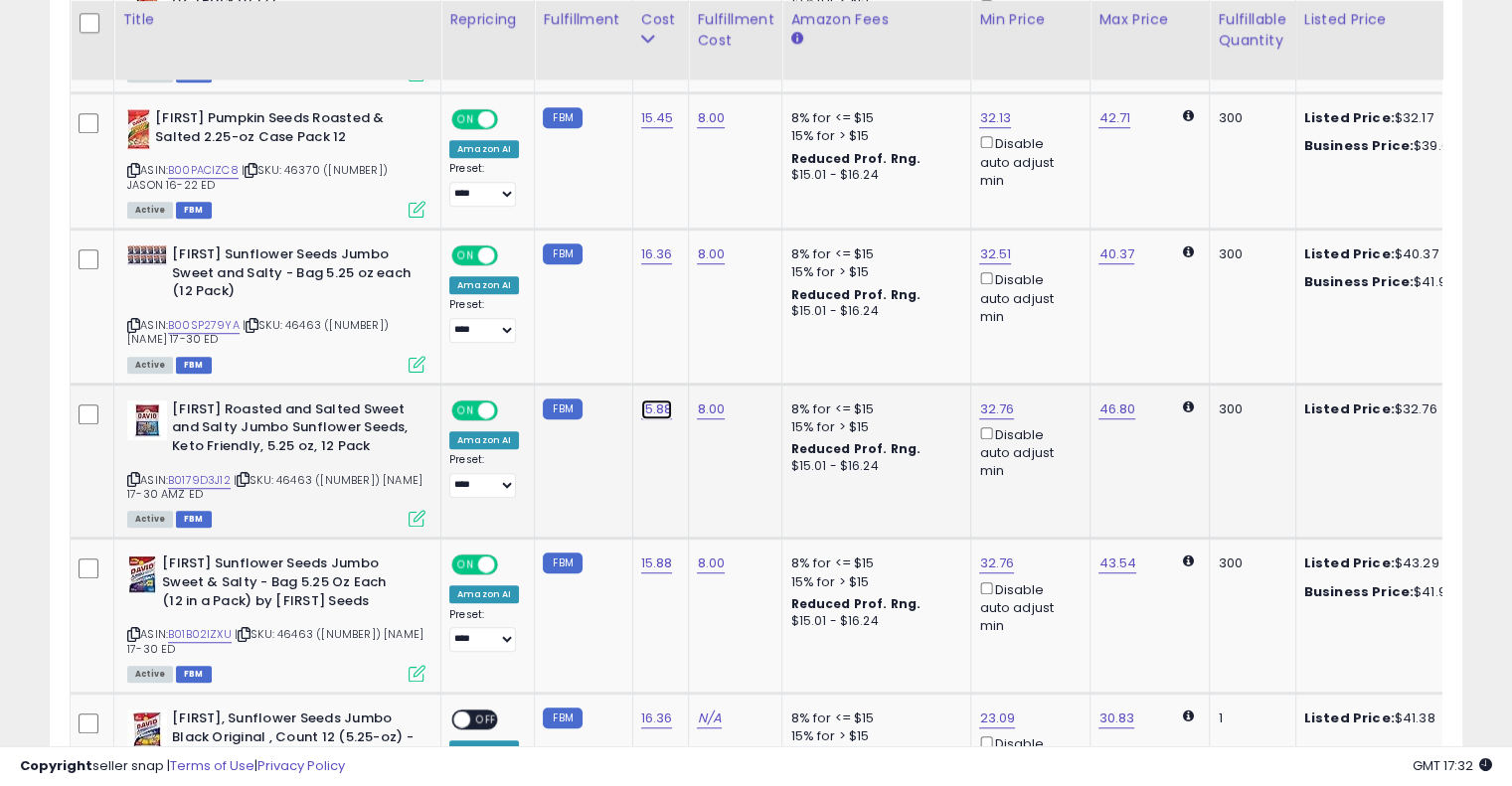 click on "15.88" at bounding box center [657, -154] 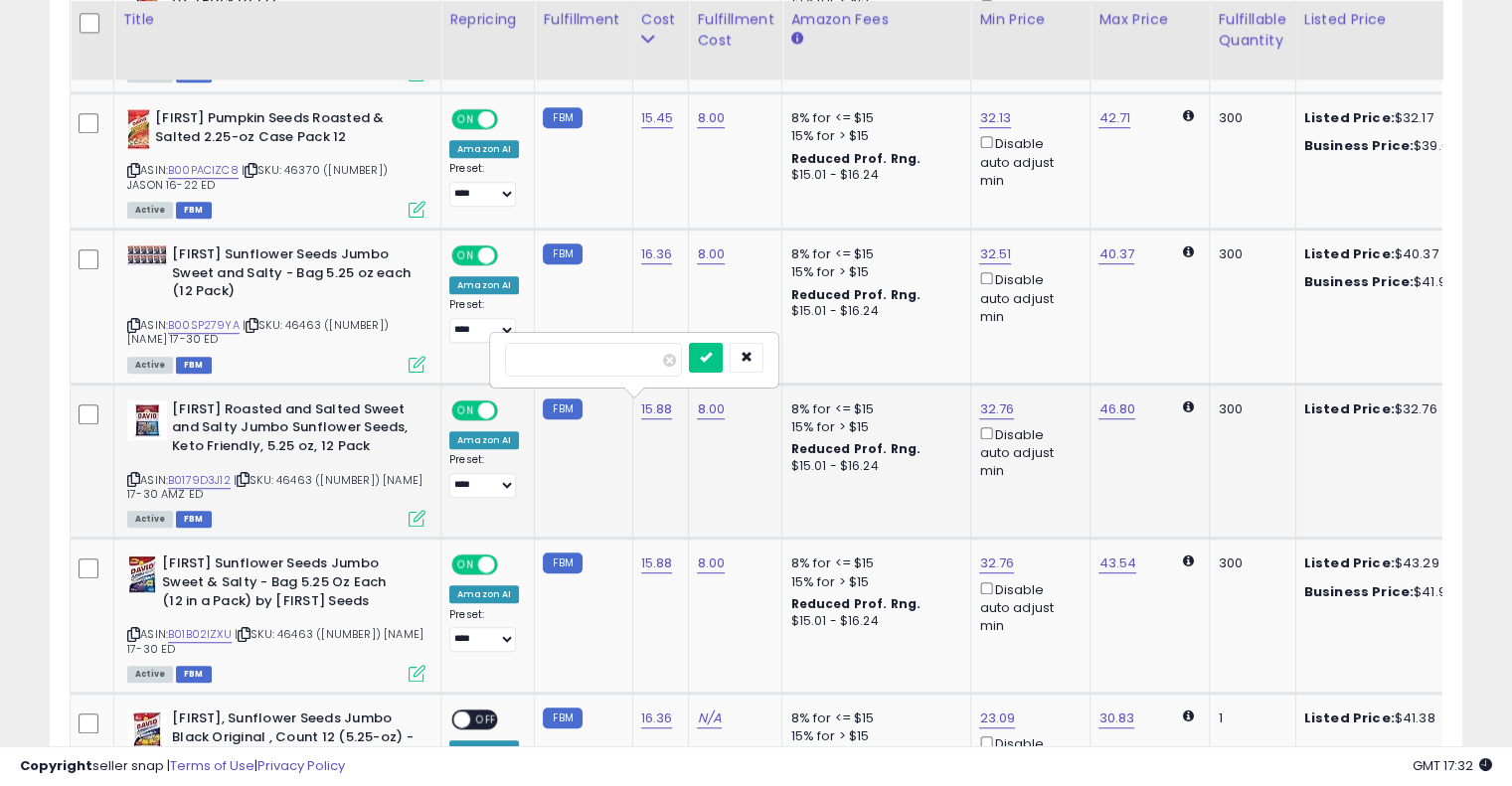 type on "*" 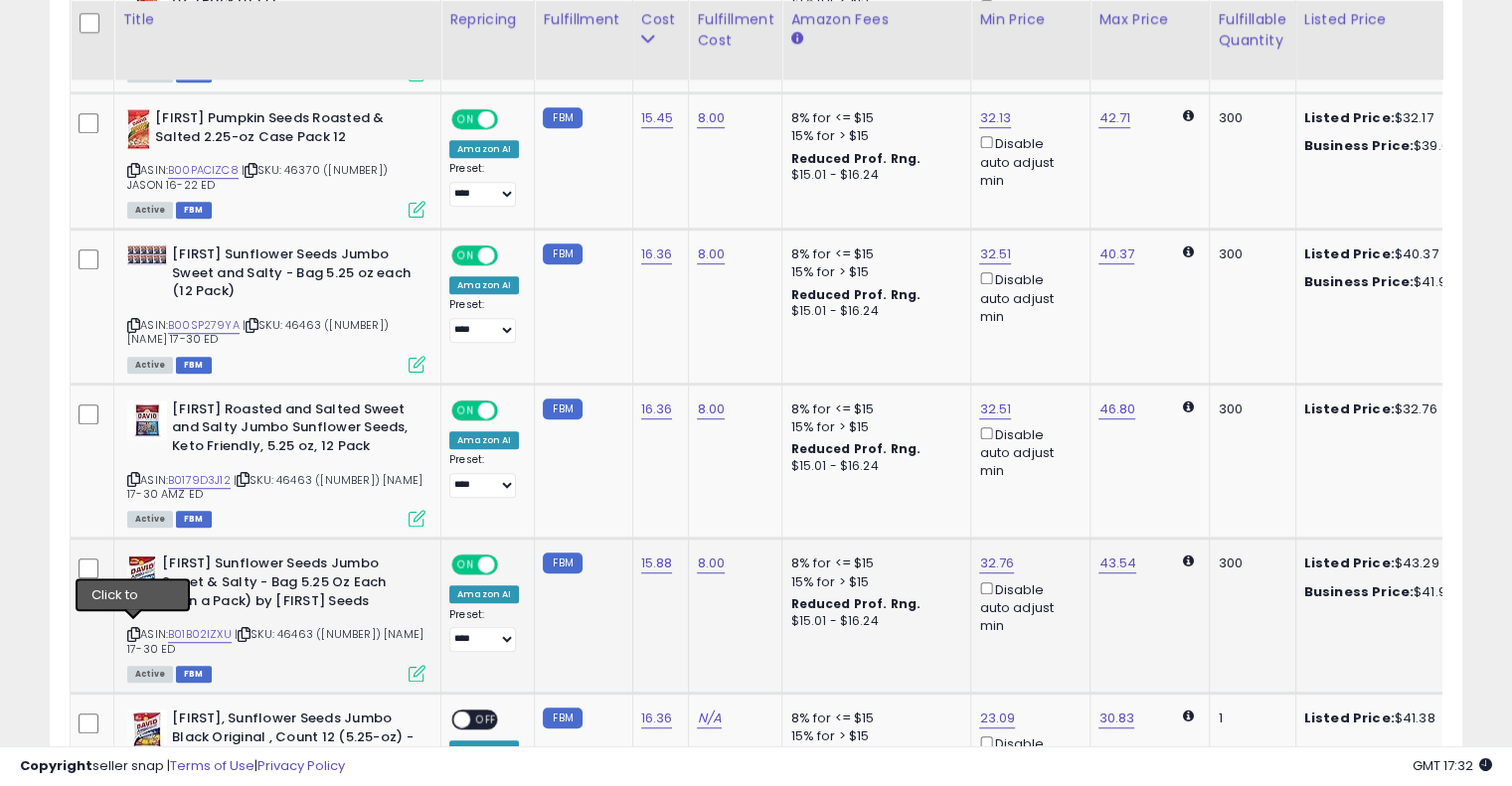 click at bounding box center [133, 634] 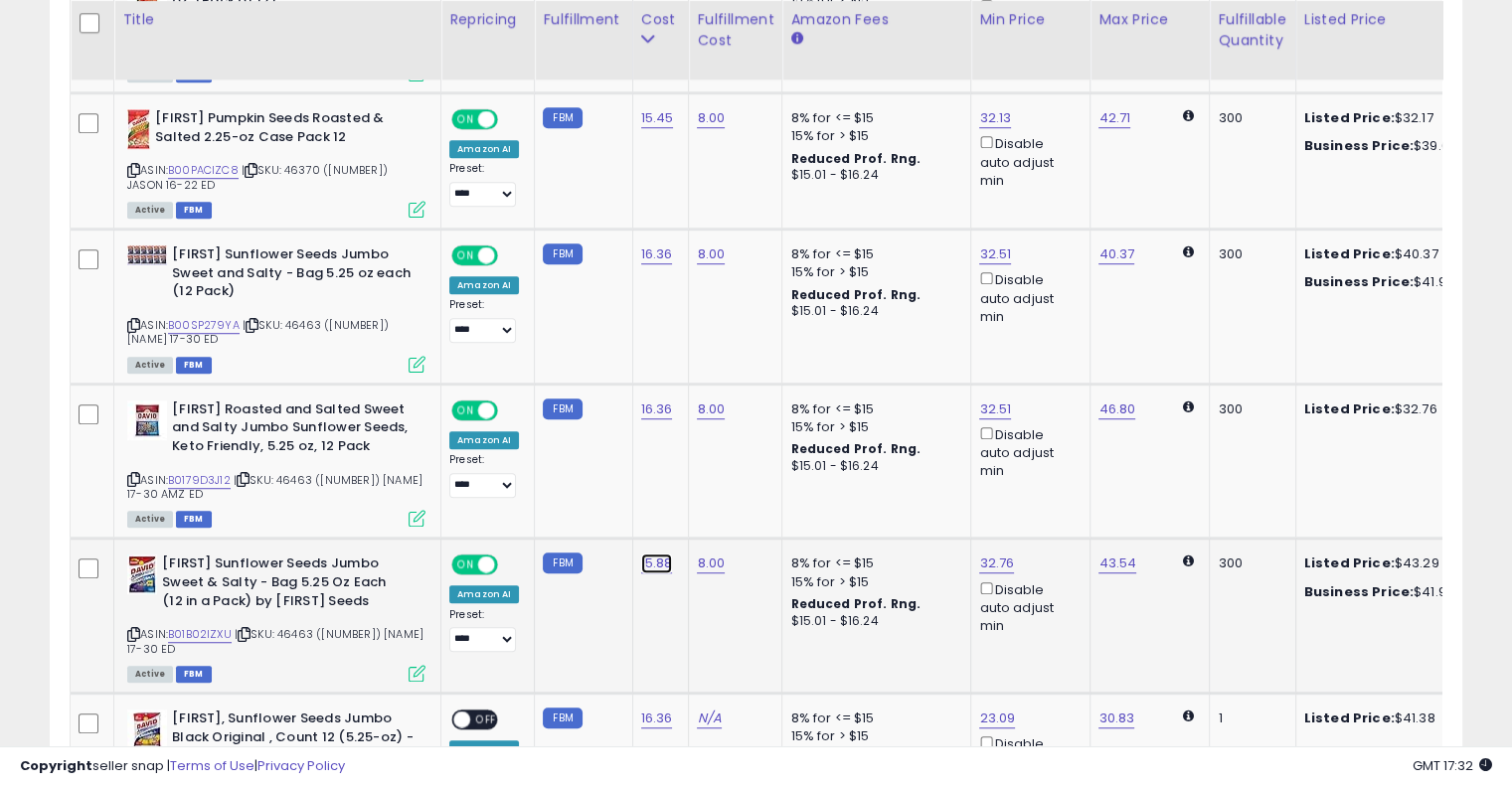 click on "15.88" at bounding box center [657, -154] 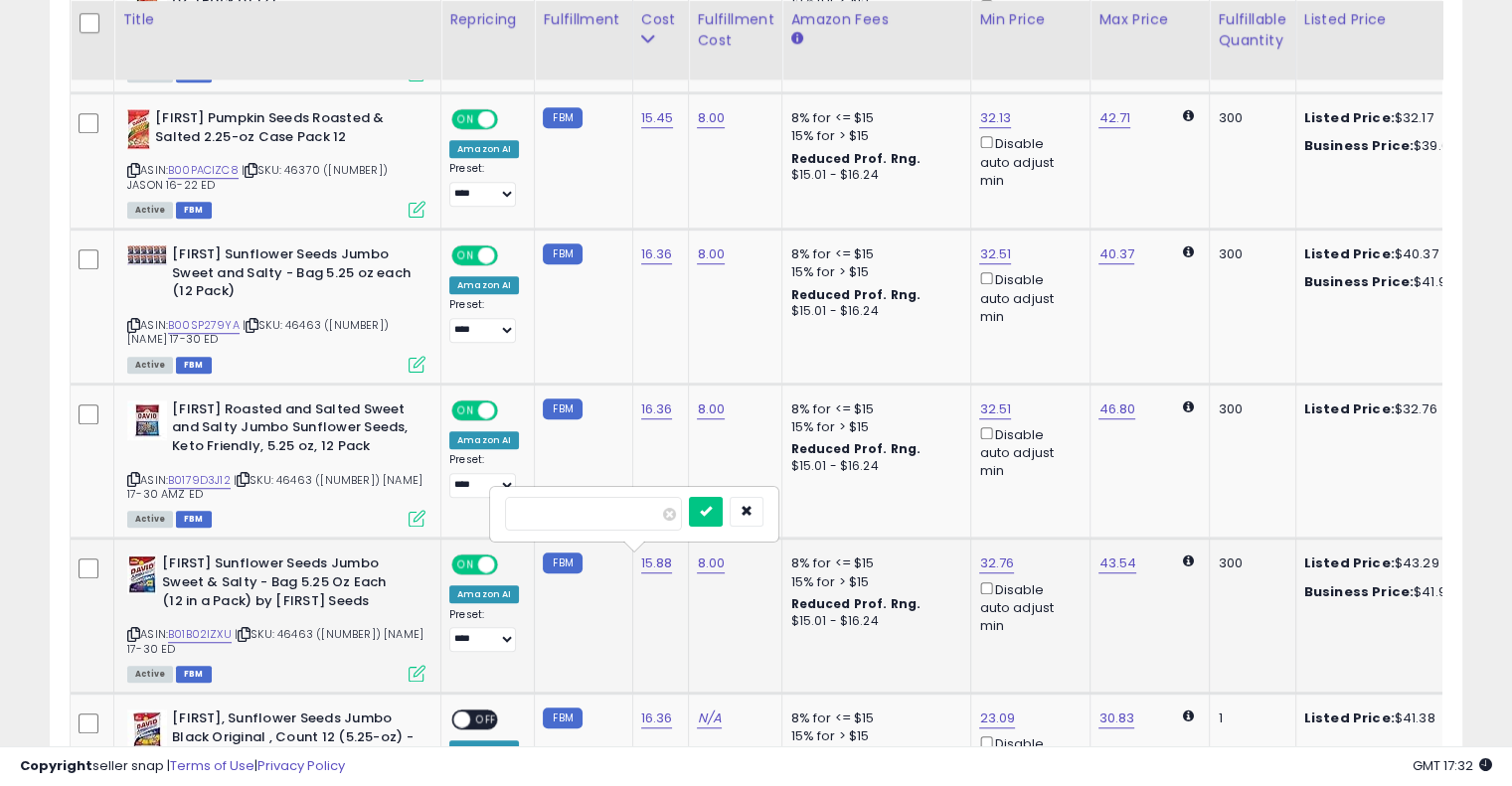 type on "*" 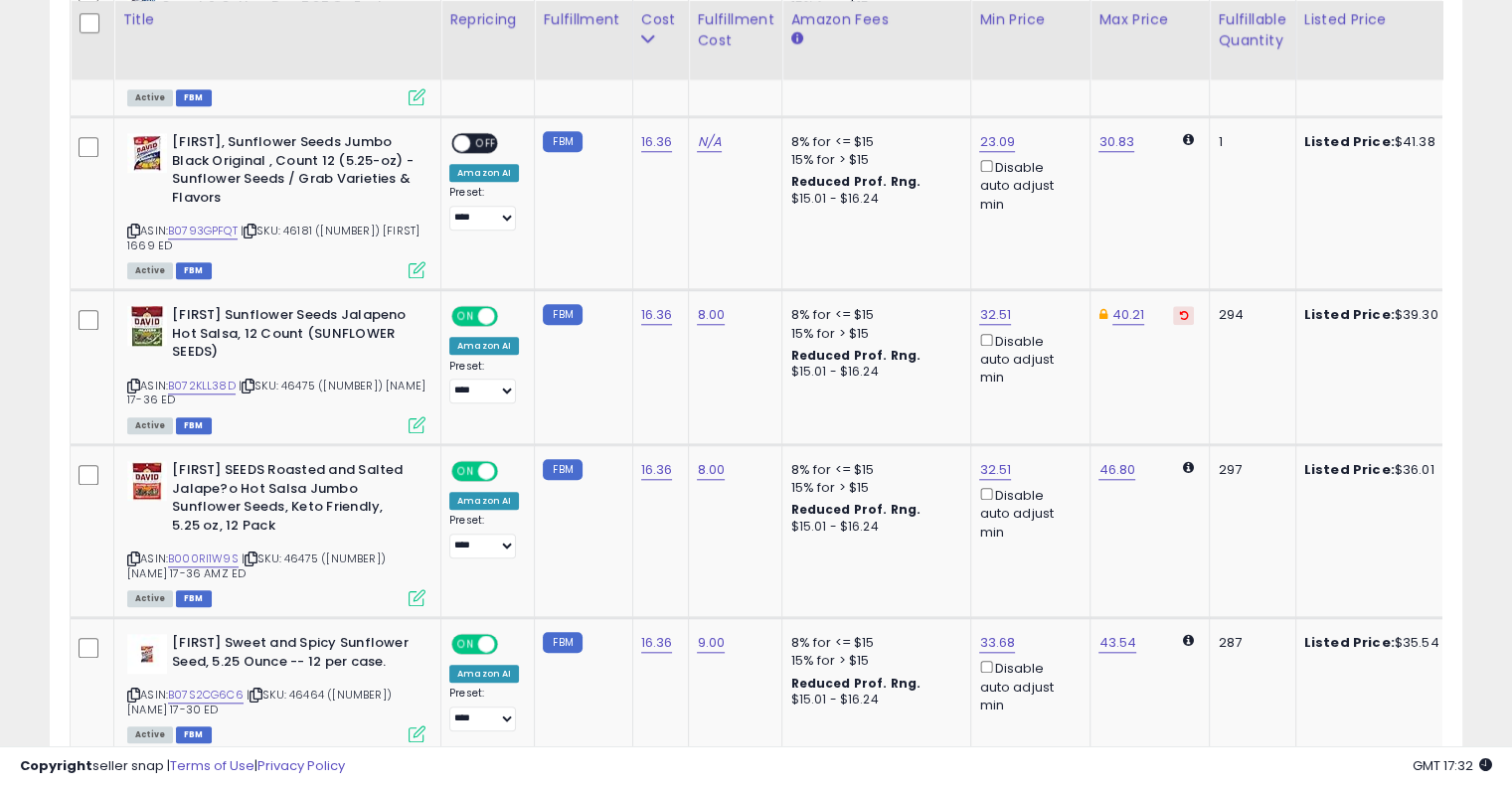 scroll, scrollTop: 1803, scrollLeft: 0, axis: vertical 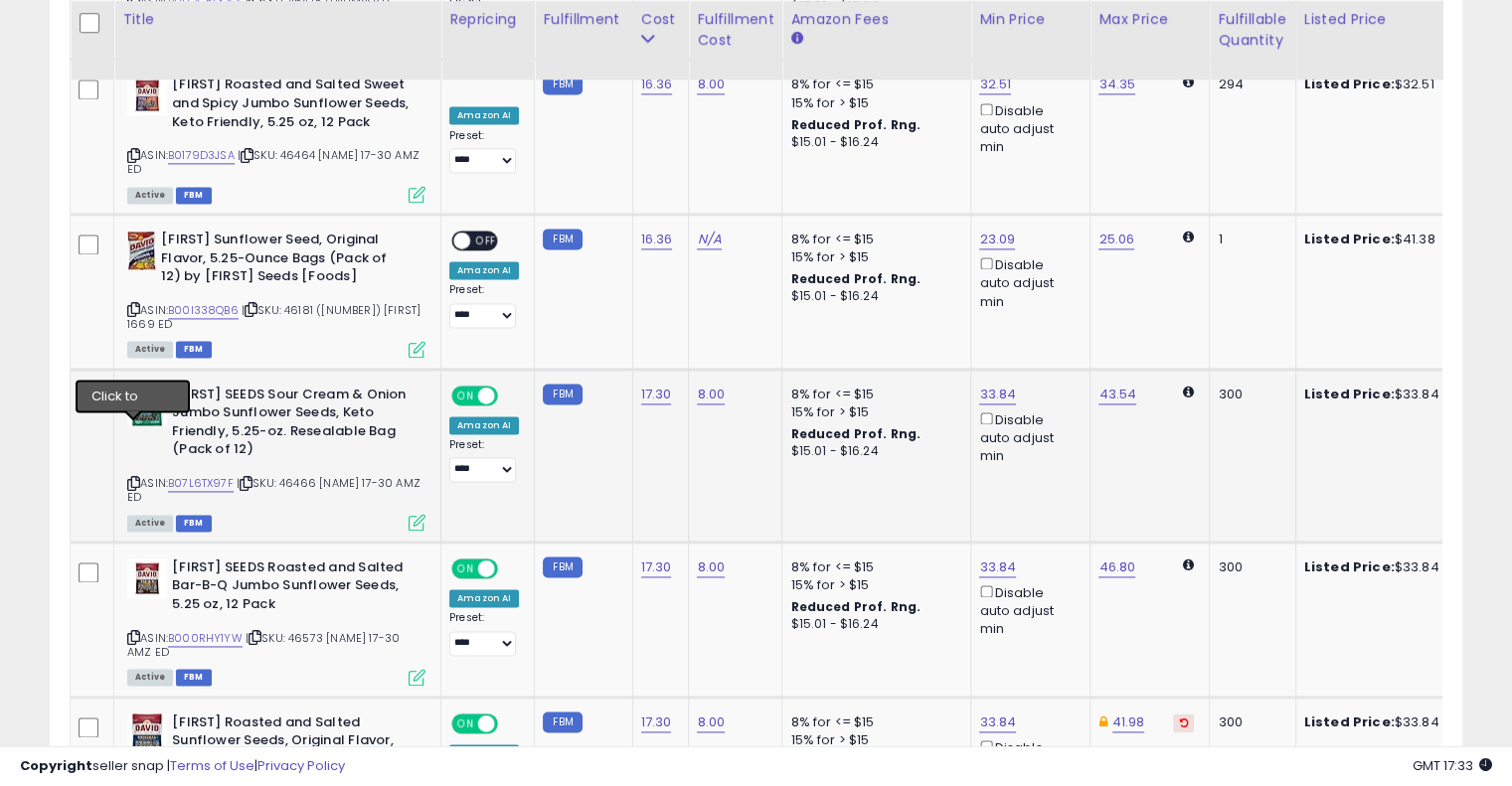click at bounding box center (133, 483) 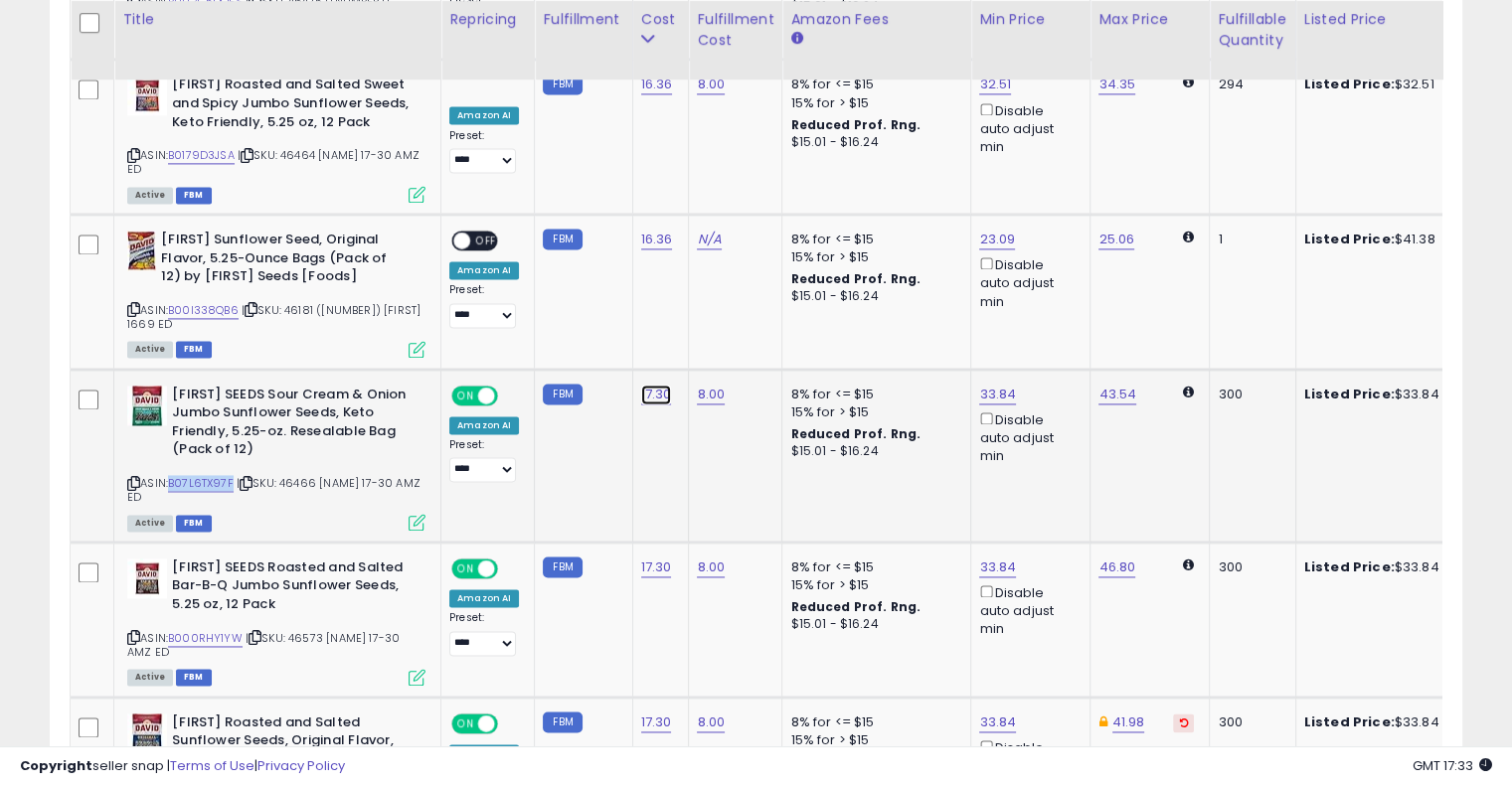 click on "17.30" at bounding box center (657, -1734) 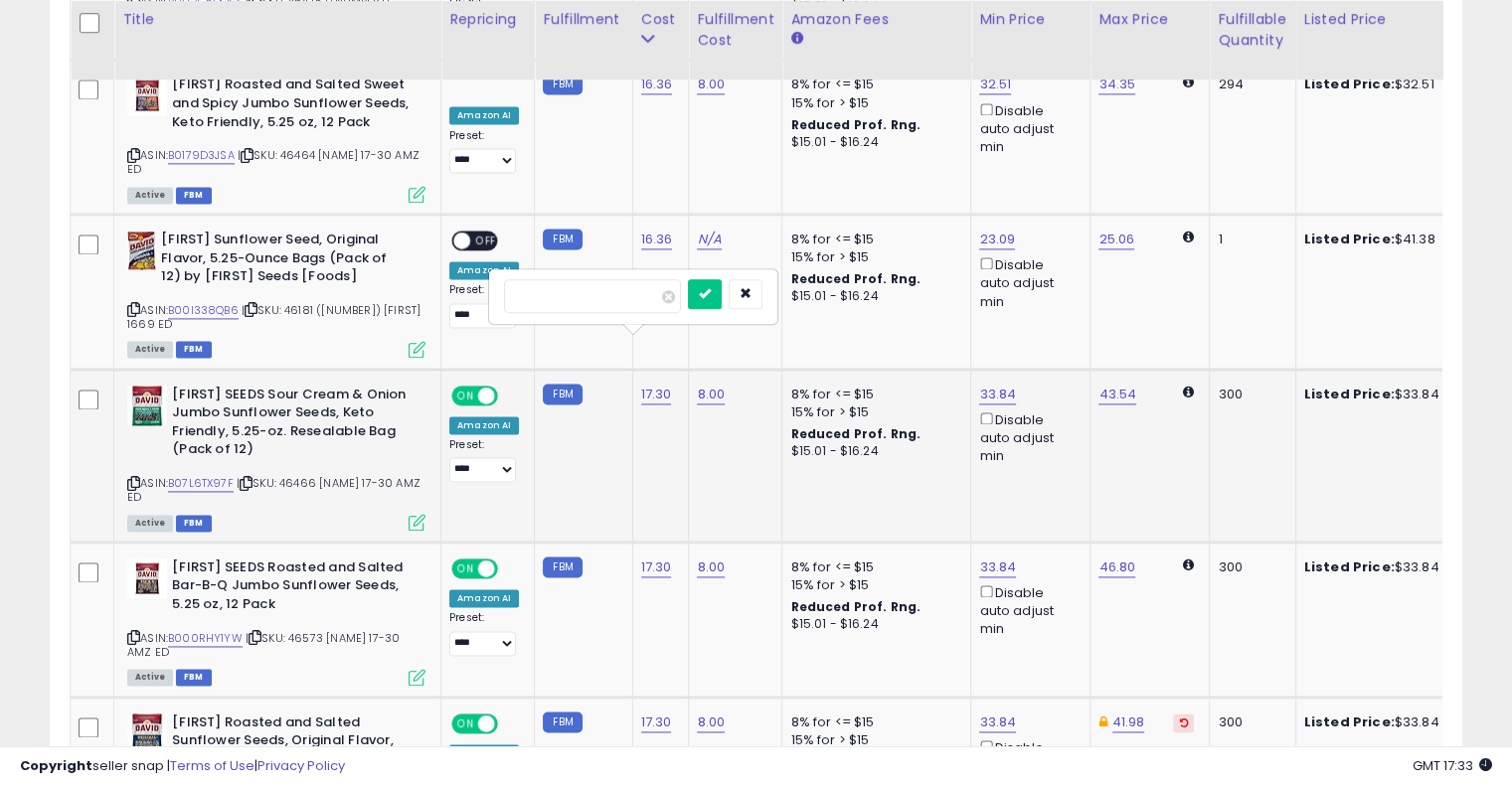 type on "*" 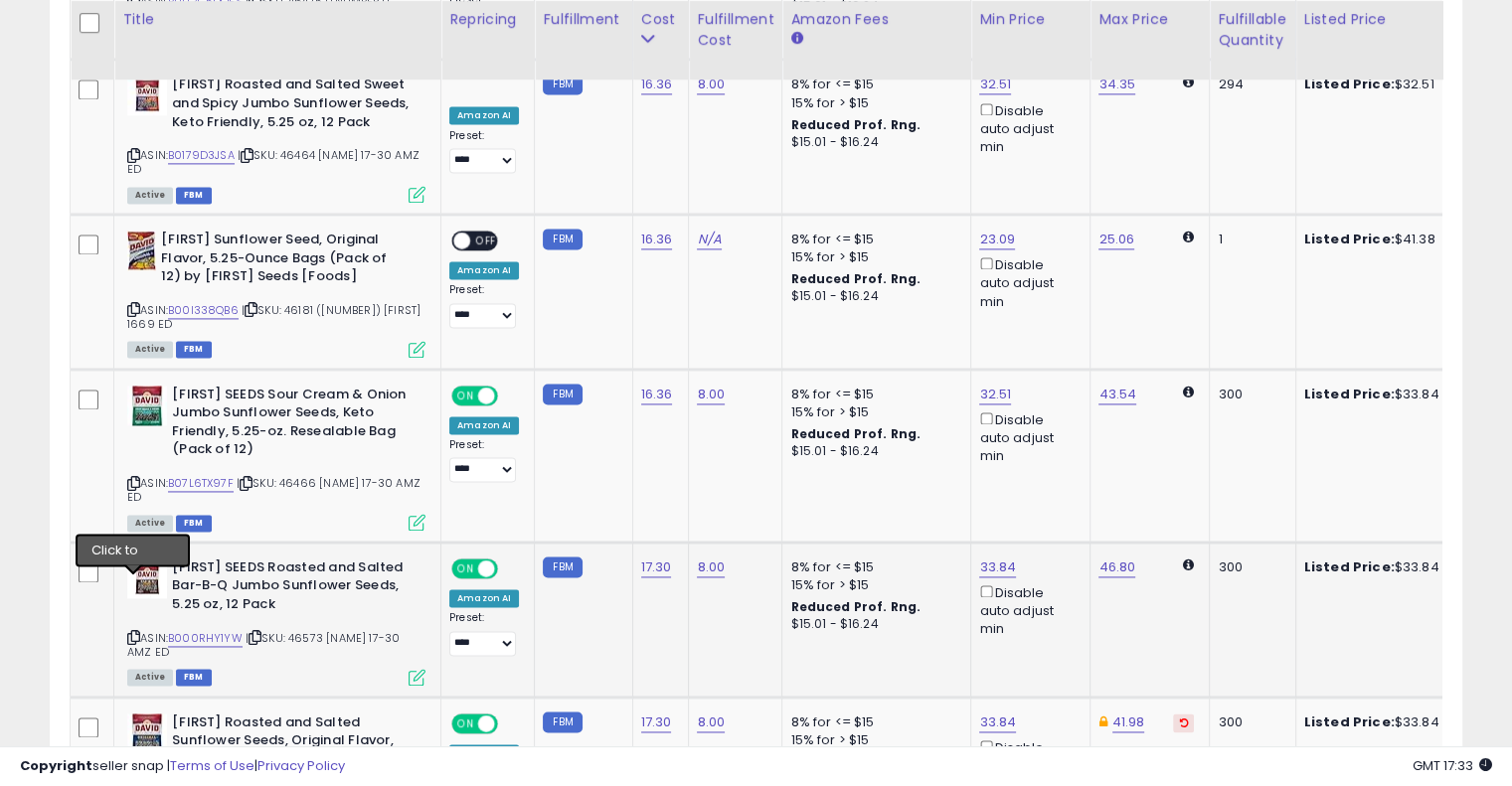 click at bounding box center [133, 637] 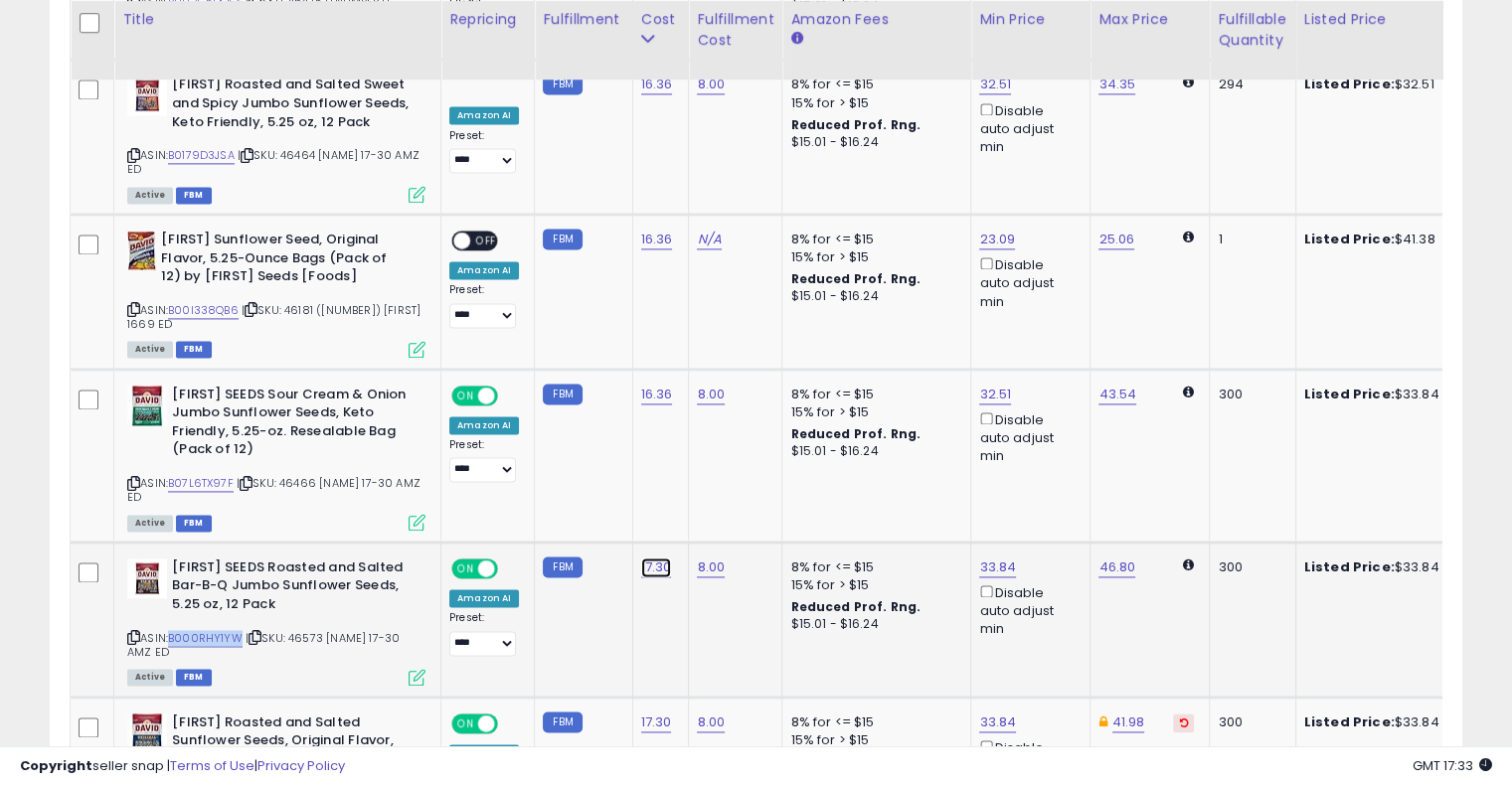 click on "17.30" at bounding box center (657, -1734) 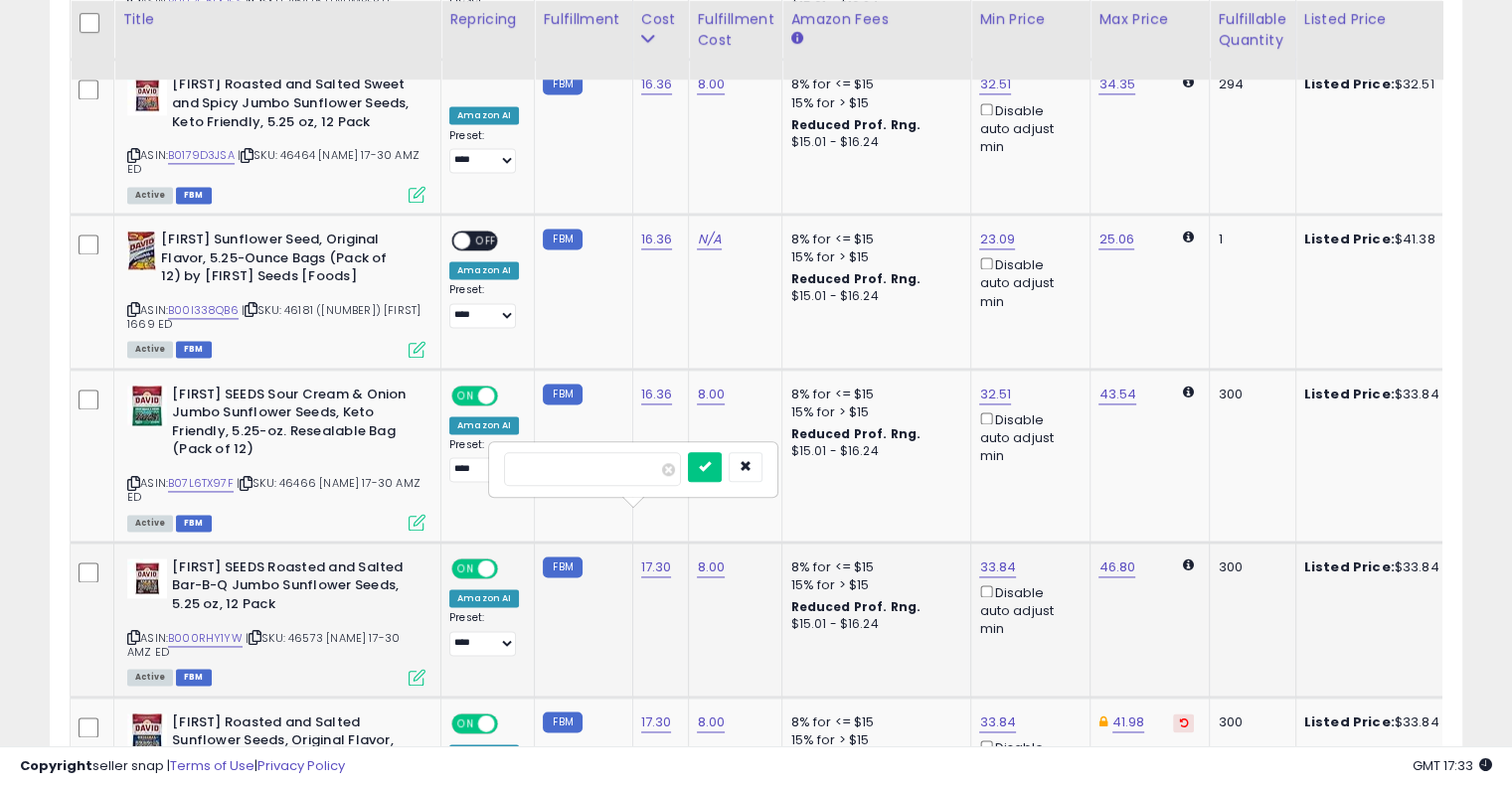 type on "*" 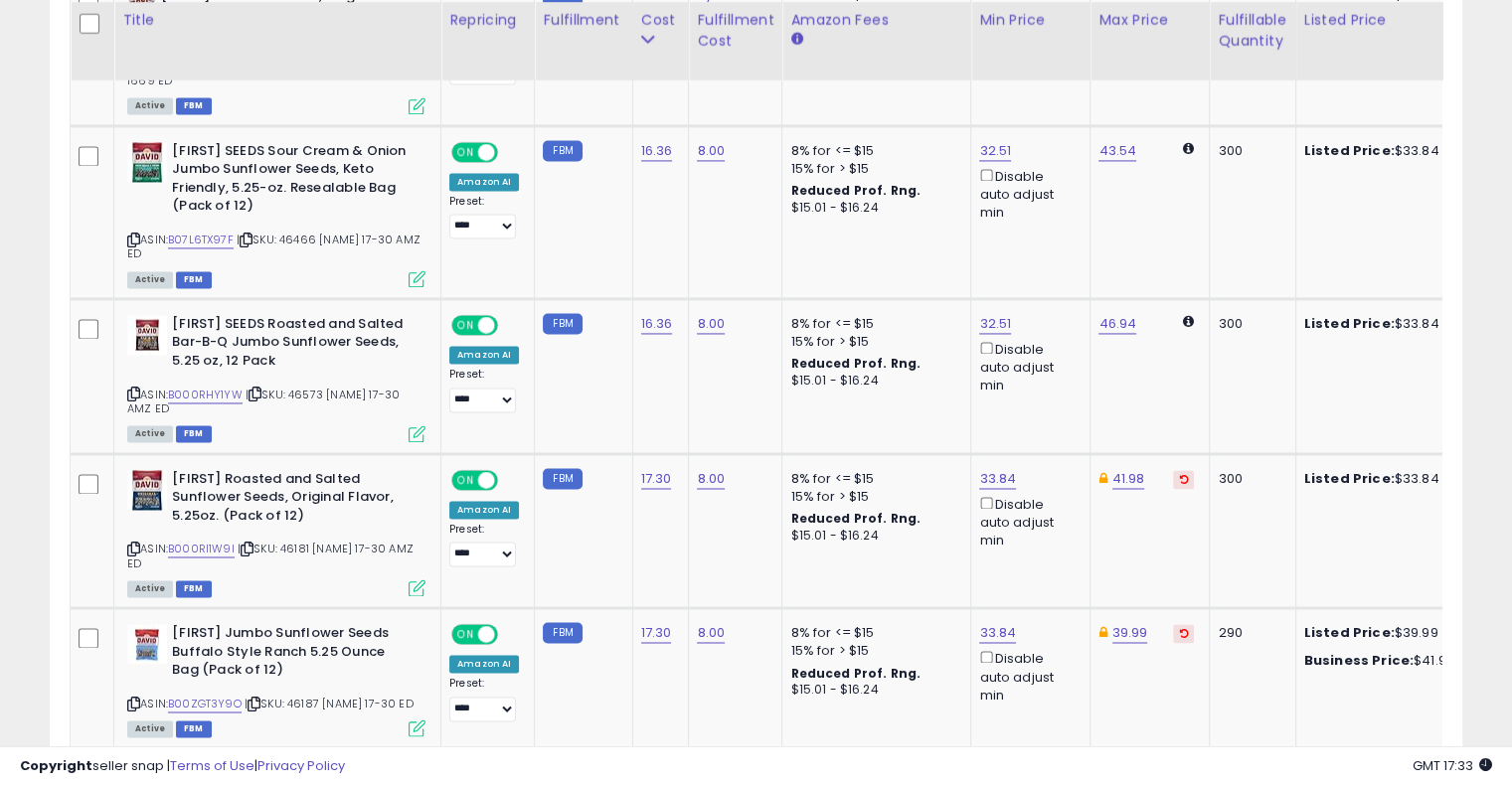 scroll, scrollTop: 3056, scrollLeft: 0, axis: vertical 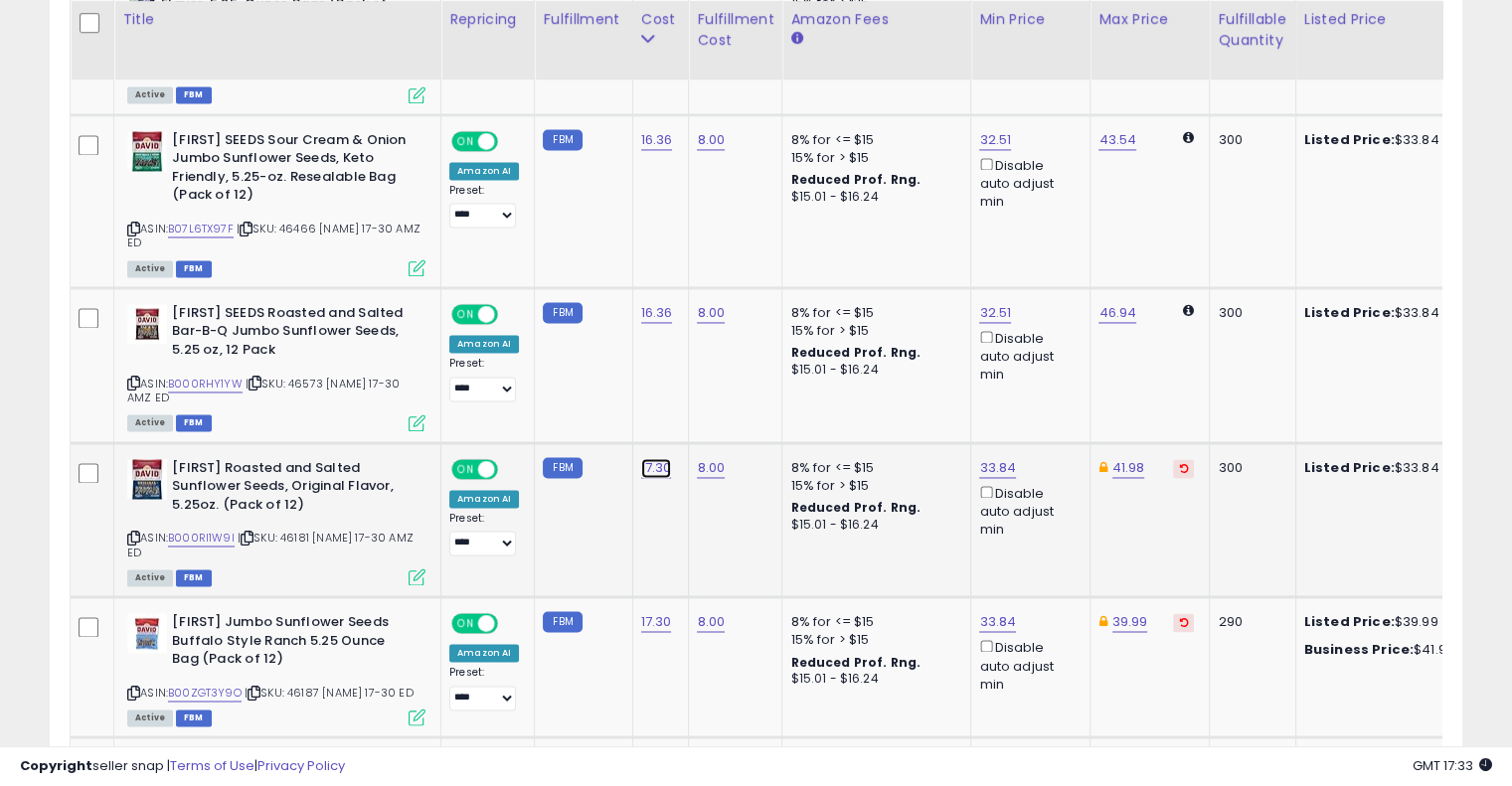 click on "17.30" at bounding box center [657, -1988] 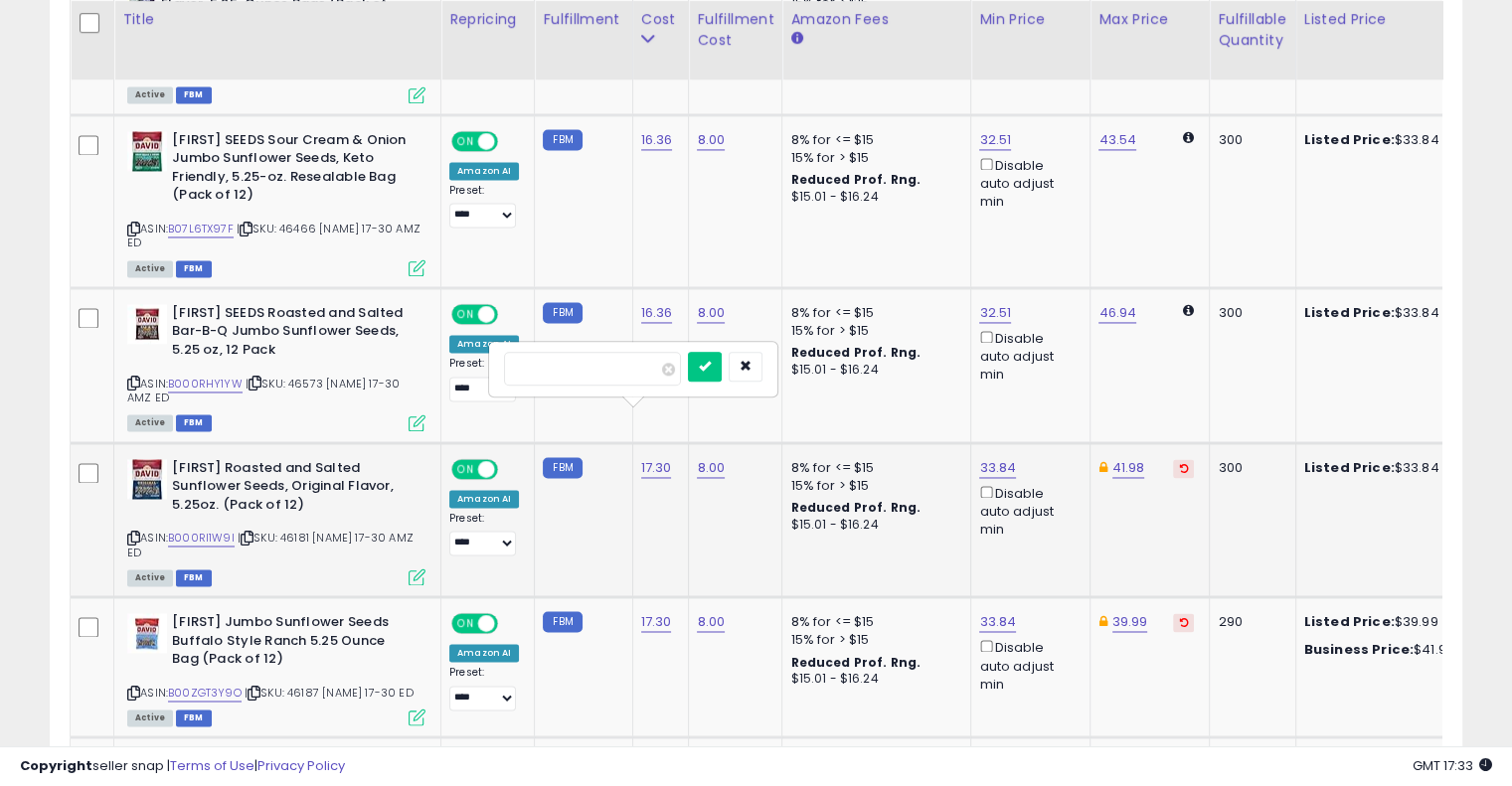type on "*" 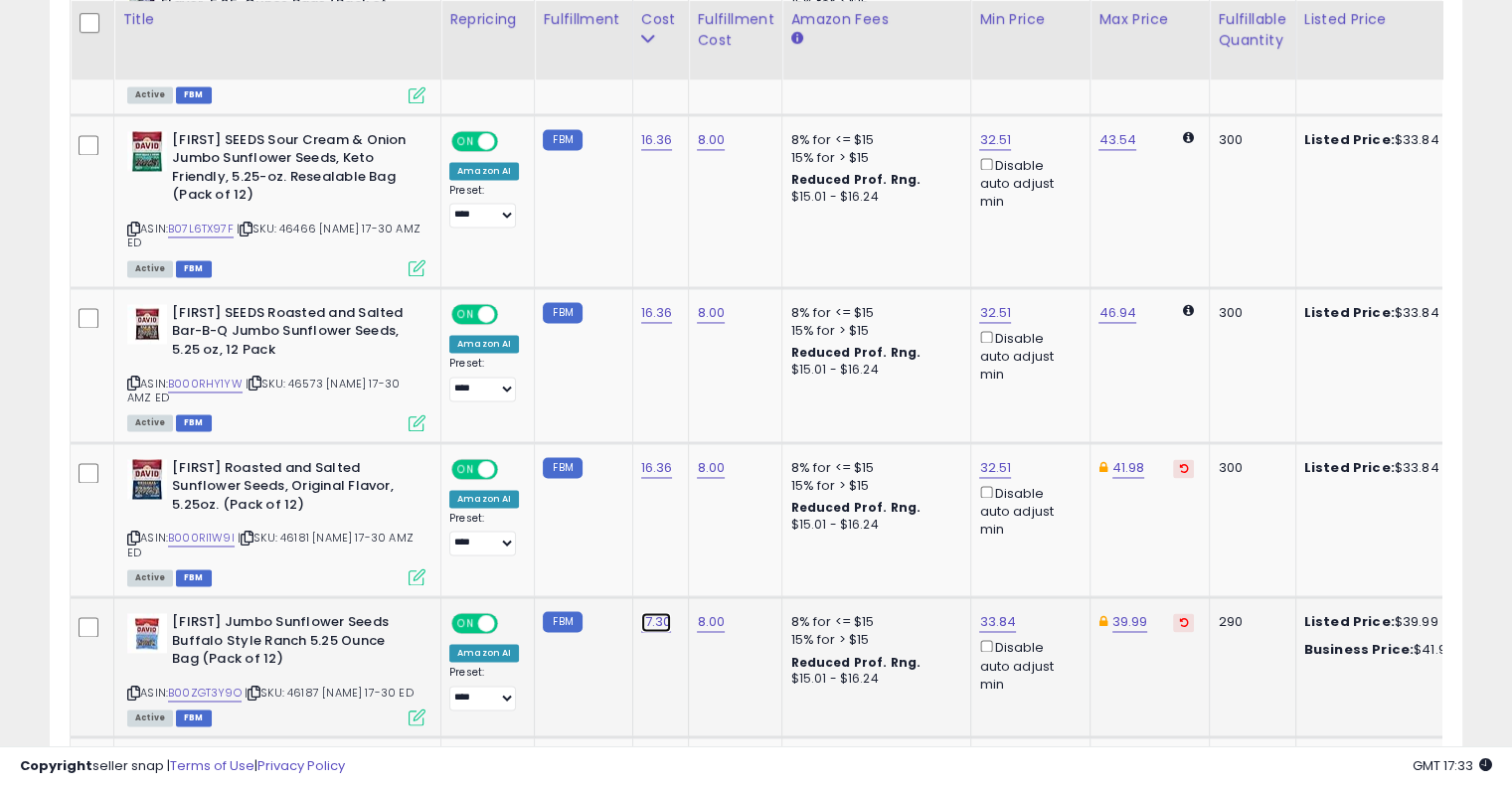click on "17.30" at bounding box center [657, -1988] 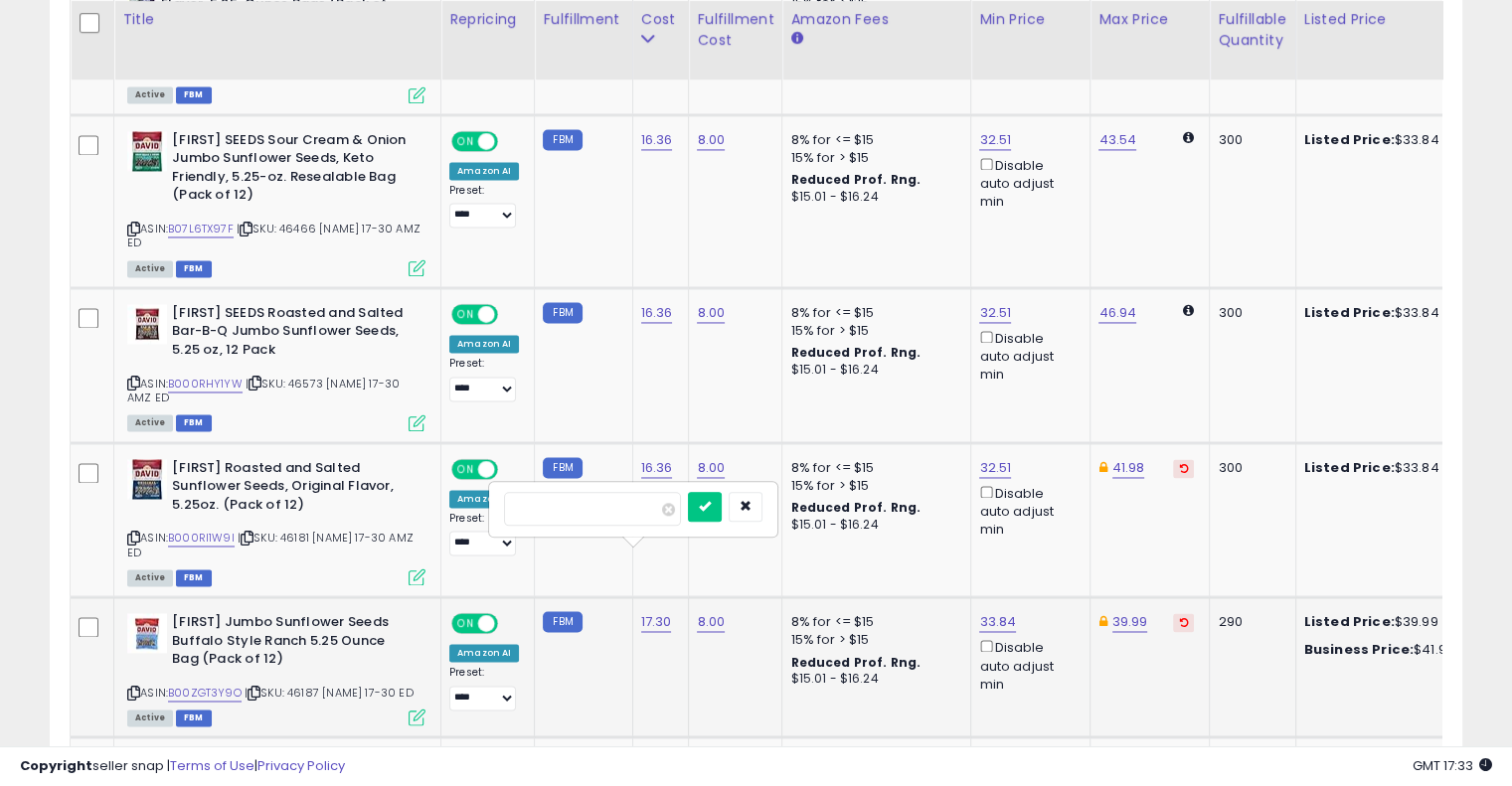 type on "*" 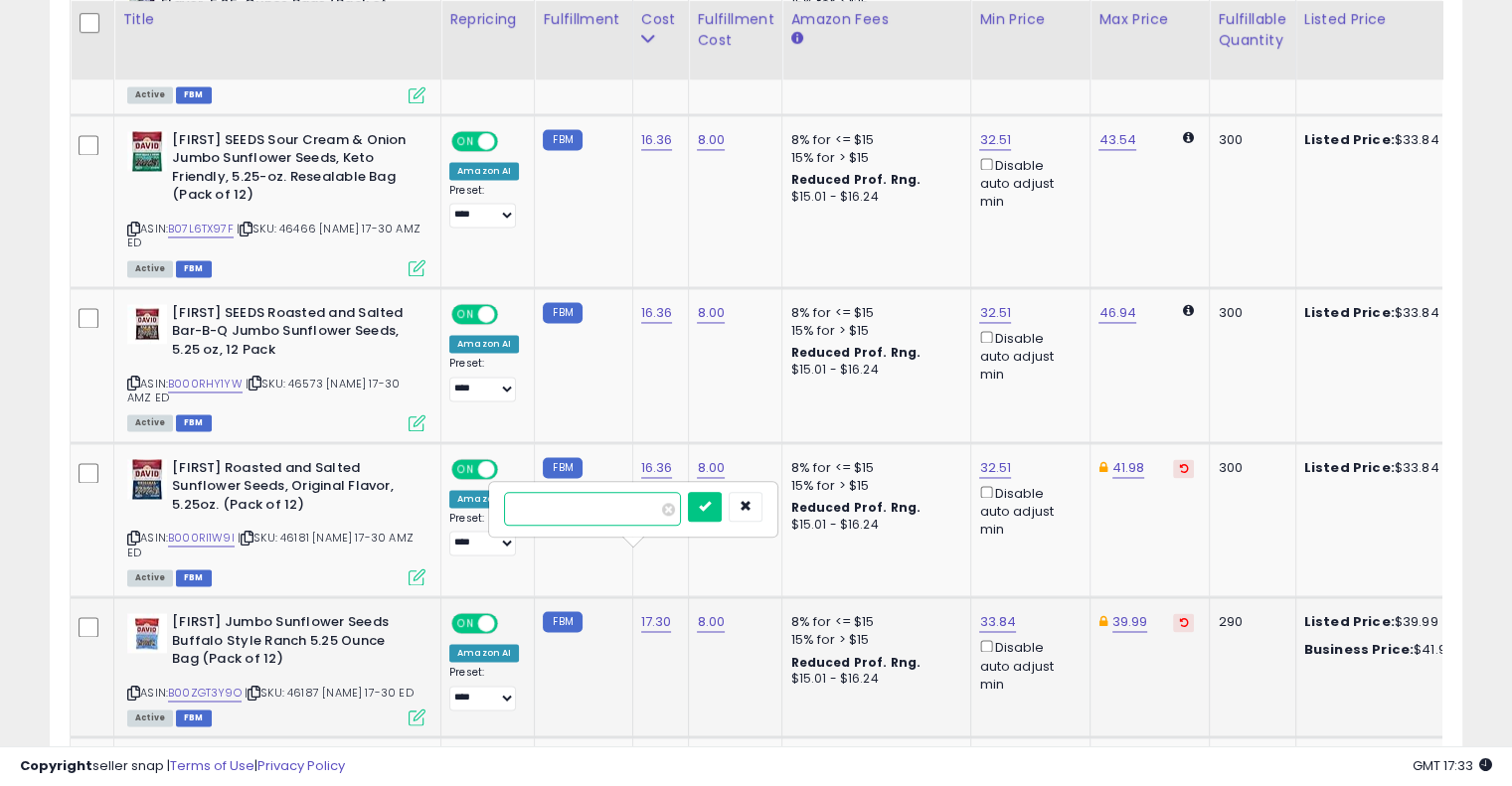 type on "*****" 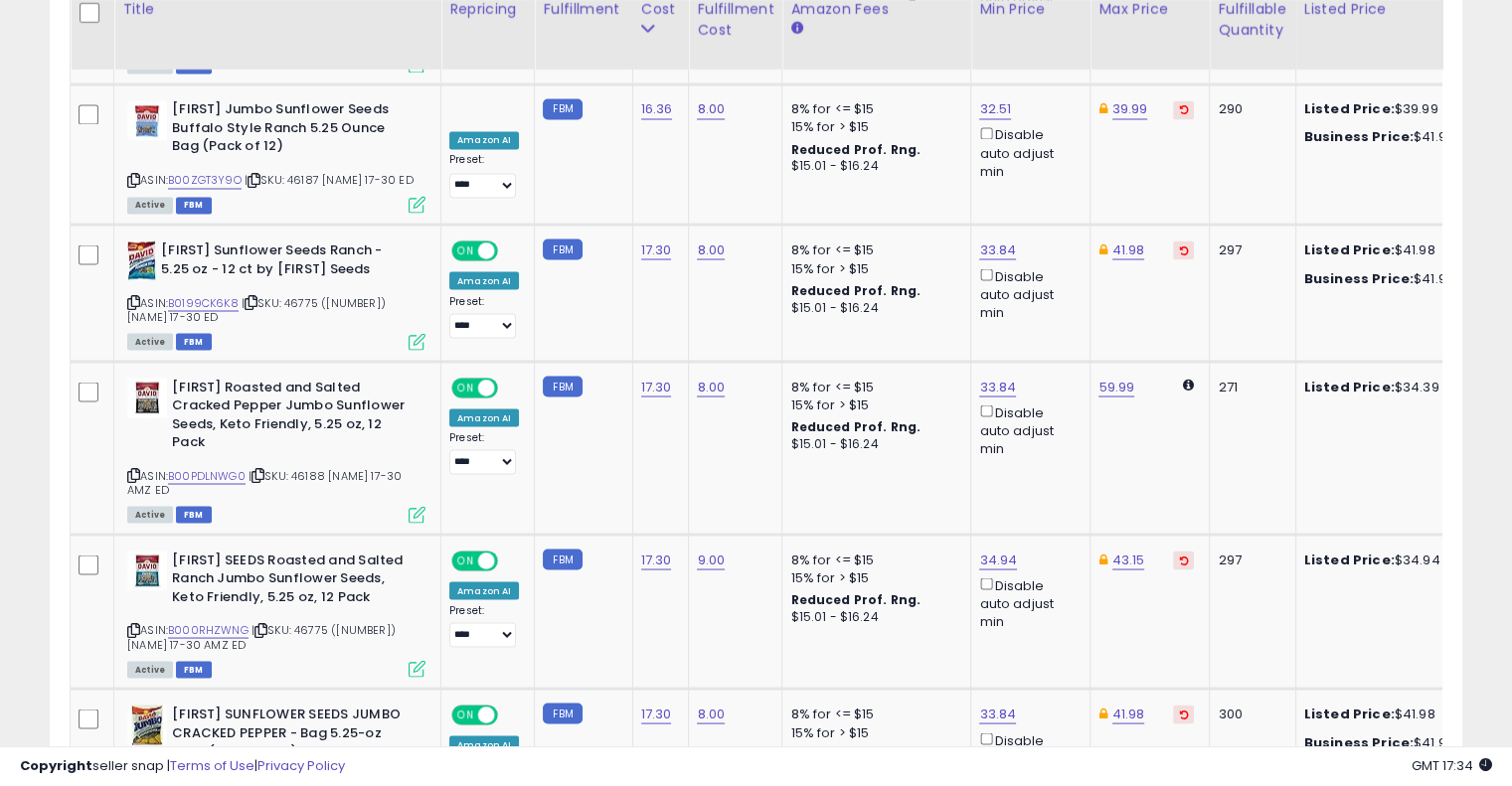 scroll, scrollTop: 3563, scrollLeft: 0, axis: vertical 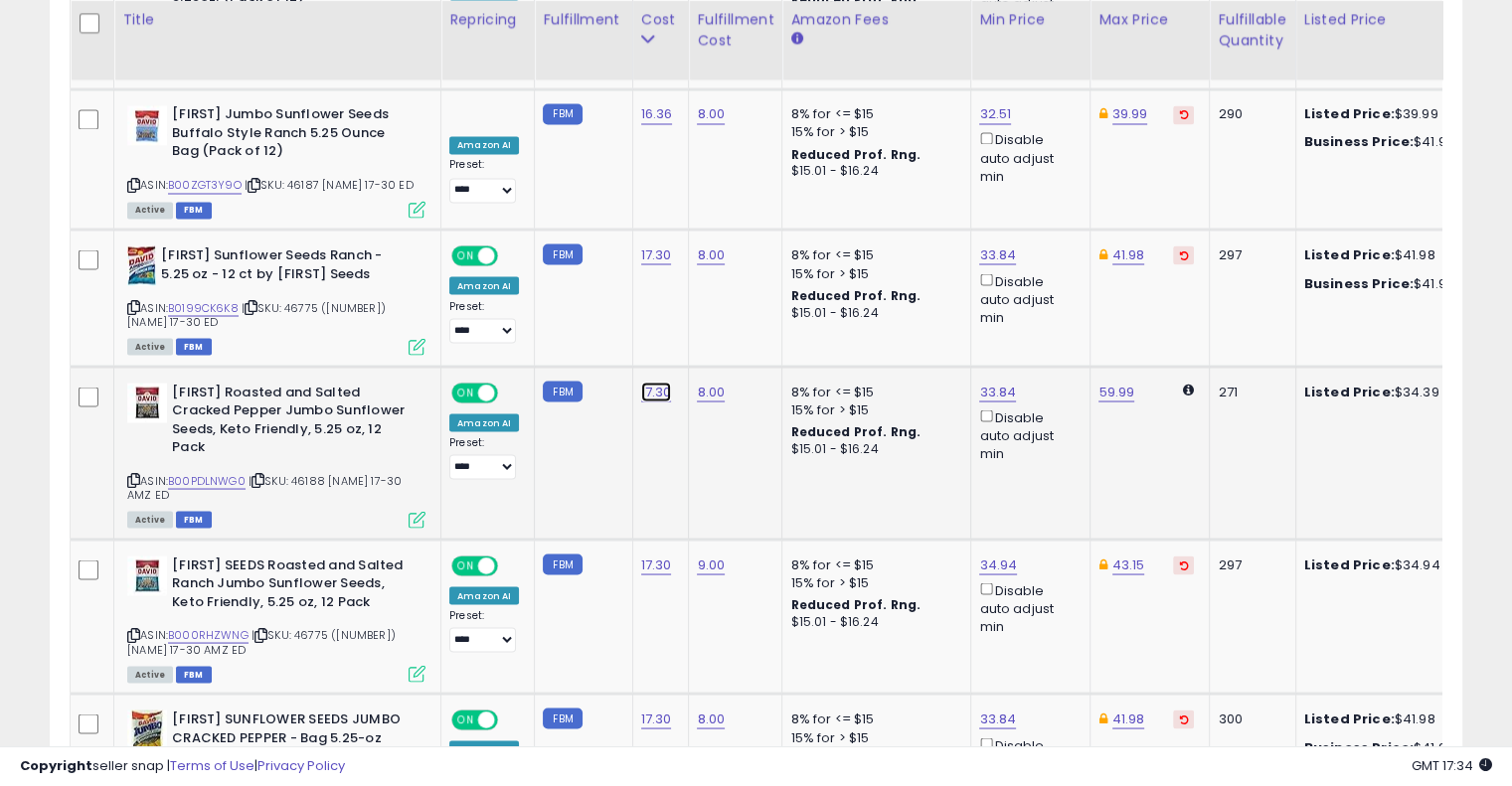 click on "17.30" at bounding box center [657, -2496] 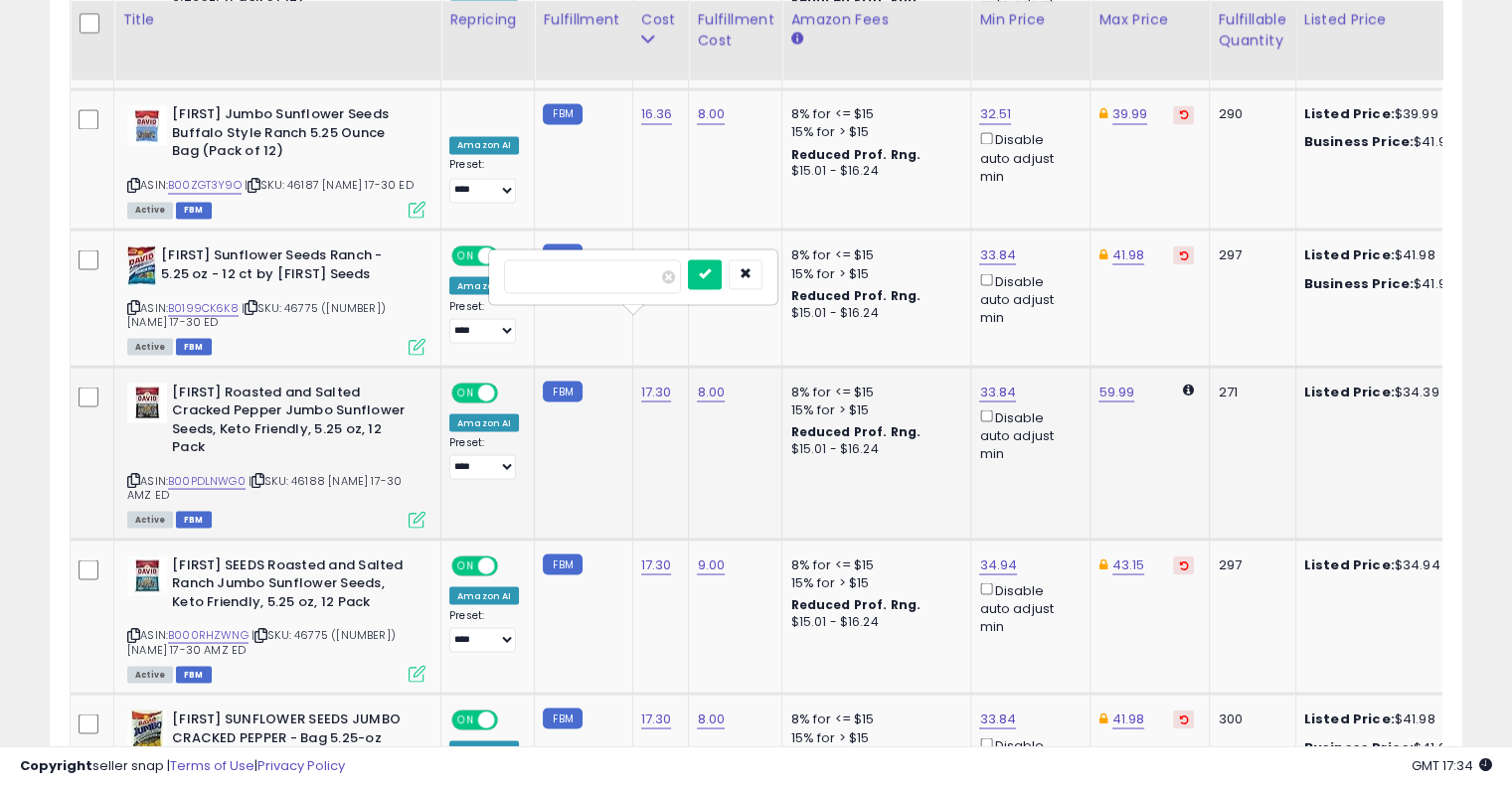 type on "*" 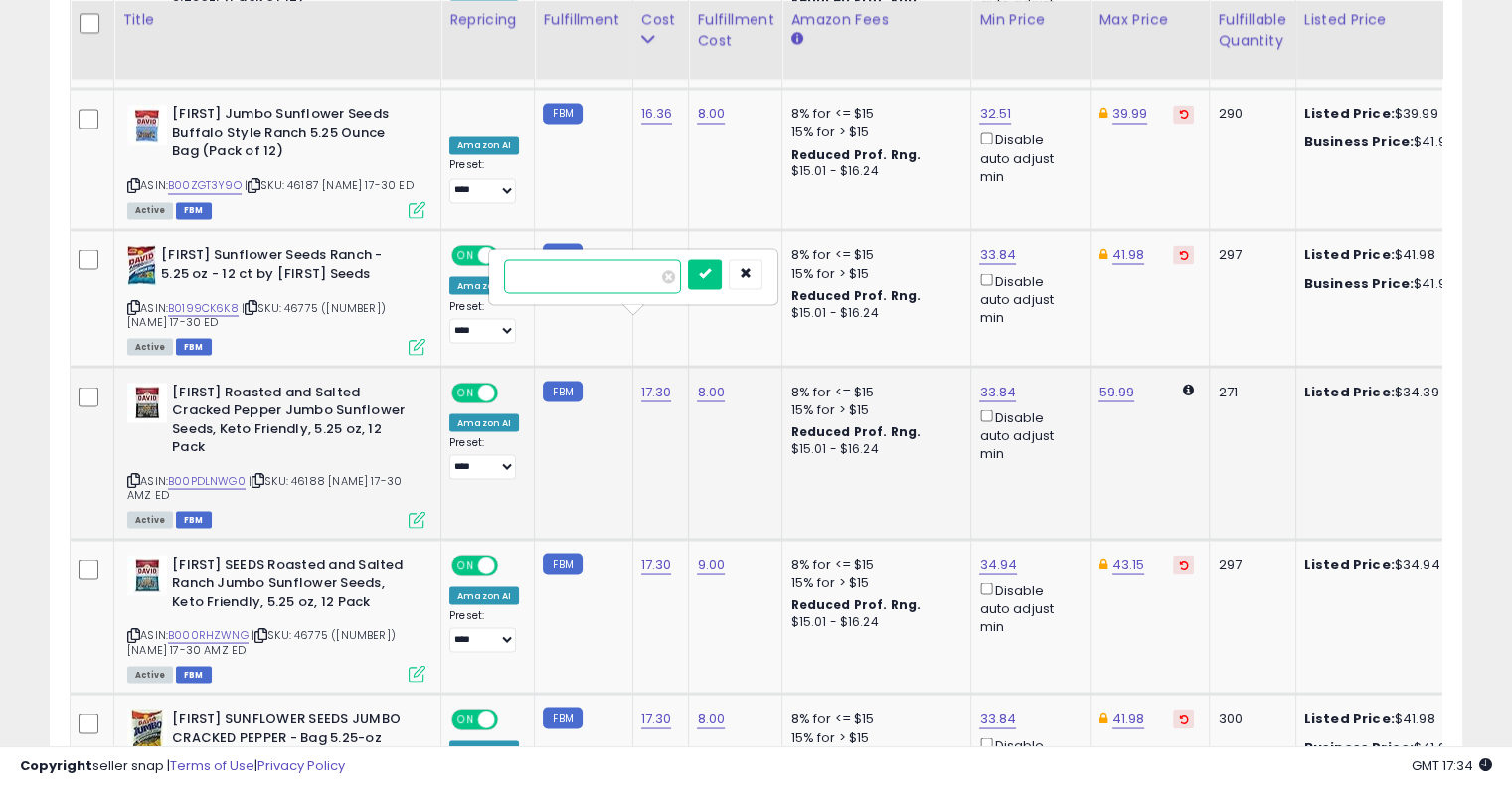 type on "*****" 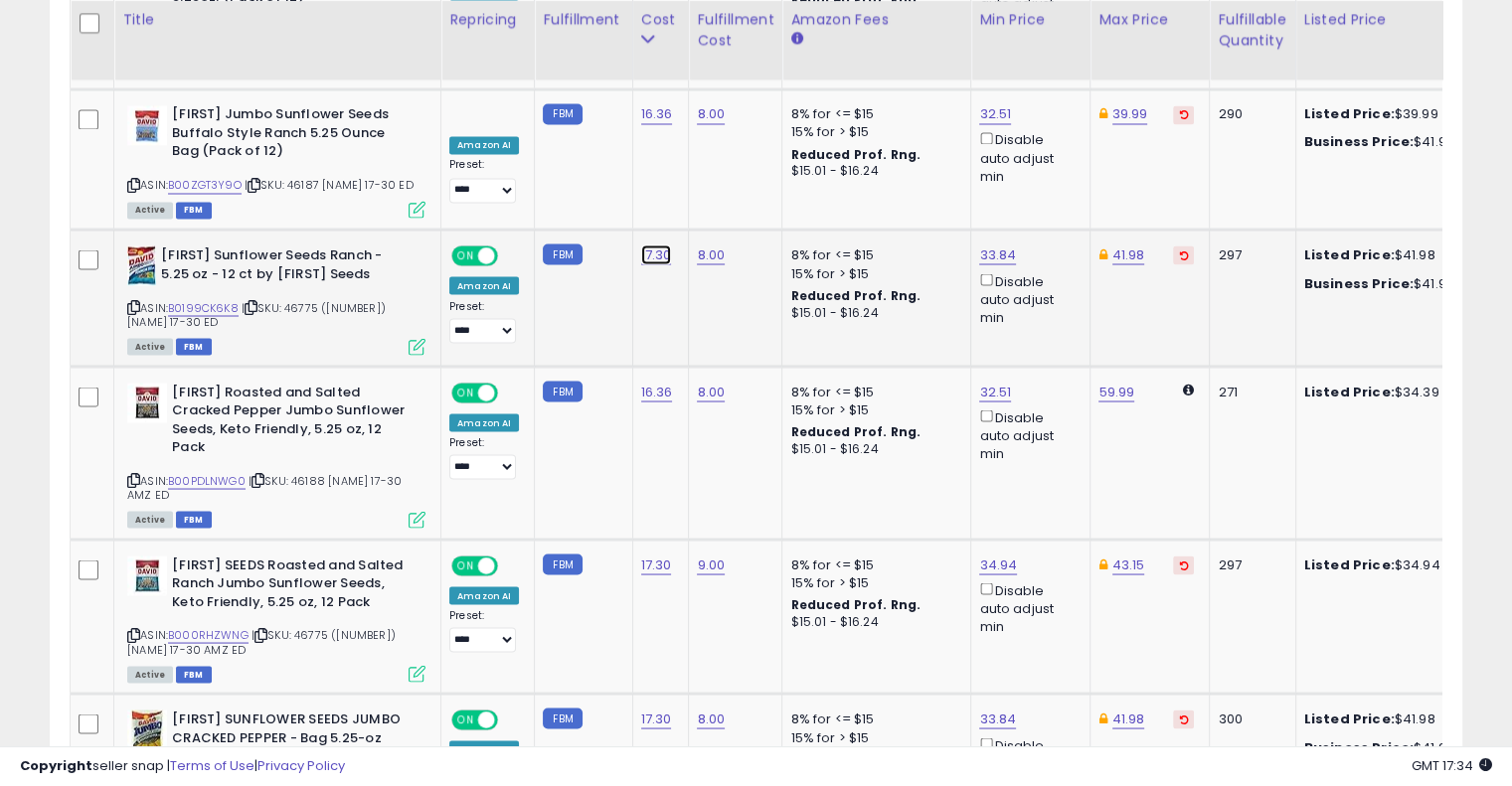 click on "17.30" at bounding box center (657, -2496) 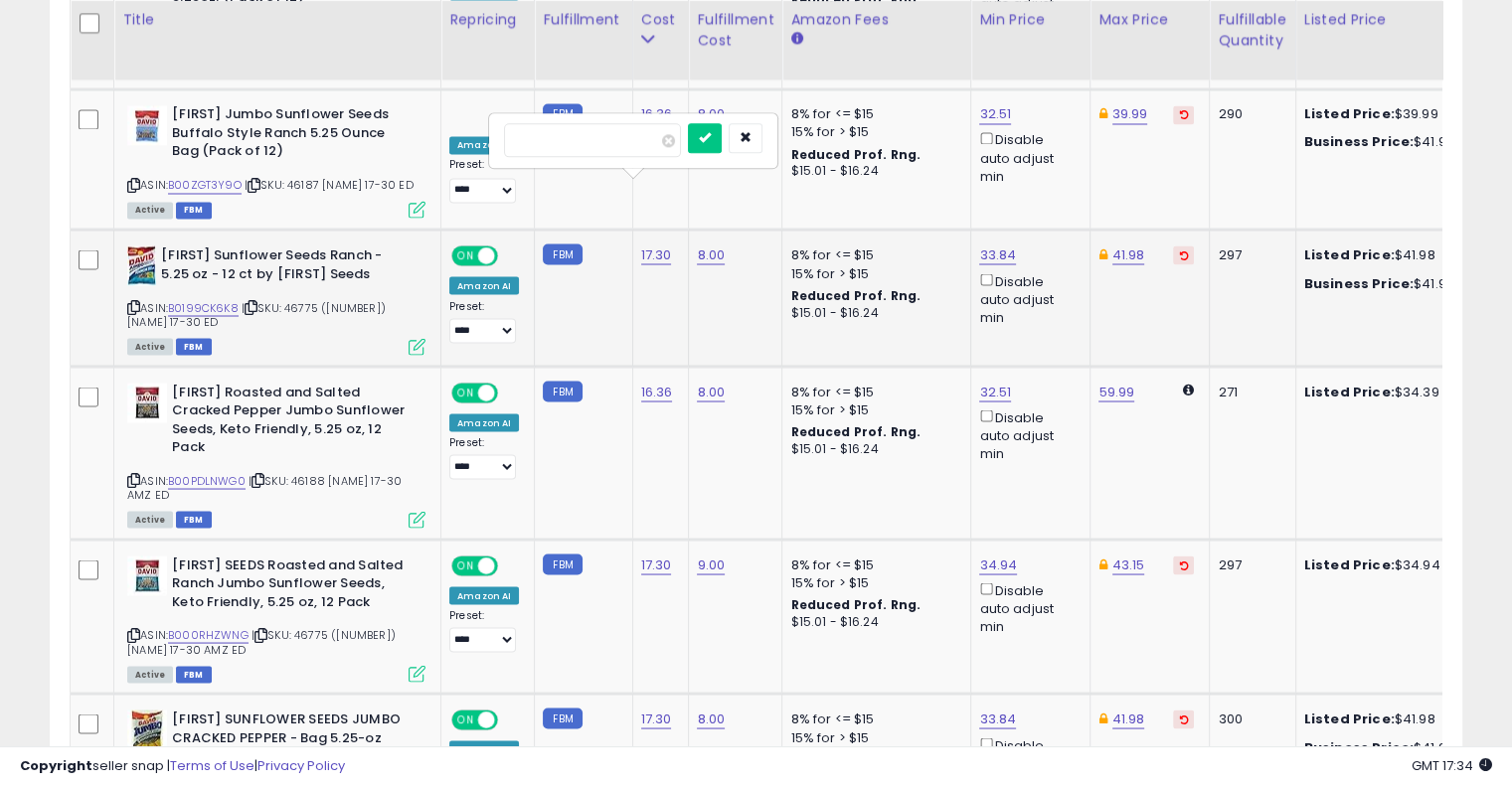type on "*" 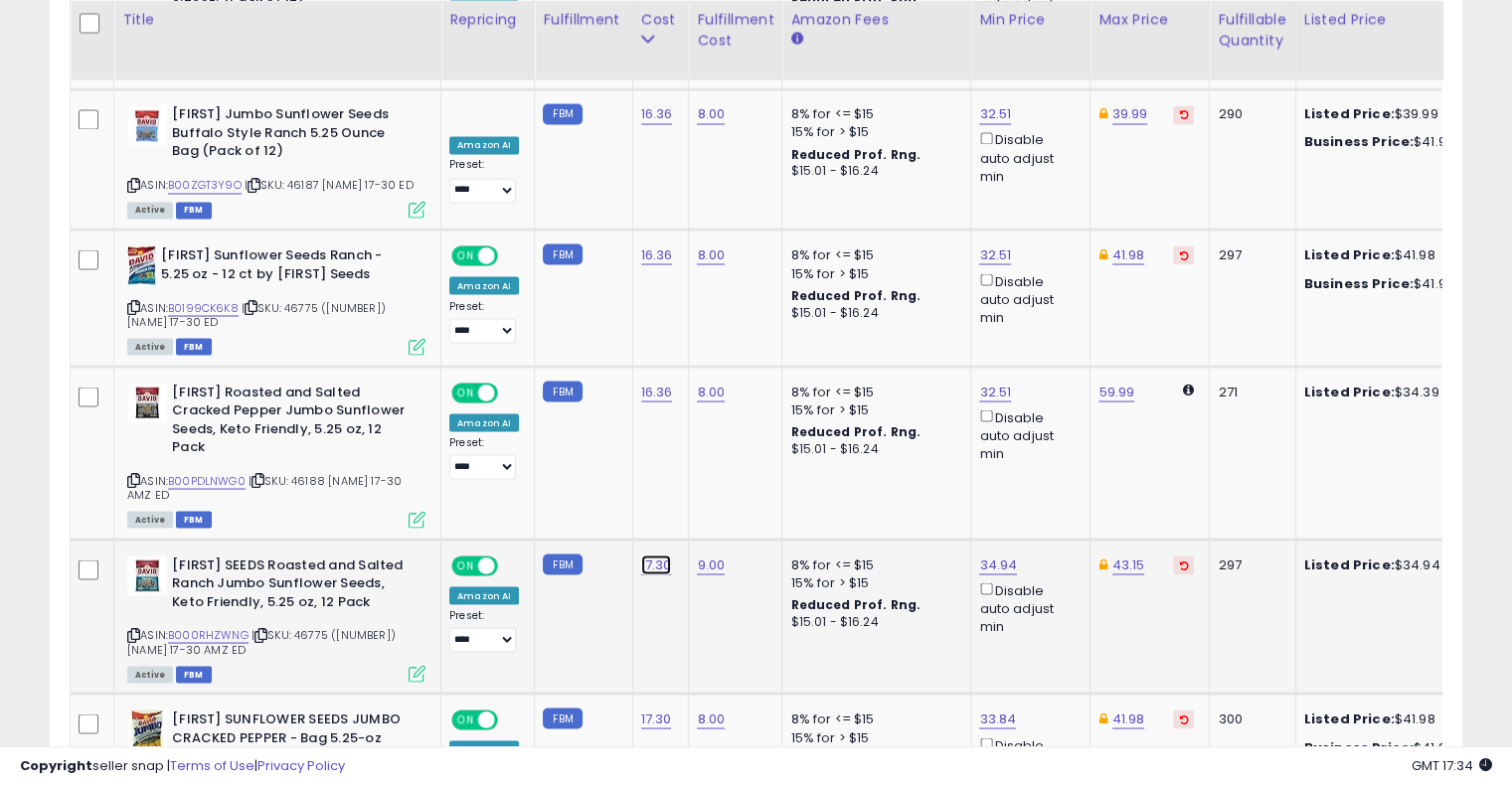 click on "17.30" at bounding box center (657, -2496) 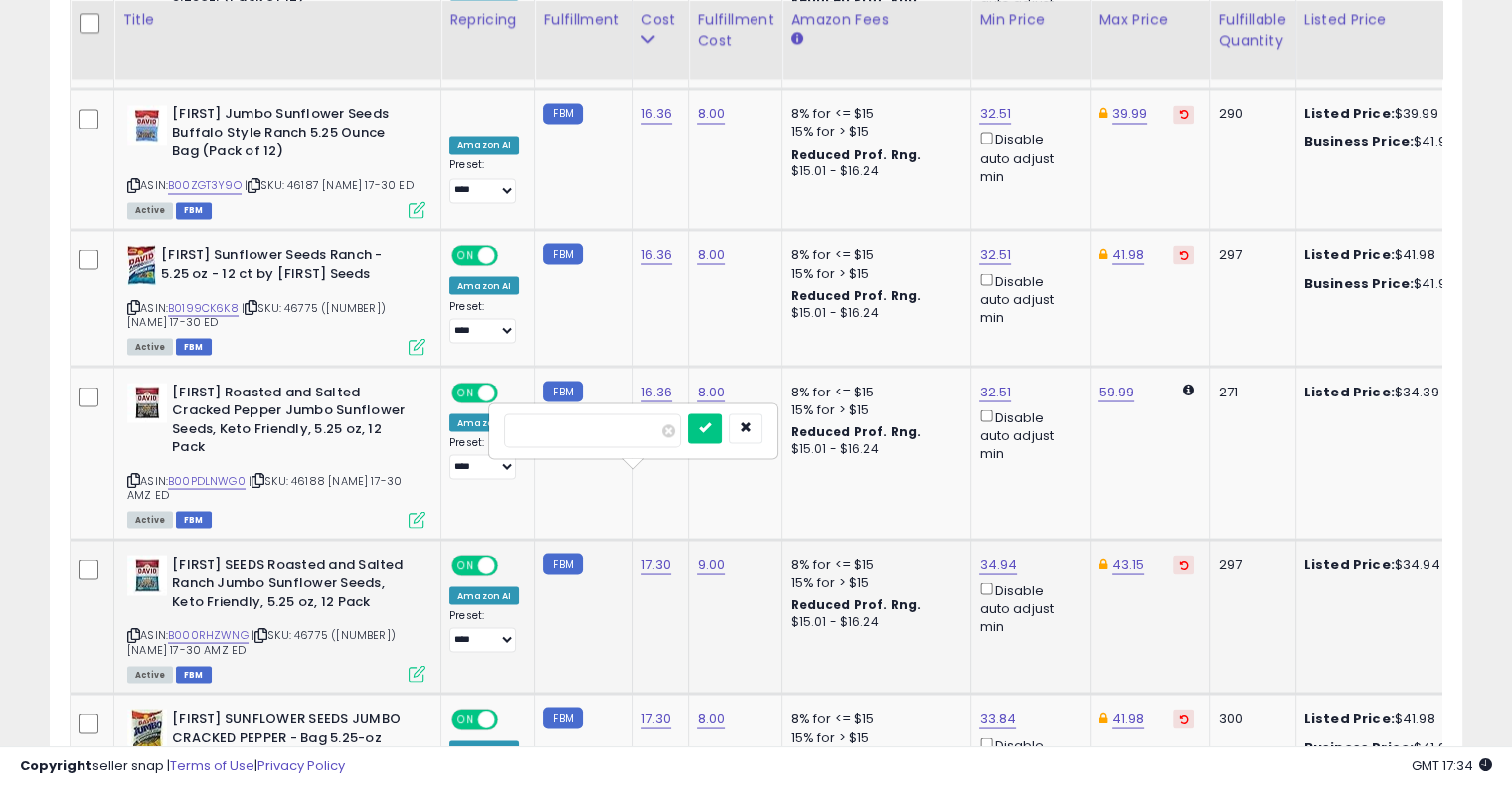 type on "*" 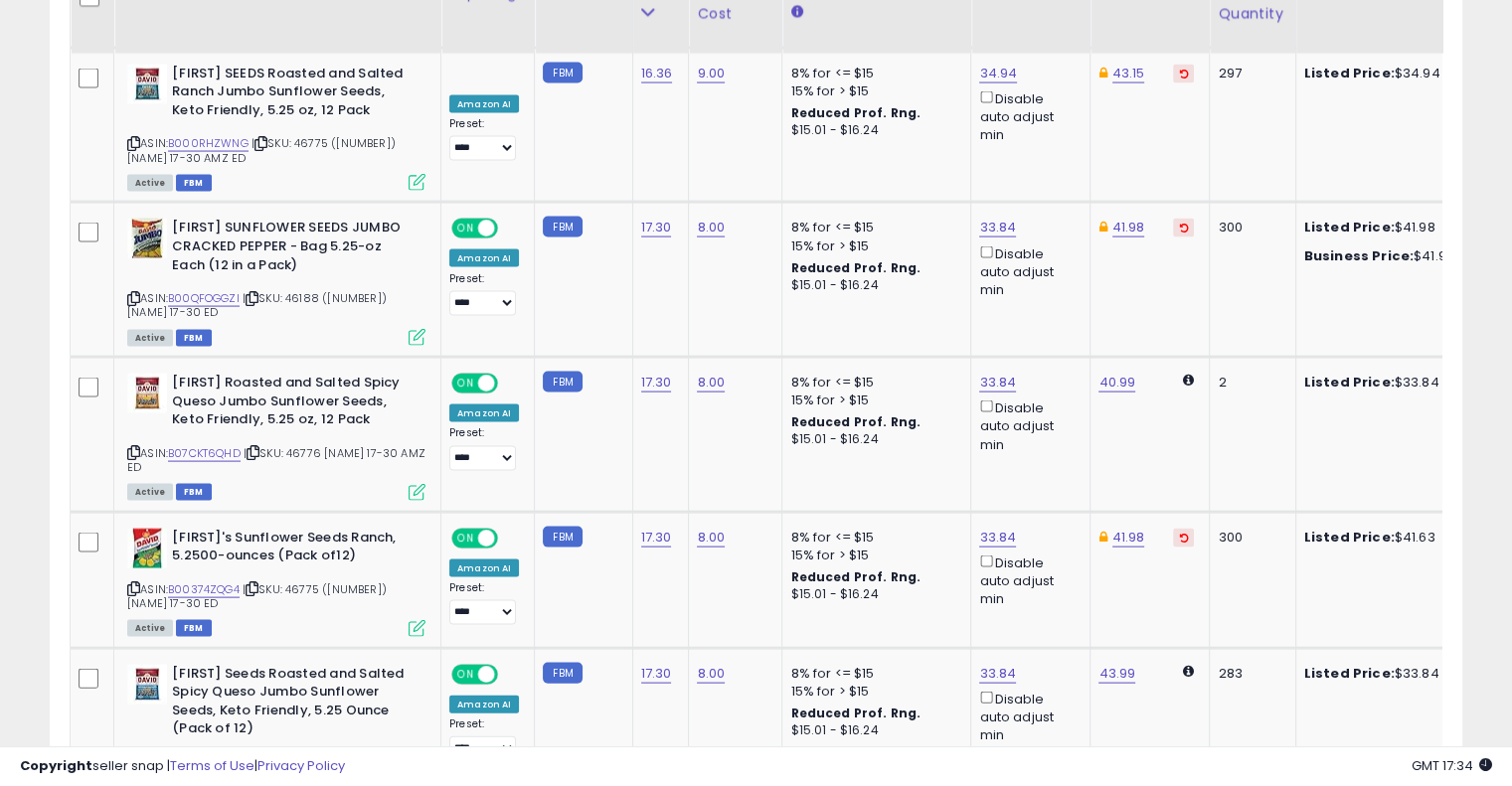 scroll, scrollTop: 4070, scrollLeft: 0, axis: vertical 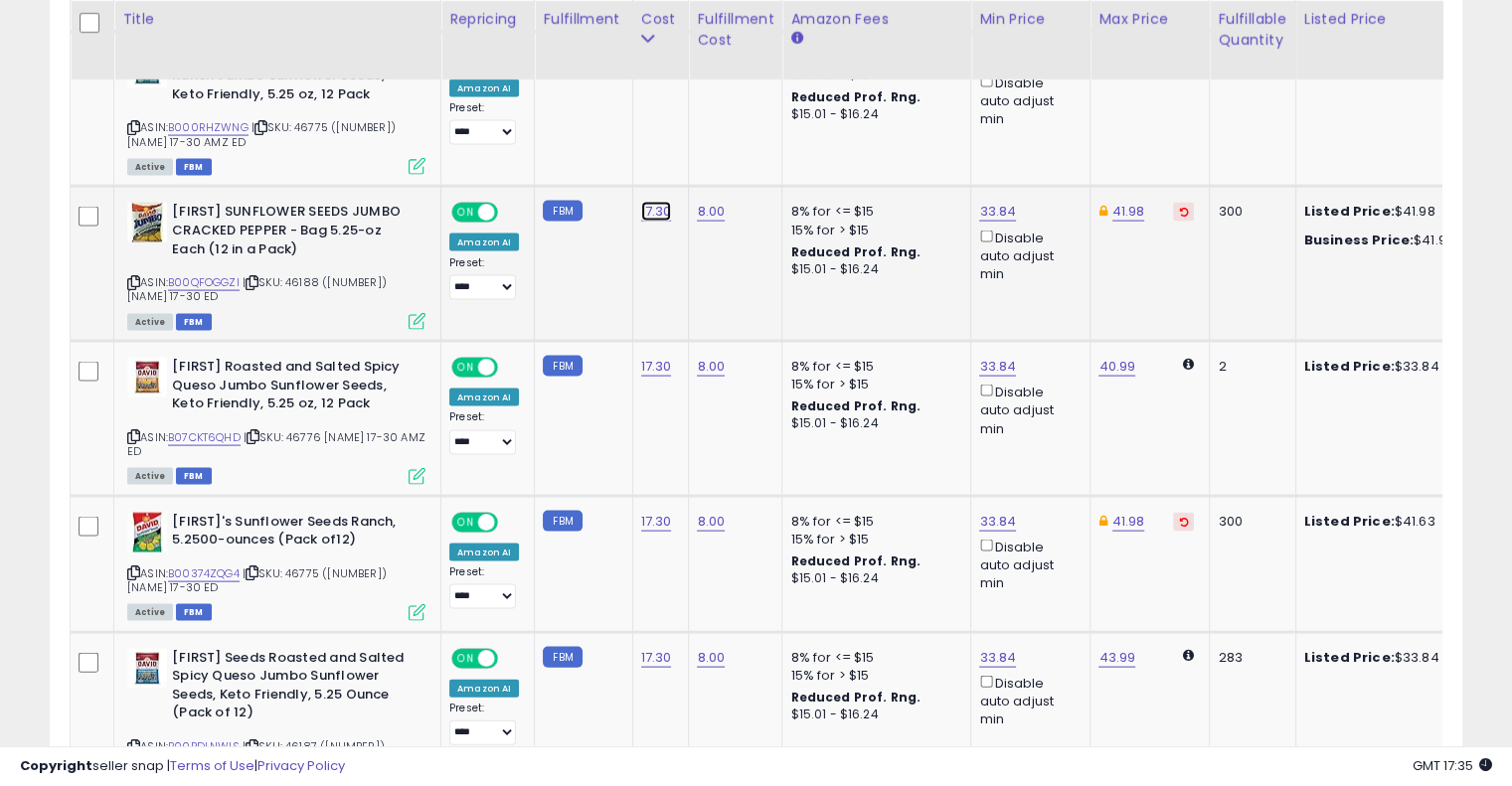 click on "17.30" at bounding box center [657, -3003] 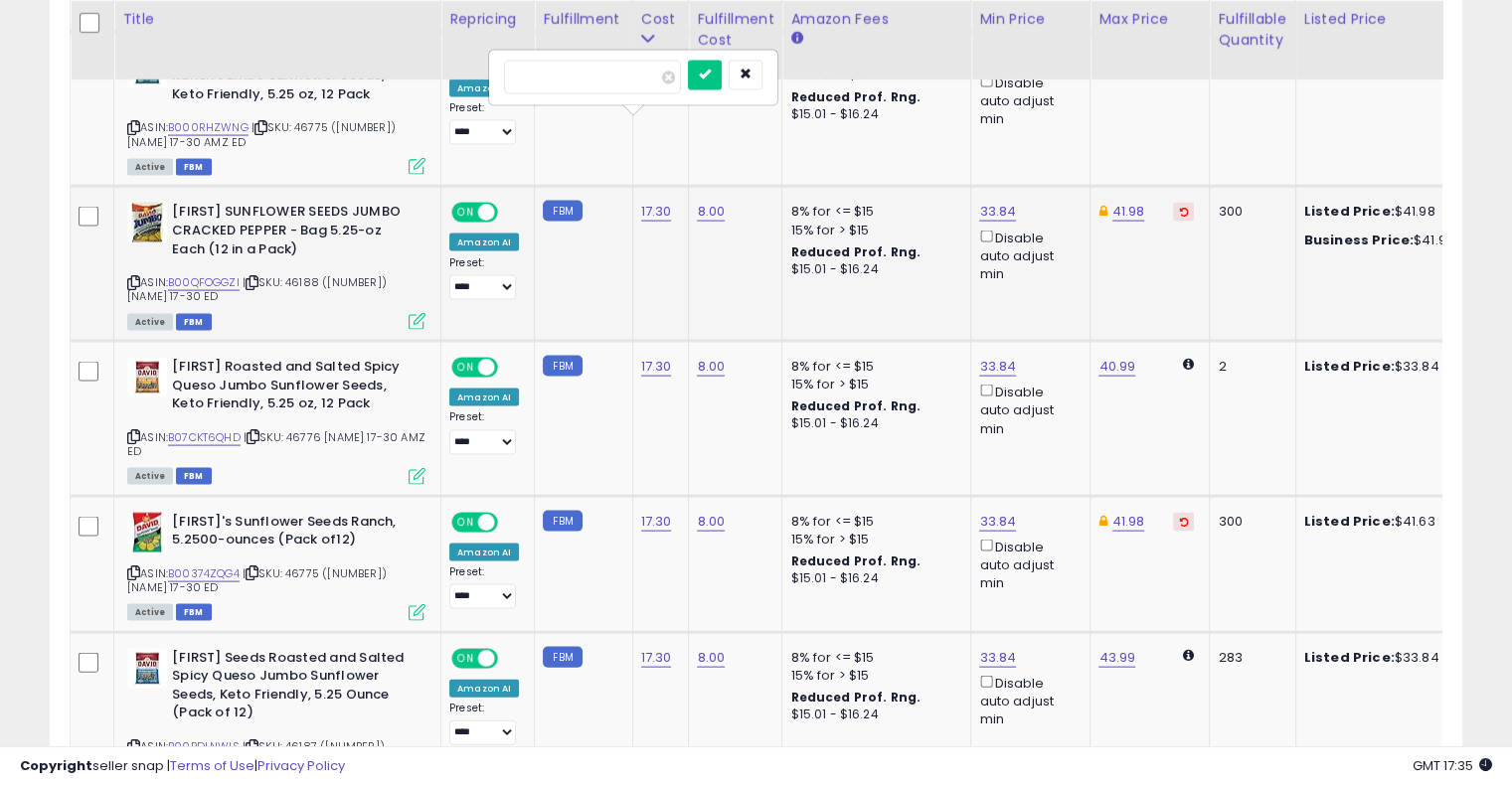 type on "*" 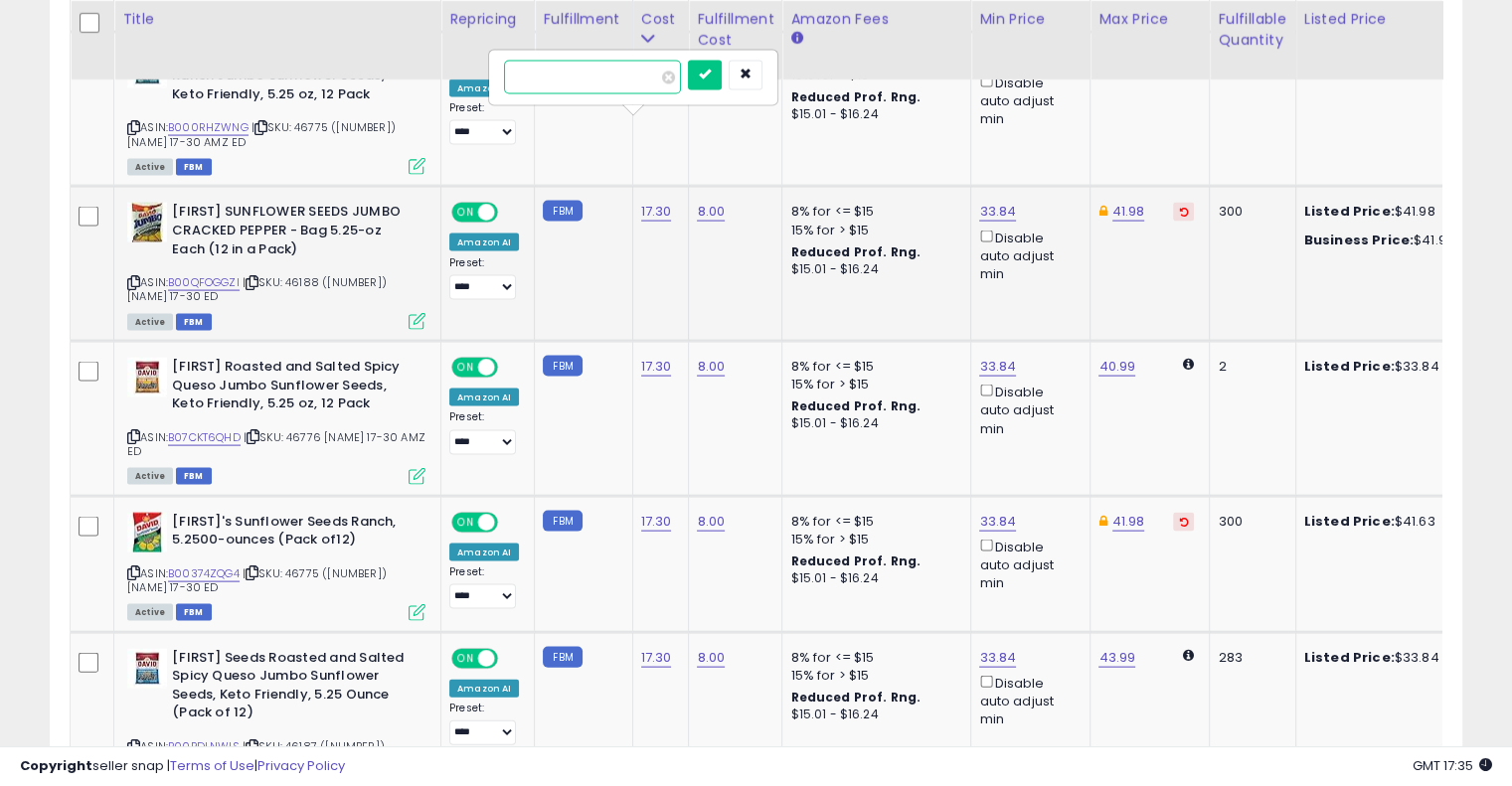 type on "*****" 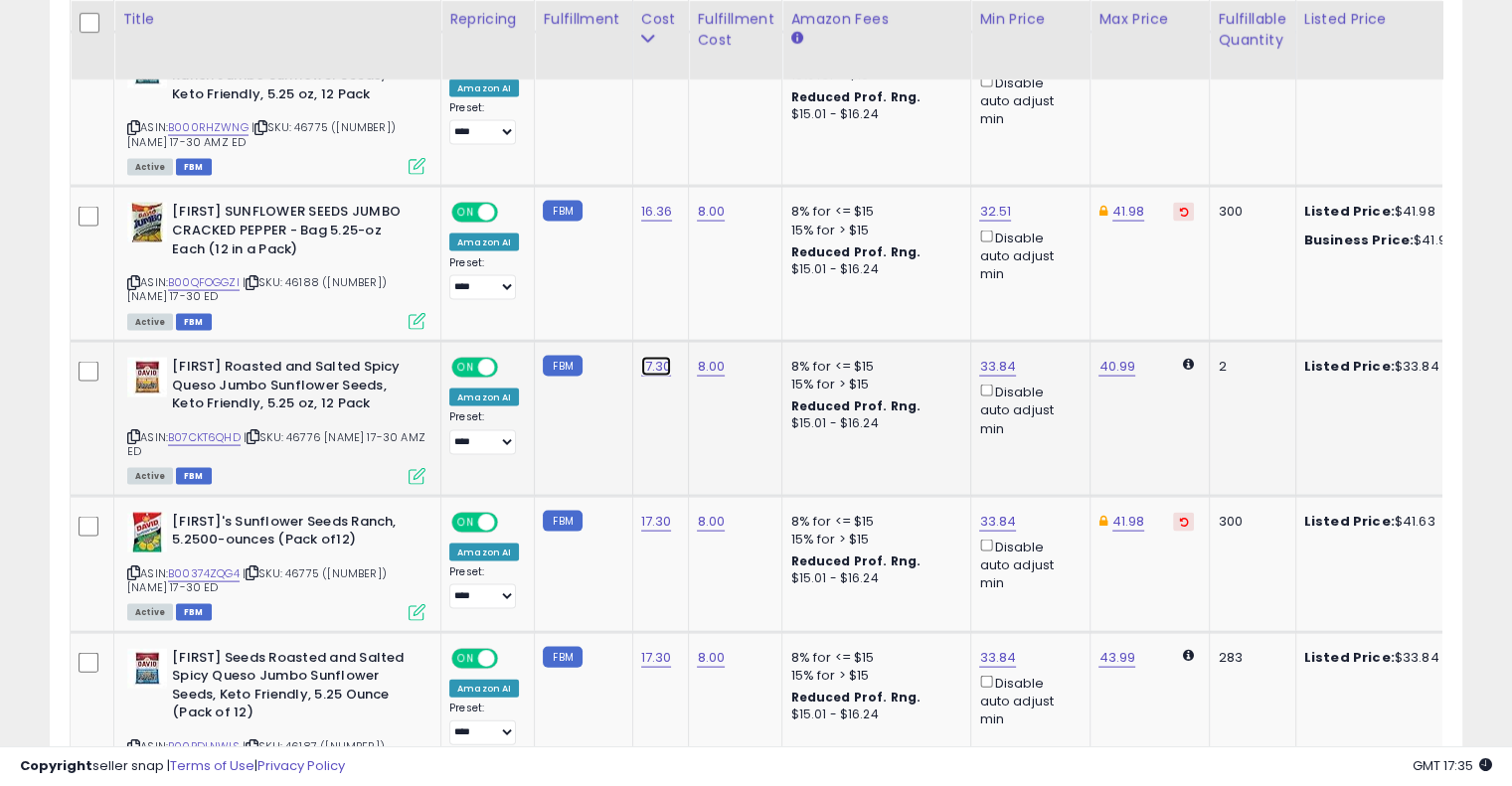 click on "17.30" at bounding box center [657, -3003] 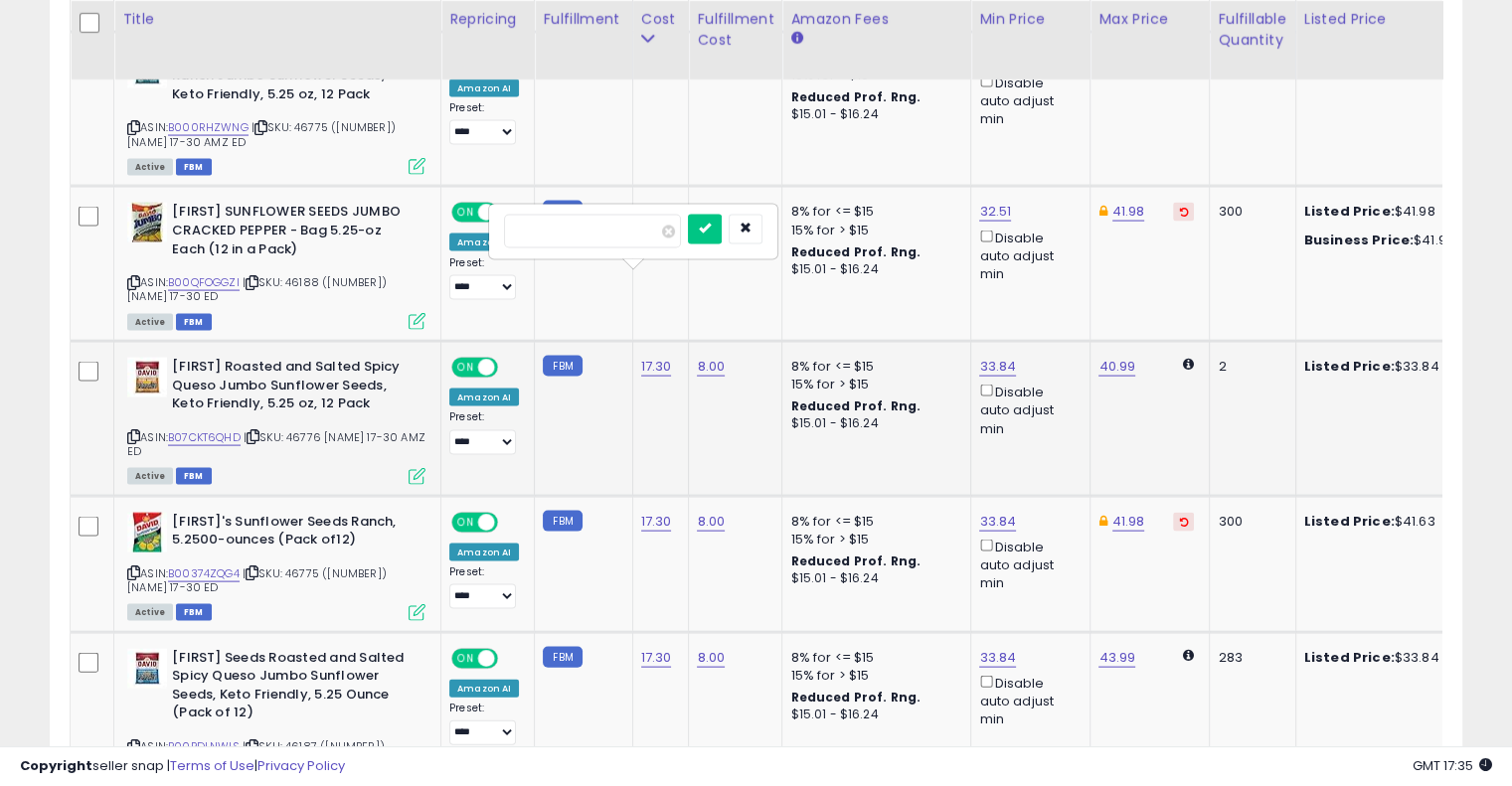 type on "*" 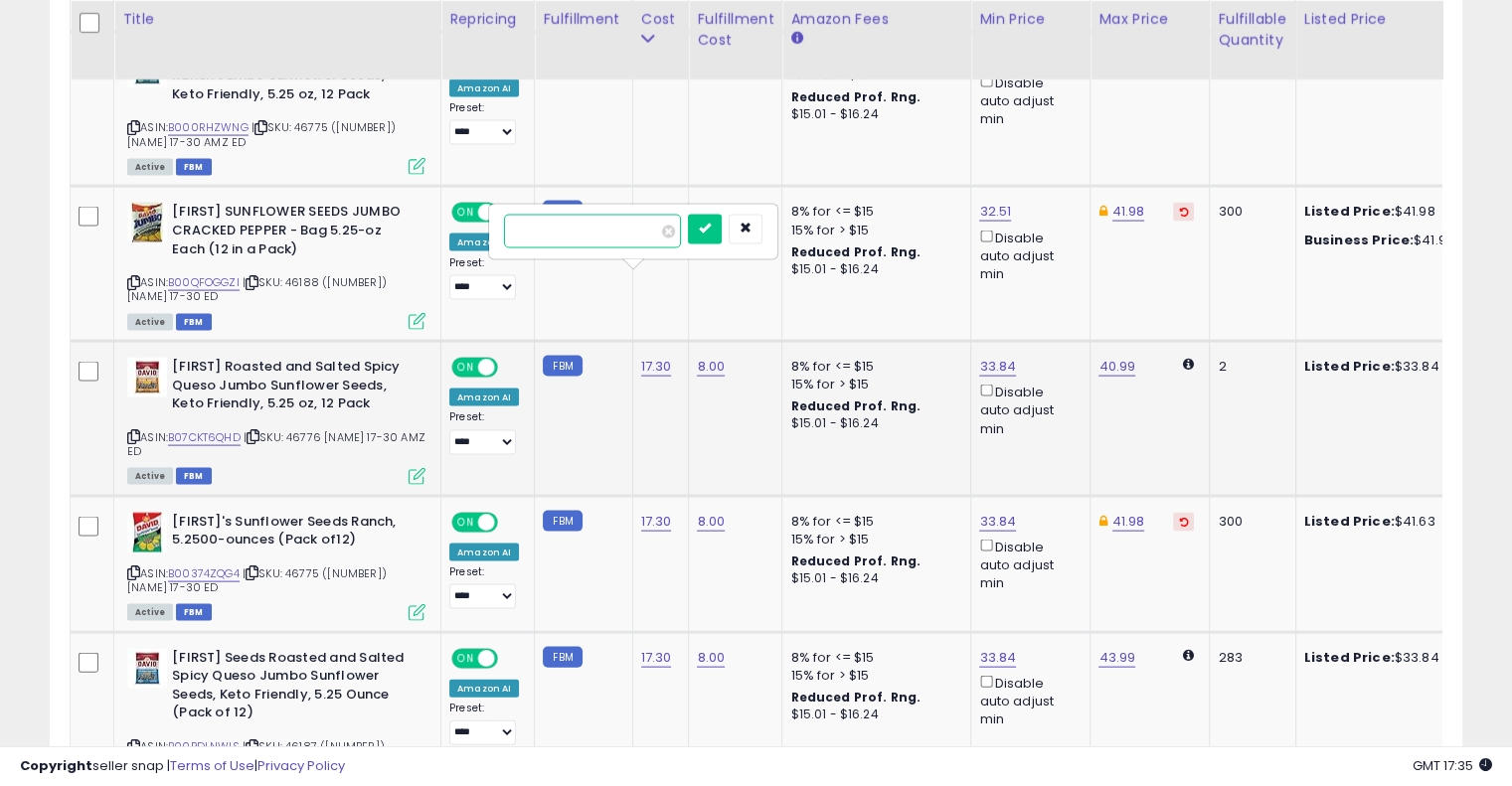 type on "*****" 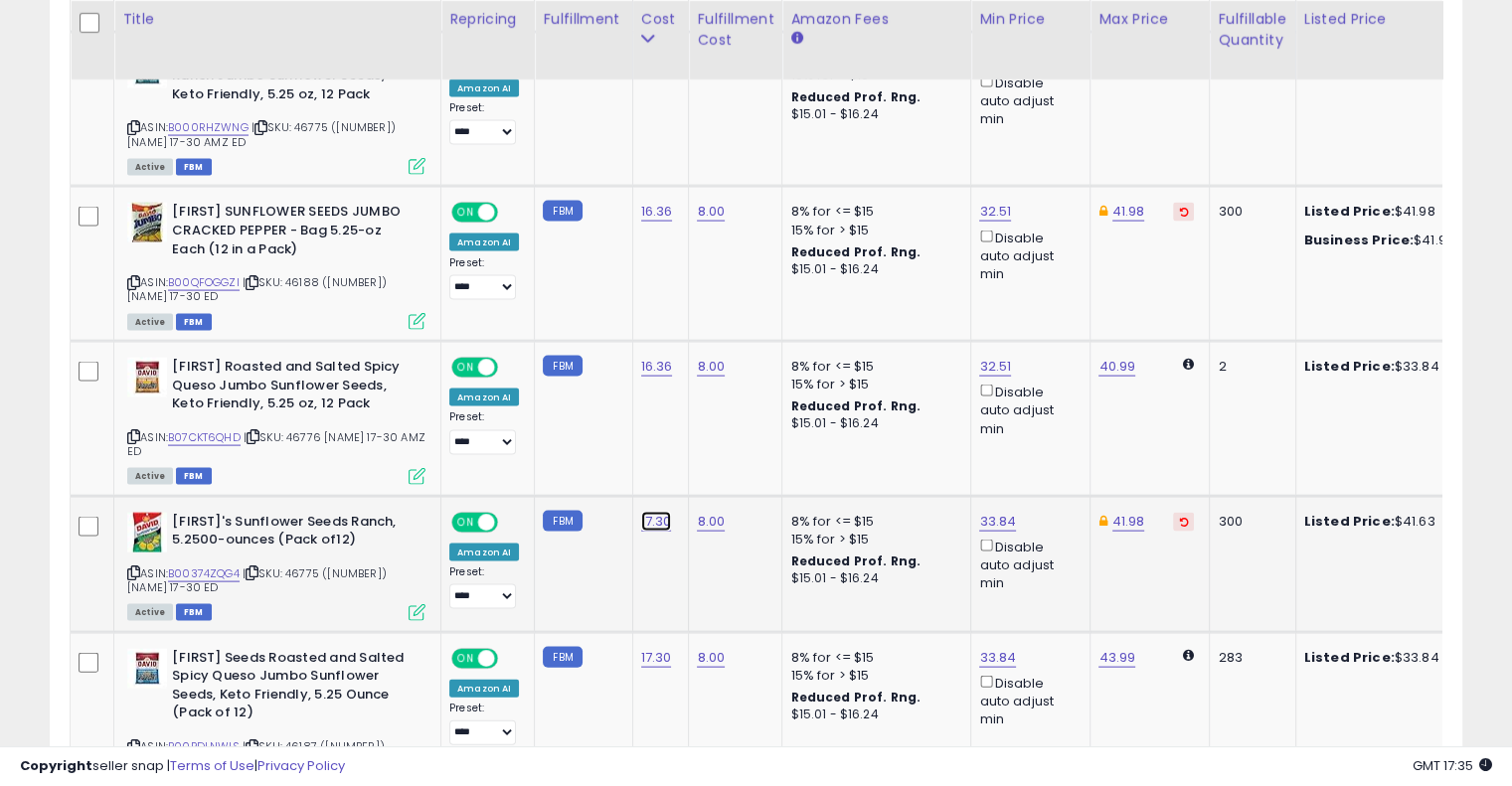 click on "17.30" at bounding box center (657, -3003) 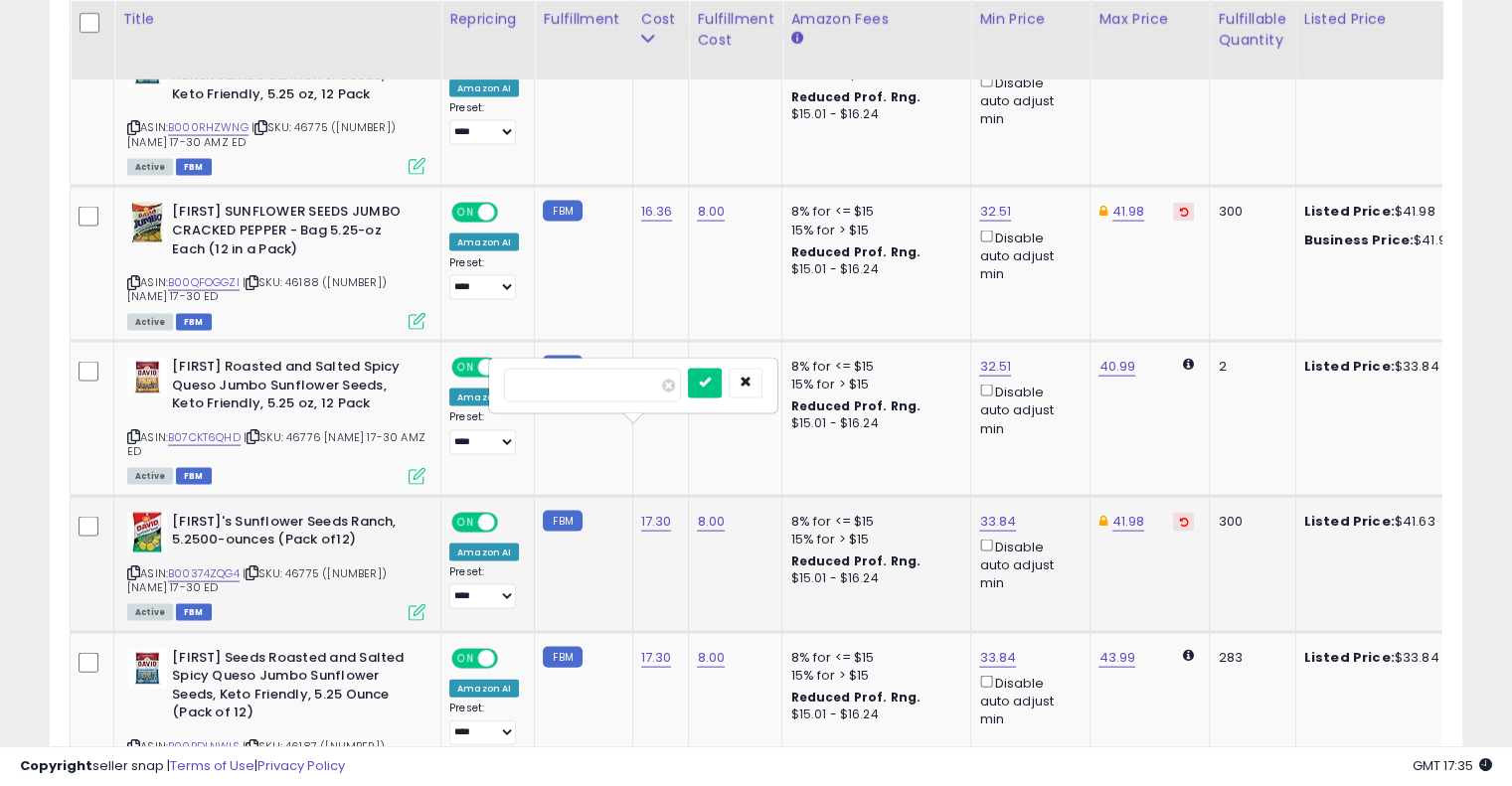 type on "*" 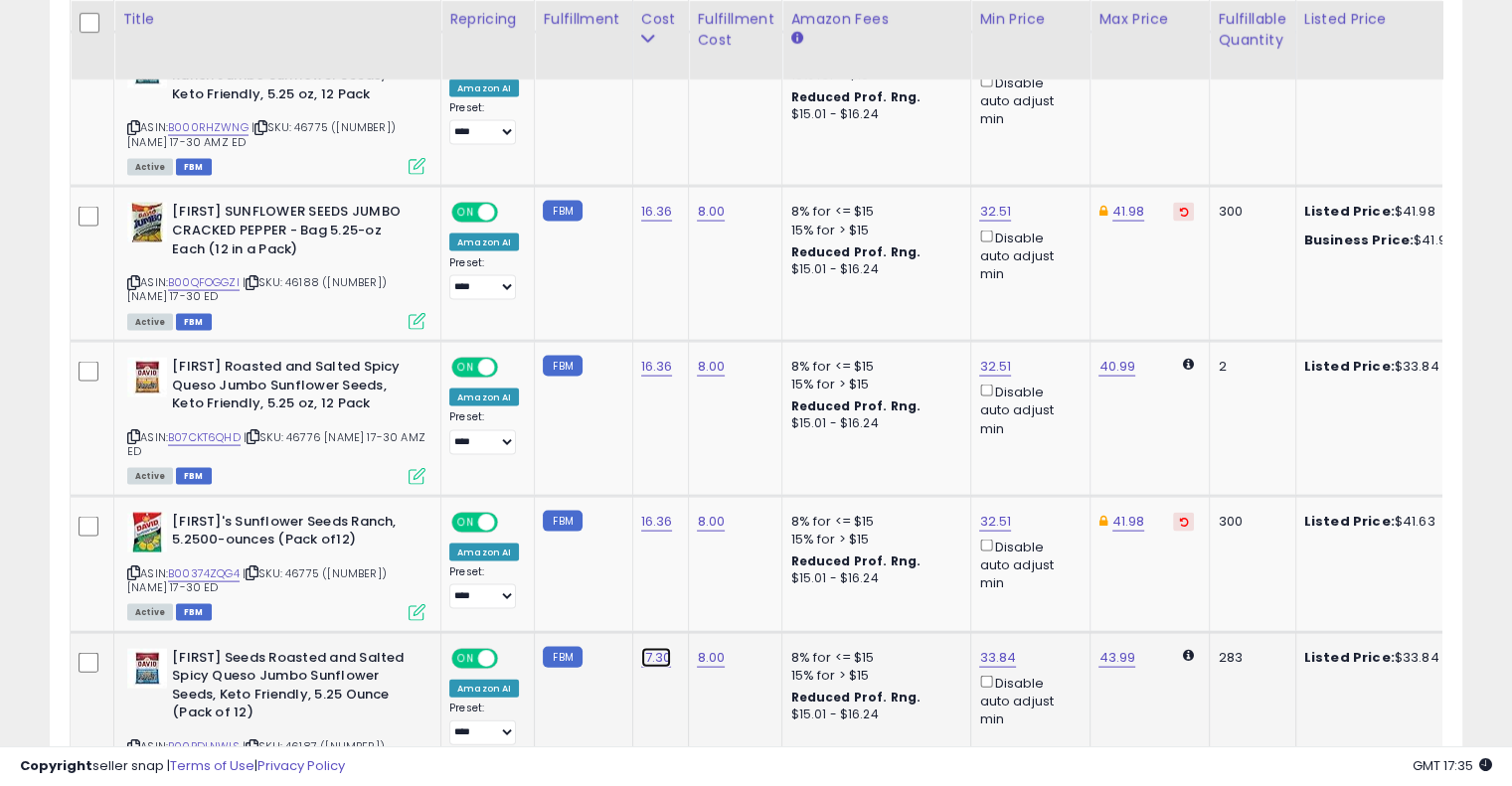 click on "17.30" at bounding box center (657, -3003) 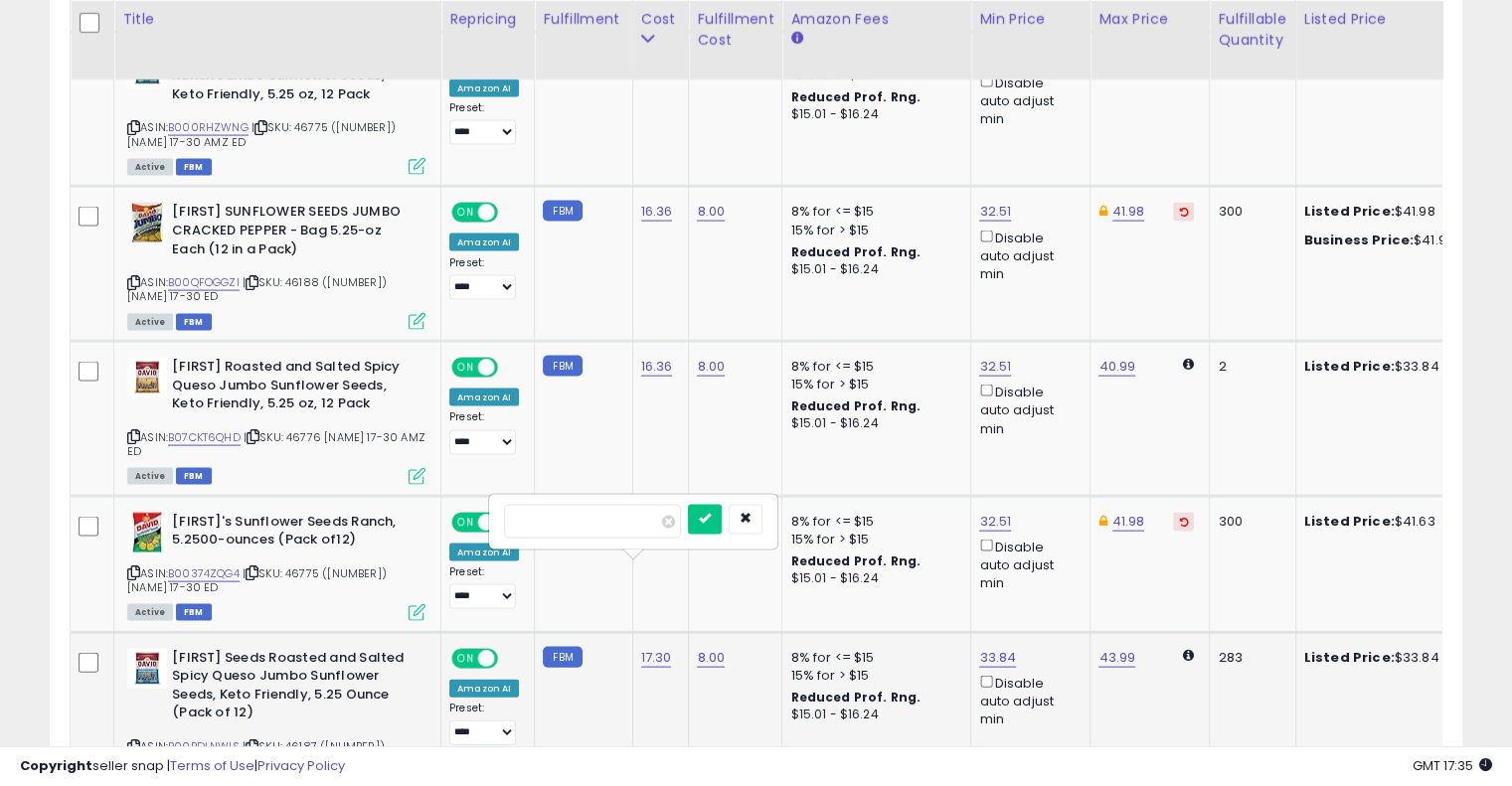 type on "*" 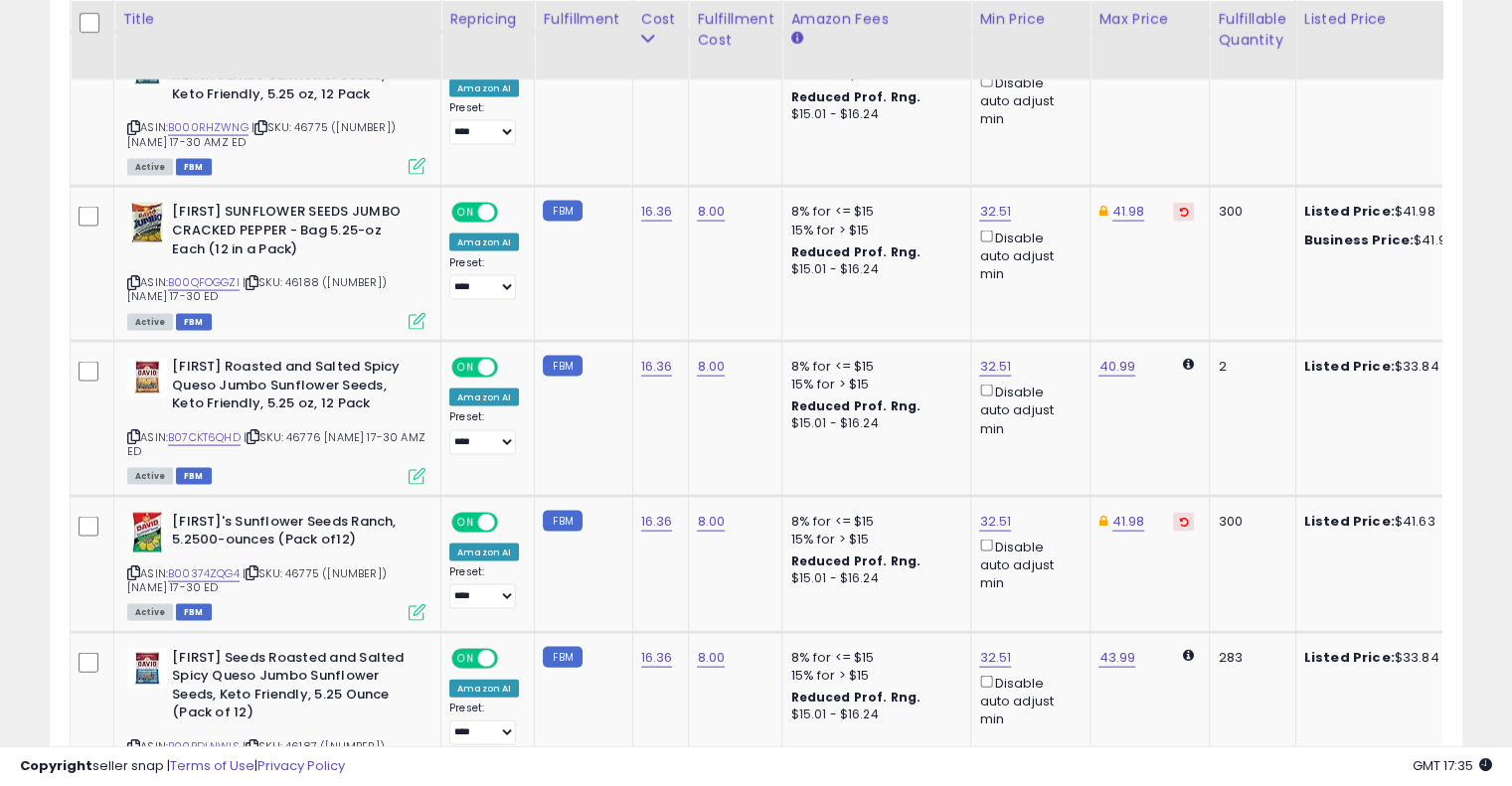 scroll, scrollTop: 4187, scrollLeft: 0, axis: vertical 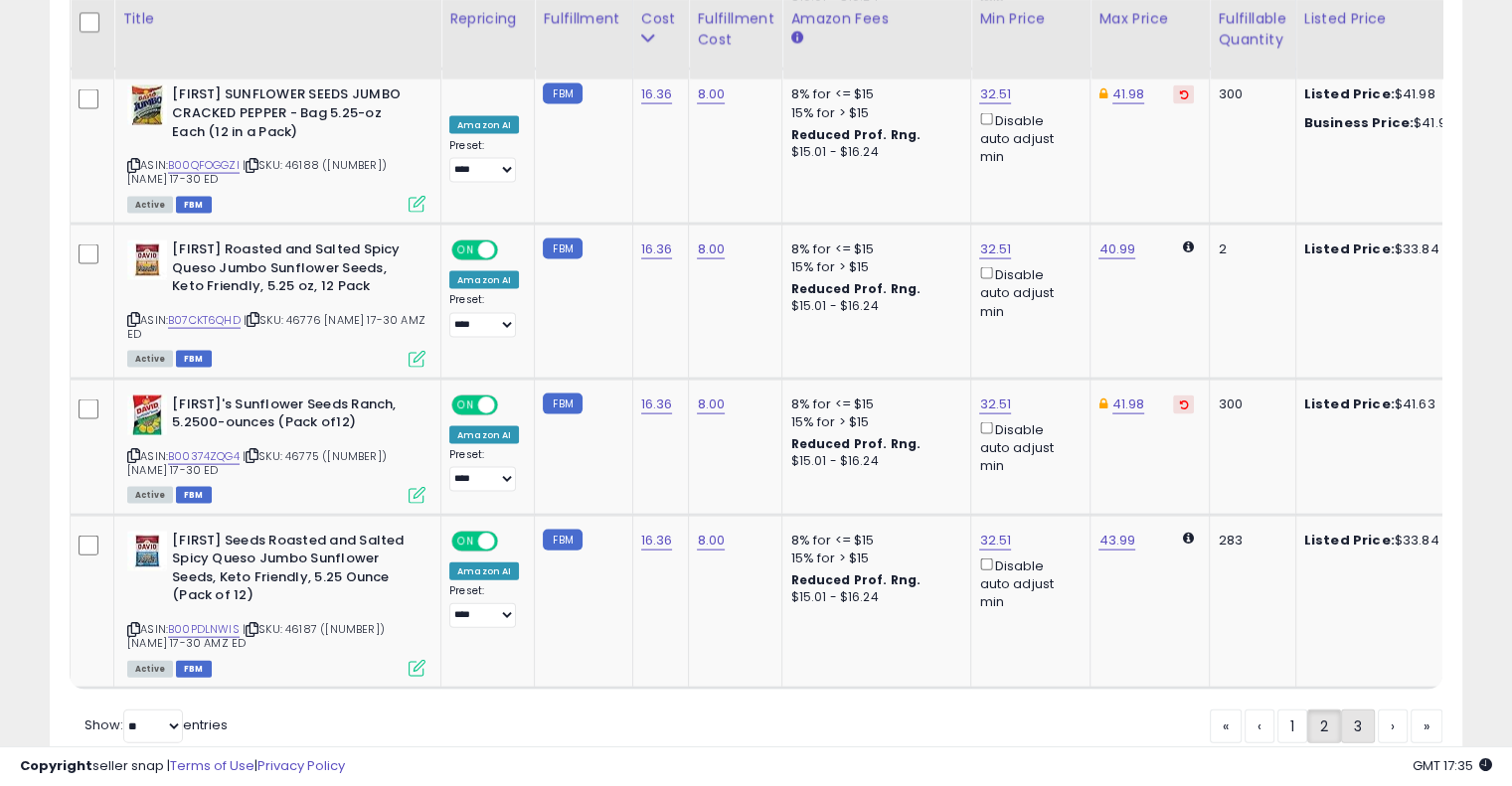 click on "3" 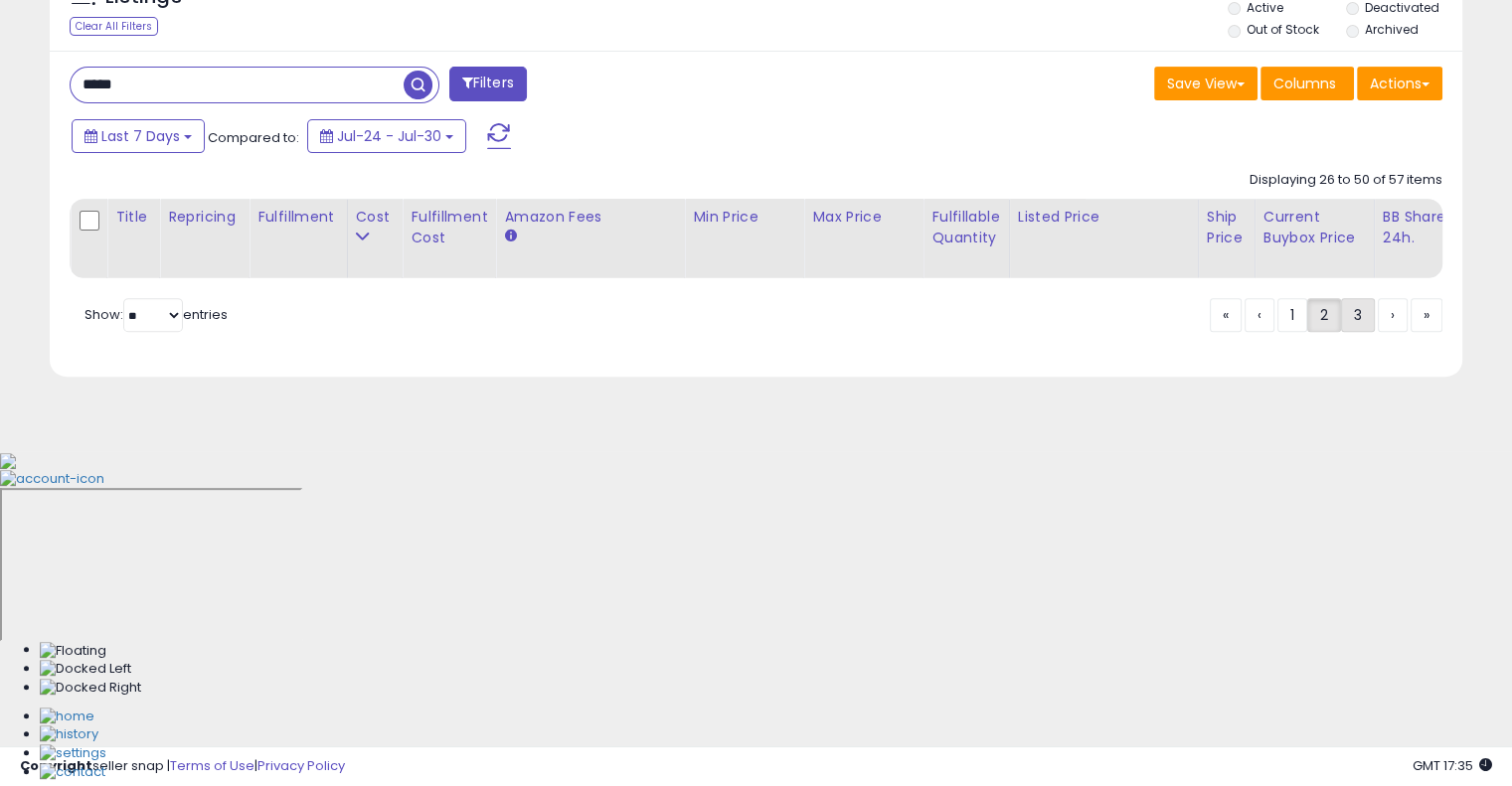scroll, scrollTop: 445, scrollLeft: 0, axis: vertical 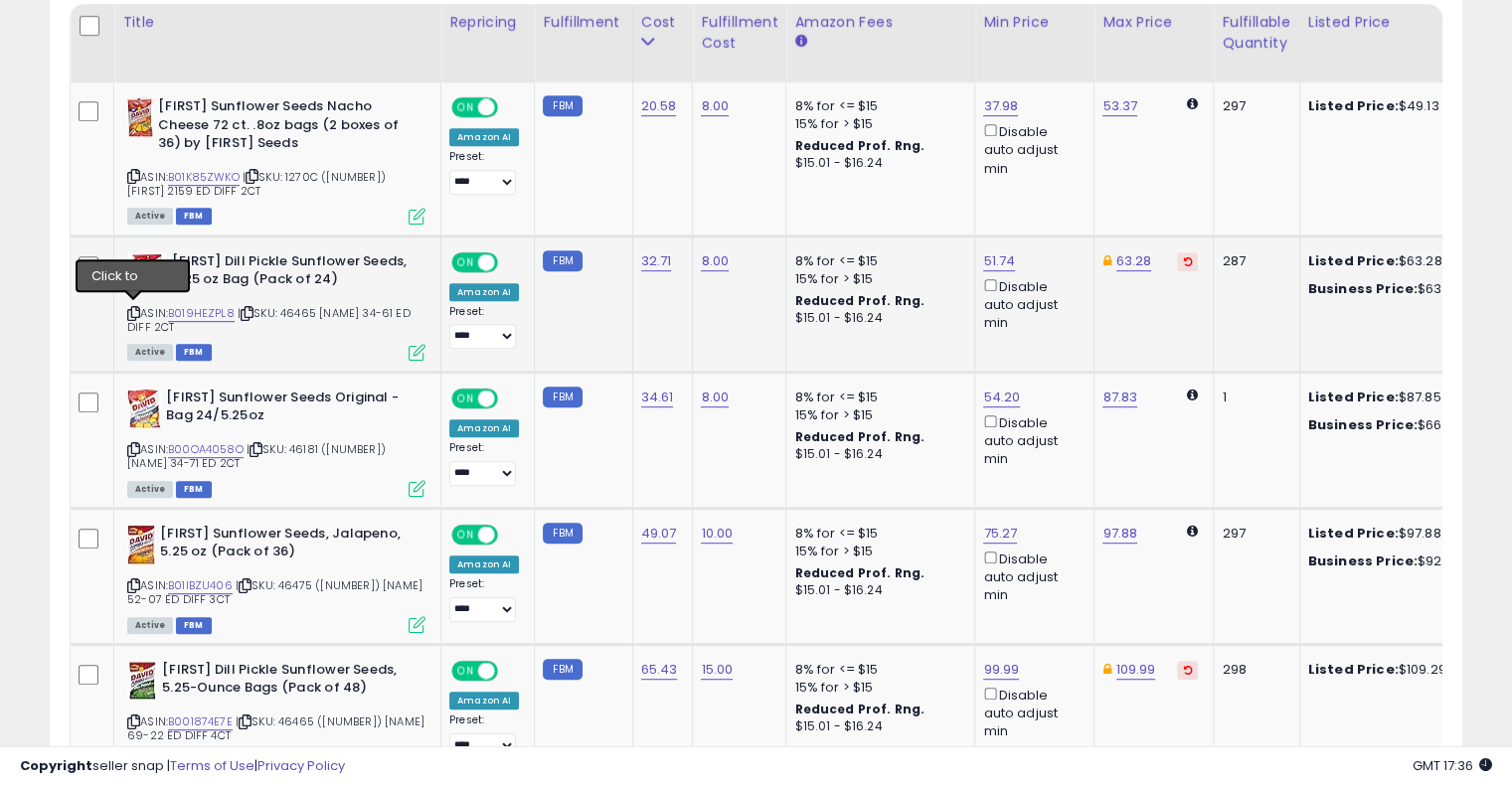 click at bounding box center (133, 313) 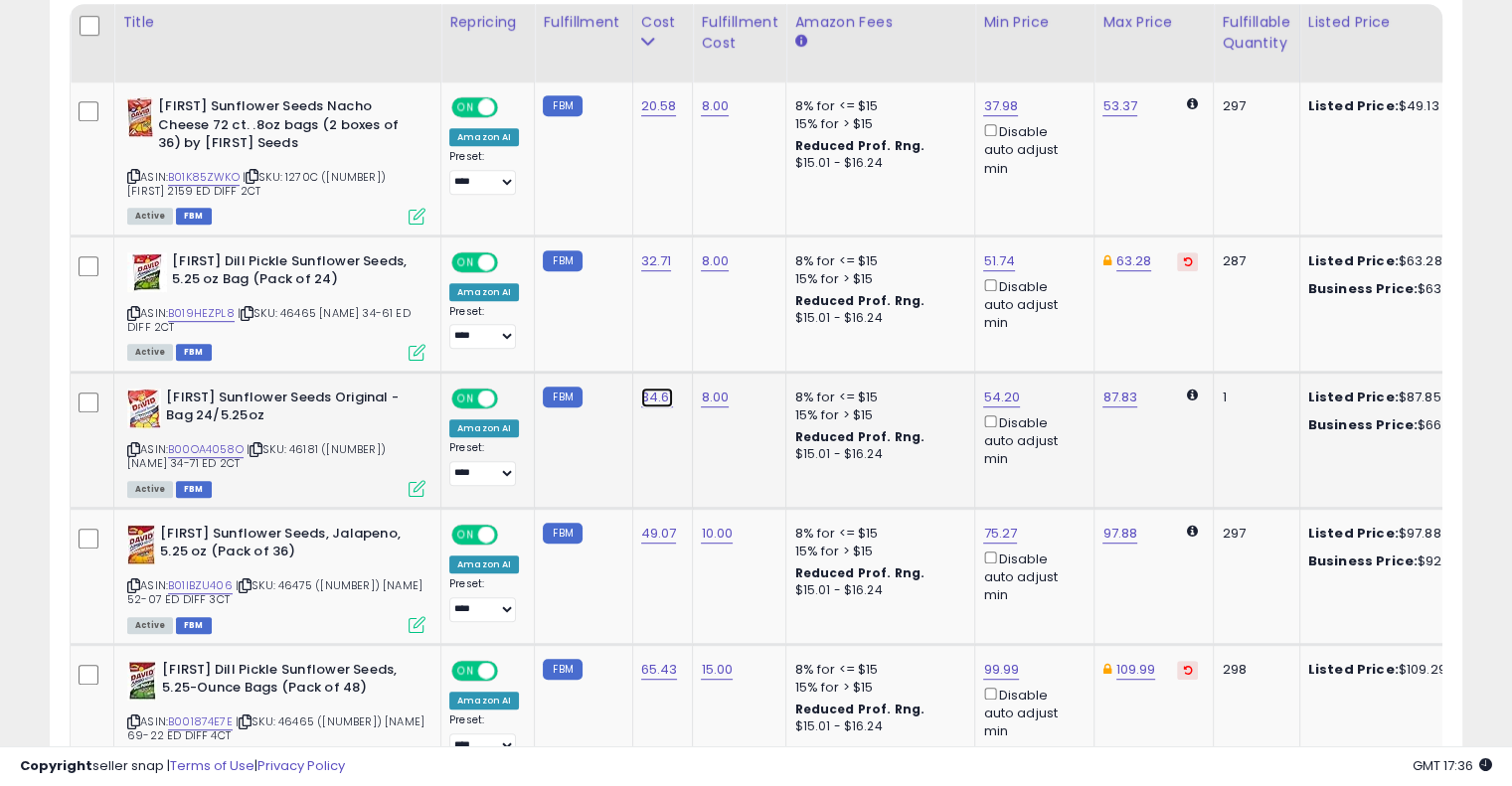 click on "34.61" at bounding box center (659, 106) 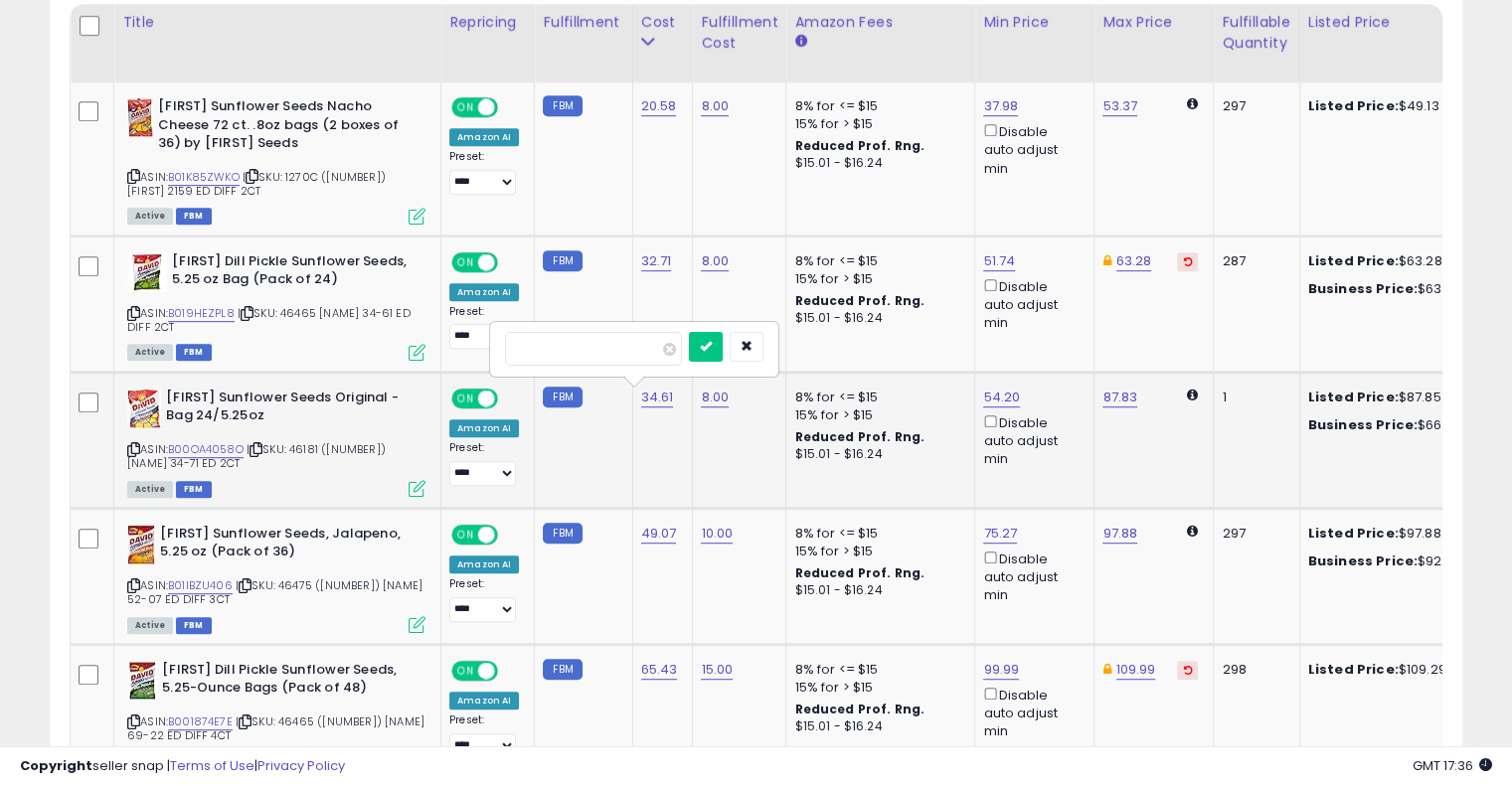 type on "*" 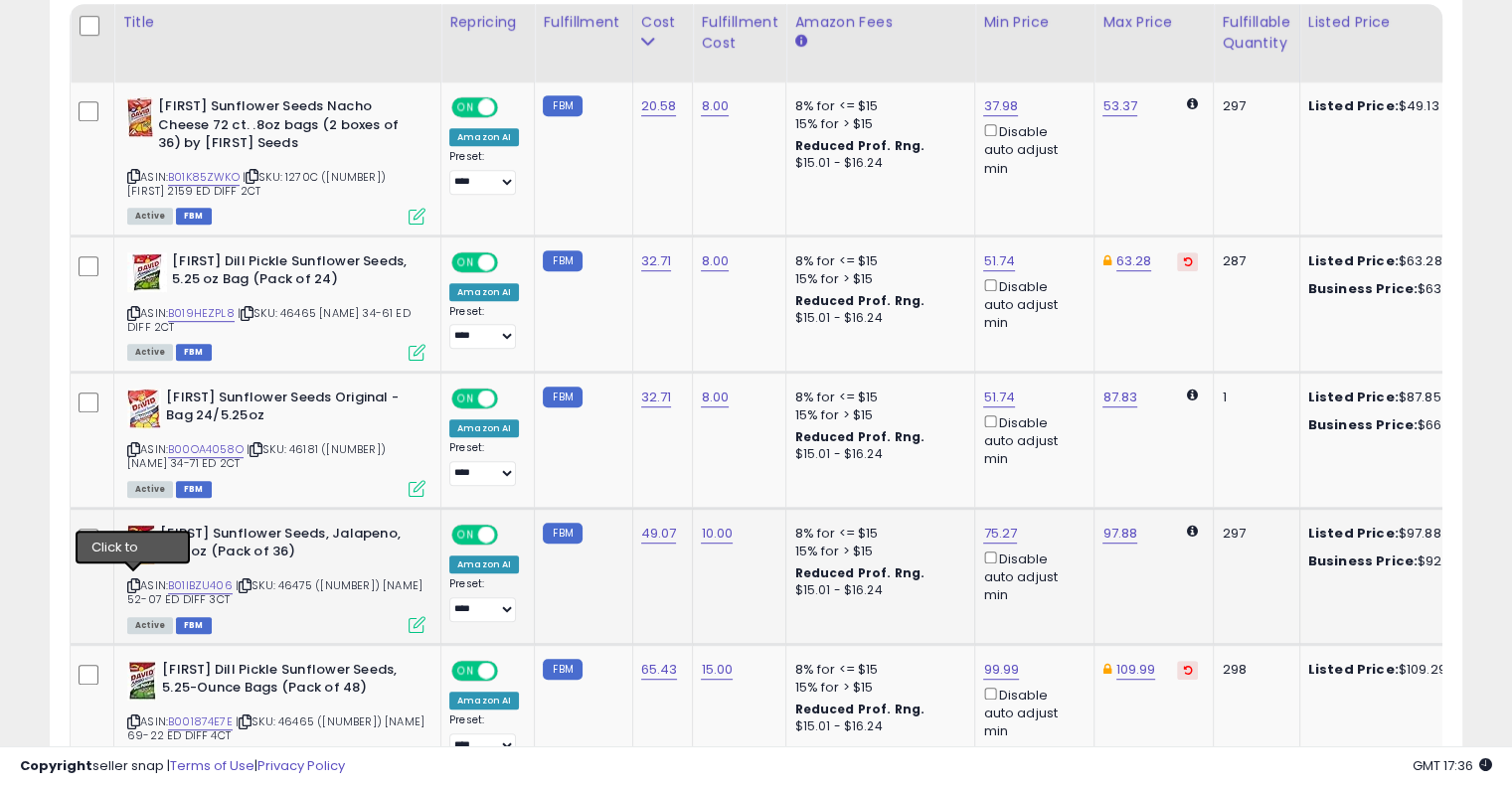click at bounding box center (133, 585) 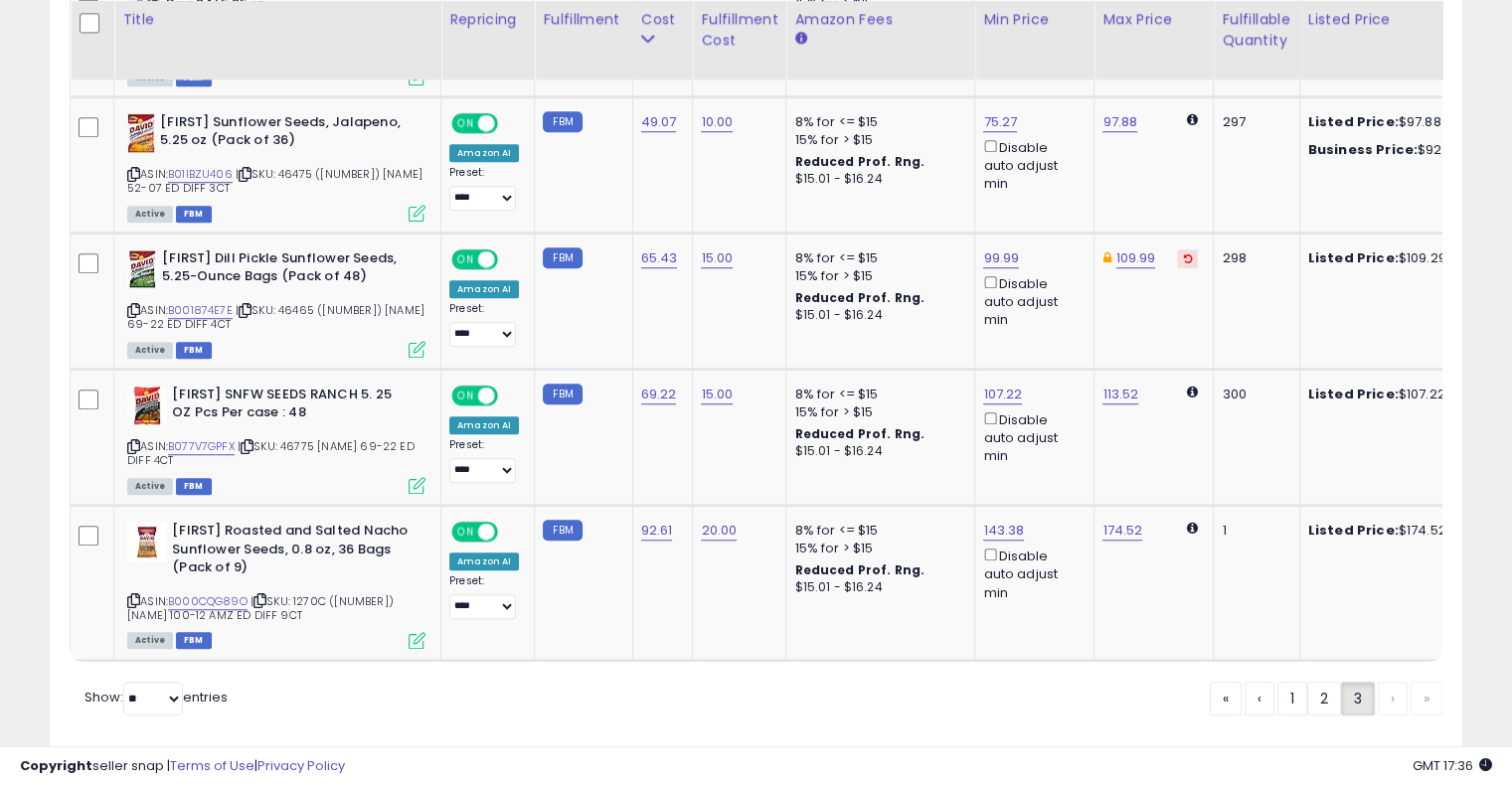 scroll, scrollTop: 1377, scrollLeft: 0, axis: vertical 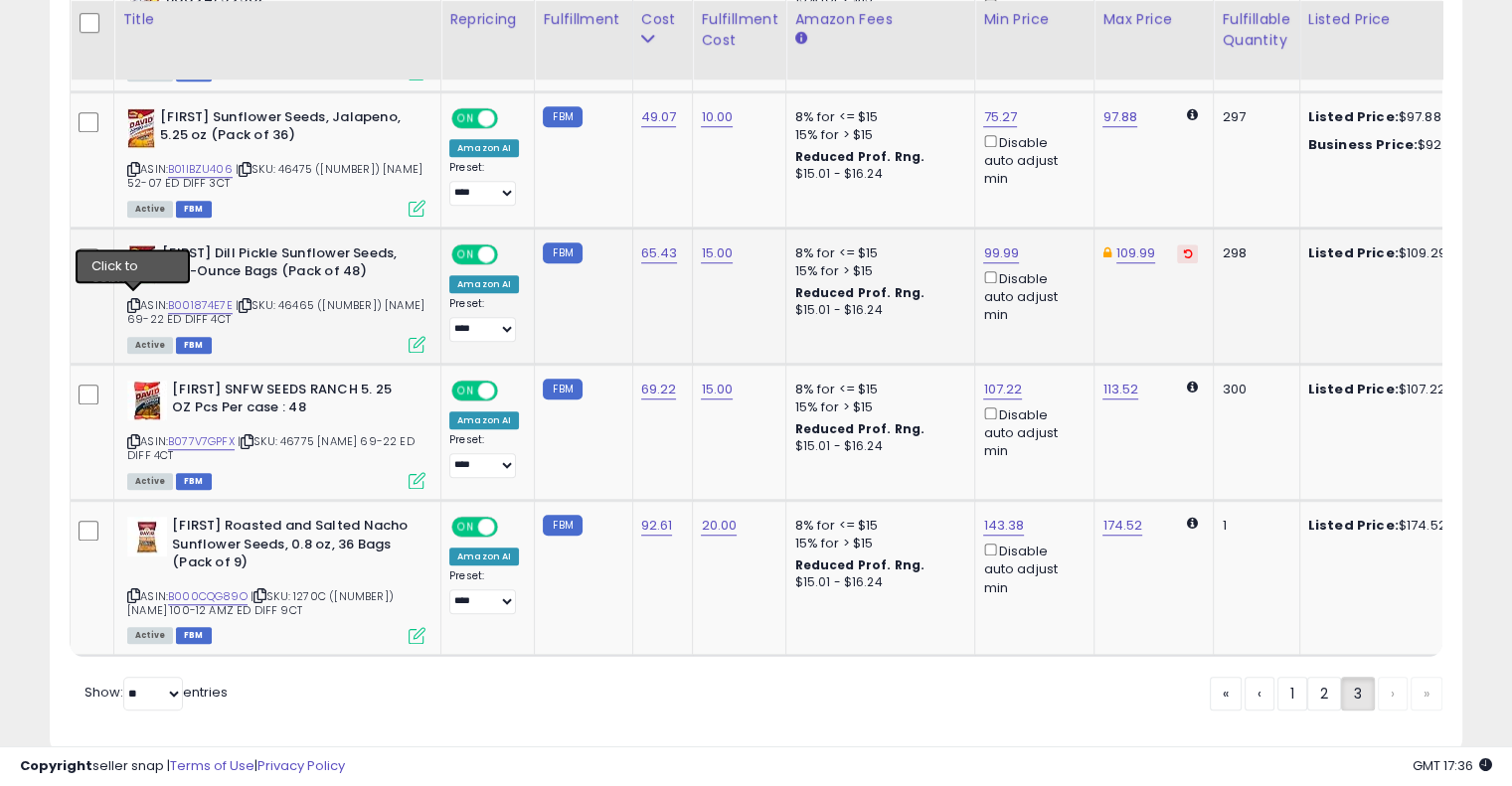click at bounding box center [133, 305] 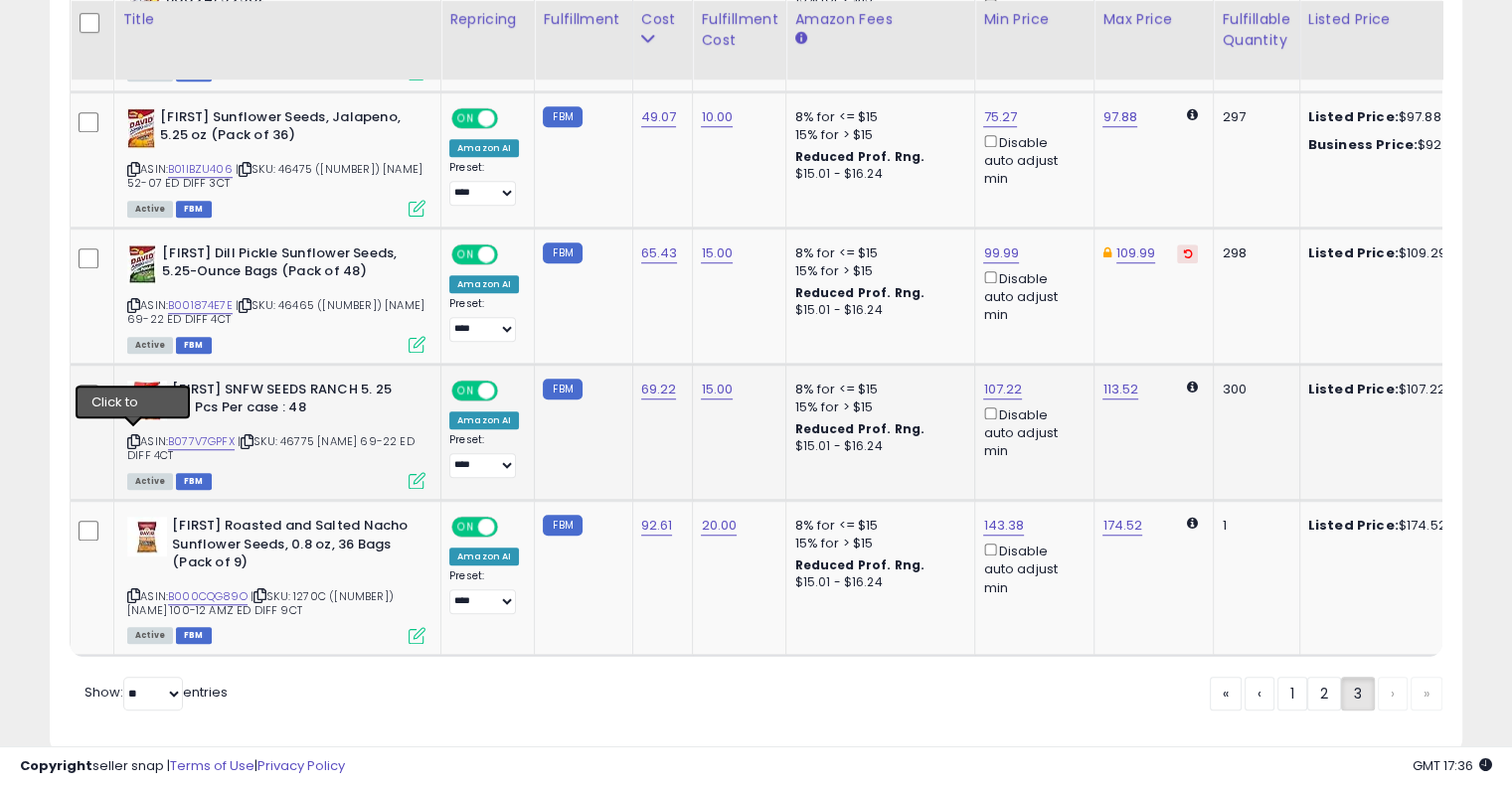click at bounding box center [133, 441] 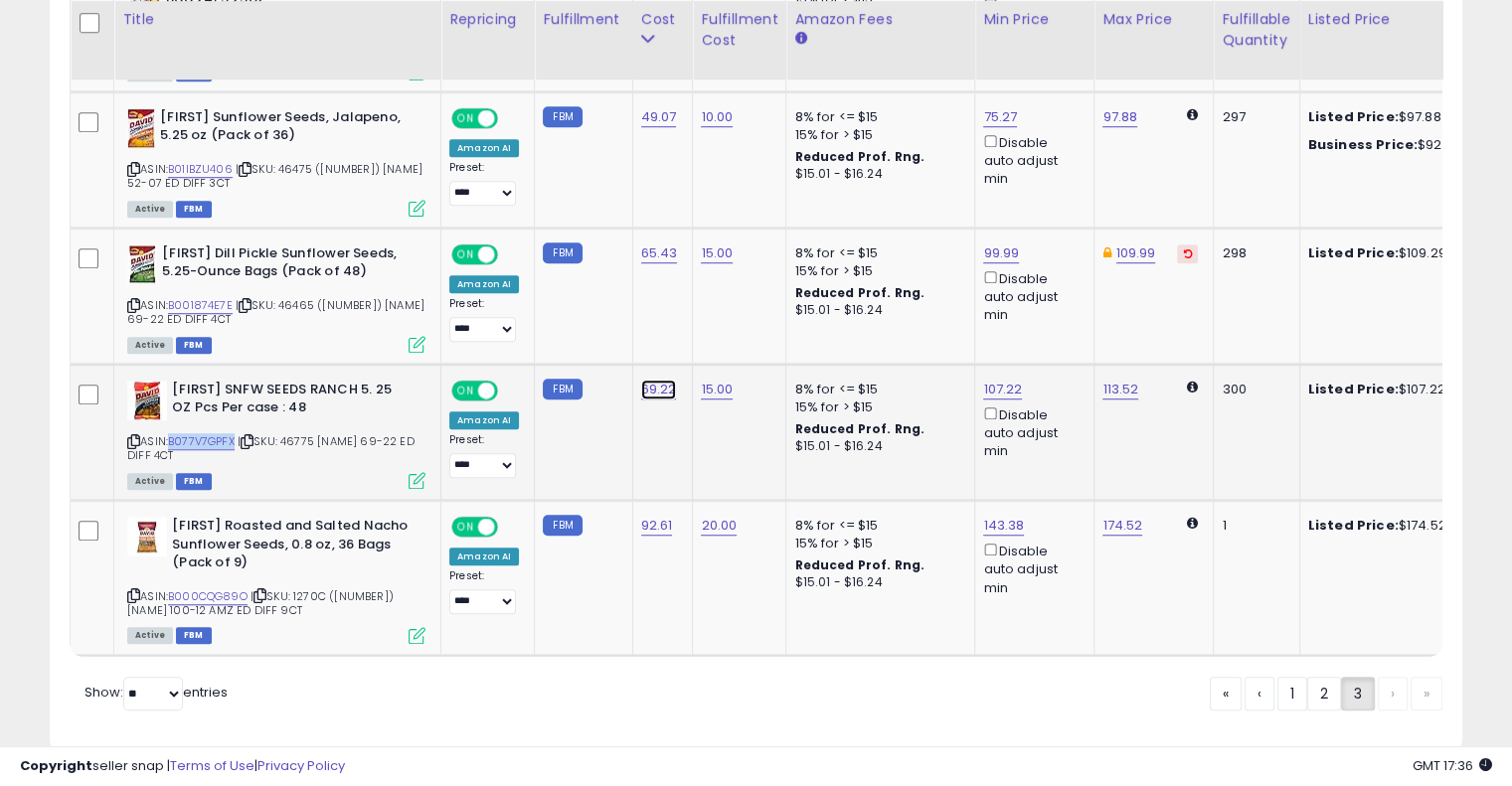 click on "69.22" at bounding box center (659, -310) 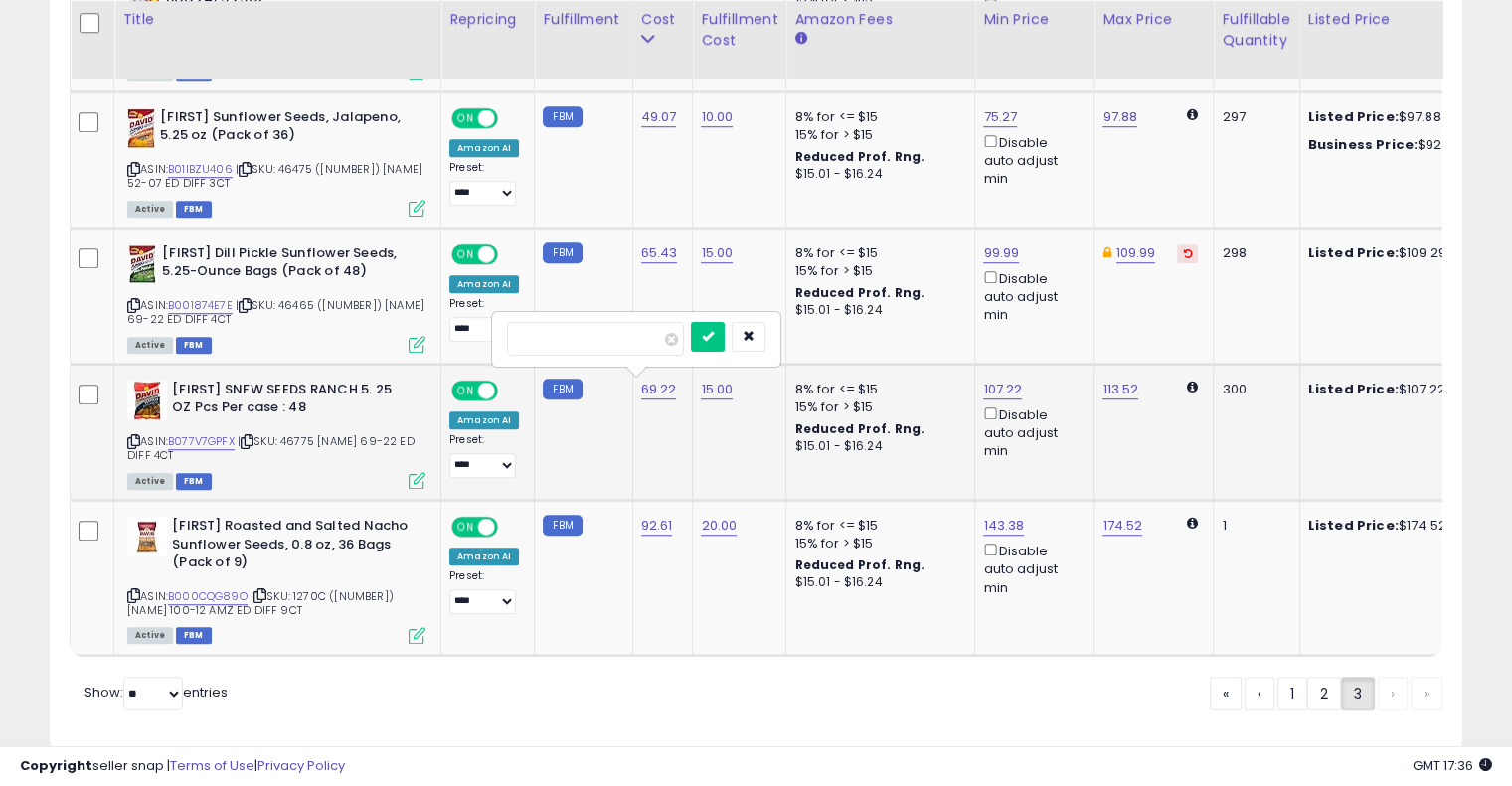 type on "*" 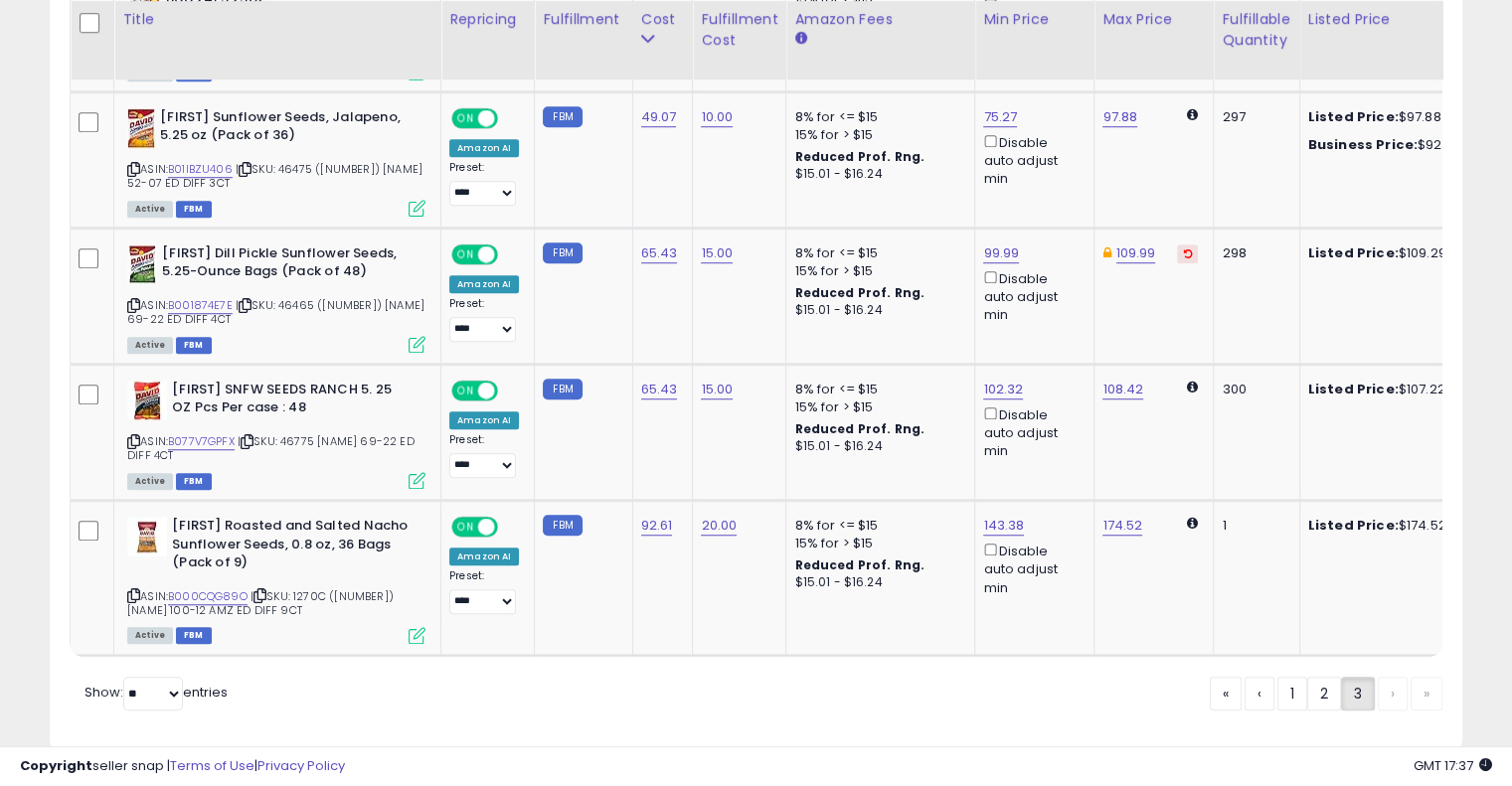 click on "Retrieving listings data..
Displaying 51 to 57 of 57 items
Title
Repricing" at bounding box center (756, 142) 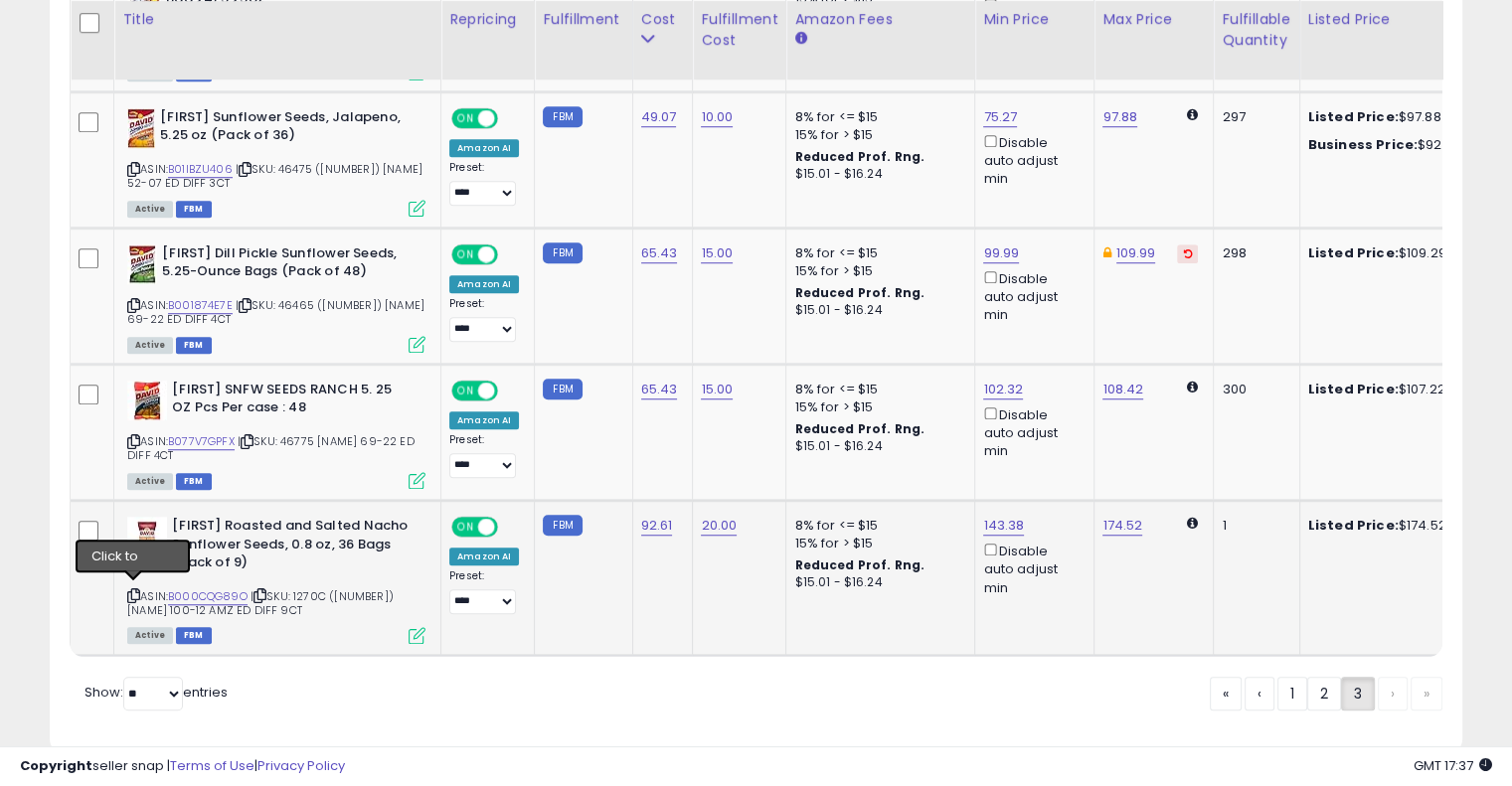 click at bounding box center [133, 595] 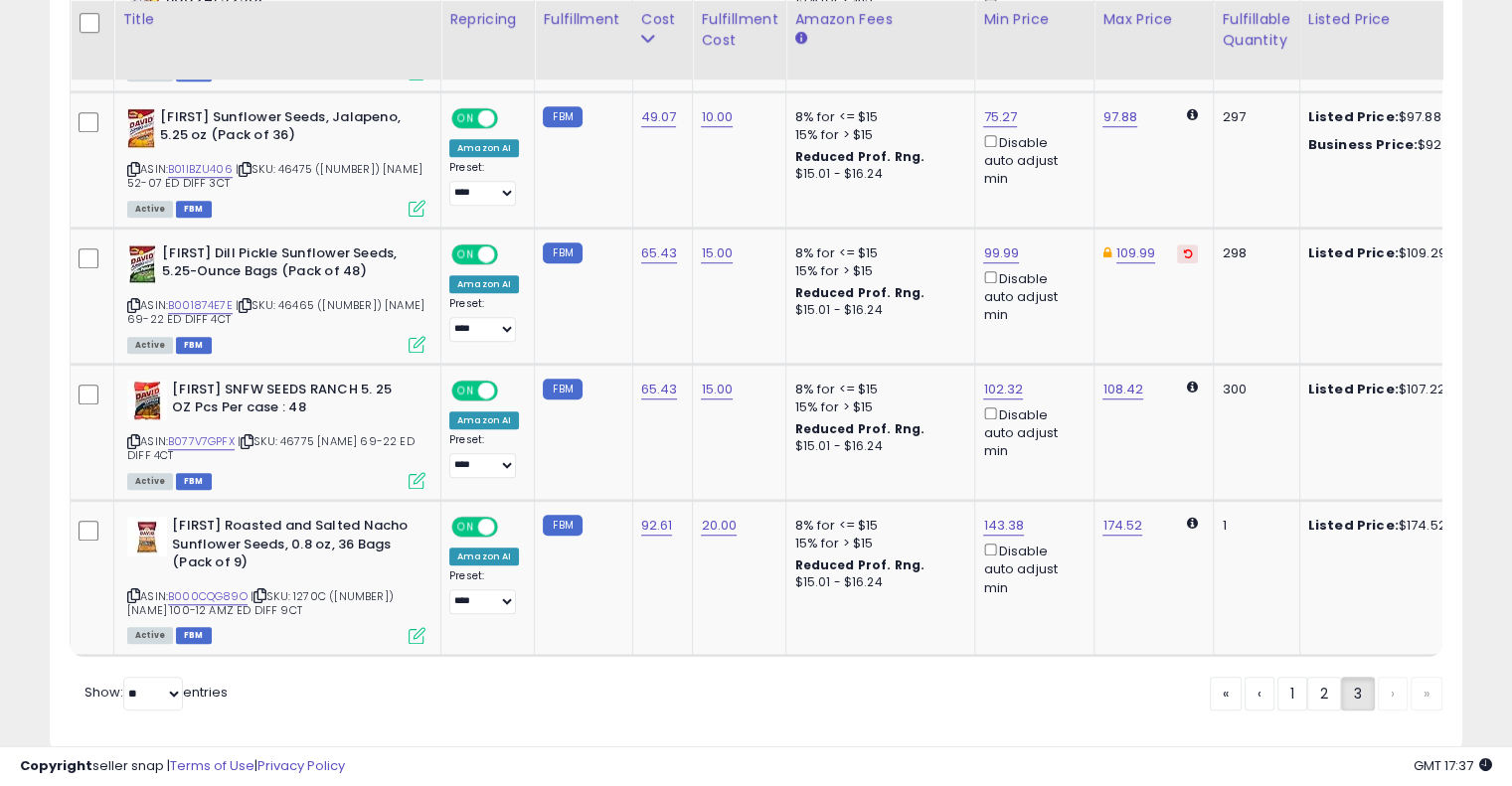 click on "Retrieving listings data..
Displaying 51 to 57 of 57 items
Title
Repricing" at bounding box center (756, 142) 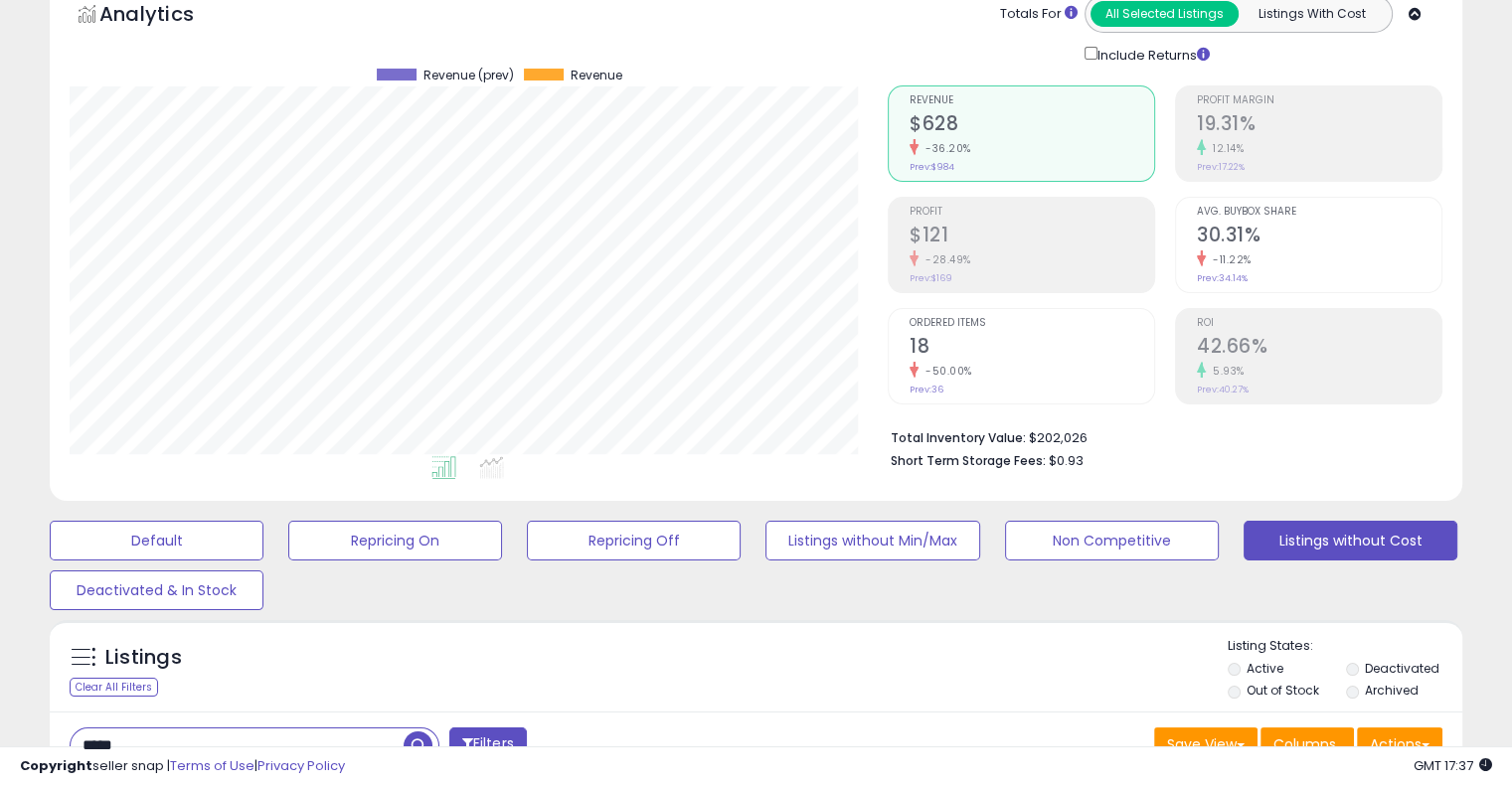 scroll, scrollTop: 0, scrollLeft: 0, axis: both 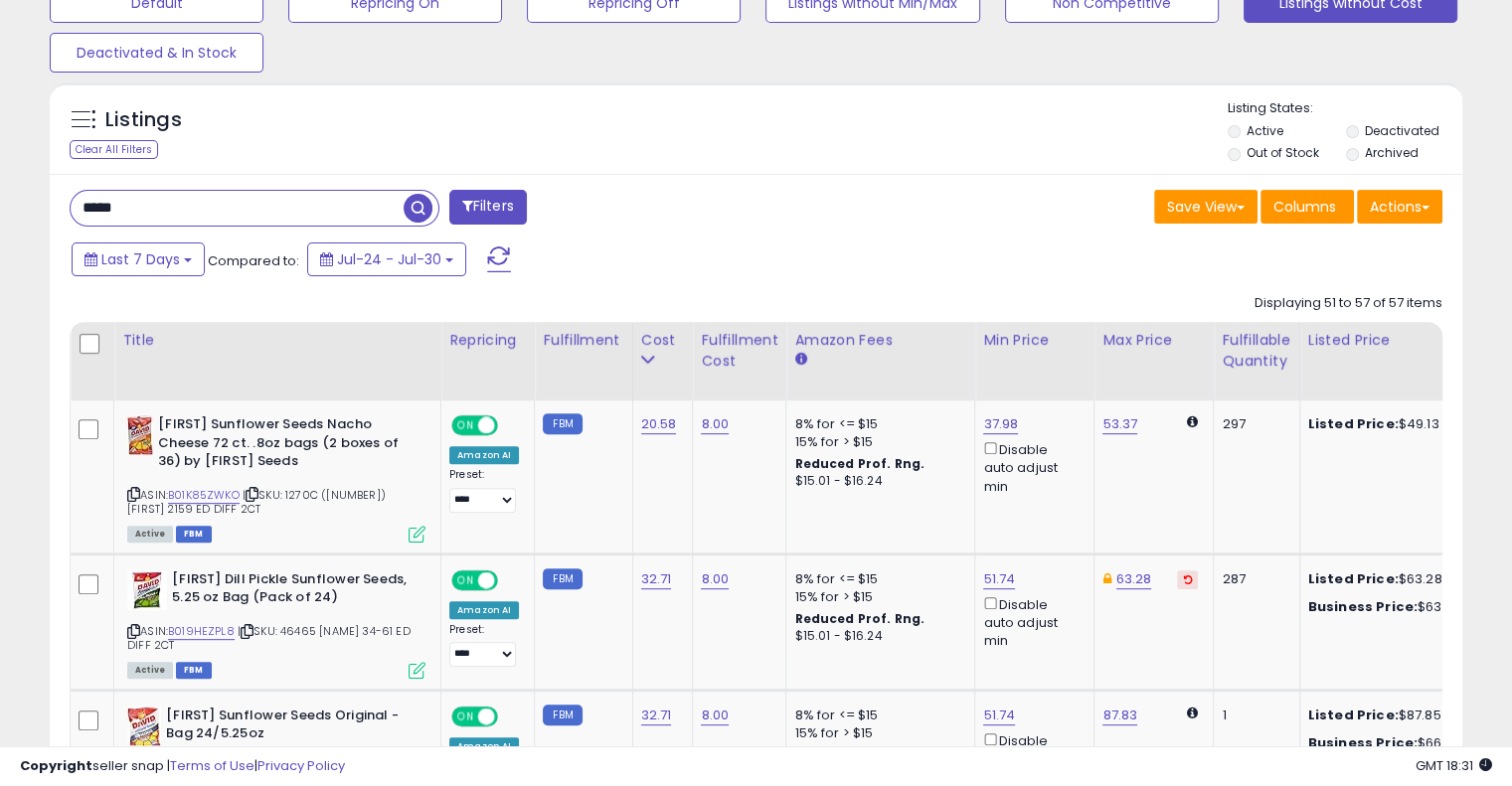 click on "*****" at bounding box center (237, 208) 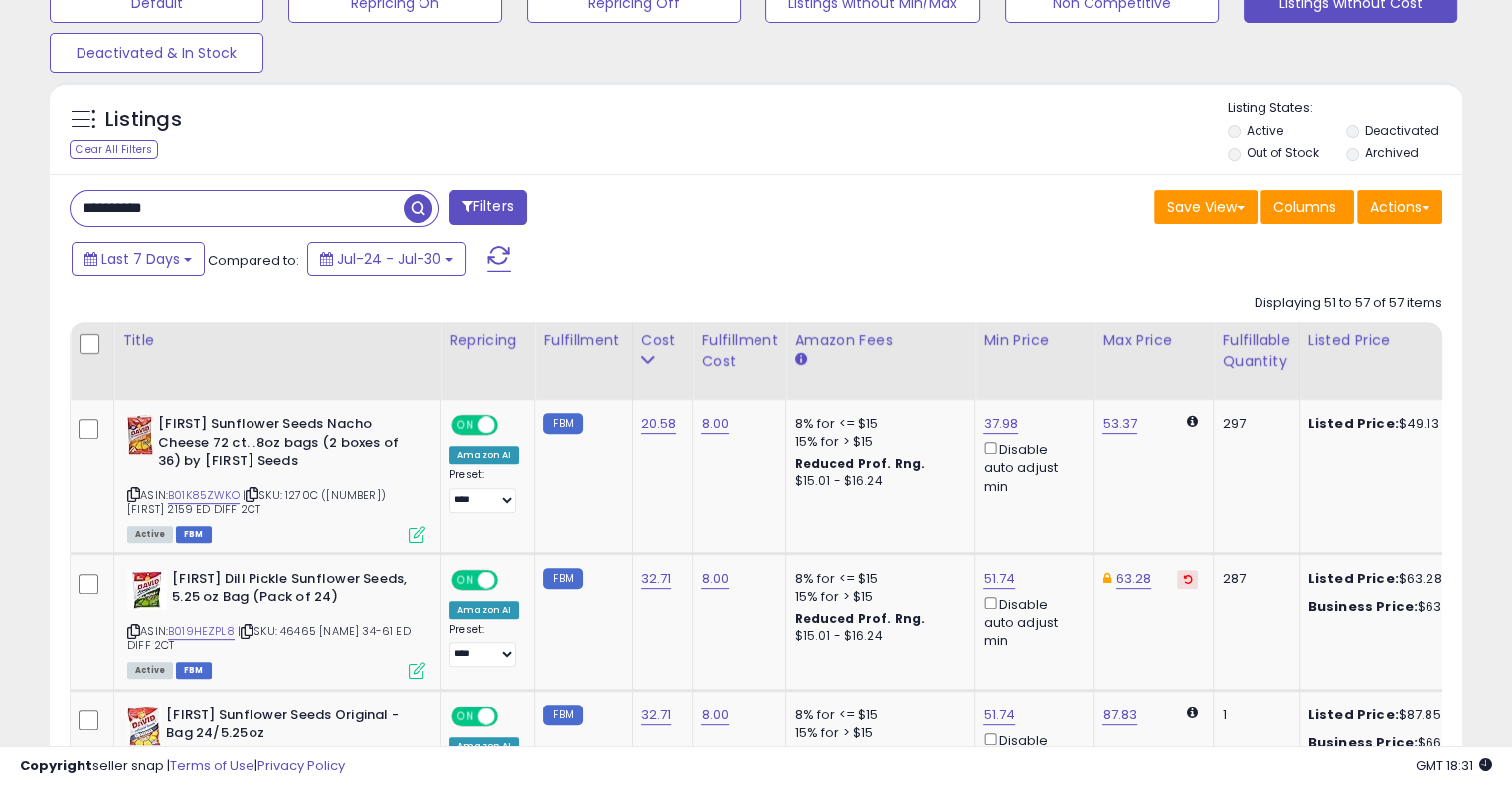 type on "**********" 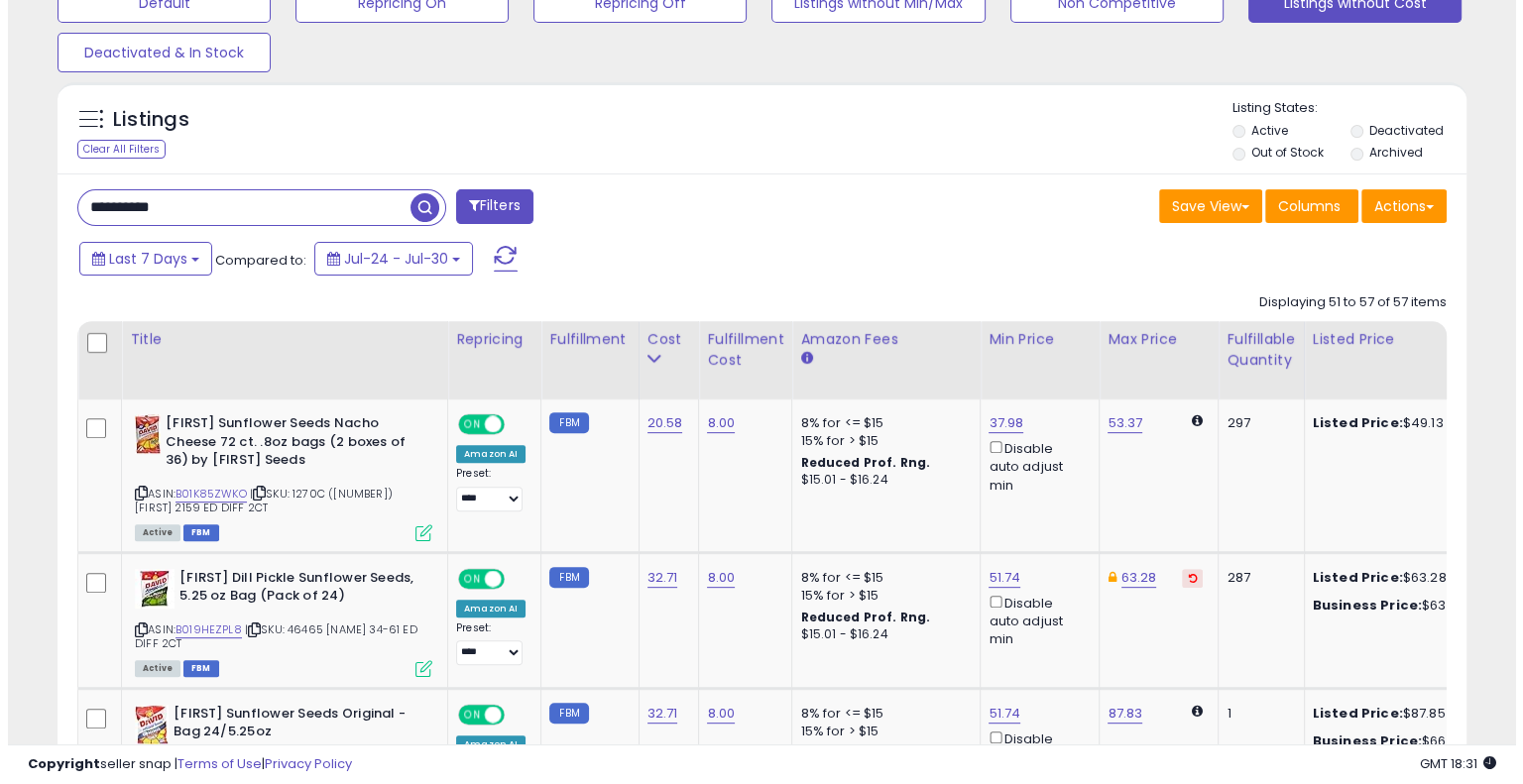 scroll, scrollTop: 444, scrollLeft: 0, axis: vertical 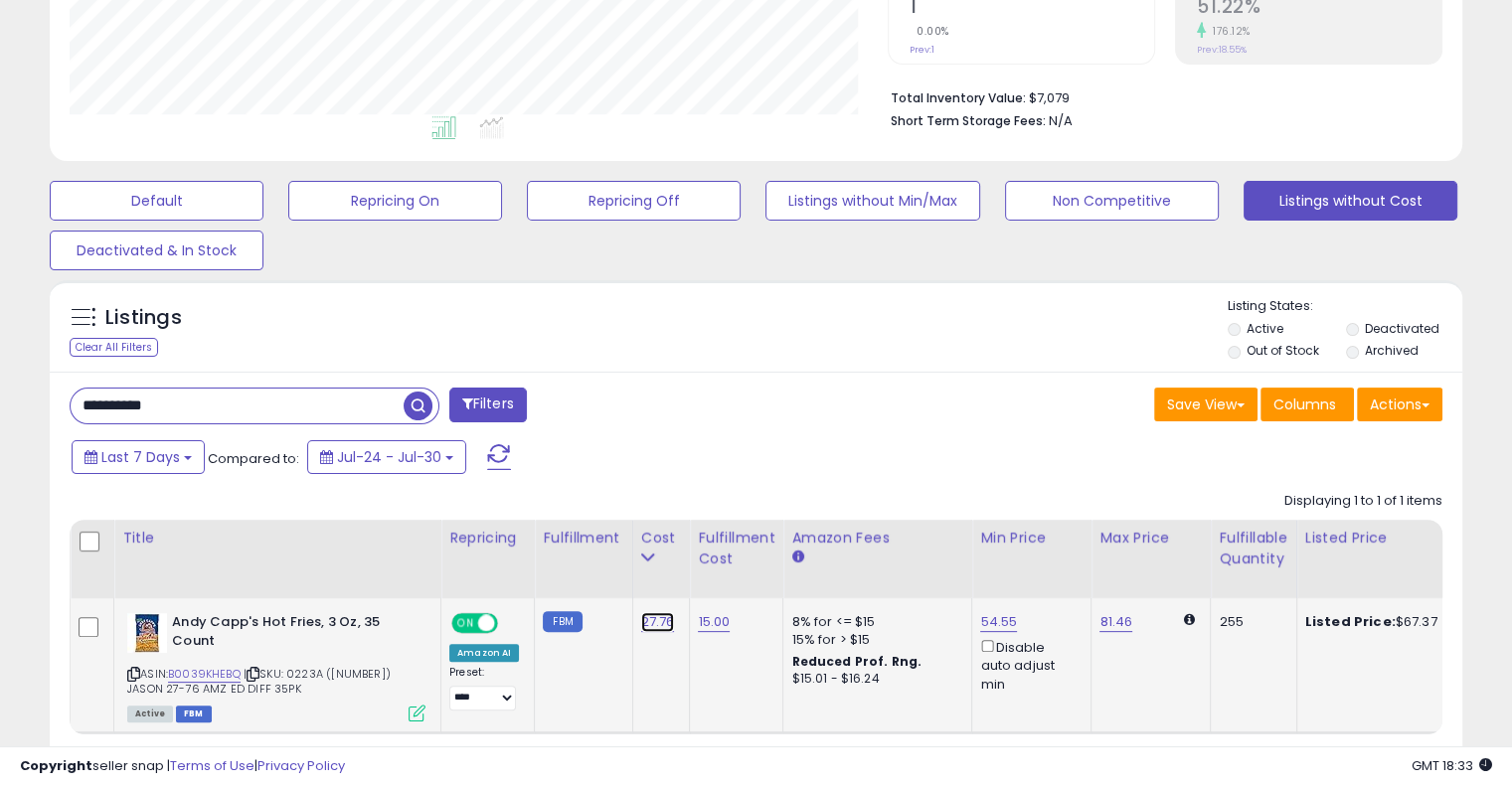 click on "27.76" at bounding box center [658, 622] 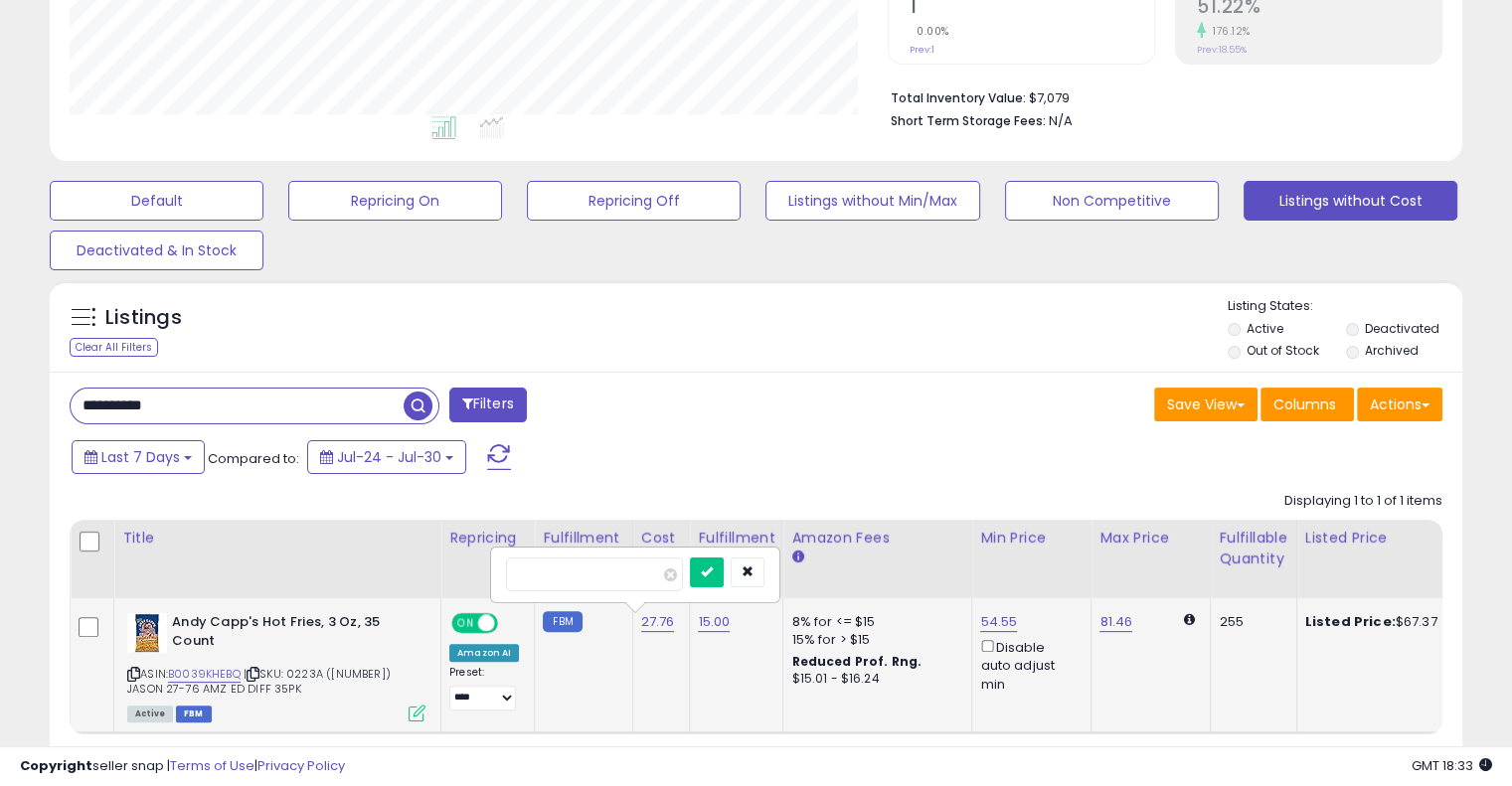 click at bounding box center [707, 572] 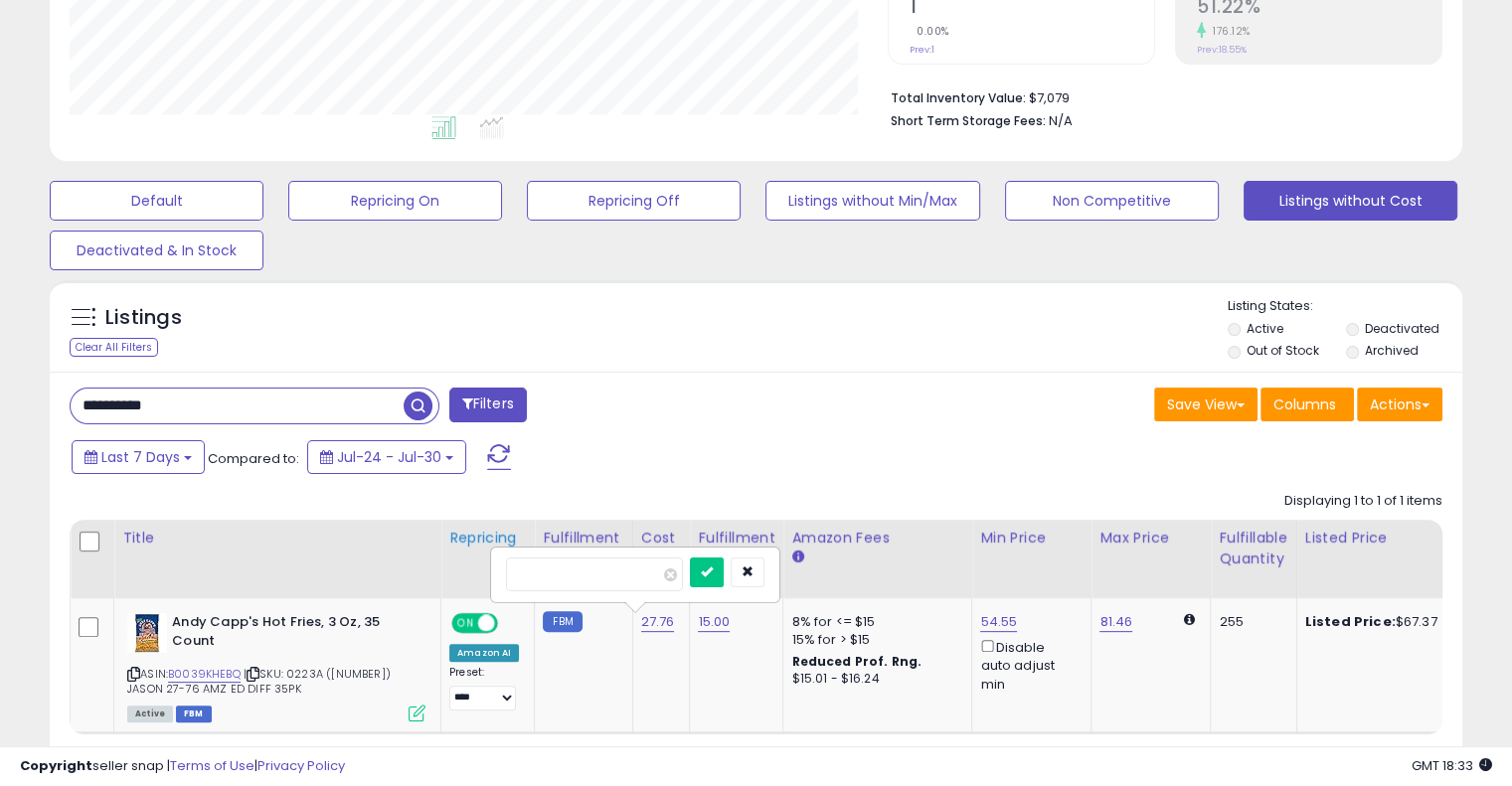 drag, startPoint x: 614, startPoint y: 577, endPoint x: 440, endPoint y: 558, distance: 175.03428 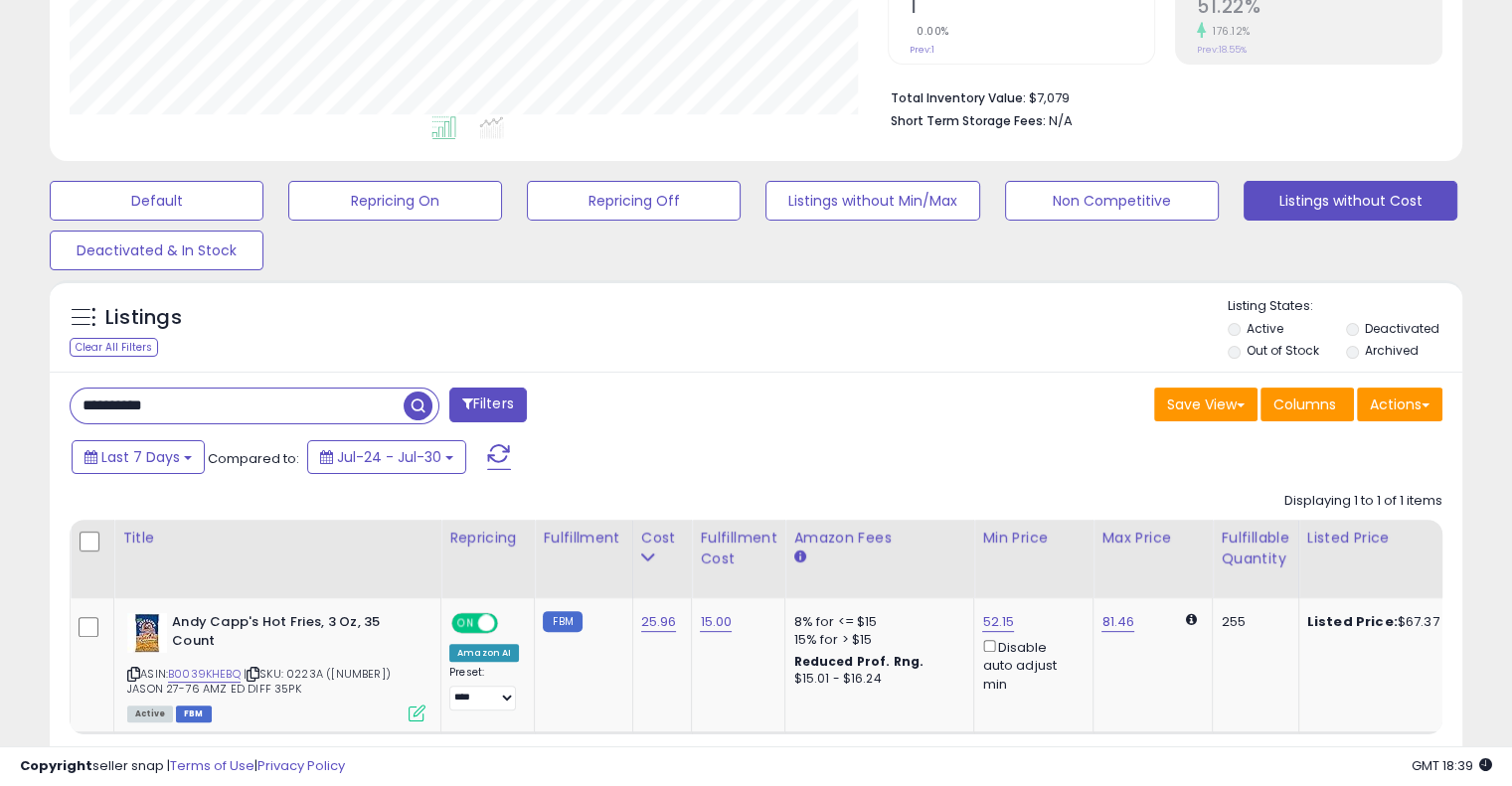 click on "**********" at bounding box center [237, 405] 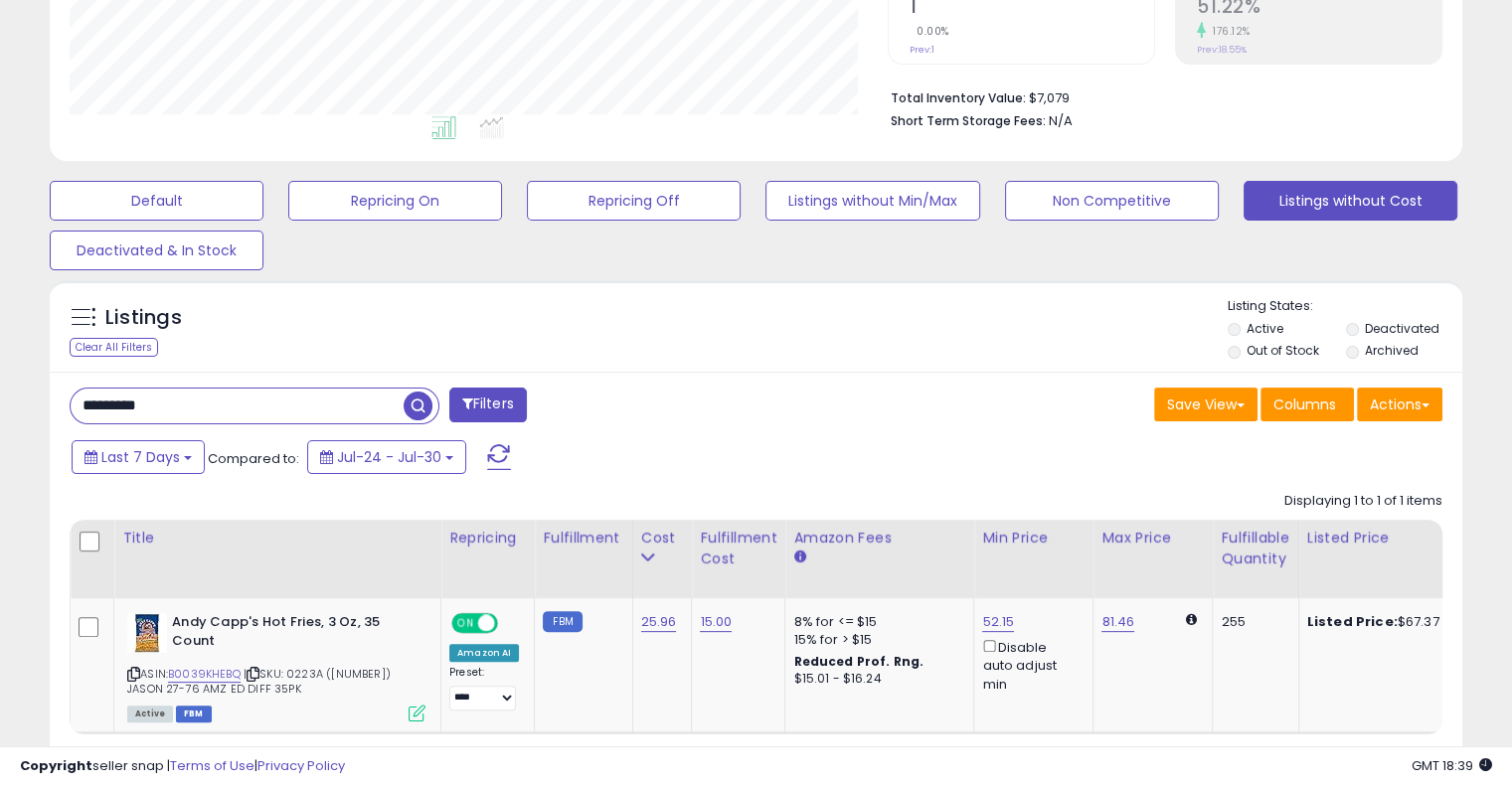 type on "*********" 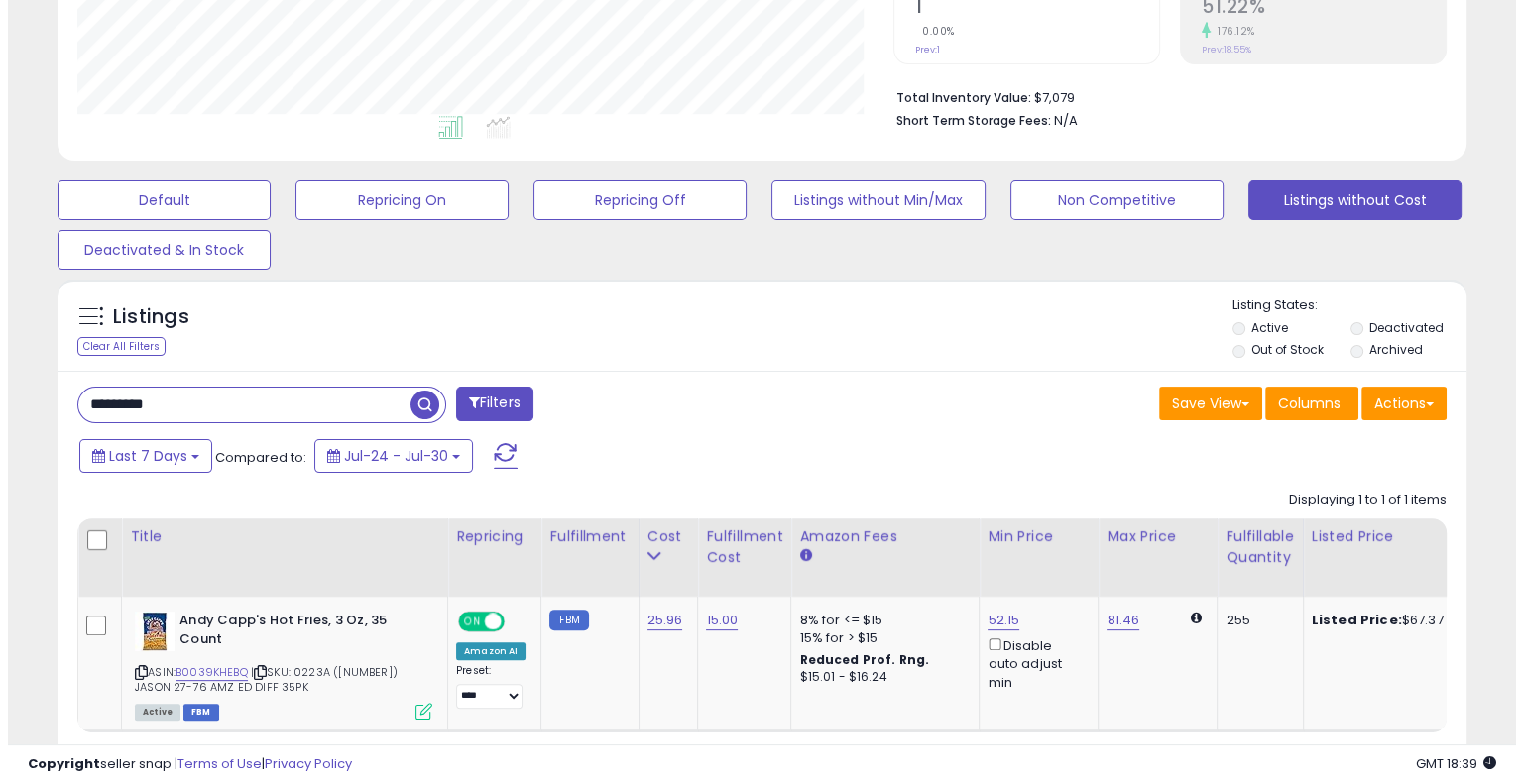 scroll, scrollTop: 424, scrollLeft: 0, axis: vertical 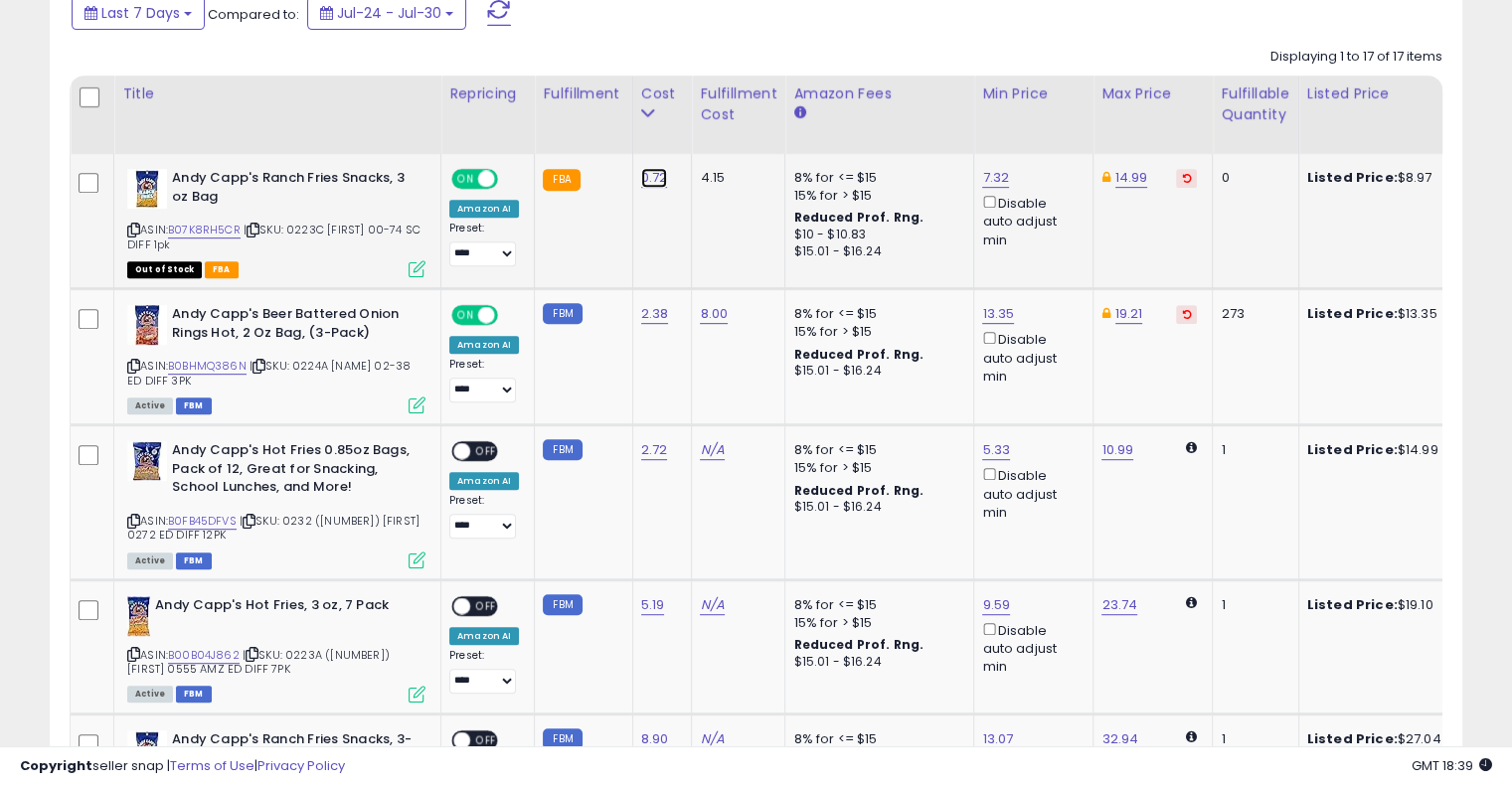 click on "0.72" at bounding box center (654, 178) 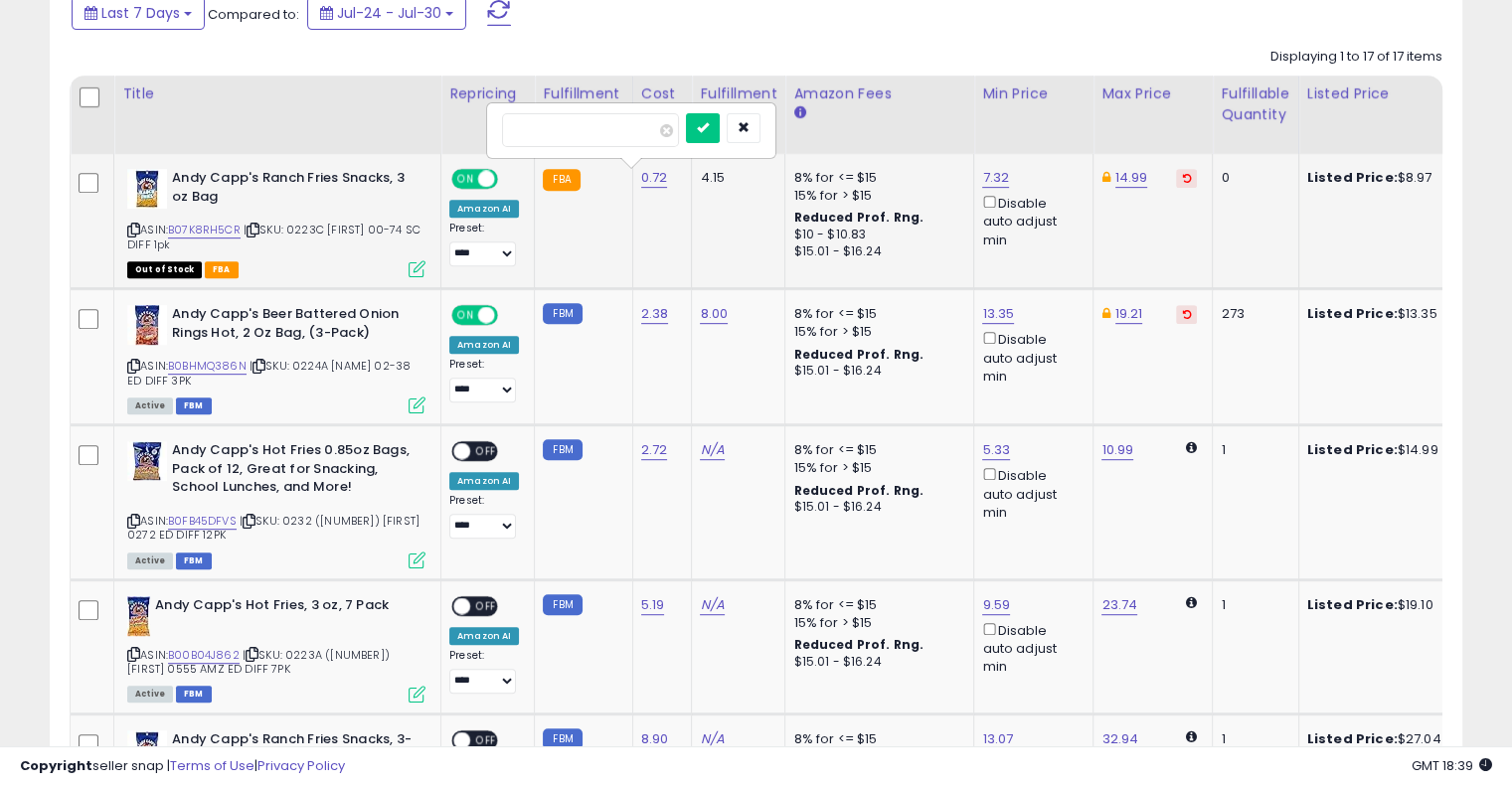 type on "****" 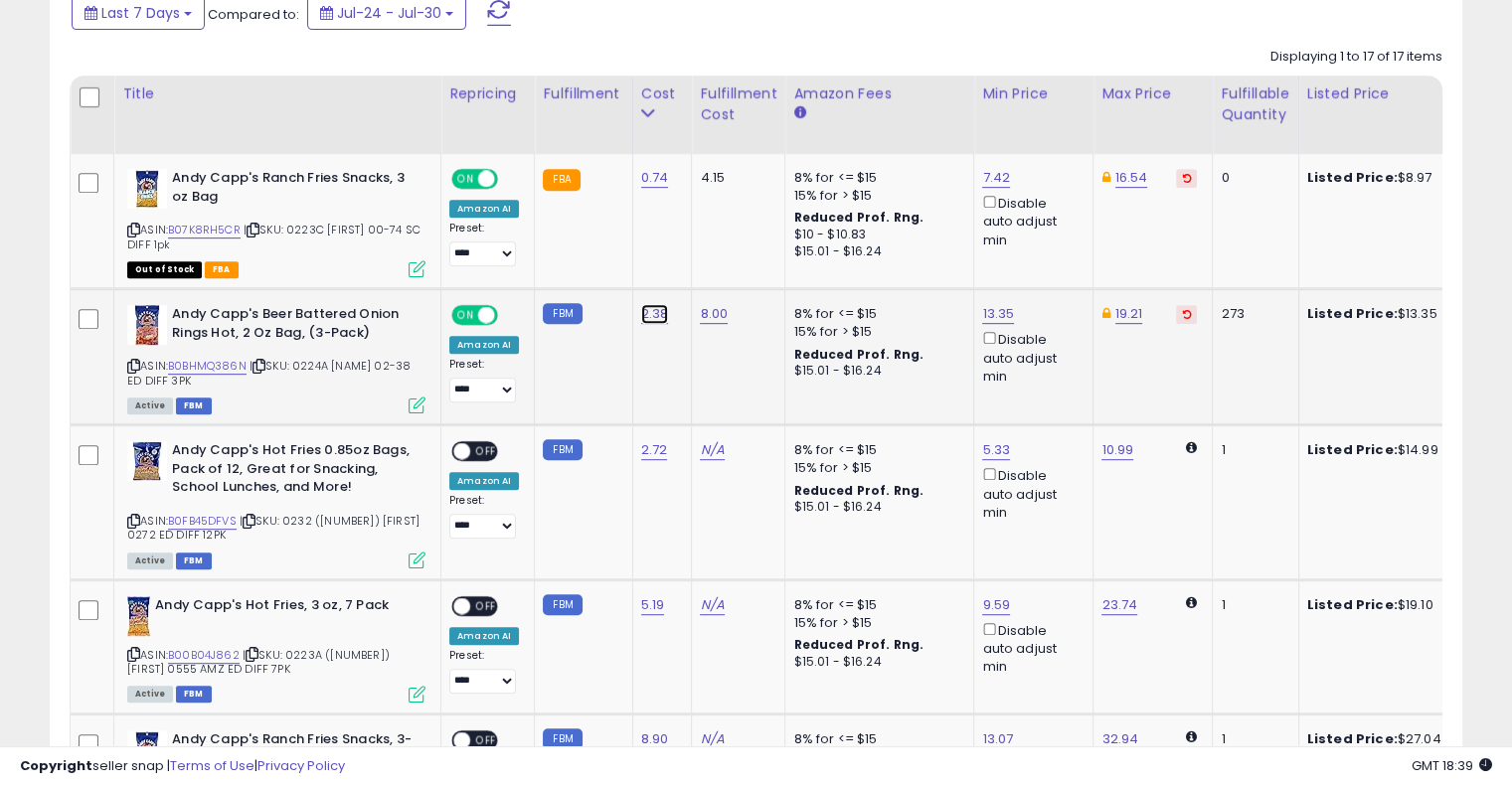 click on "2.38" at bounding box center (655, 178) 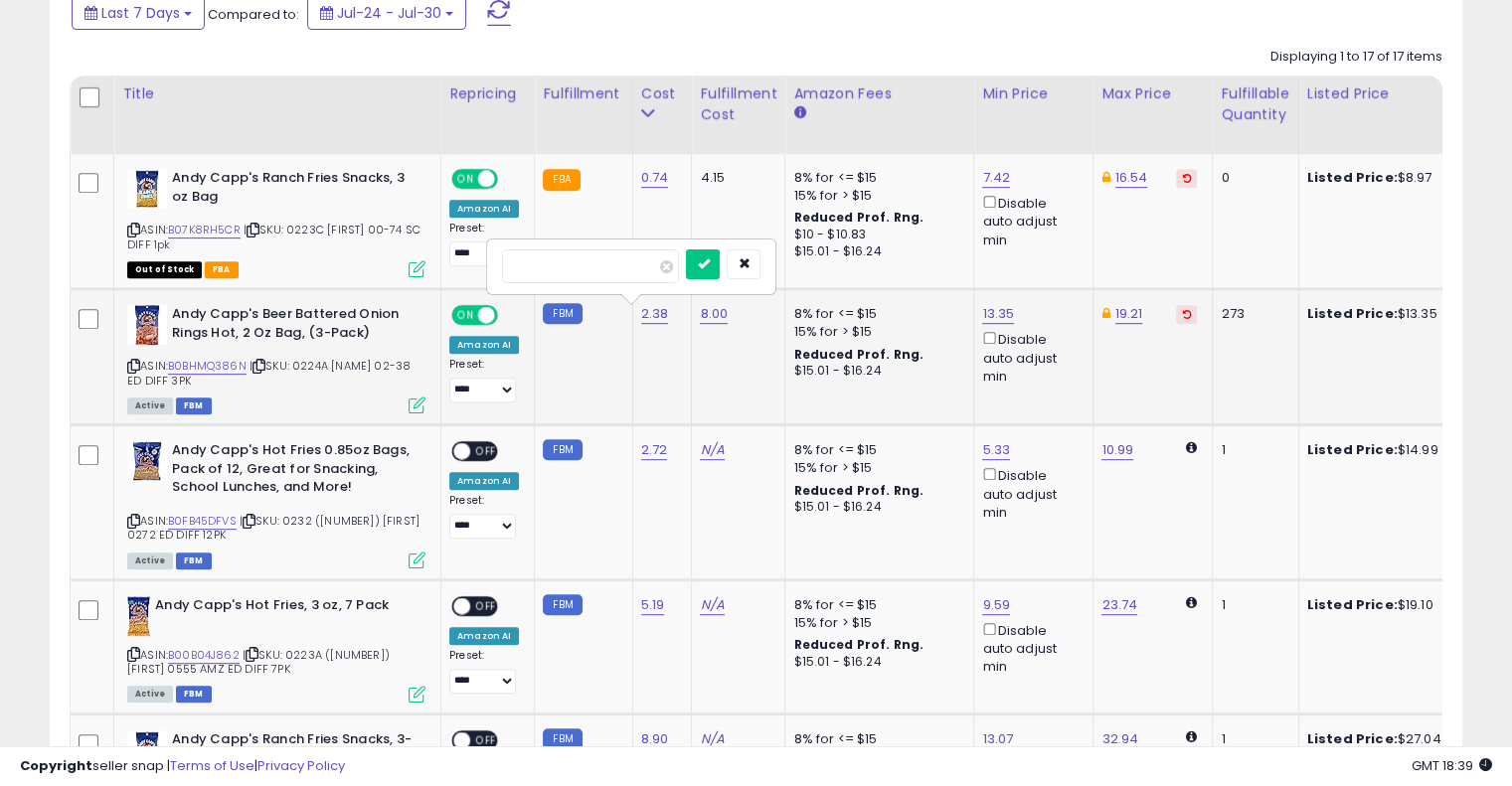 type on "*" 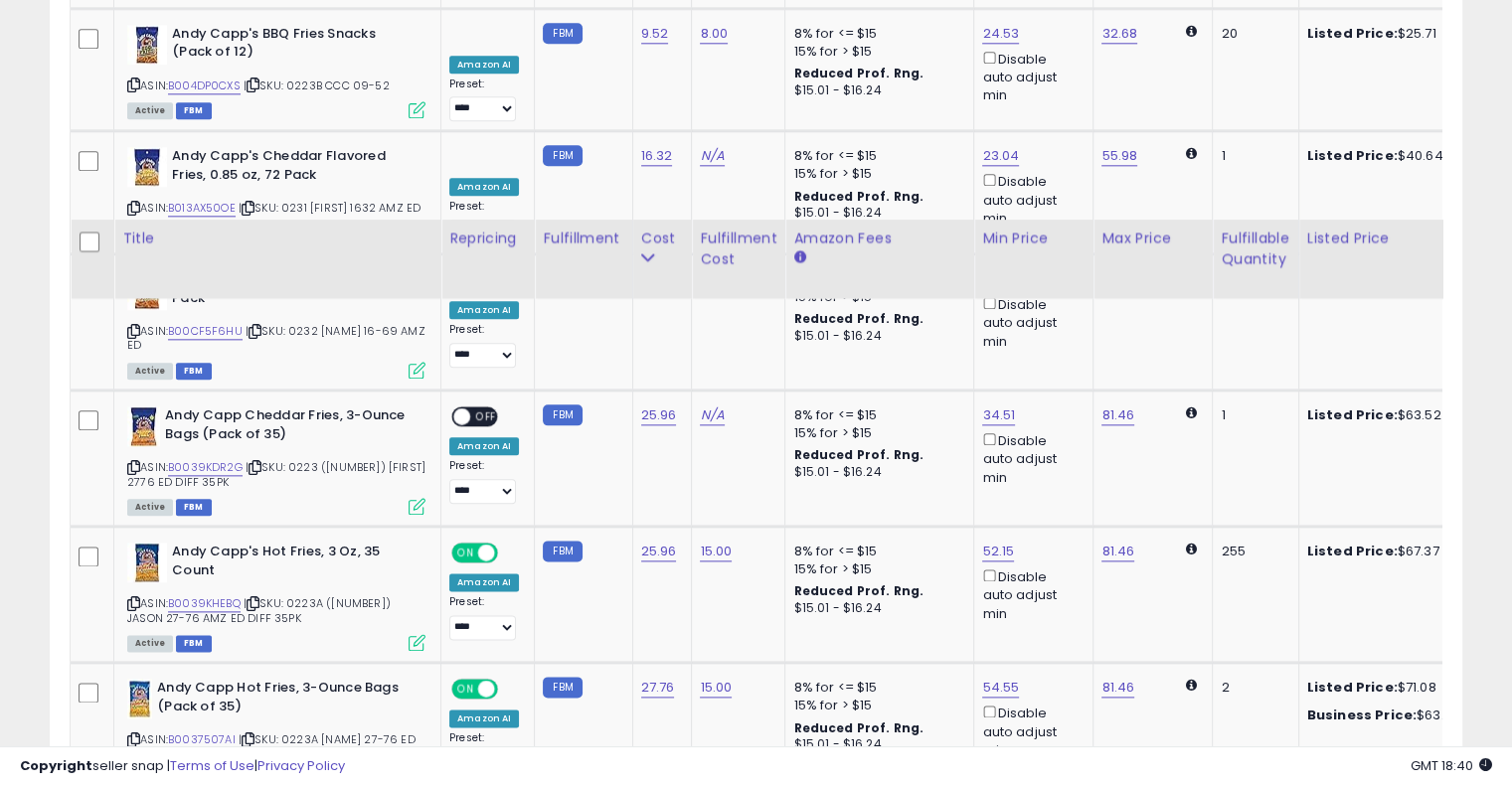 scroll, scrollTop: 2710, scrollLeft: 0, axis: vertical 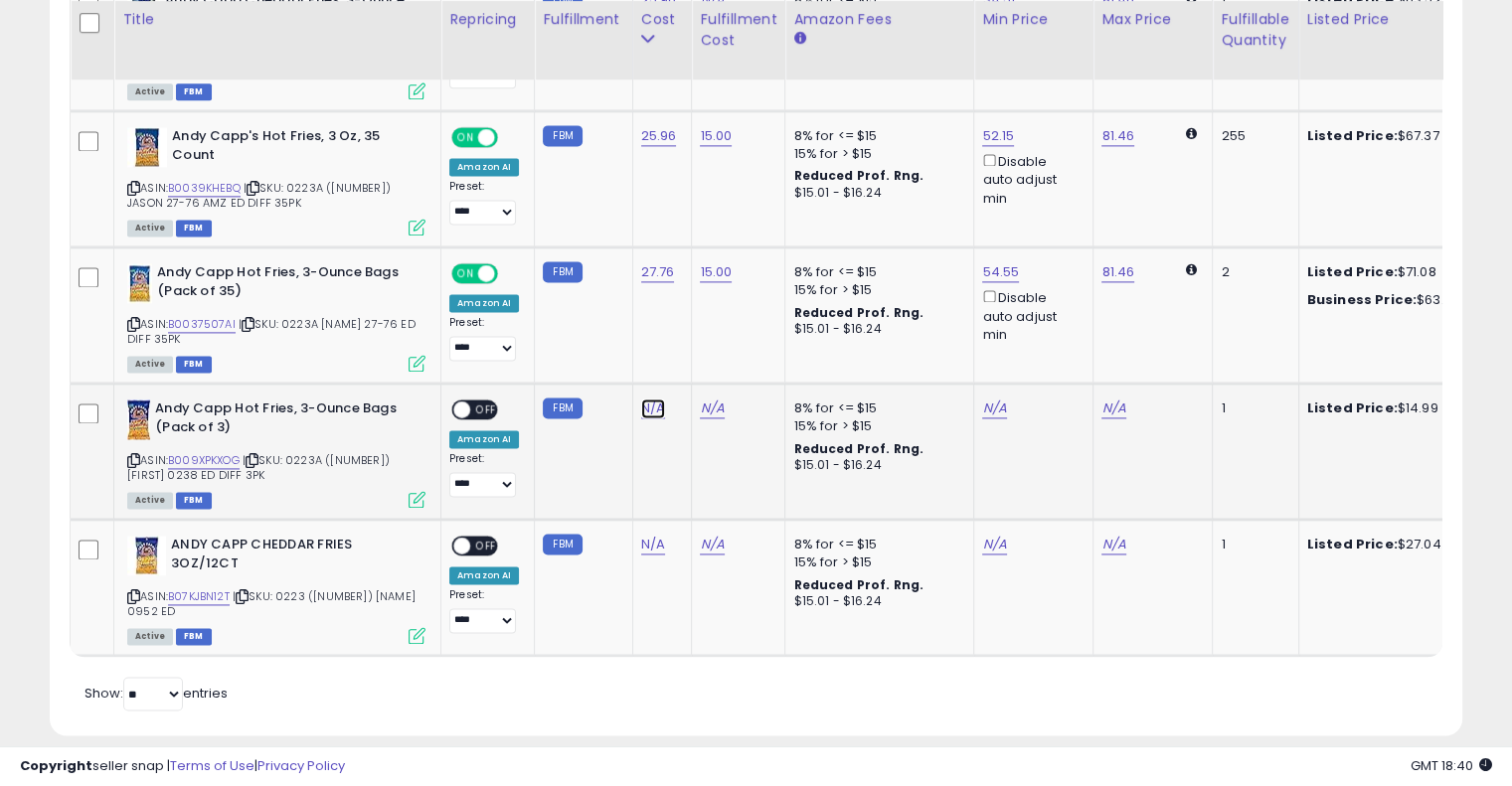 click on "N/A" at bounding box center (653, 408) 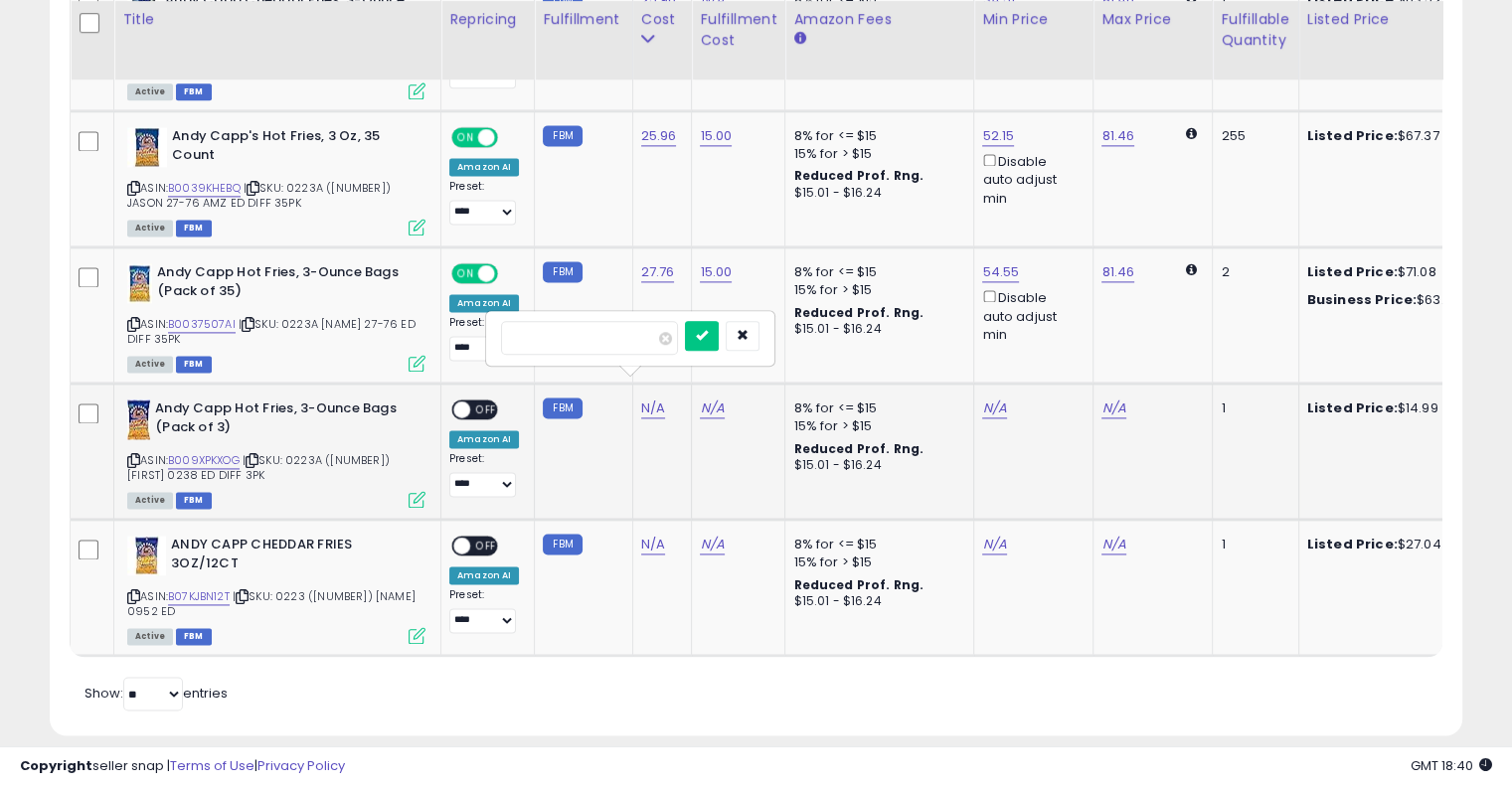 type on "****" 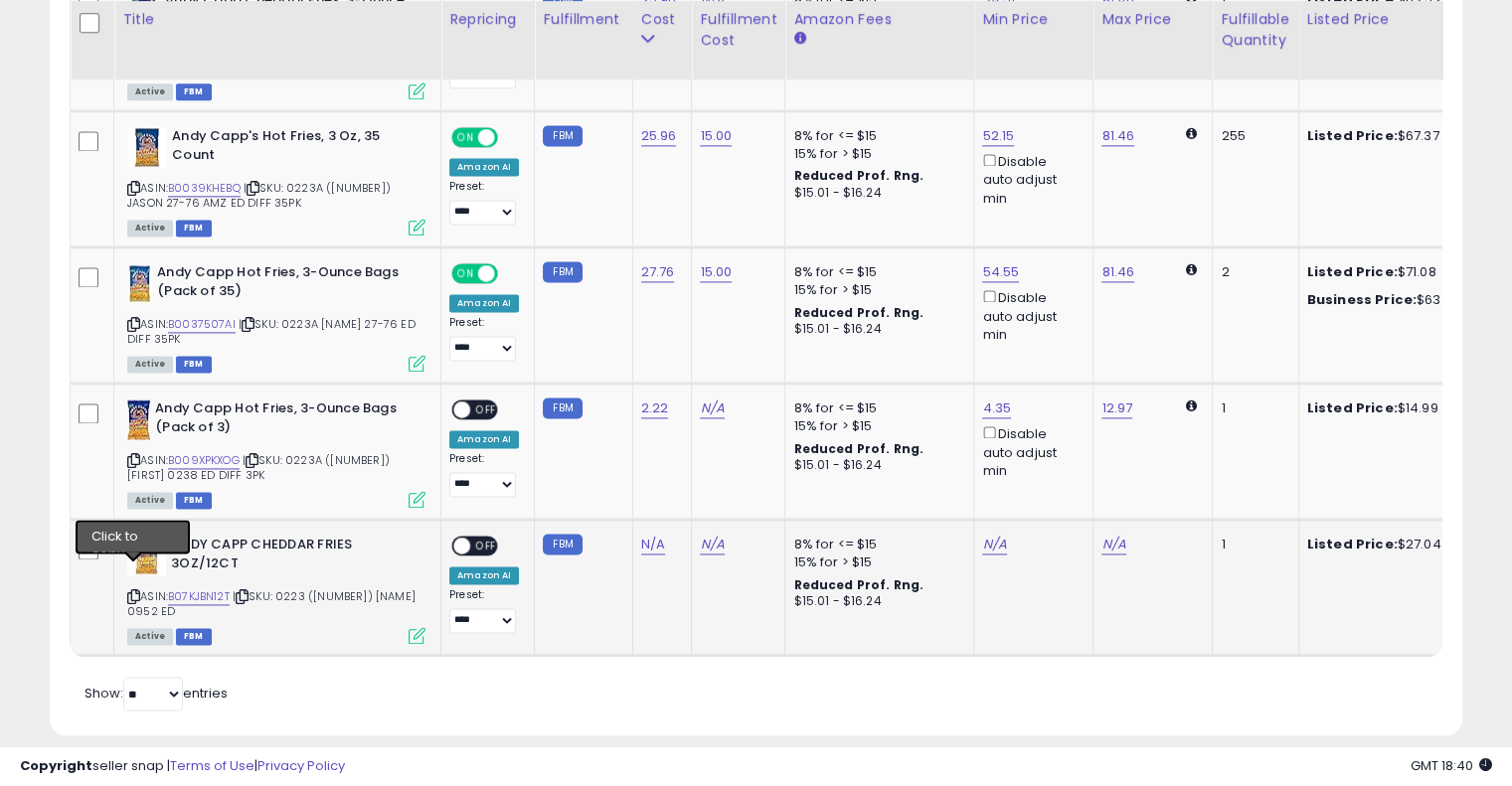 click at bounding box center [133, 596] 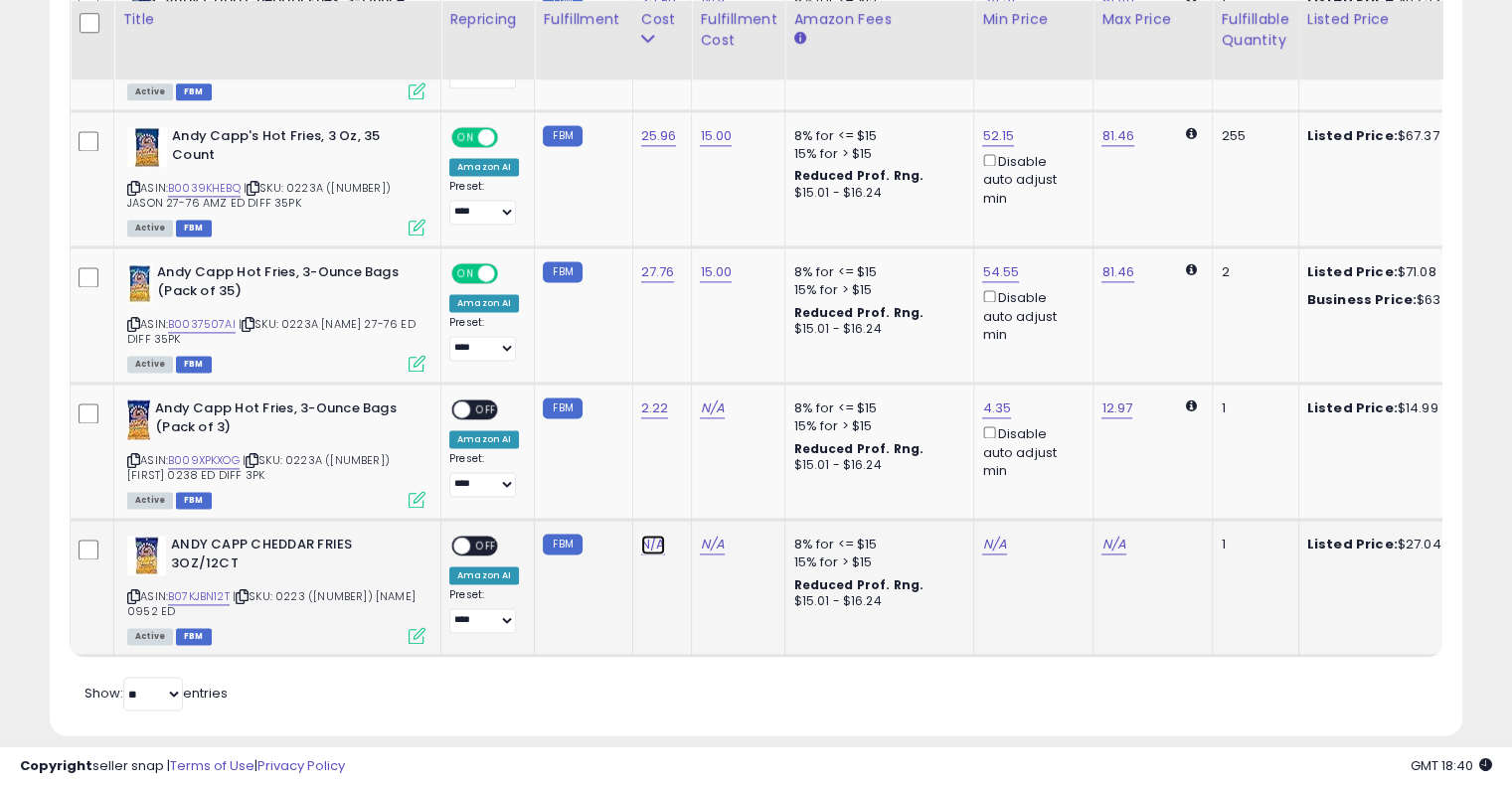 click on "N/A" at bounding box center (653, 545) 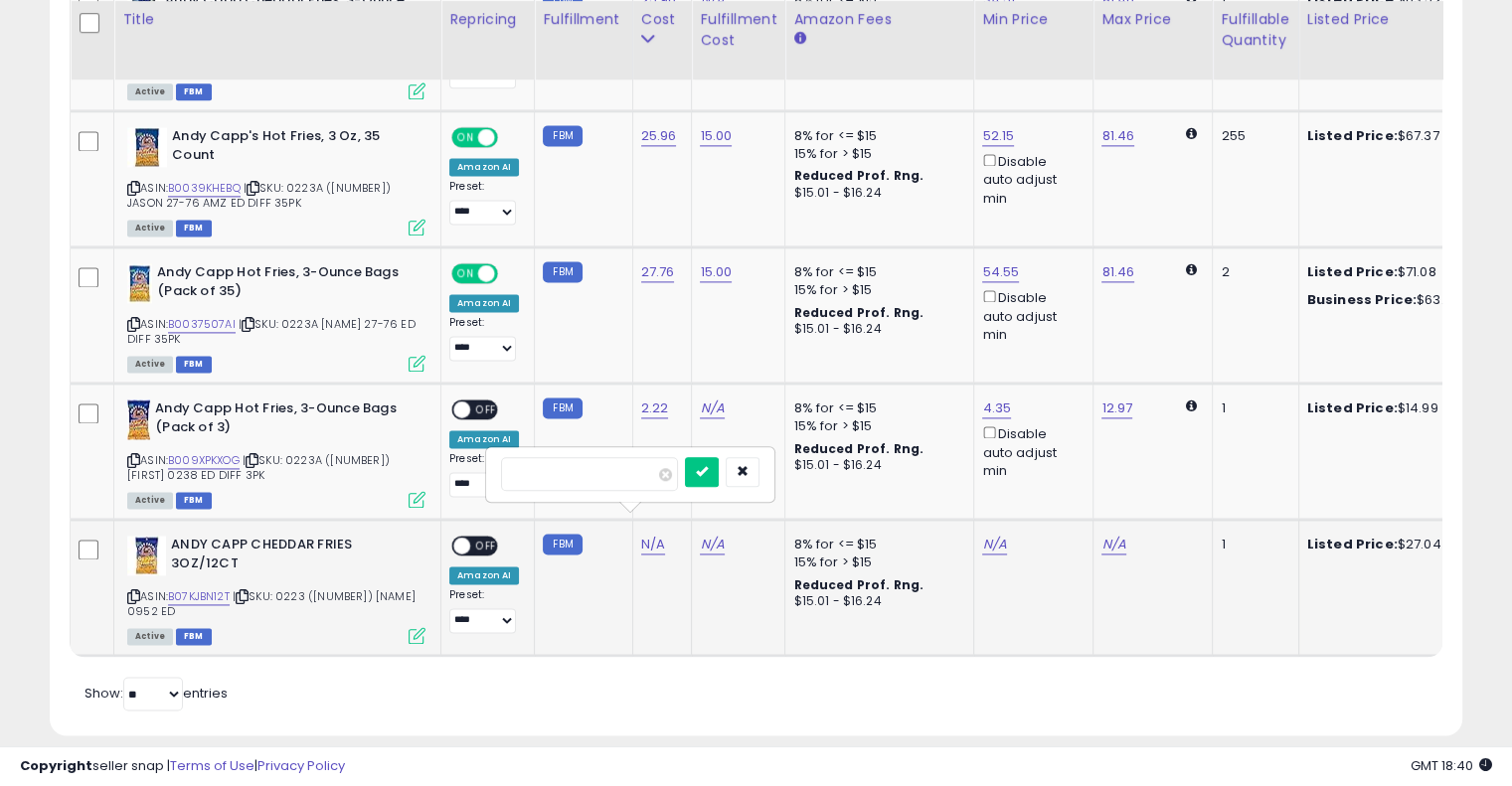 type on "****" 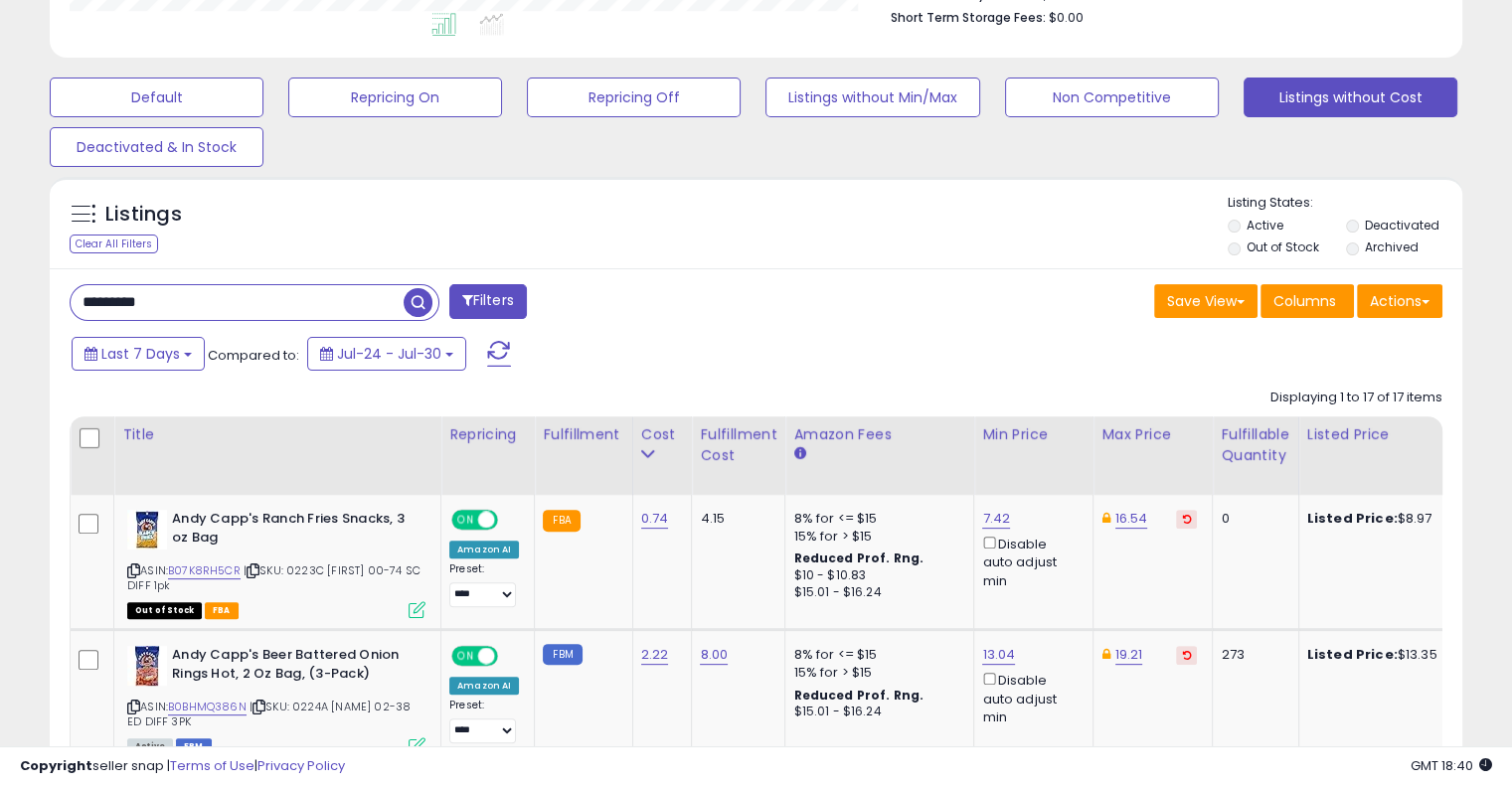scroll, scrollTop: 560, scrollLeft: 0, axis: vertical 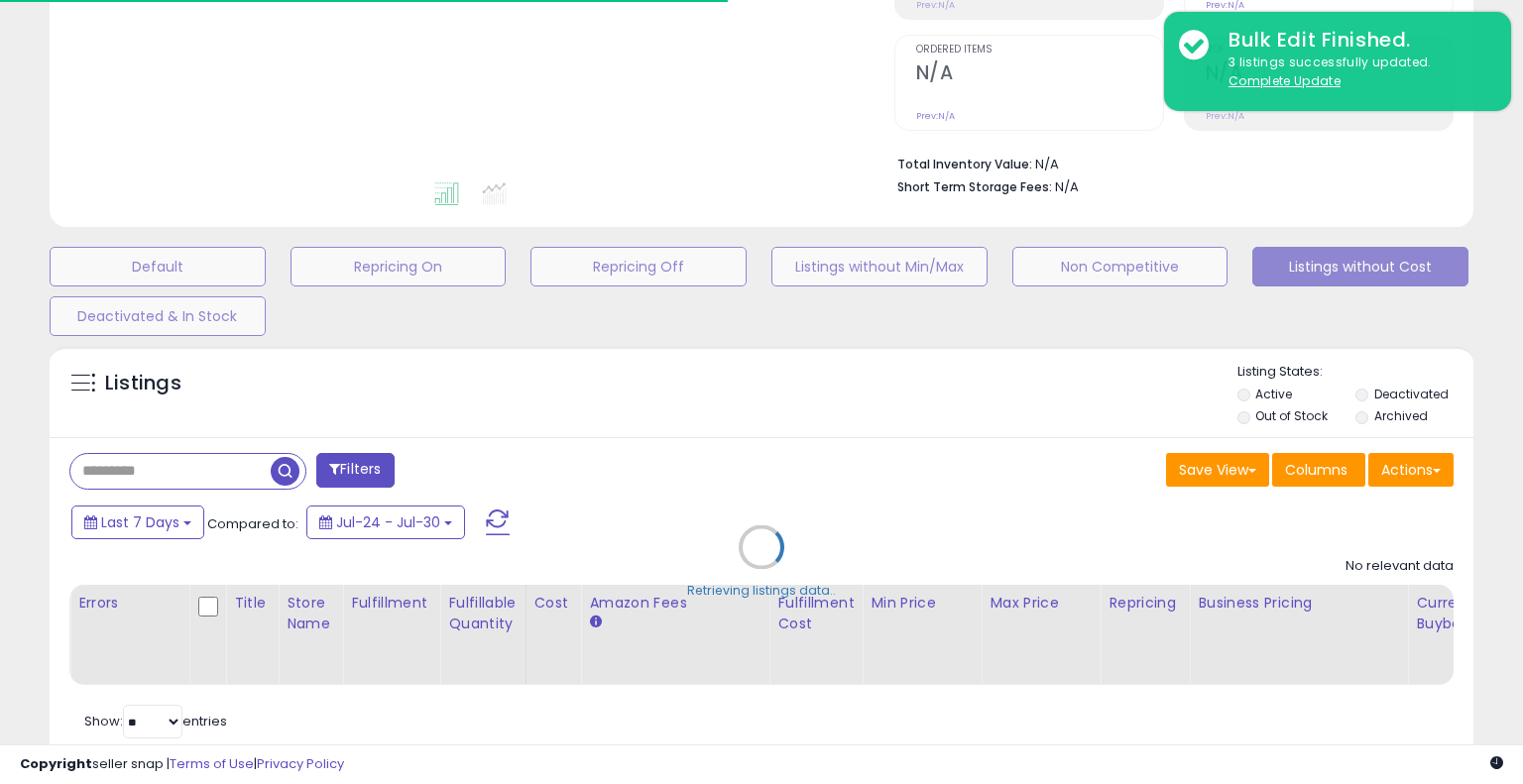 type on "**********" 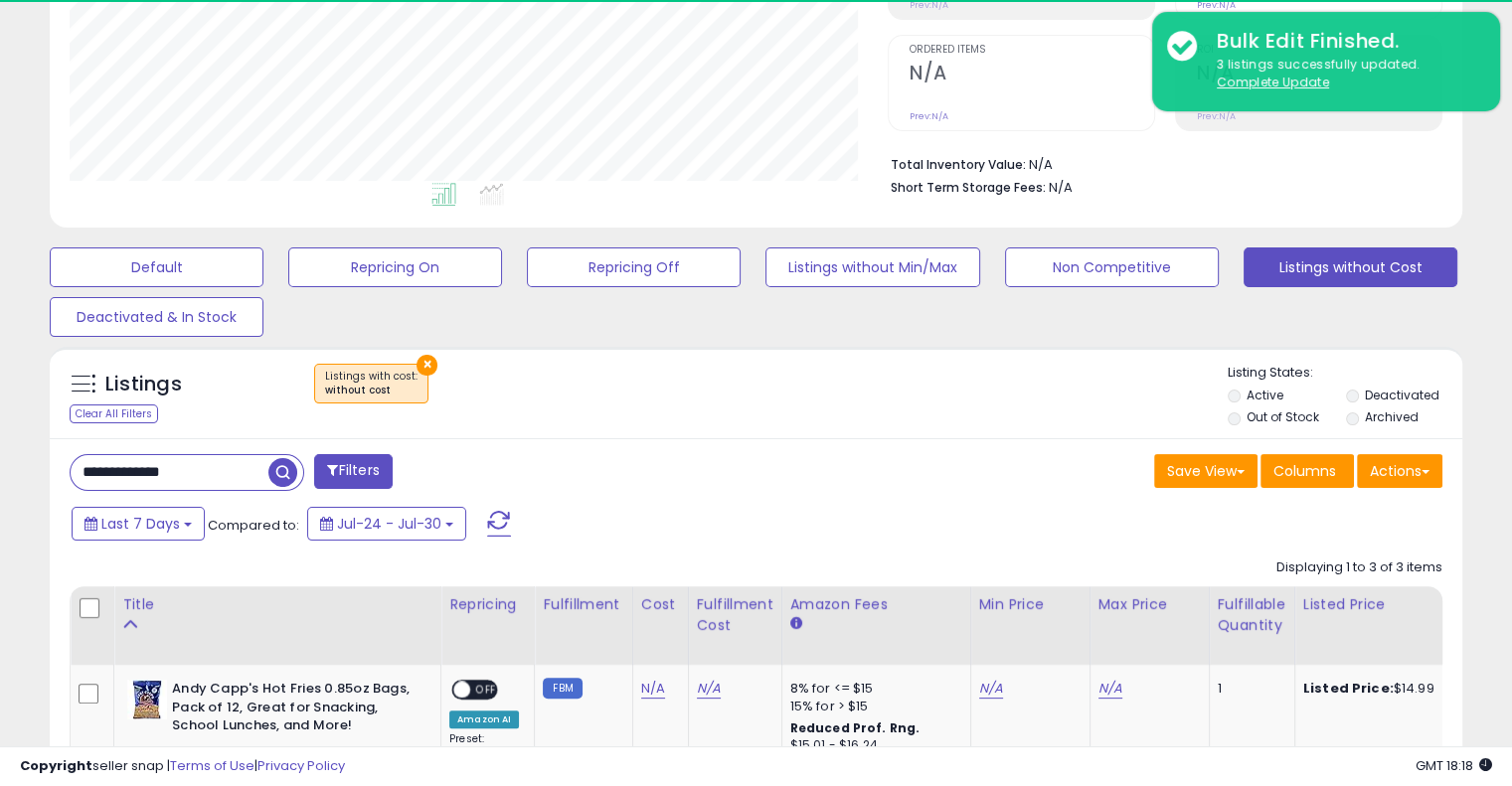 scroll, scrollTop: 993270, scrollLeft: 993264, axis: both 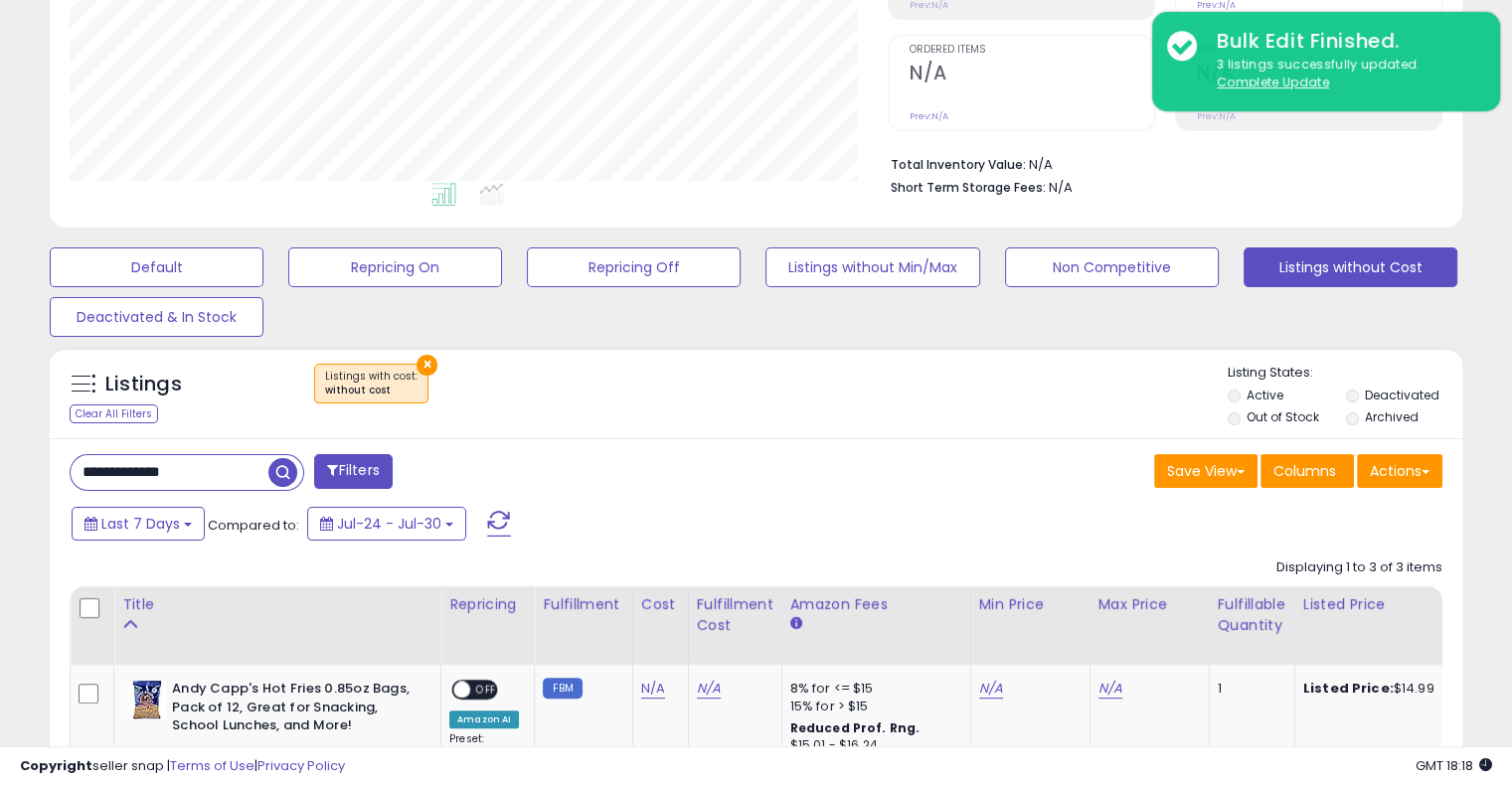 click on "×" at bounding box center [758, 392] 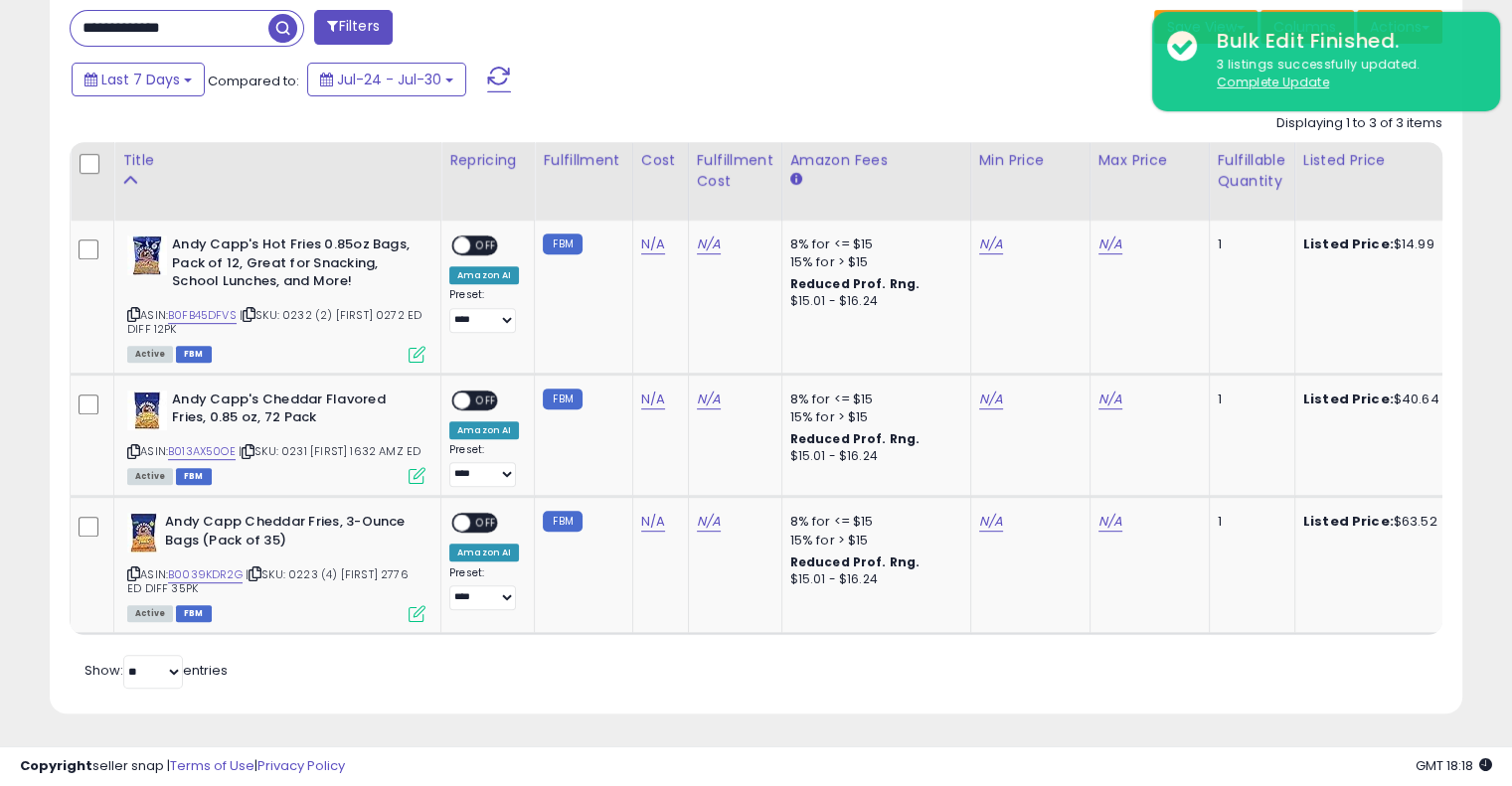 scroll, scrollTop: 827, scrollLeft: 0, axis: vertical 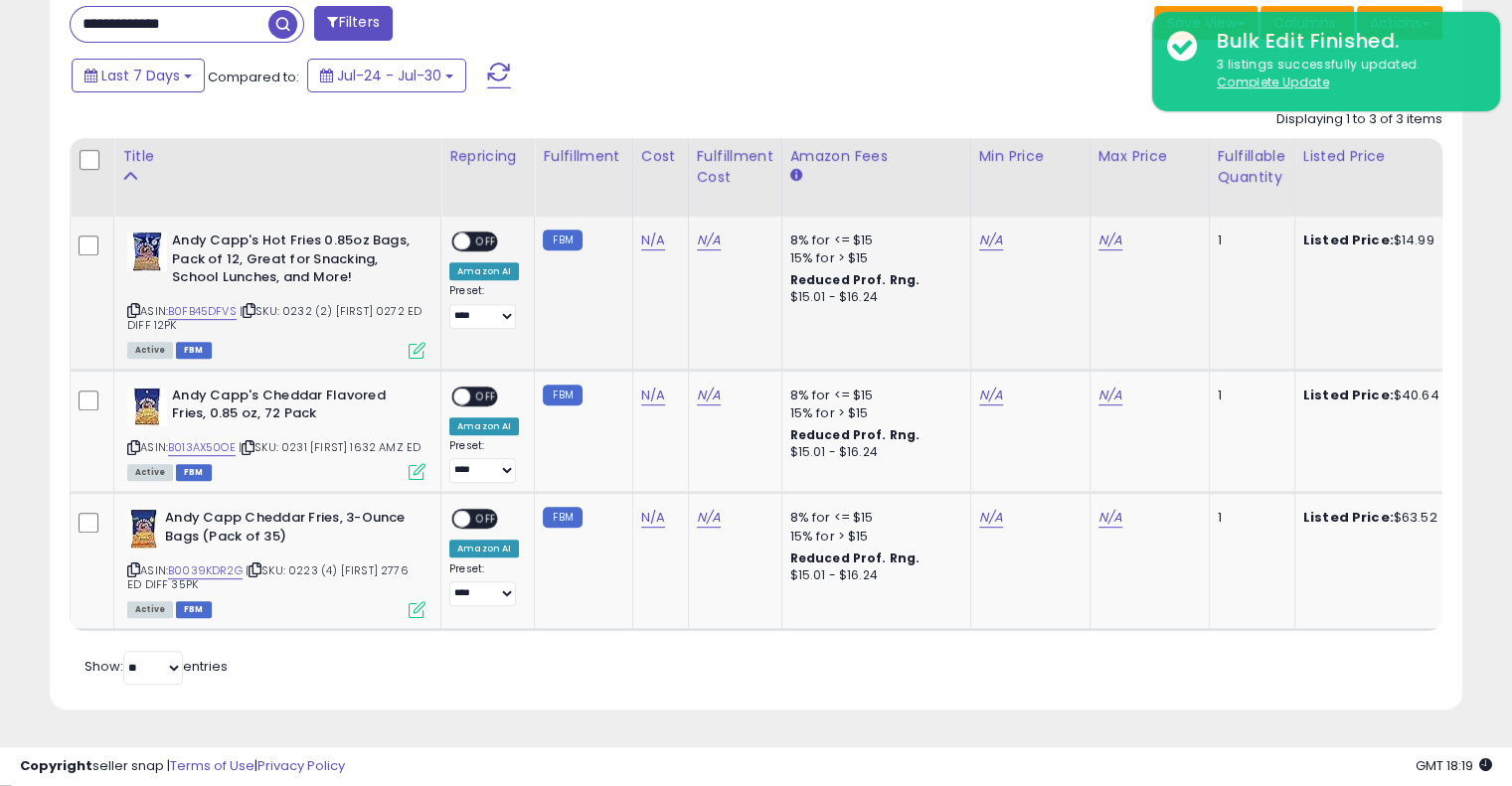 click on "|   SKU: 0232 (2) Jason 0272 ED DIFF 12PK" at bounding box center [274, 318] 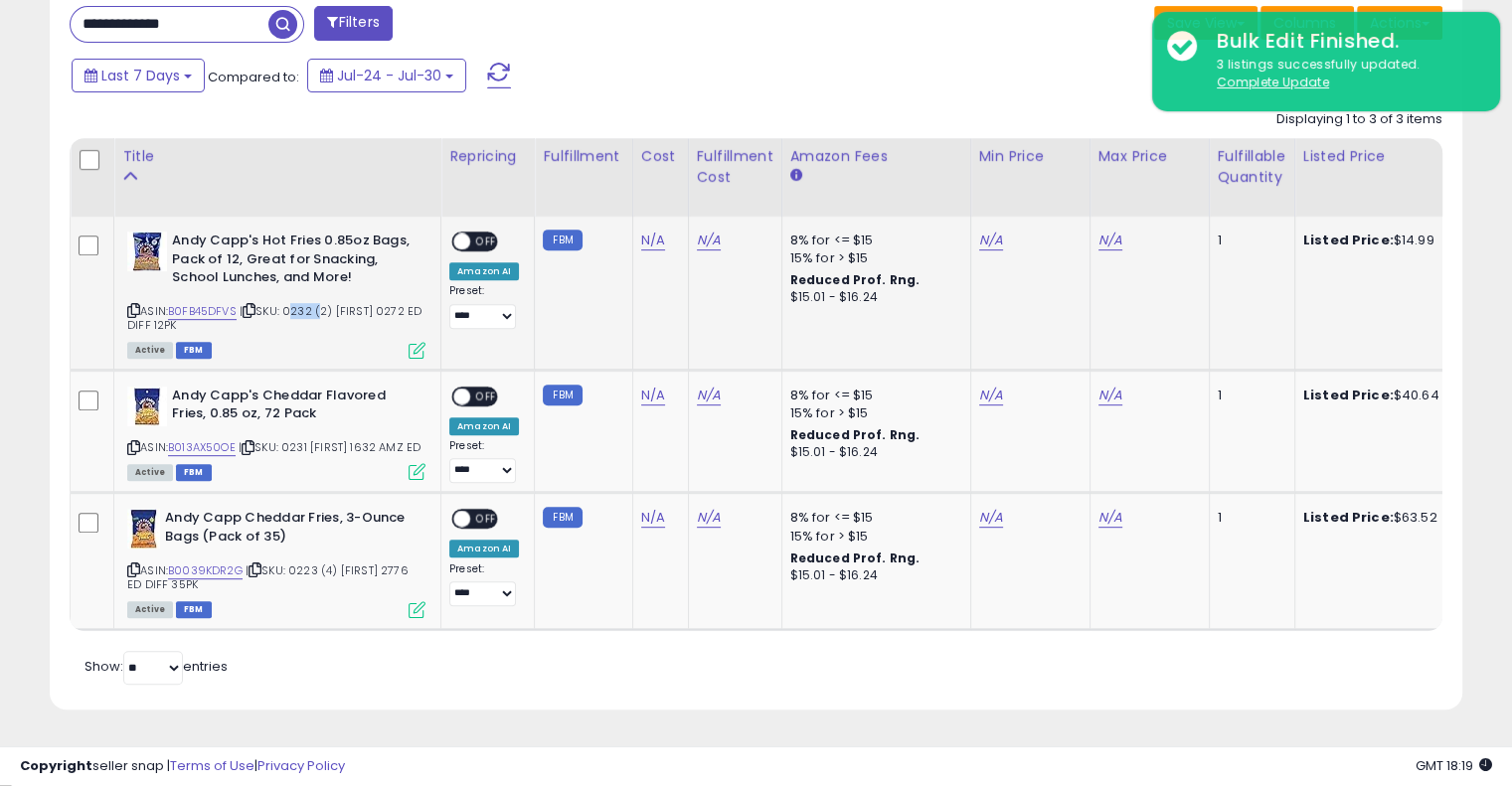 click on "|   SKU: 0232 (2) Jason 0272 ED DIFF 12PK" at bounding box center (274, 318) 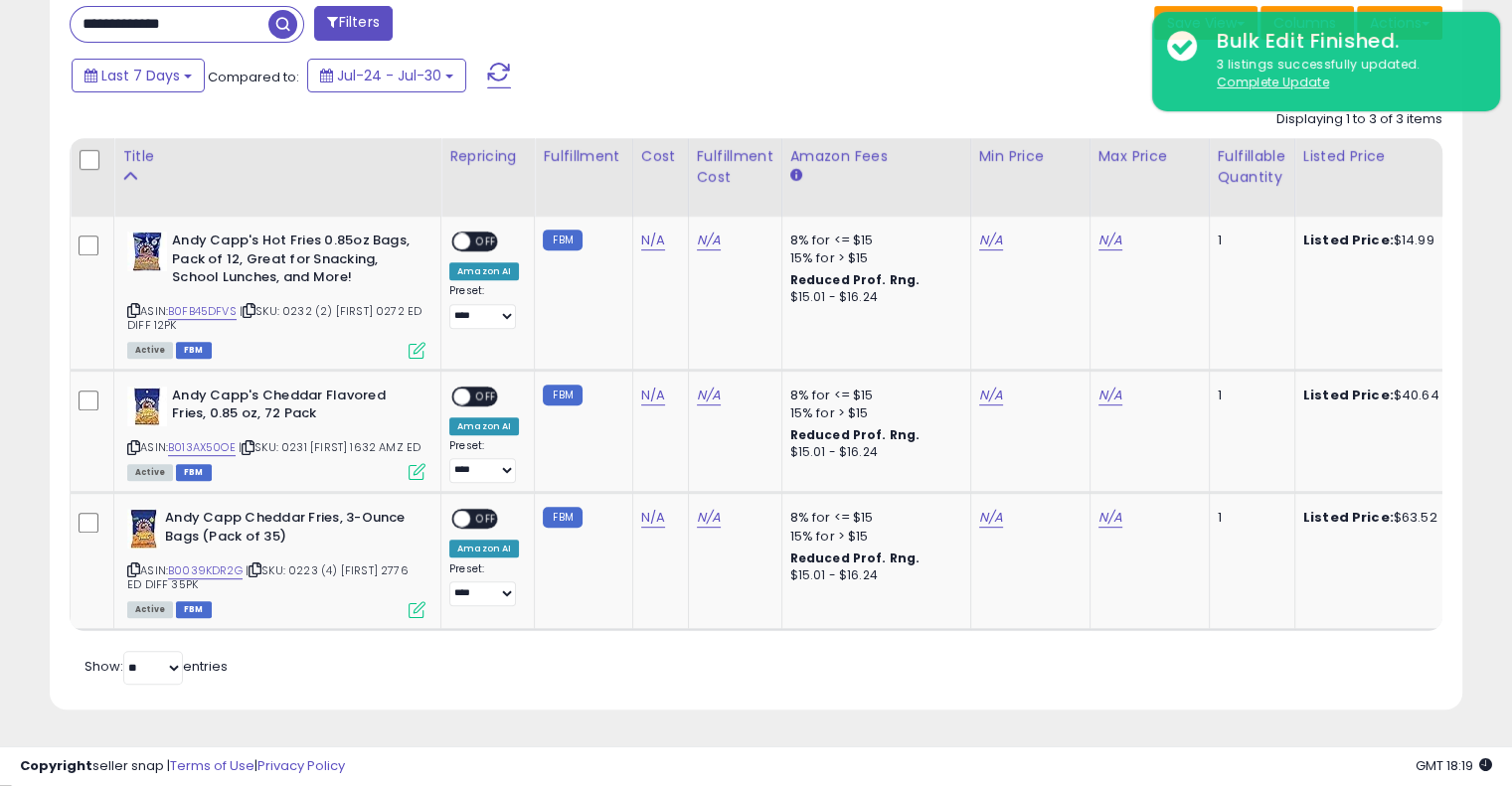 click on "Last 7 Days
Compared to:
Jul-24 - Jul-30" at bounding box center (582, 78) 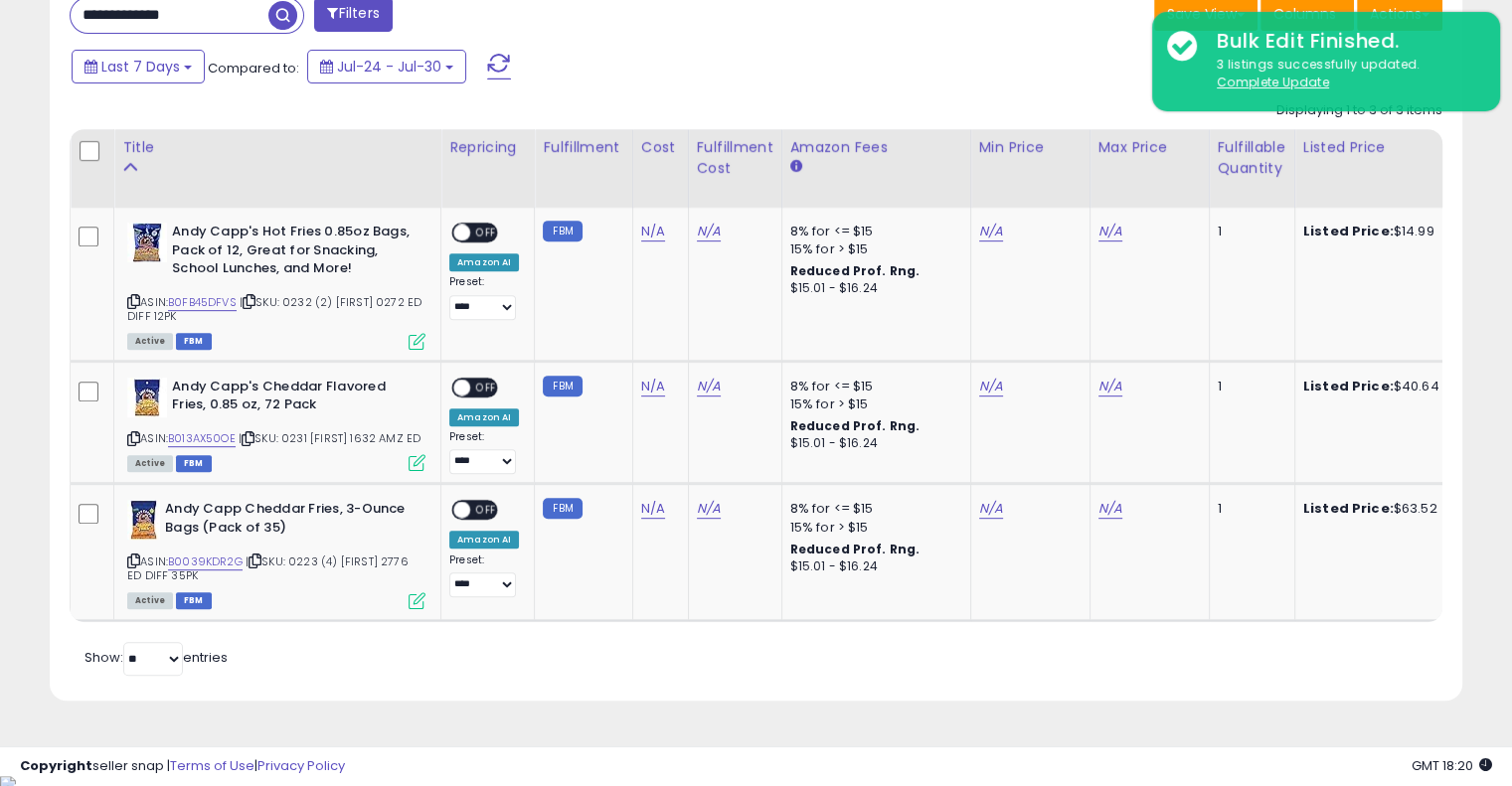 click on "Show:
**
**
entries" 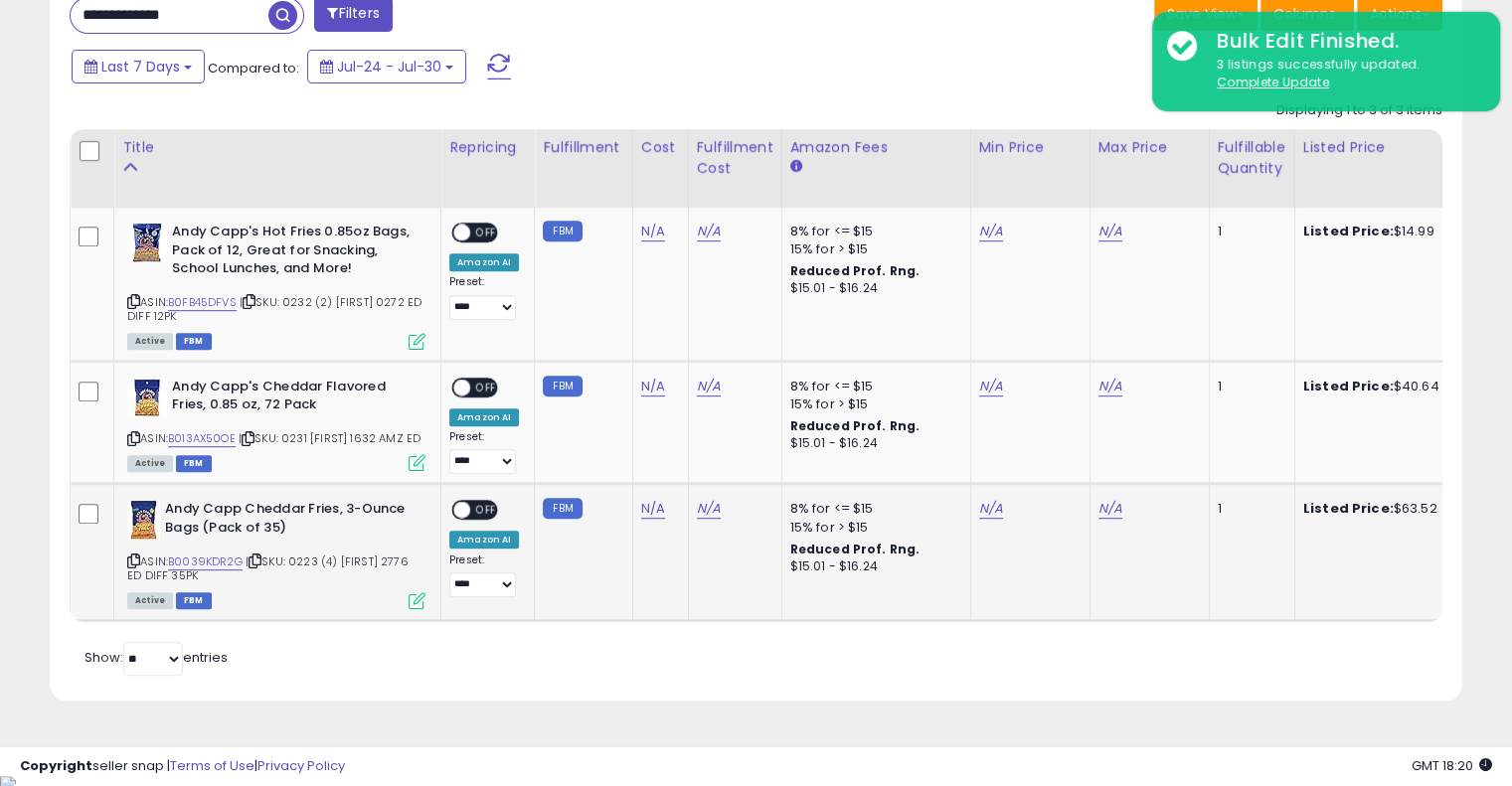 click on "|   SKU: 0223 (4) Jason 2776 ED DIFF 35PK" at bounding box center (267, 568) 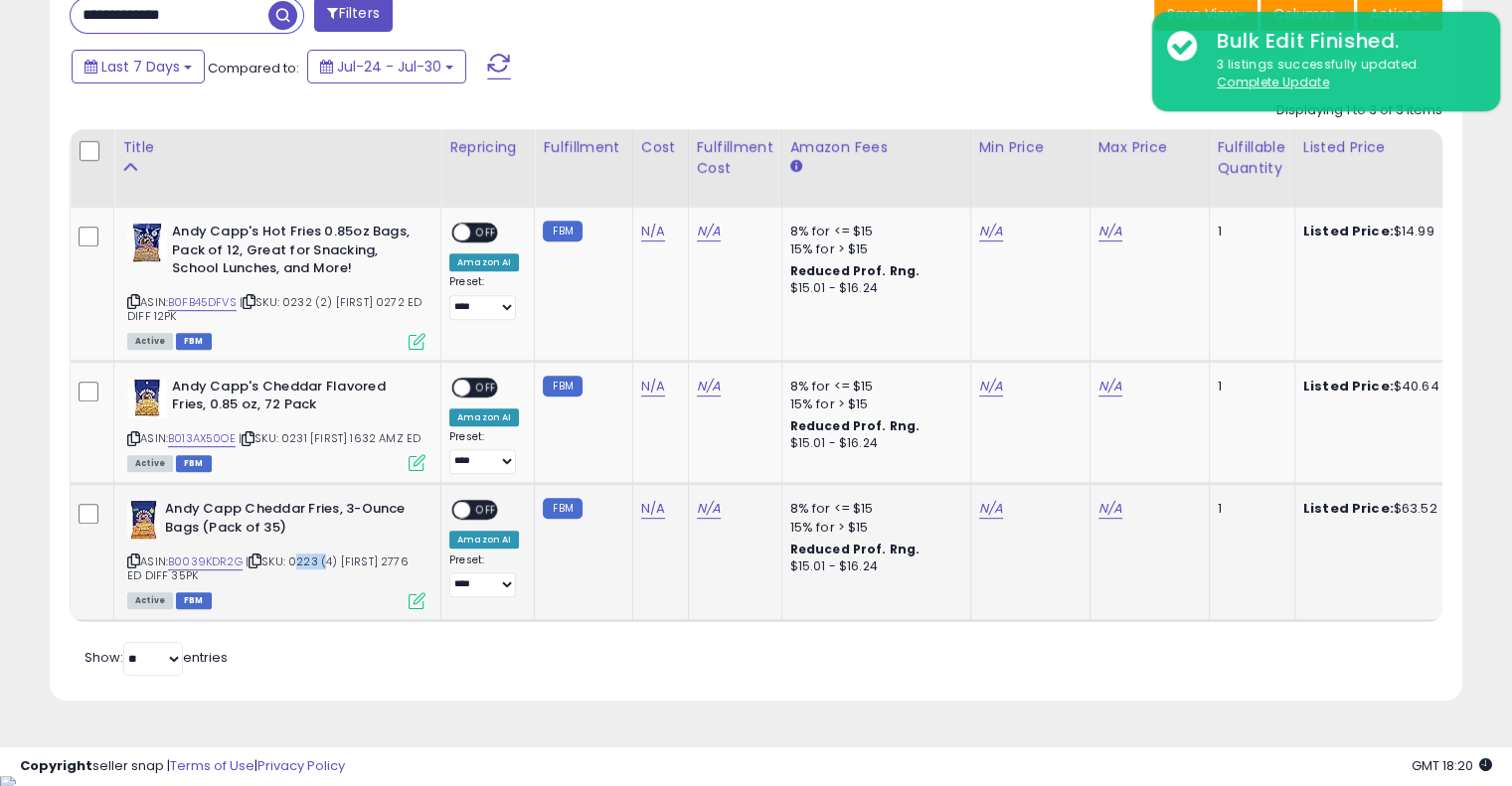 click on "|   SKU: 0223 (4) Jason 2776 ED DIFF 35PK" at bounding box center (267, 568) 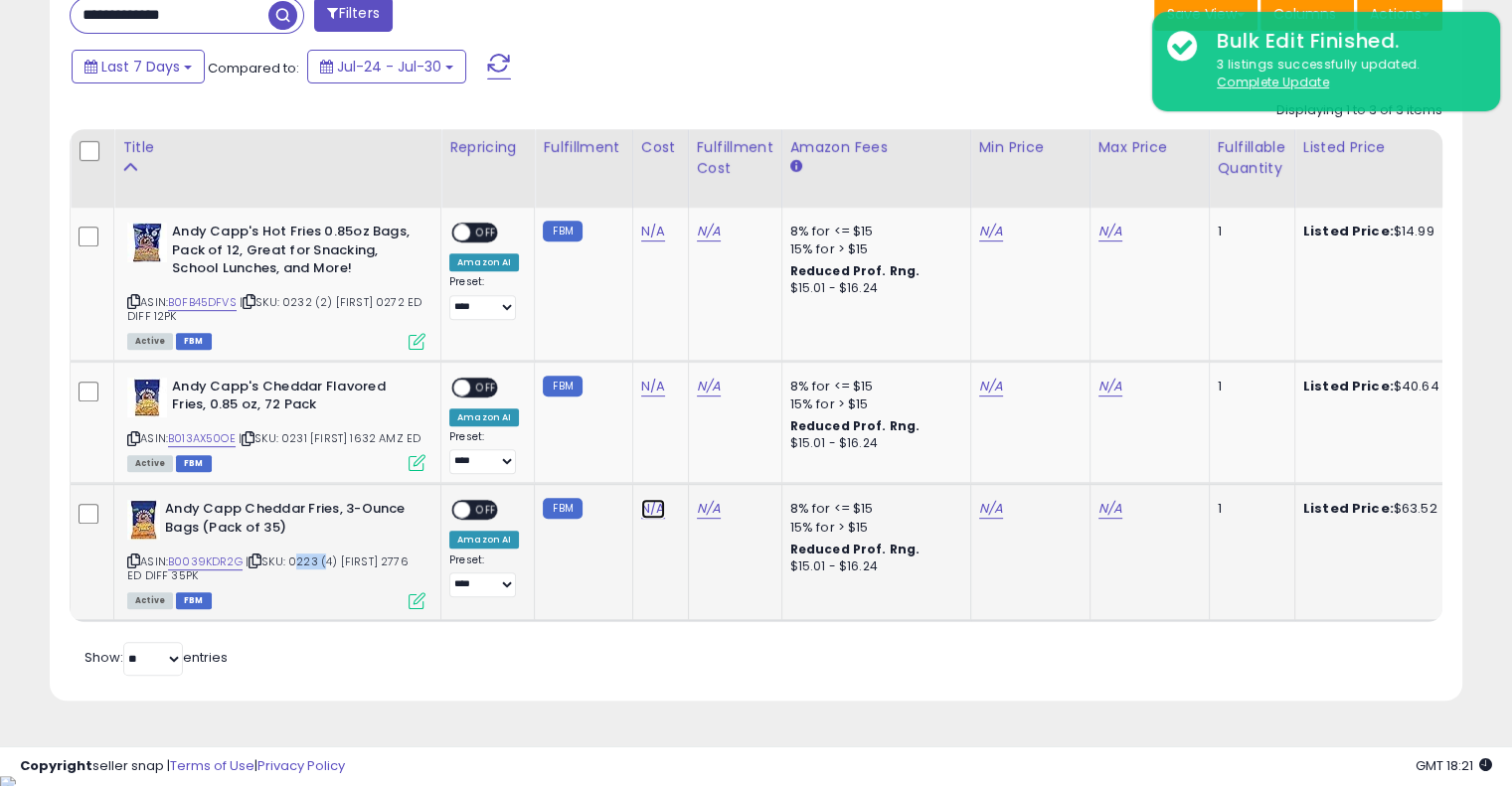 click on "N/A" at bounding box center [653, 232] 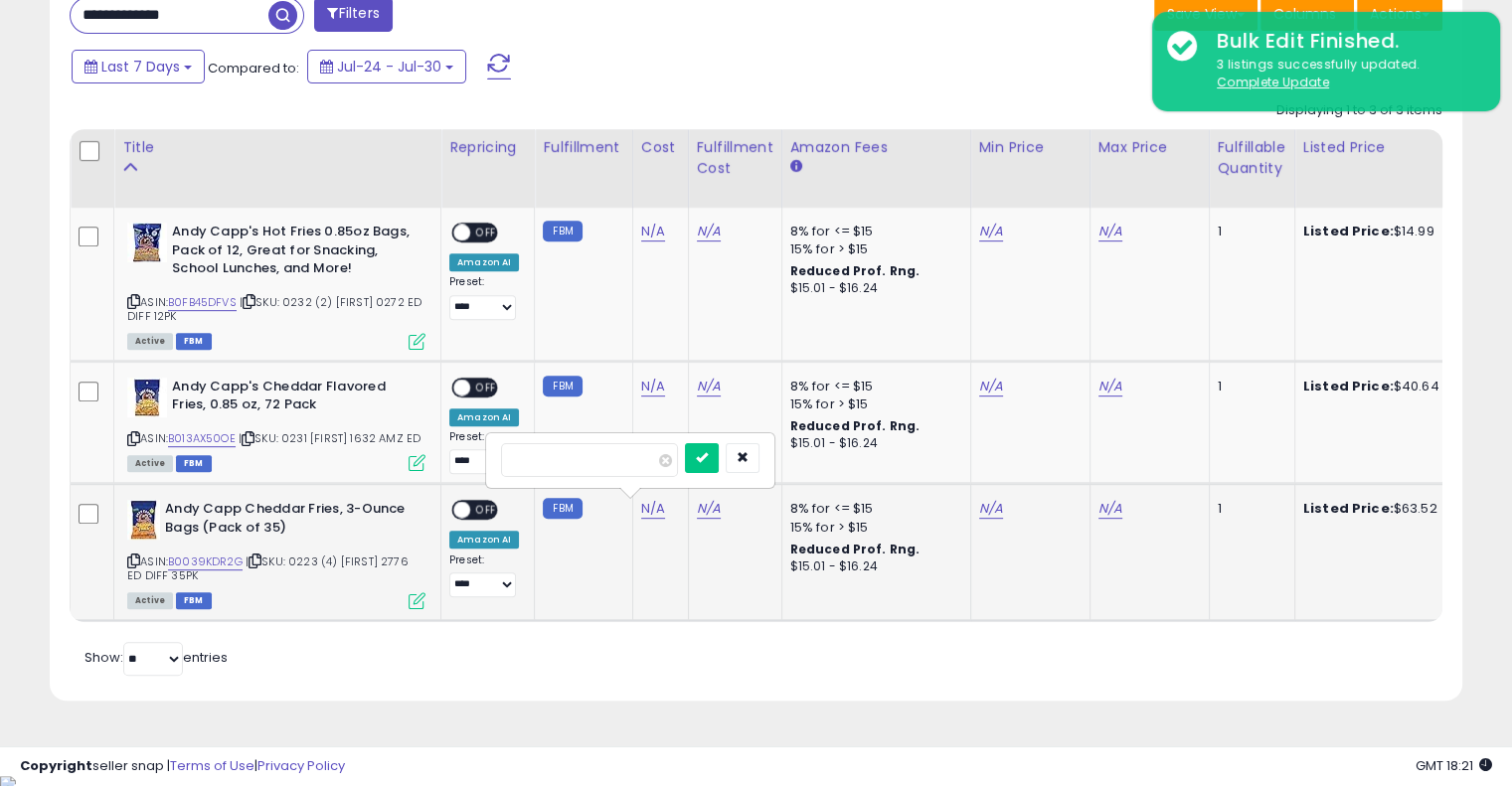 type on "*****" 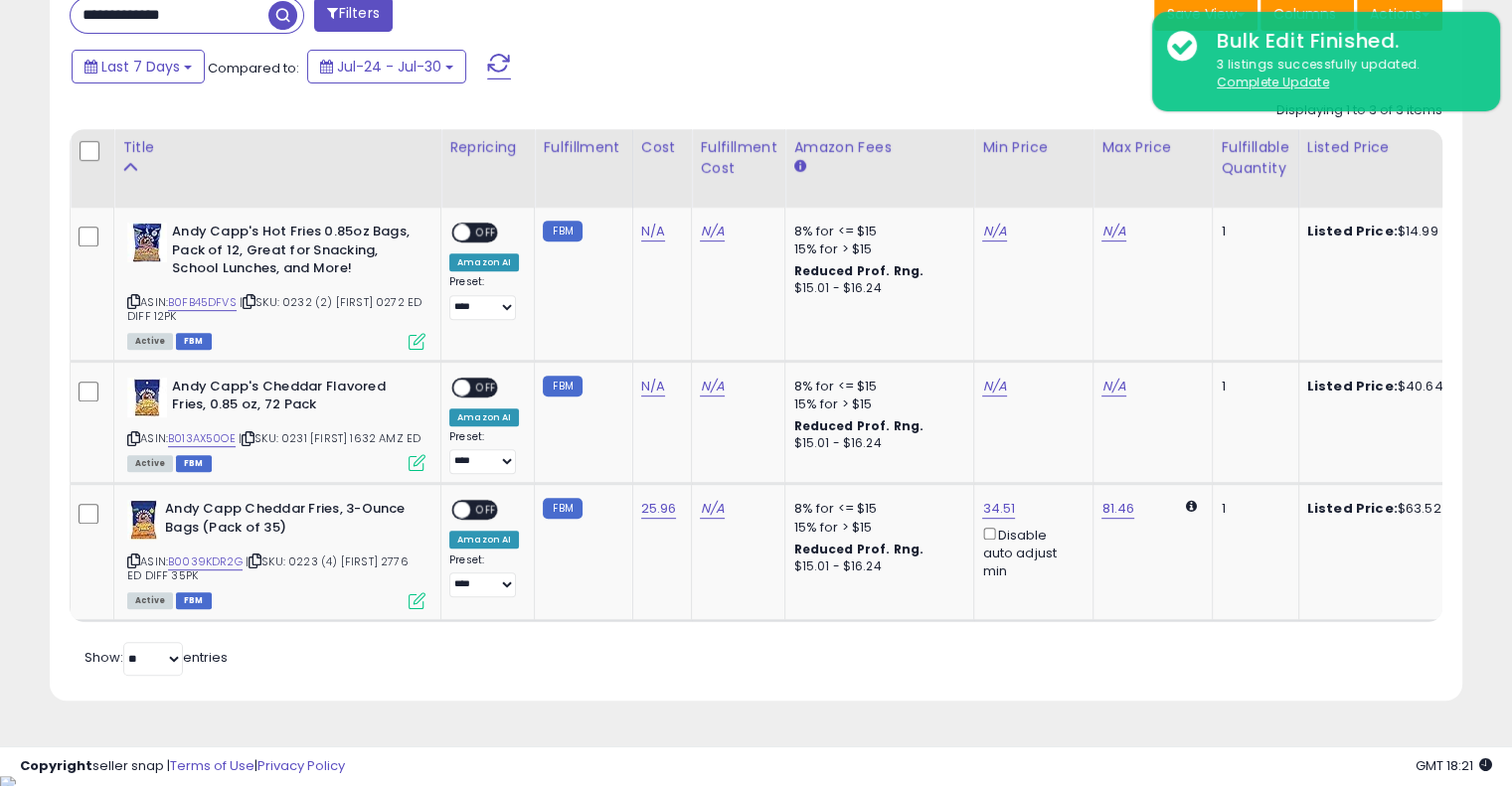 click on "Retrieving listings data..
Displaying 1 to 3 of 3 items
Title
Repricing" at bounding box center [756, 386] 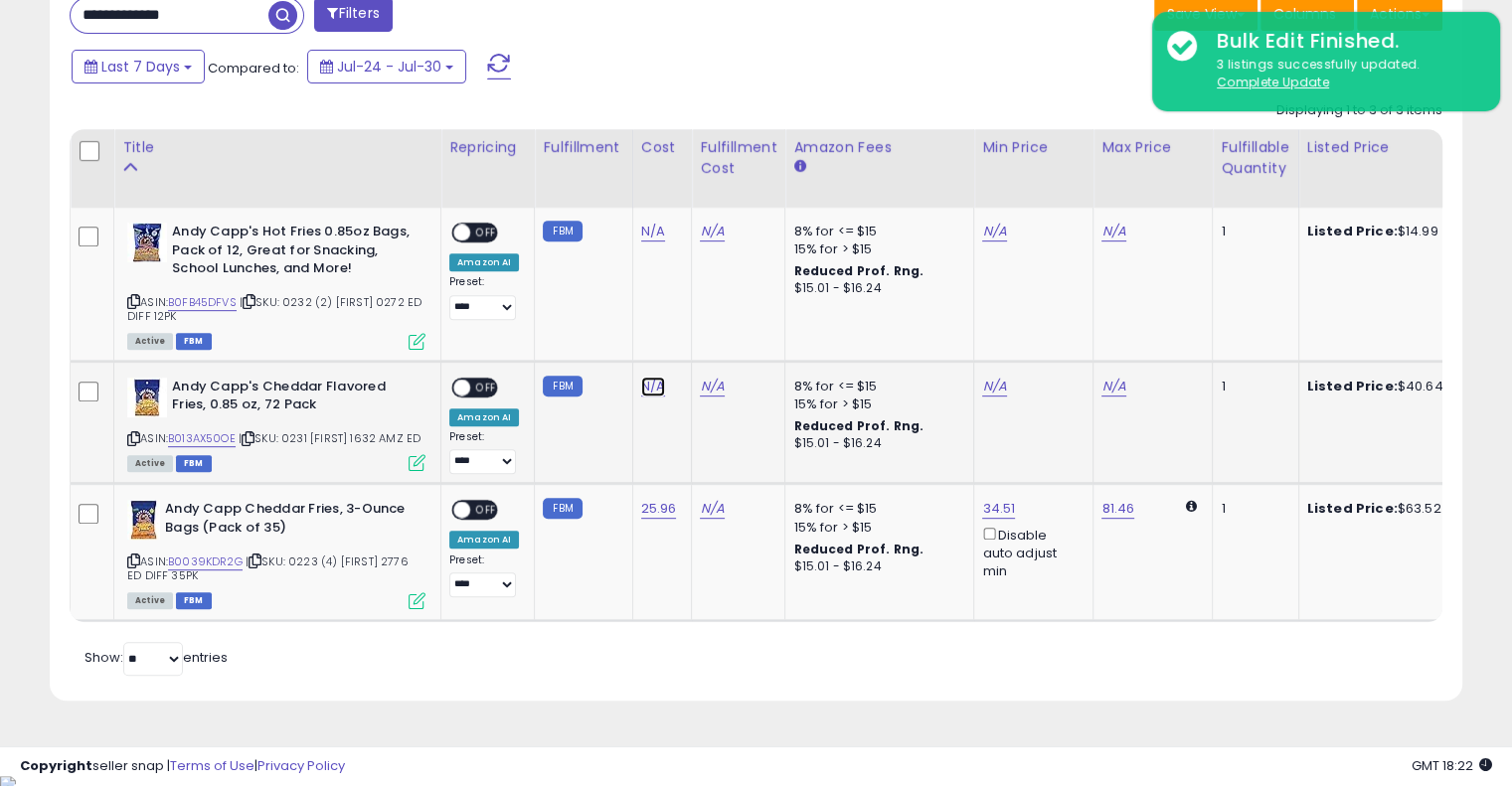 click on "N/A" at bounding box center (653, 232) 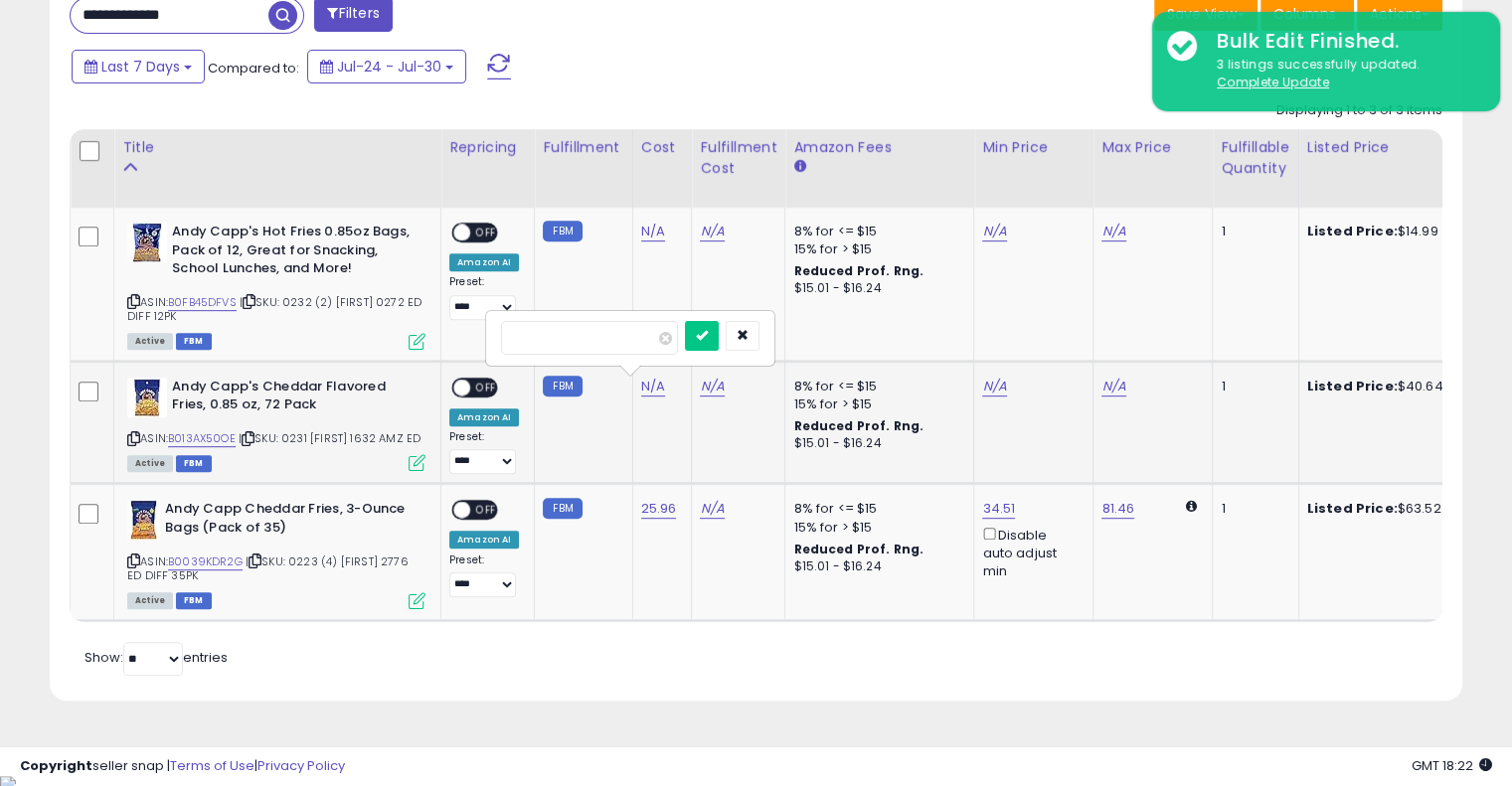 type on "*****" 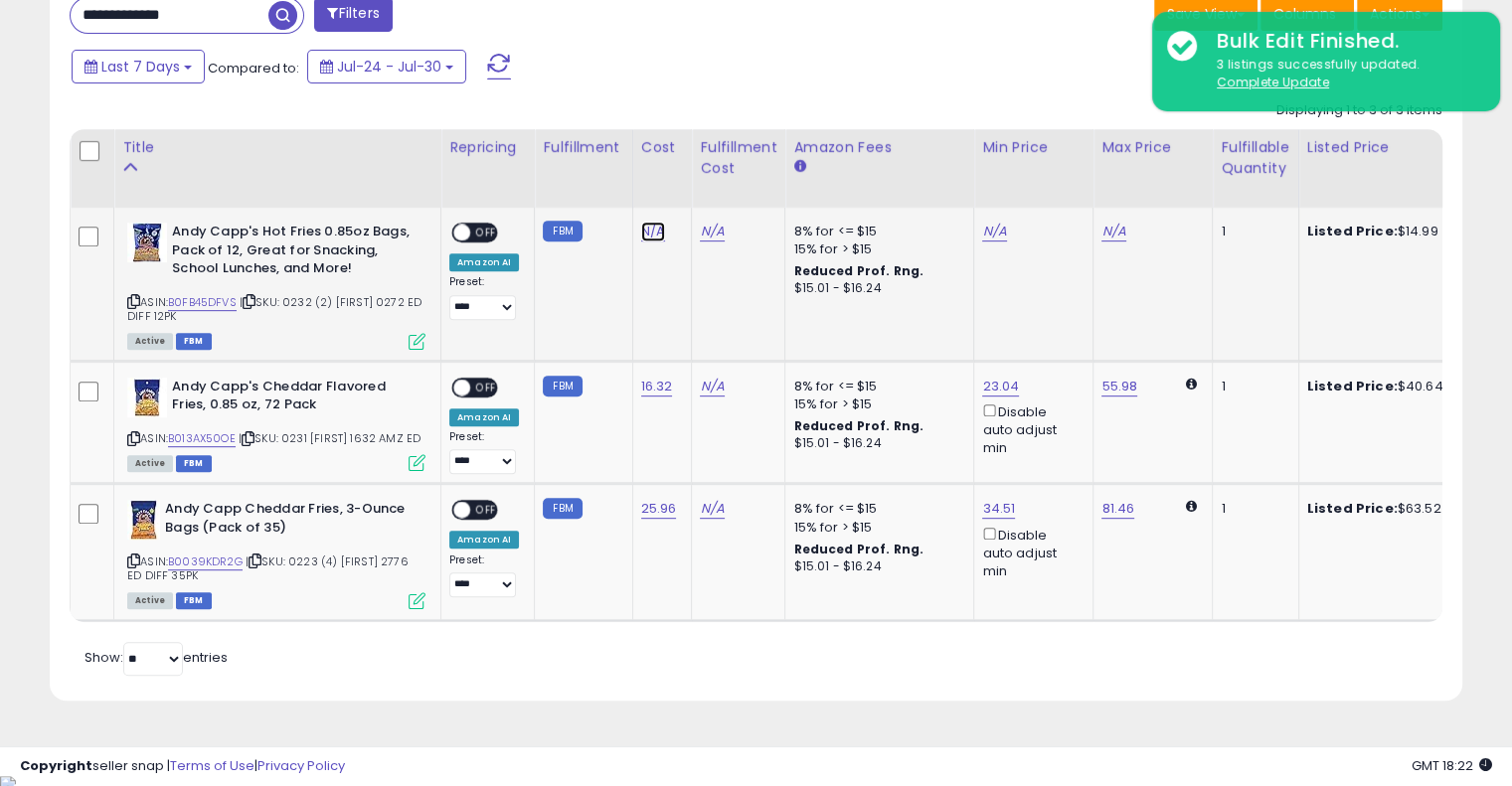 click on "N/A" at bounding box center [653, 232] 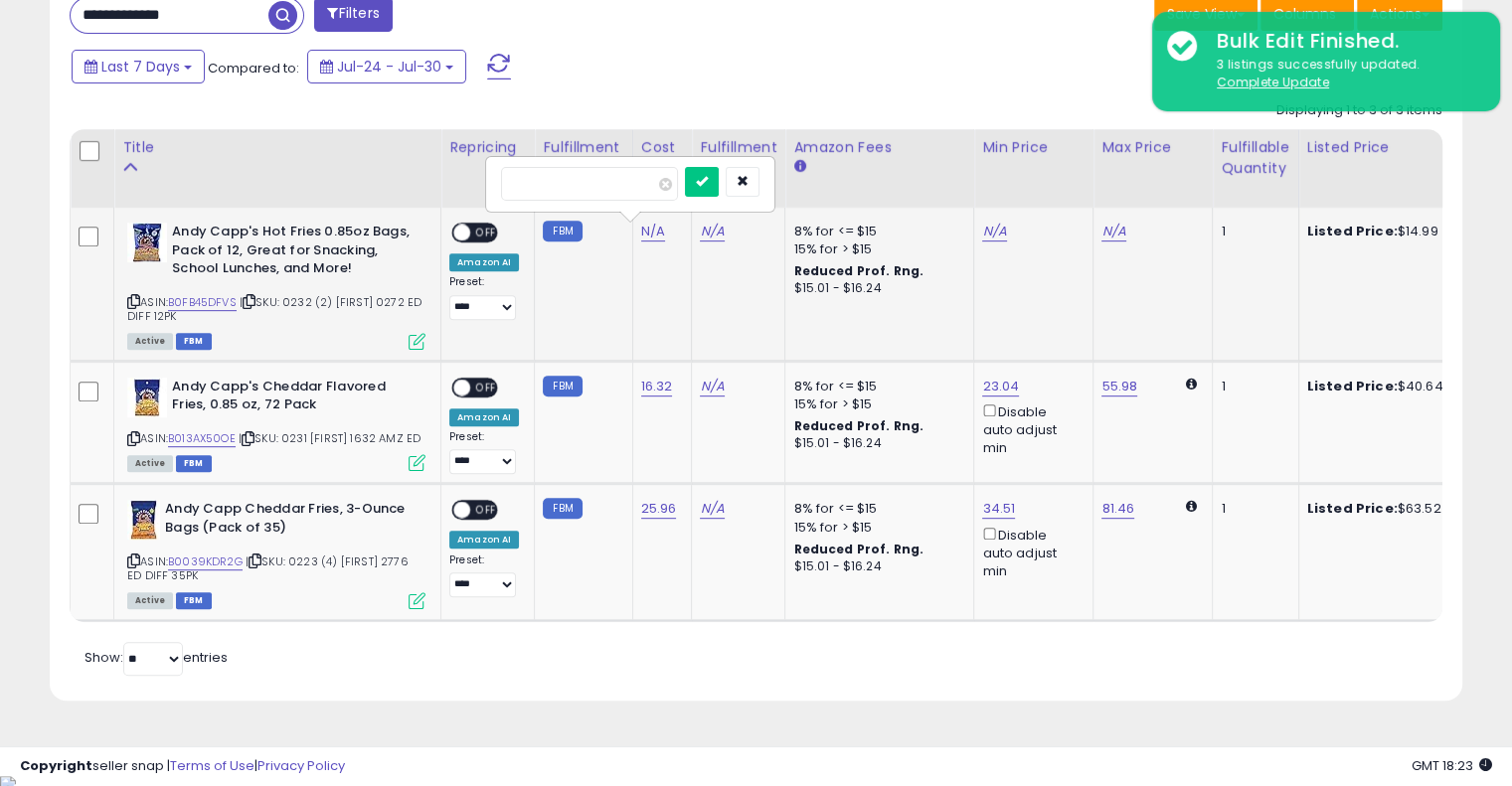 type on "*****" 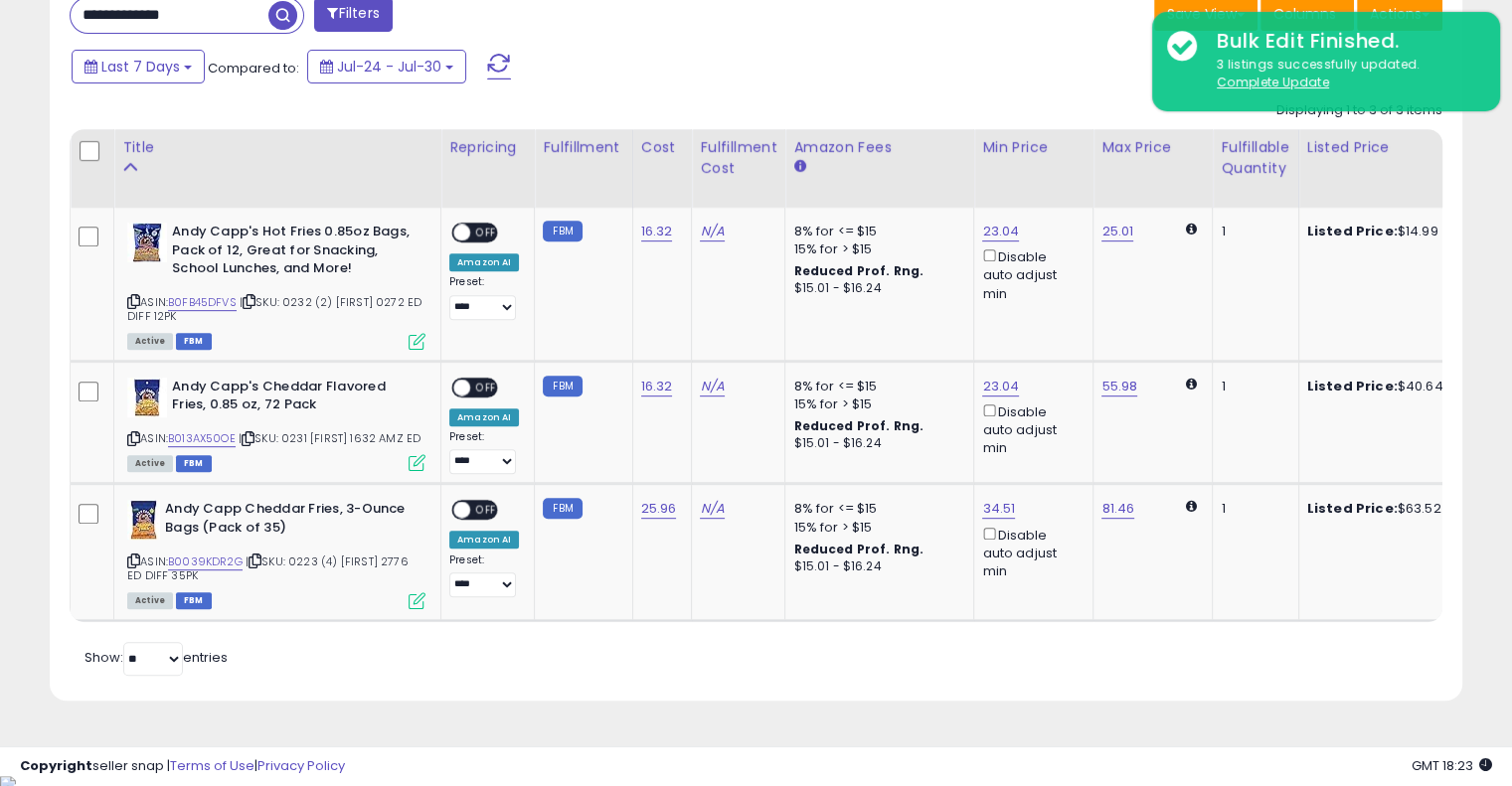 click on "**********" at bounding box center [756, 341] 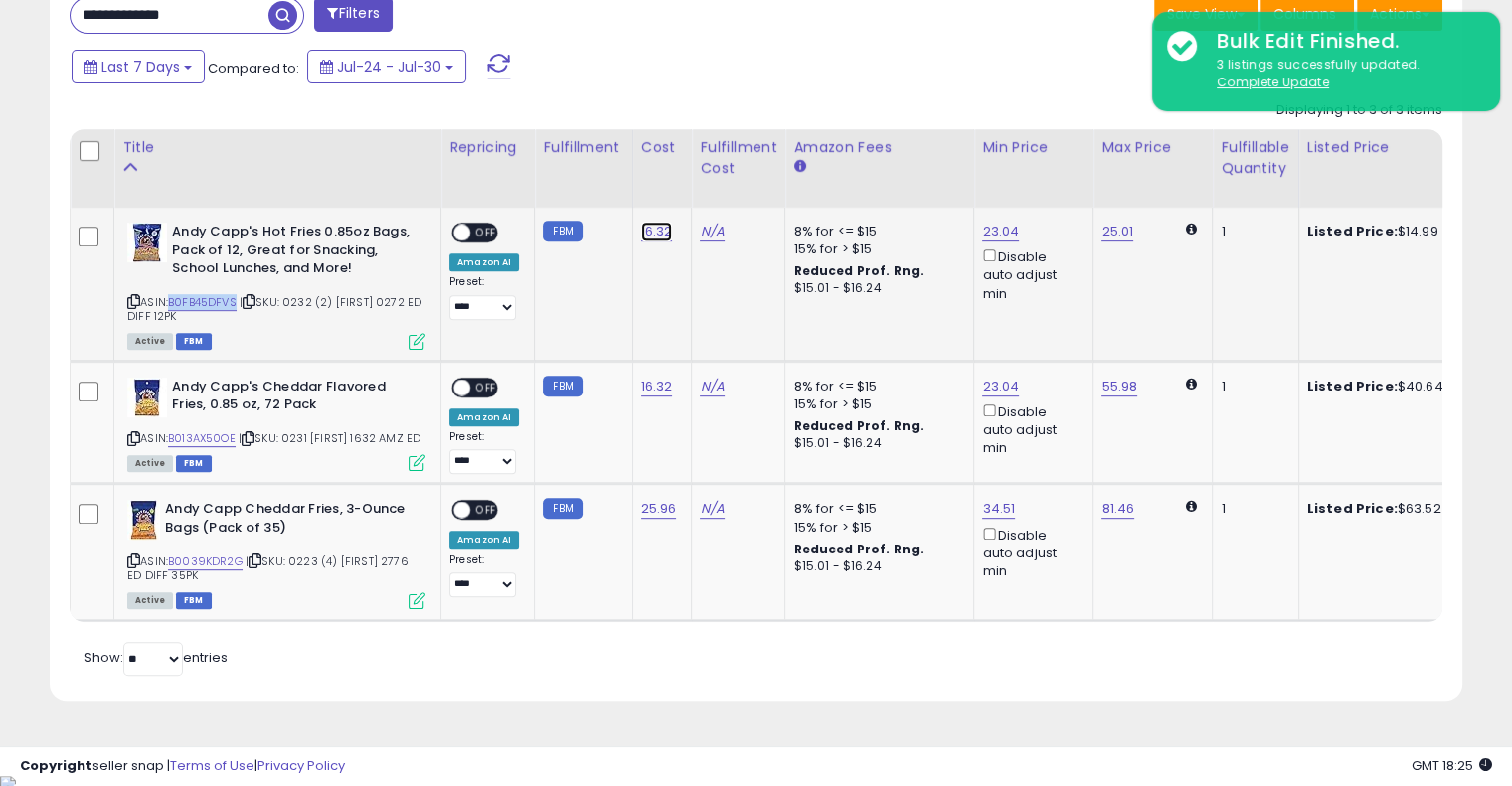 click on "16.32" at bounding box center (657, 232) 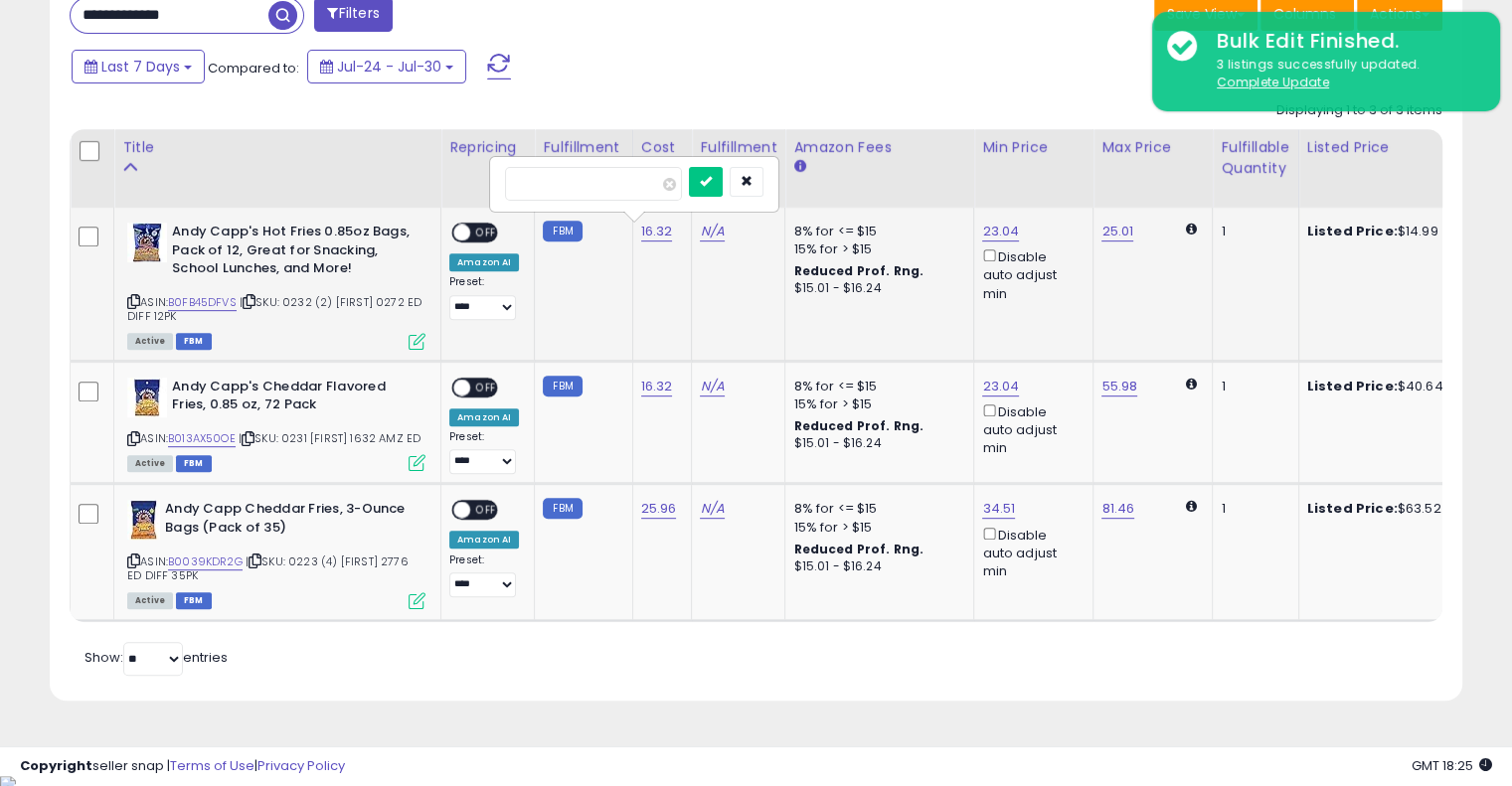 type on "*" 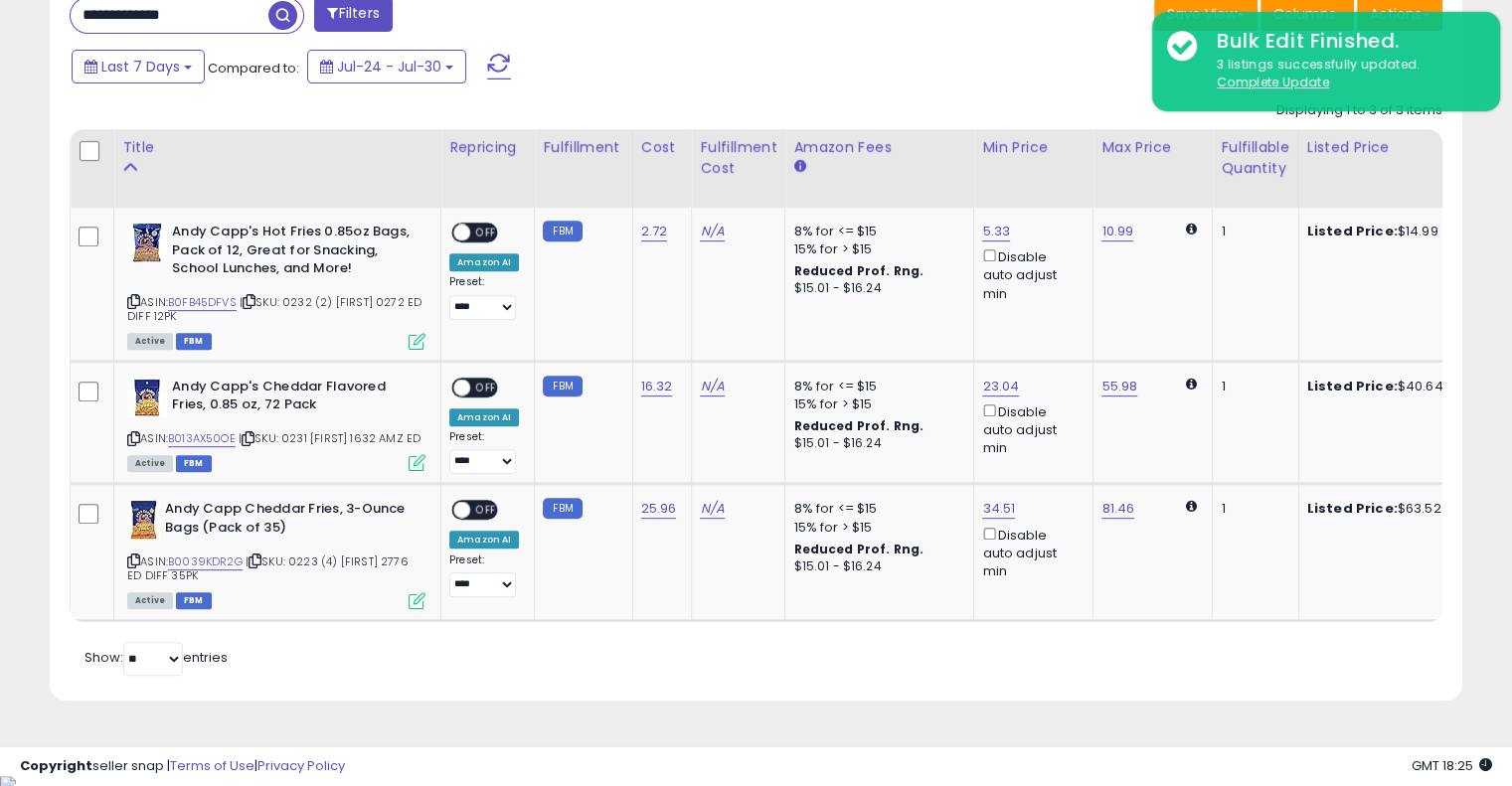 click on "Retrieving listings data..
Displaying 1 to 3 of 3 items
Title
Repricing" at bounding box center [756, 386] 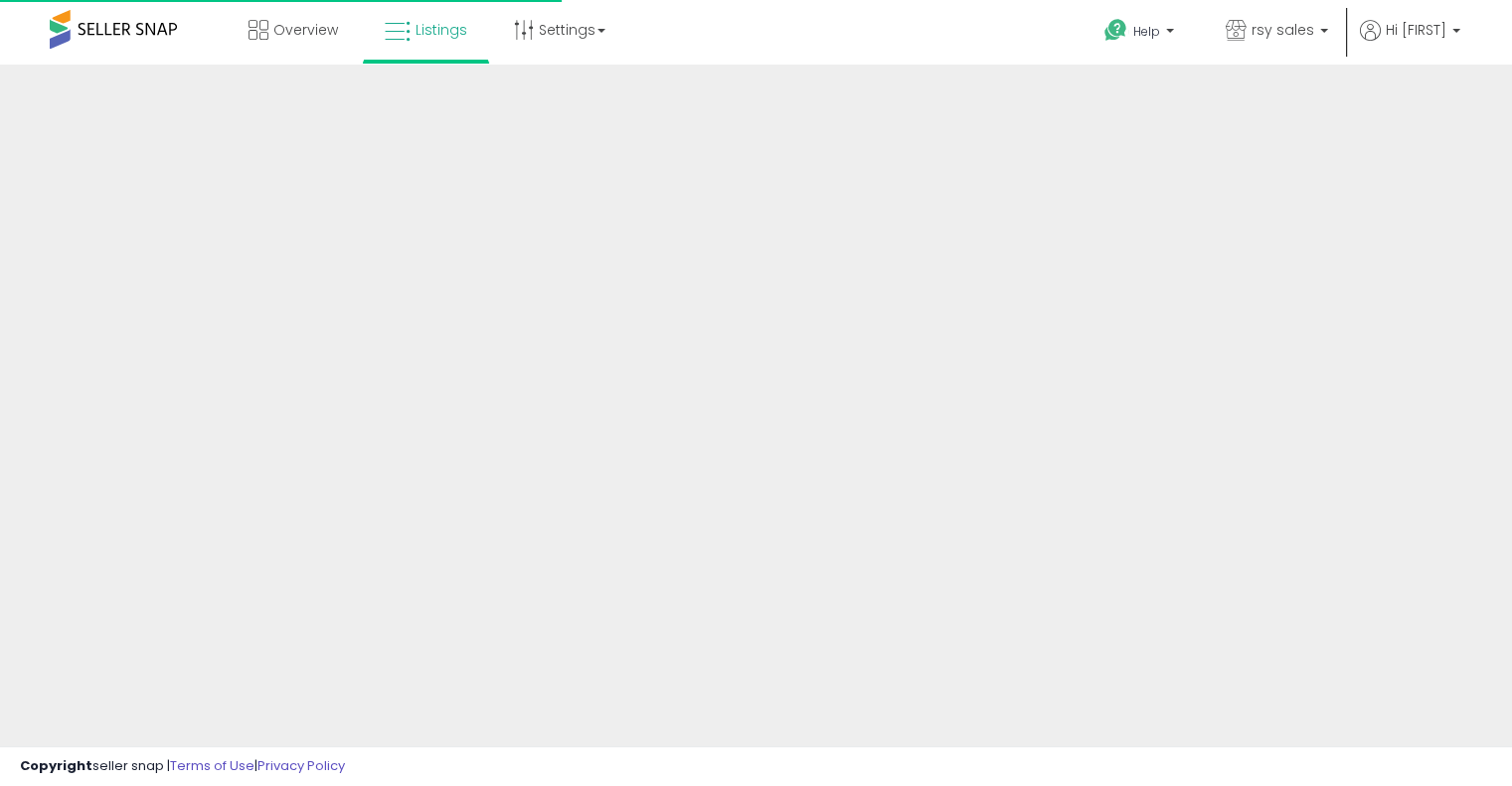 scroll, scrollTop: 445, scrollLeft: 0, axis: vertical 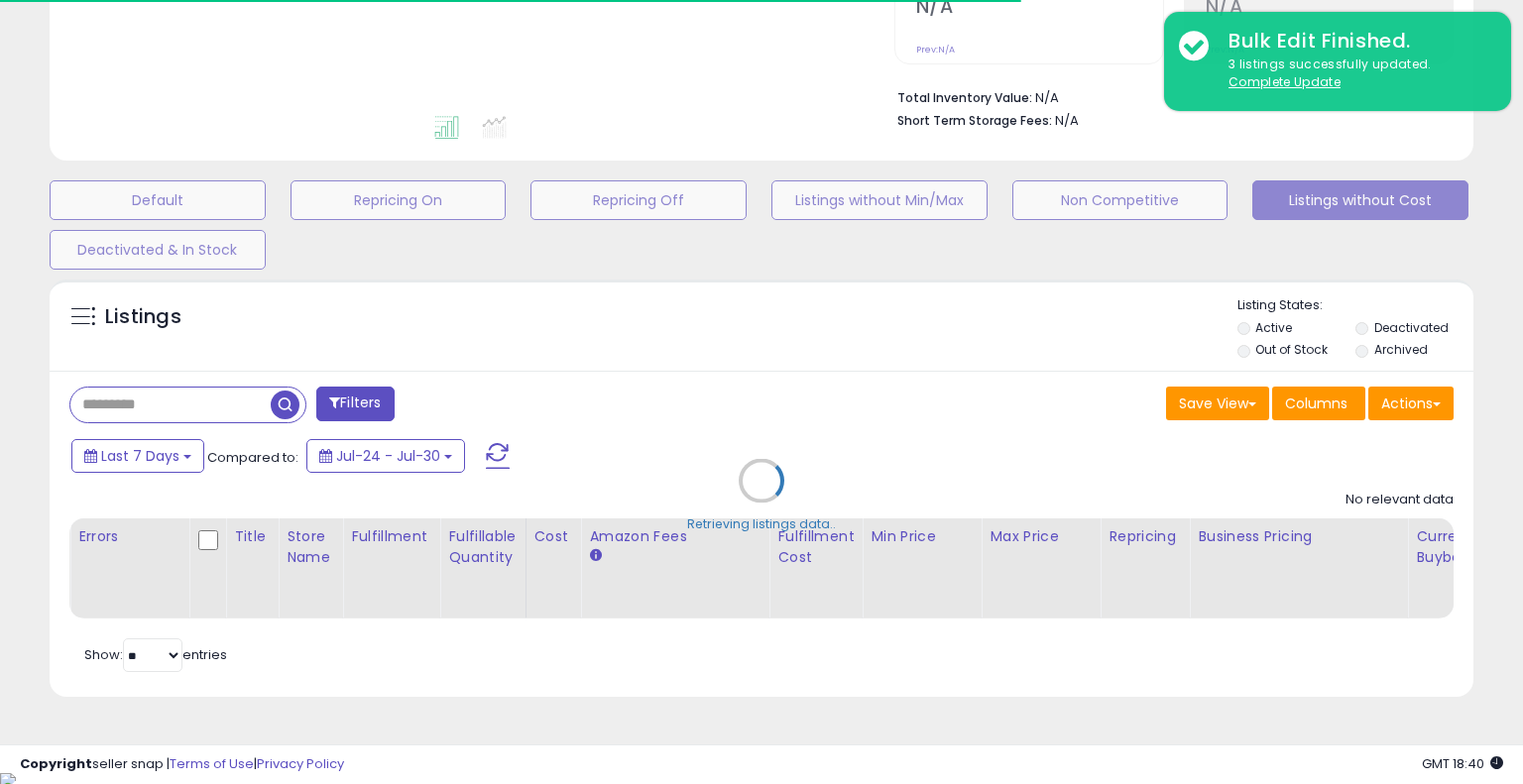 type on "*********" 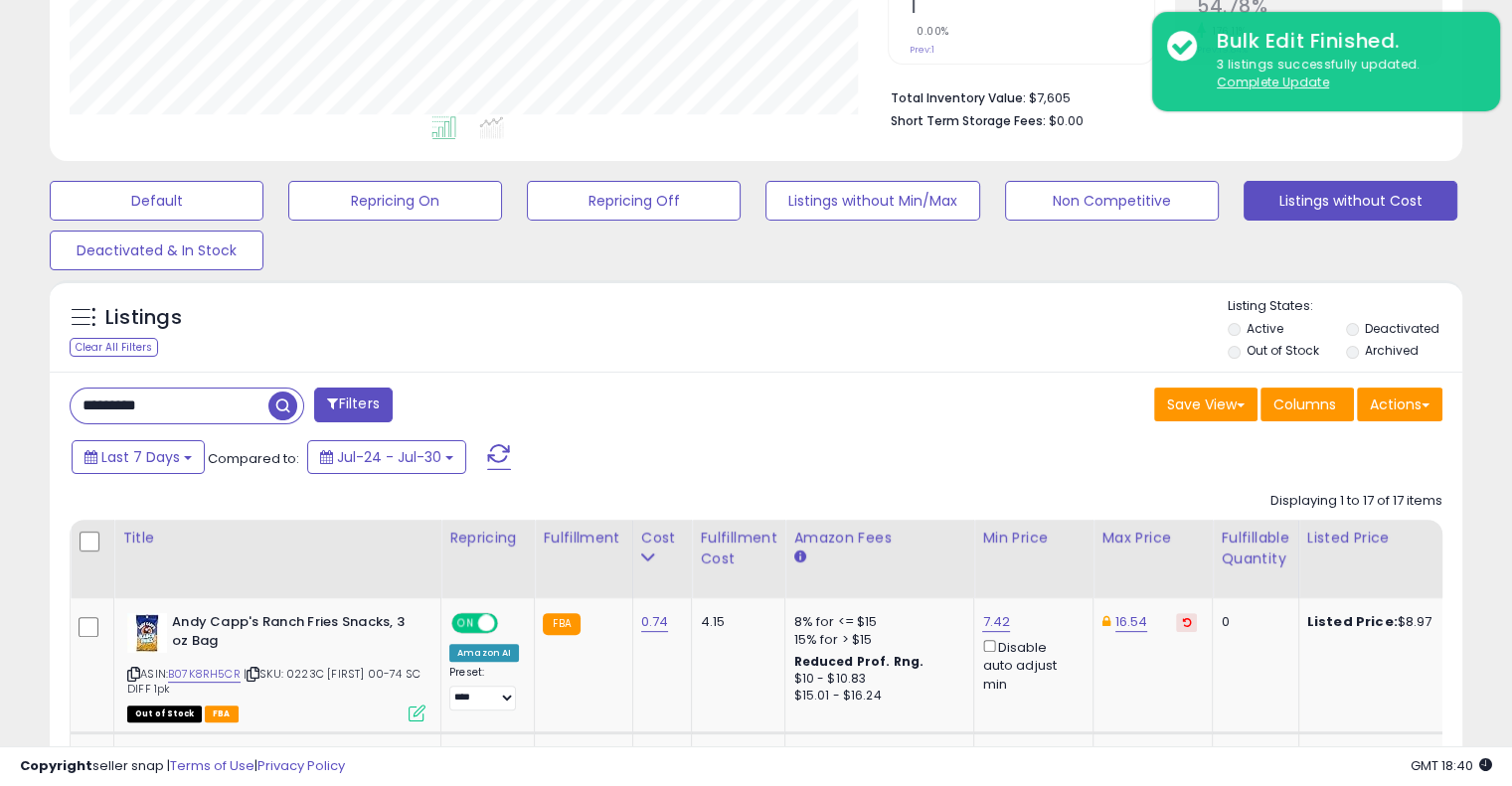 scroll, scrollTop: 993270, scrollLeft: 993264, axis: both 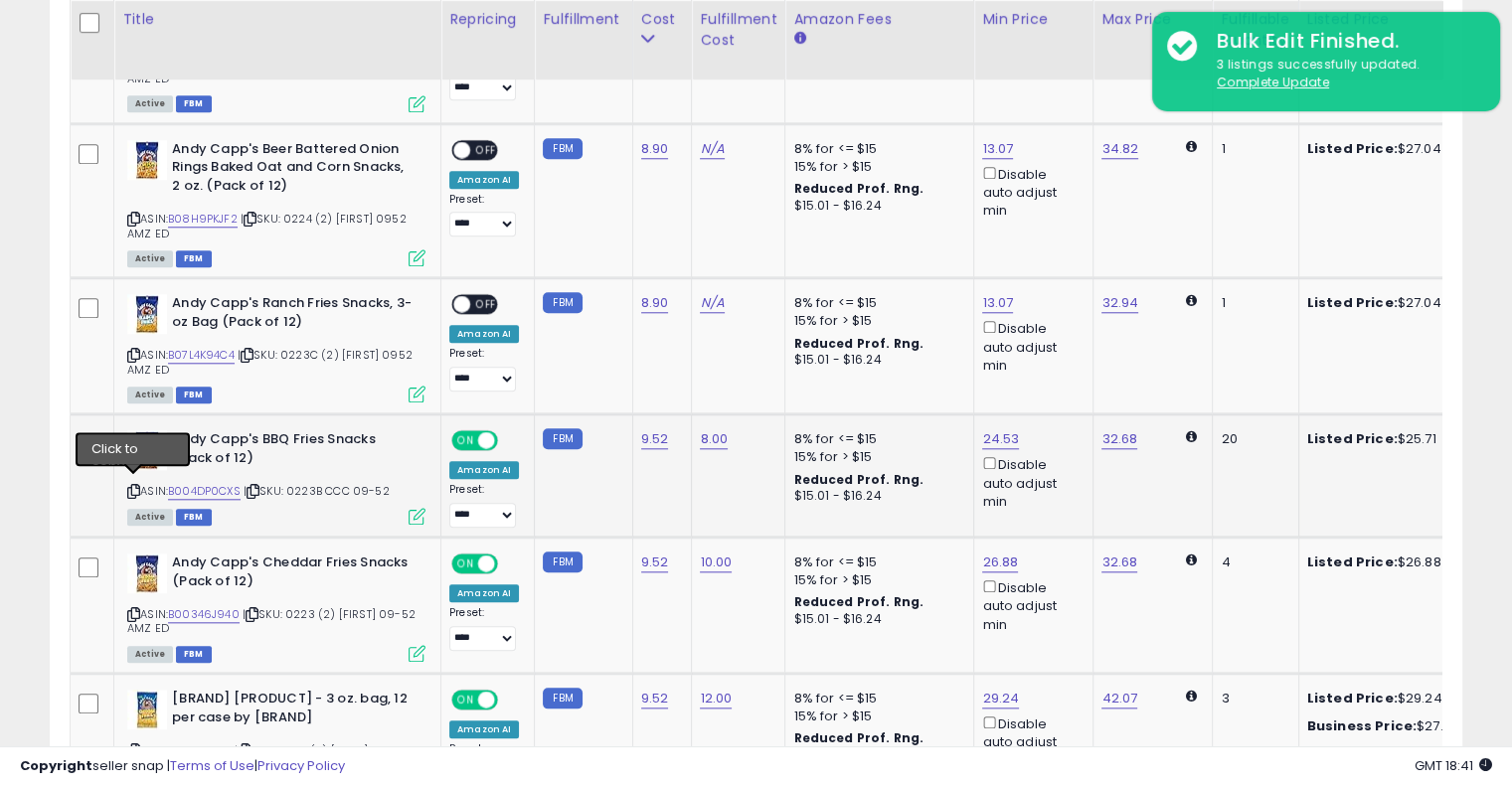 click at bounding box center [133, 491] 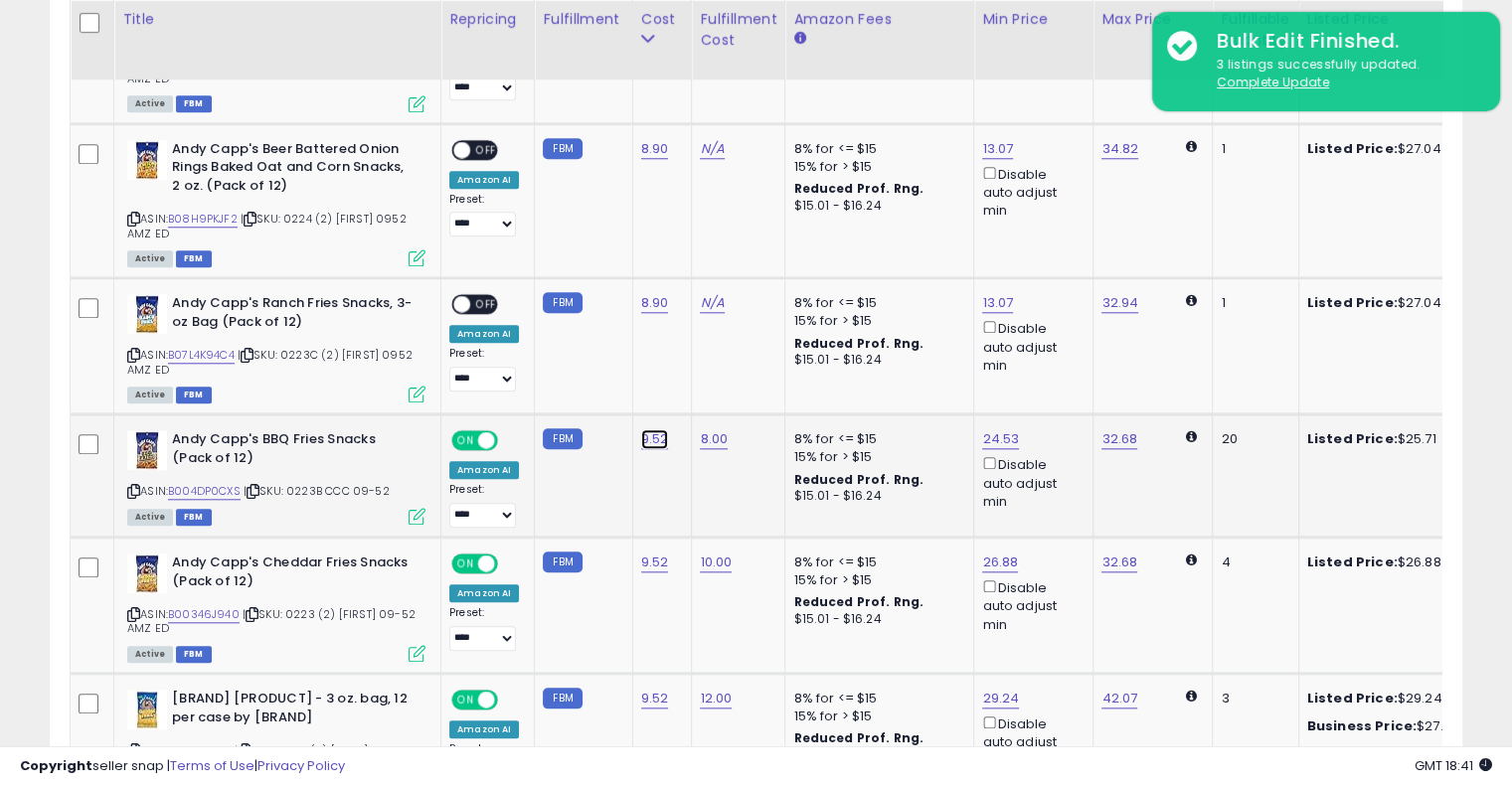 click on "9.52" at bounding box center (655, -808) 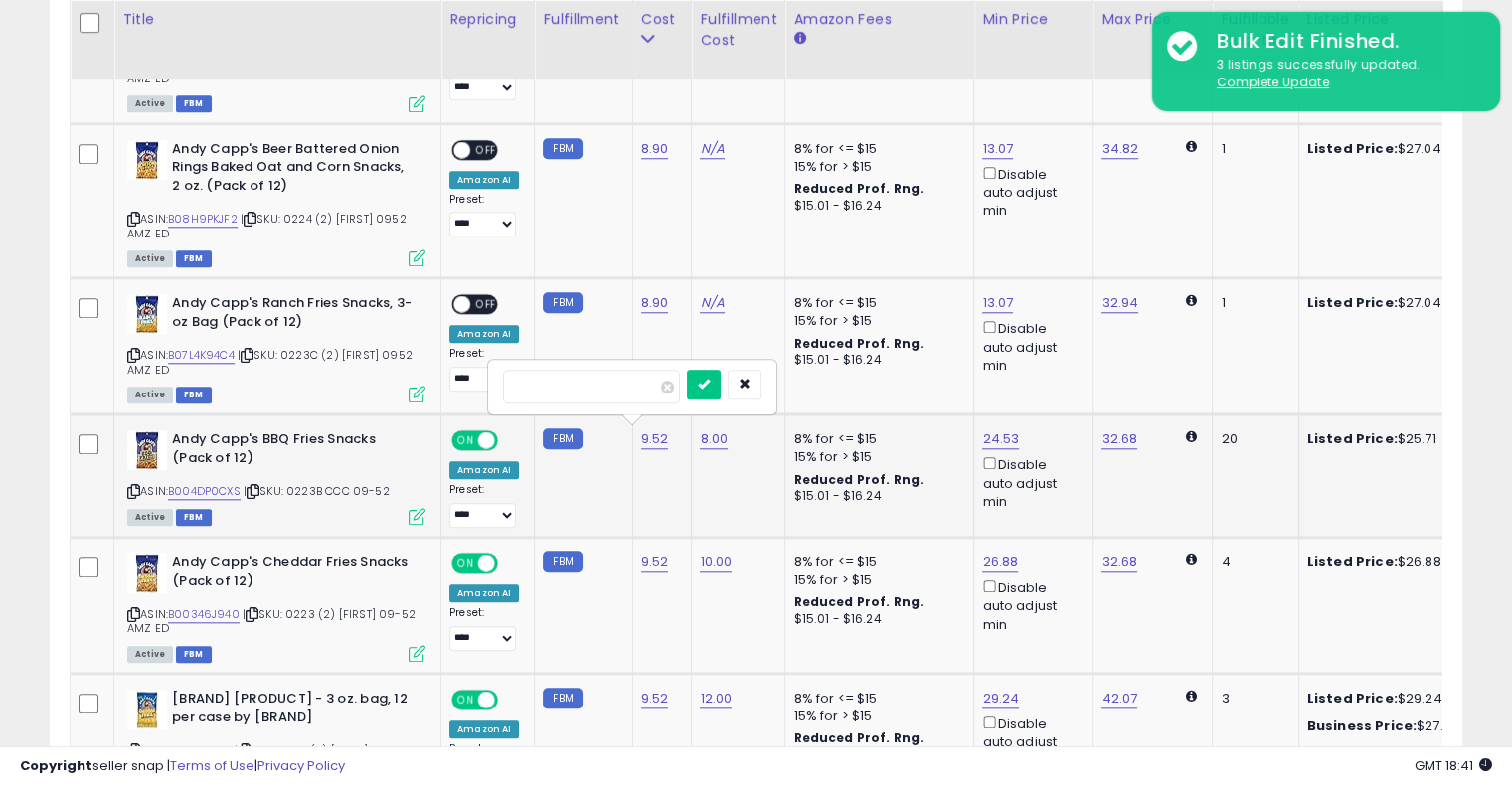 type on "*" 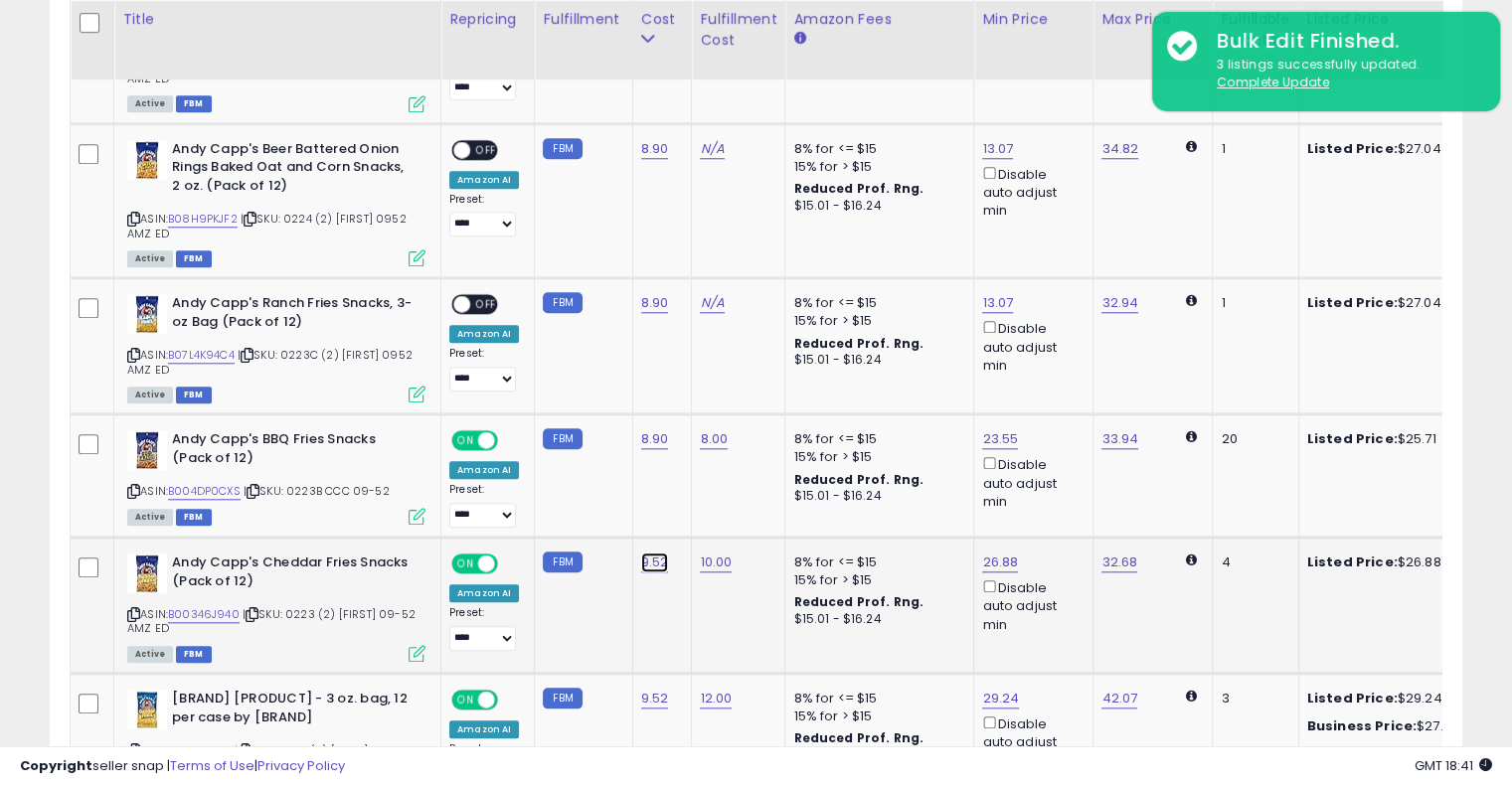 click on "9.52" at bounding box center (655, -808) 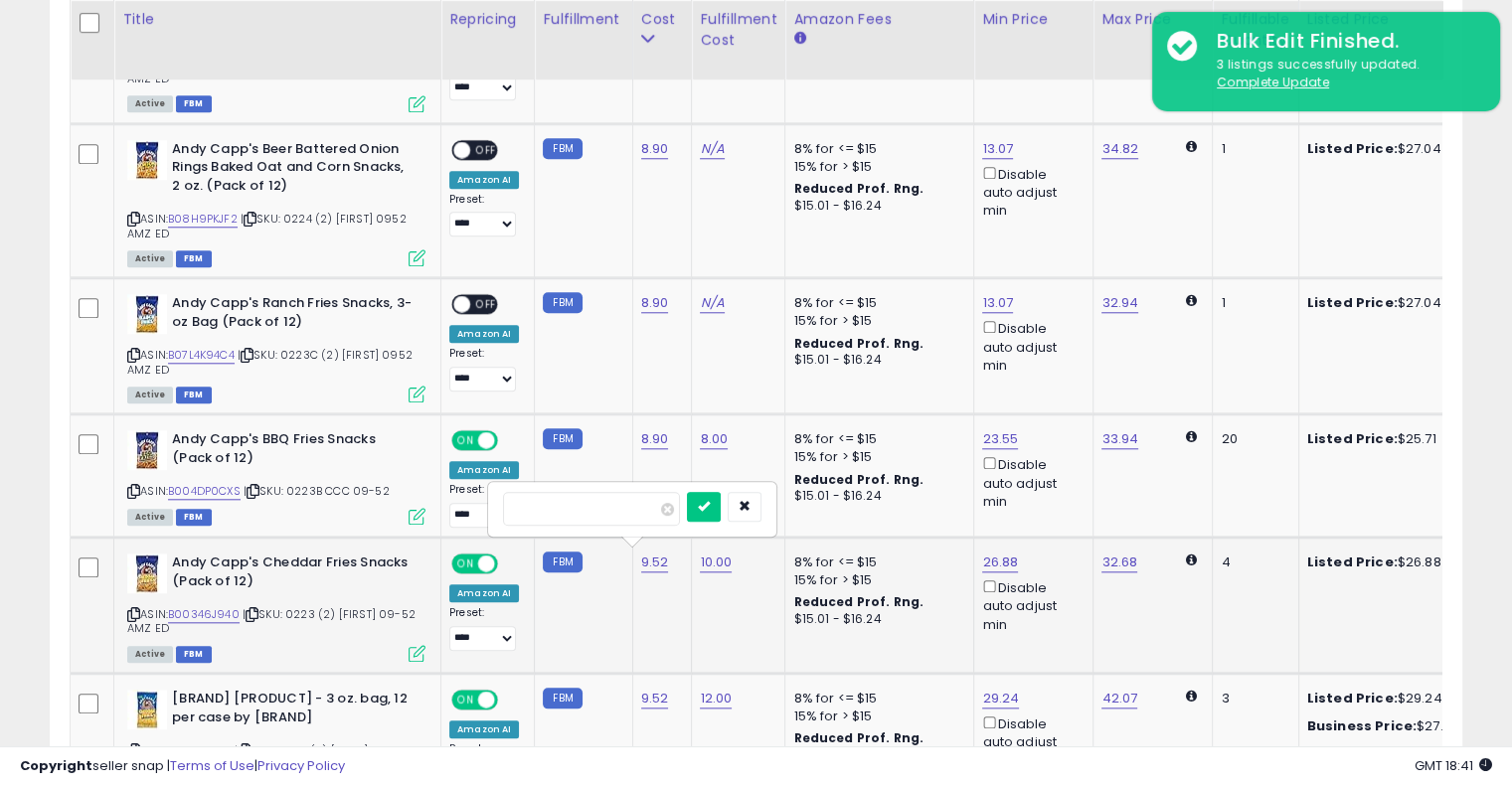 type on "*" 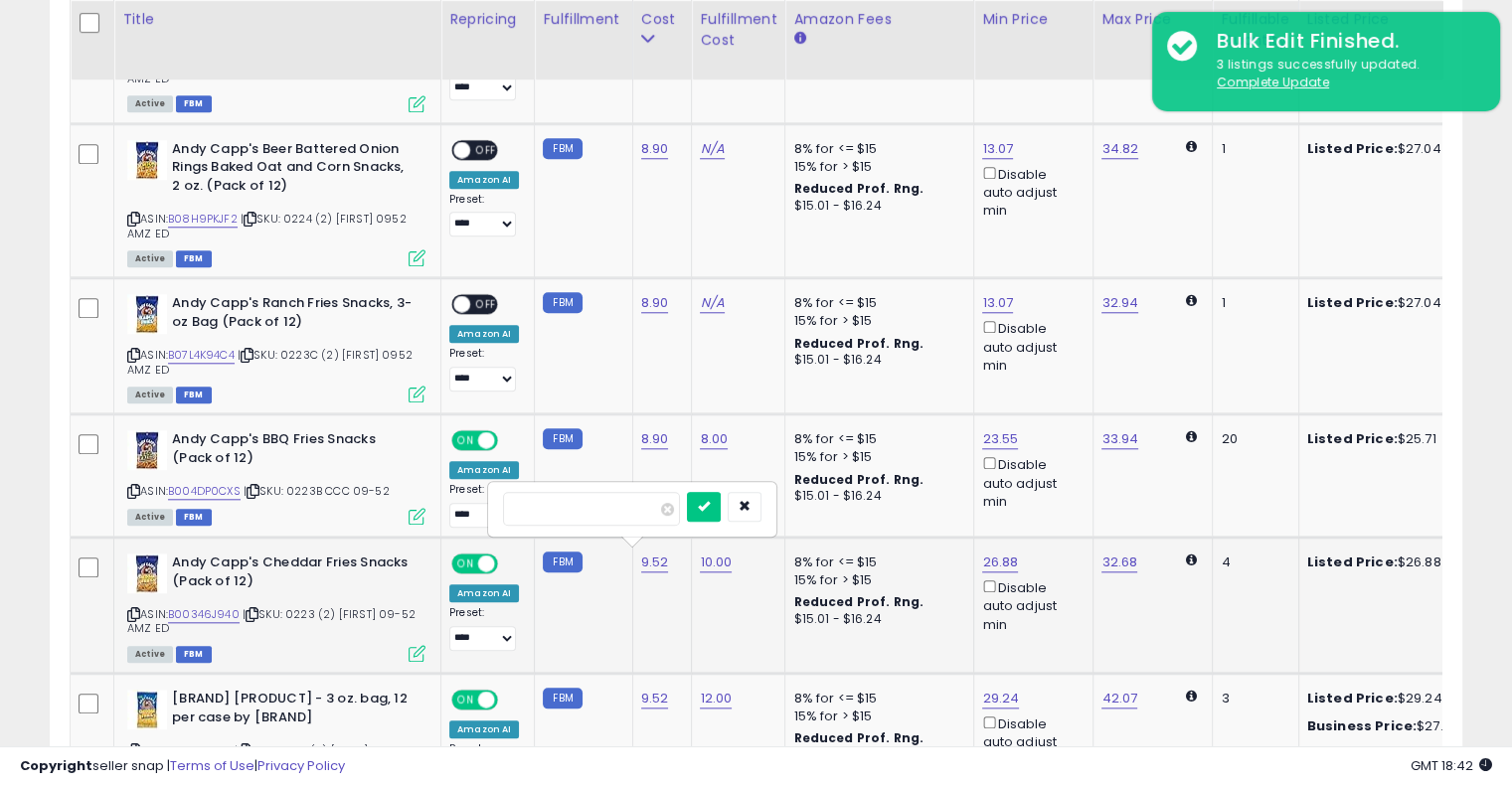 type on "****" 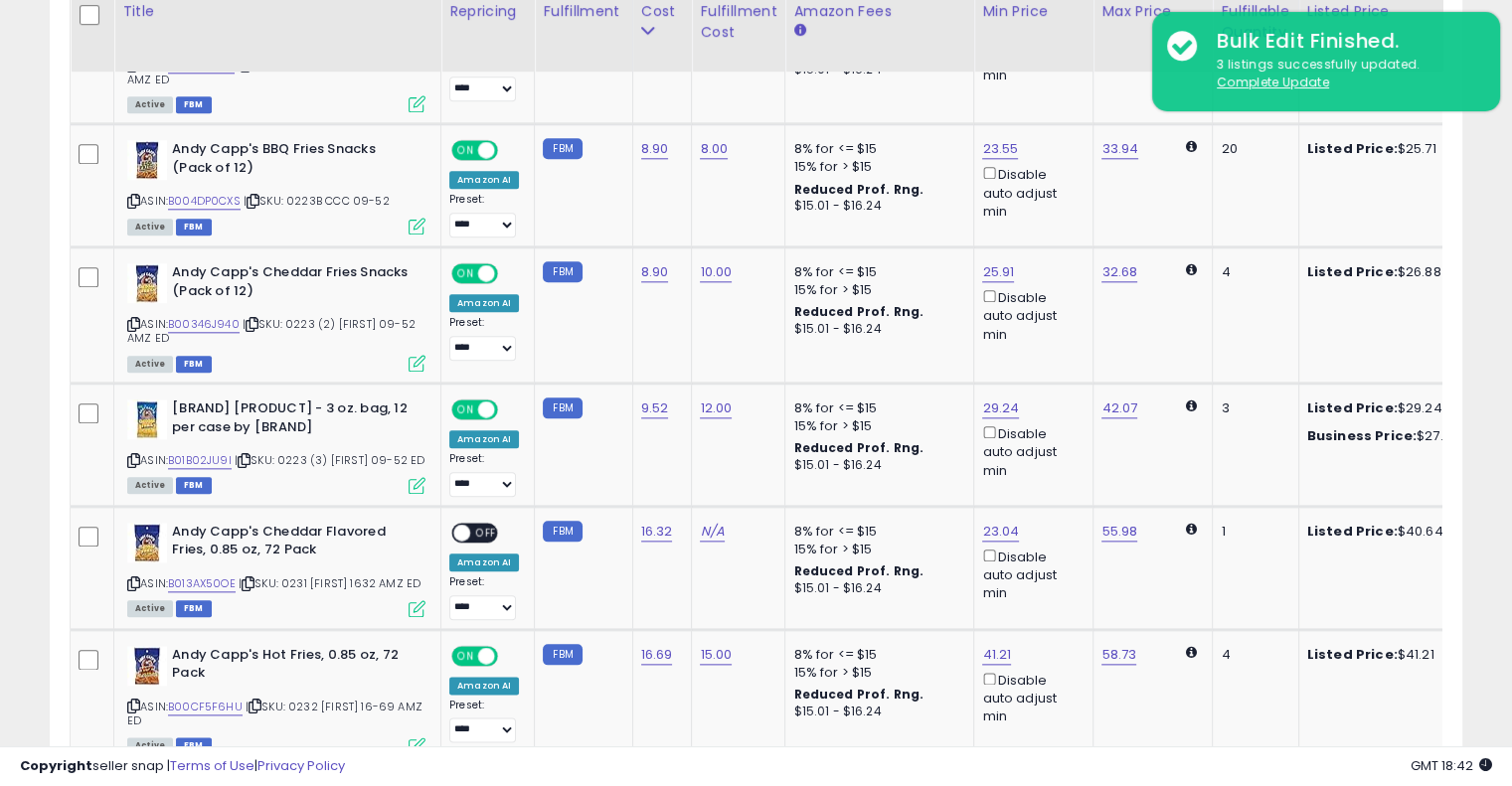 scroll, scrollTop: 2172, scrollLeft: 0, axis: vertical 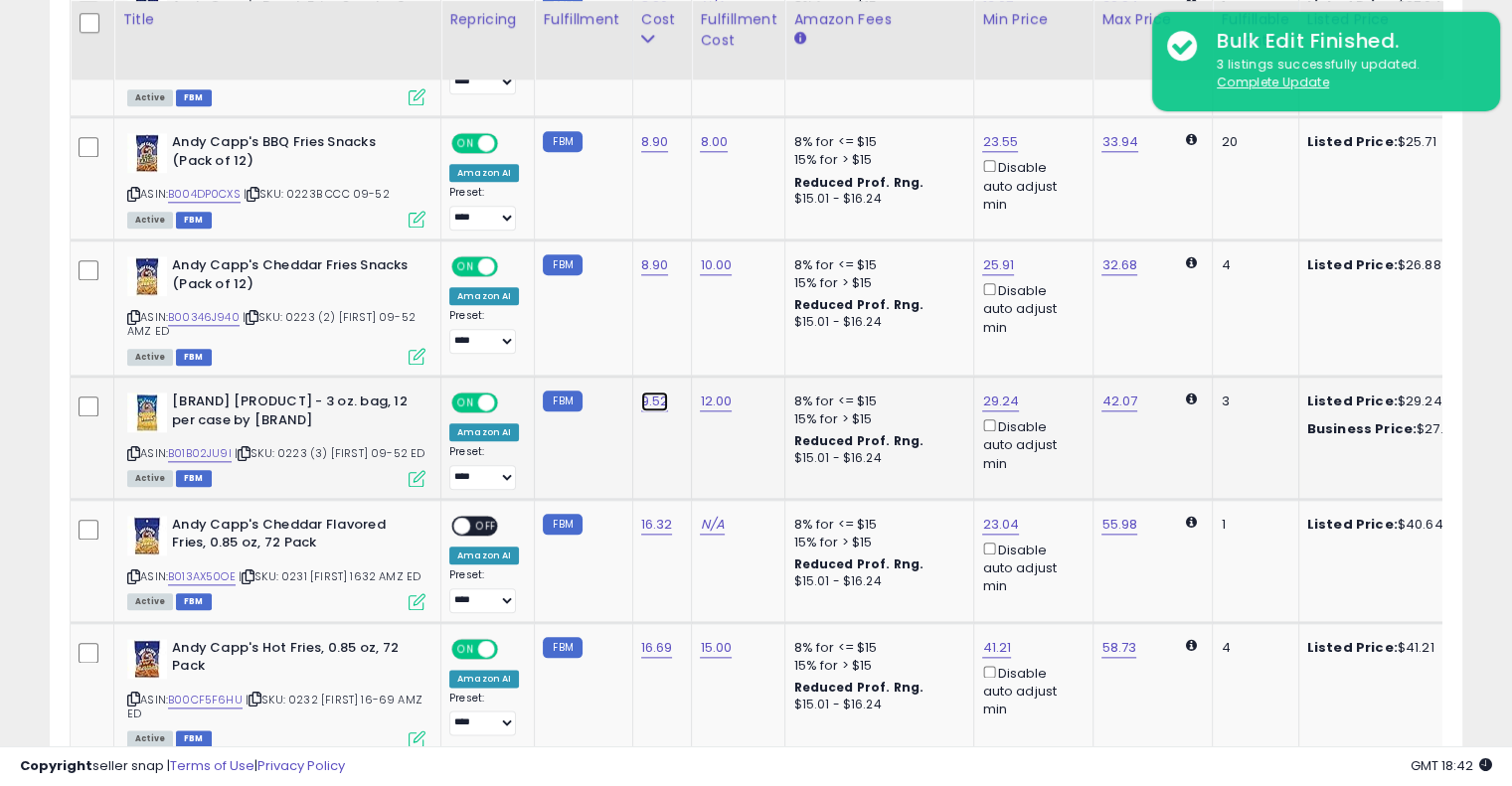 click on "9.52" at bounding box center (655, -1105) 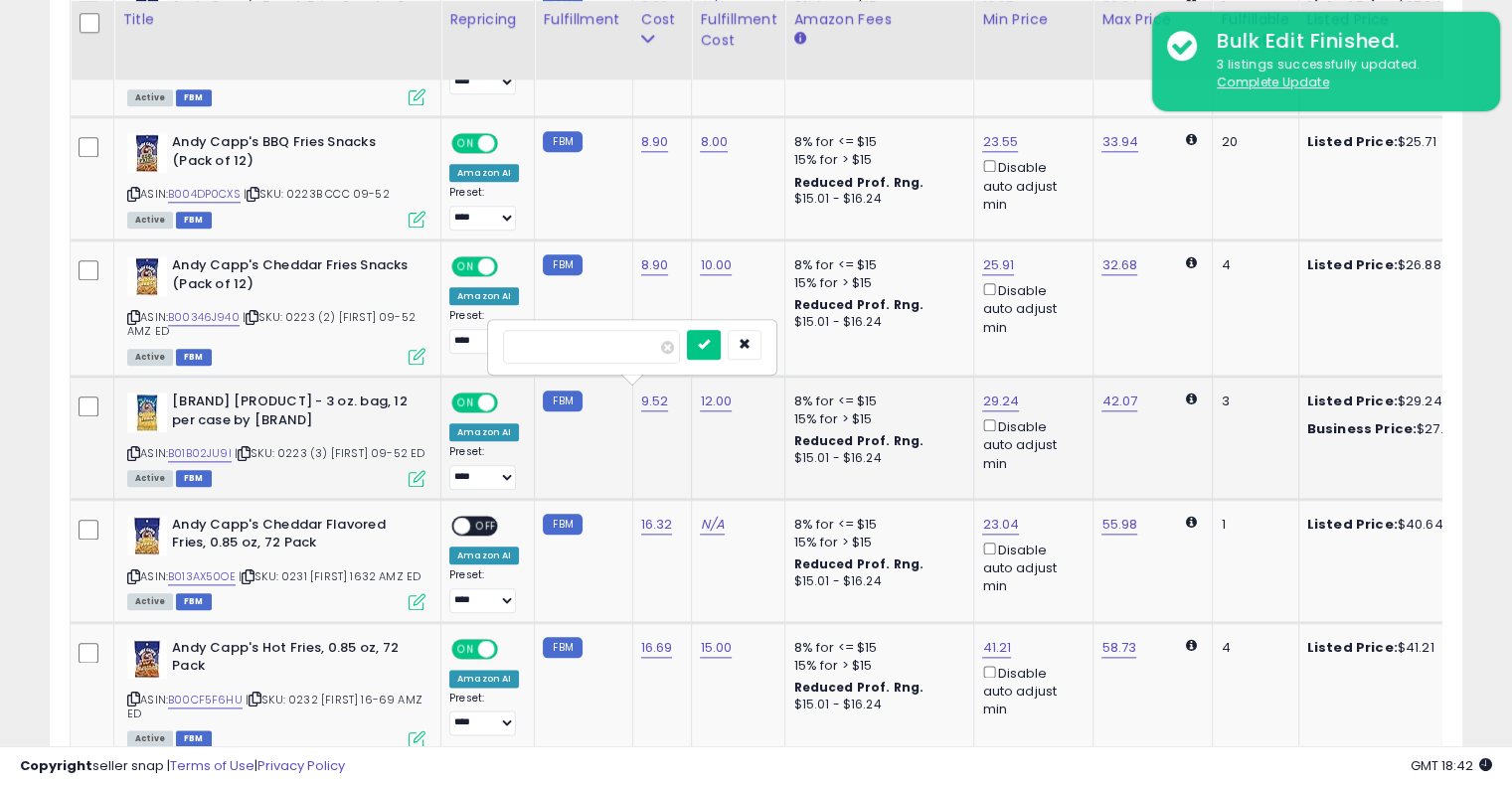 type on "*" 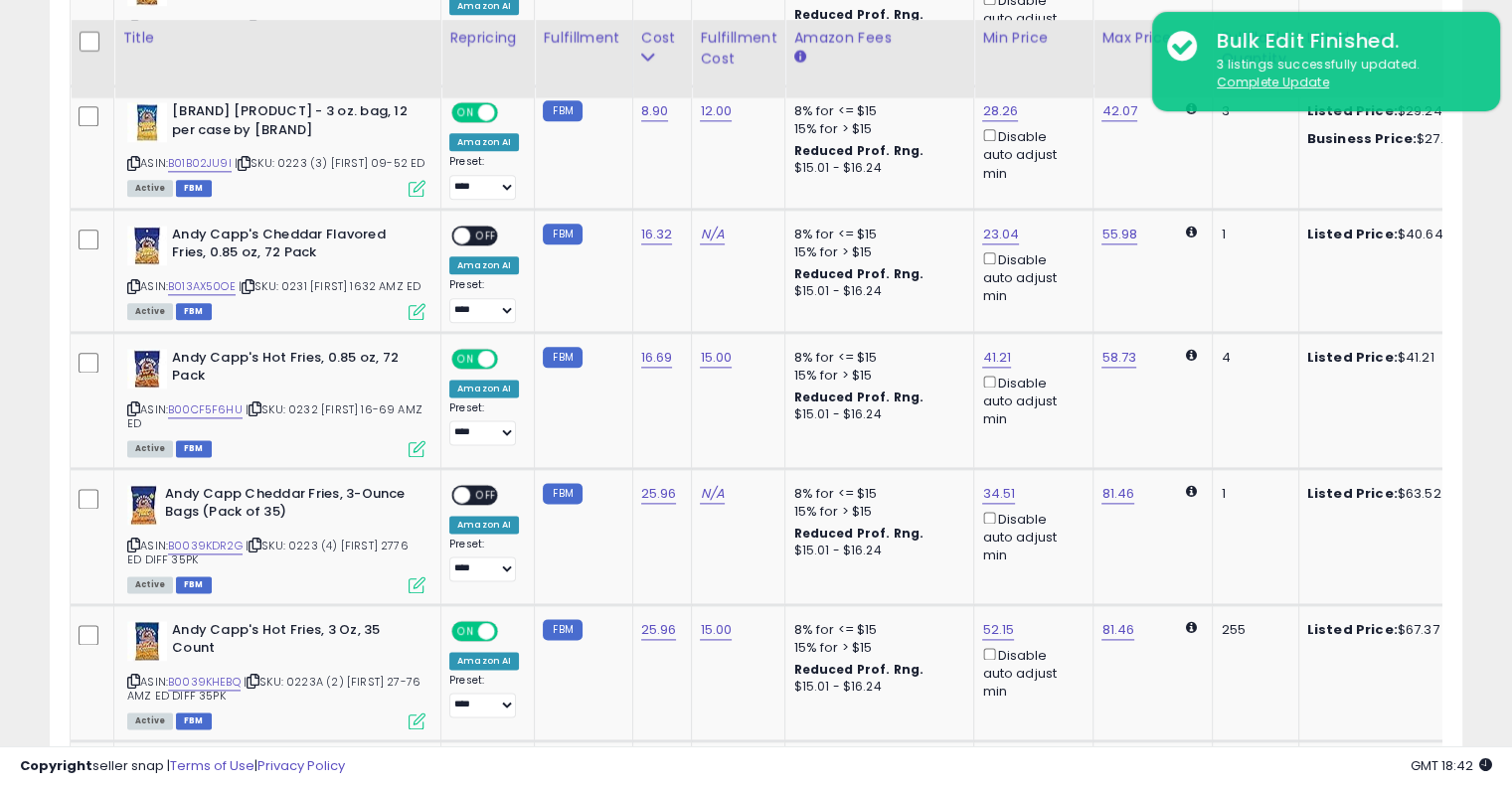 scroll, scrollTop: 2488, scrollLeft: 0, axis: vertical 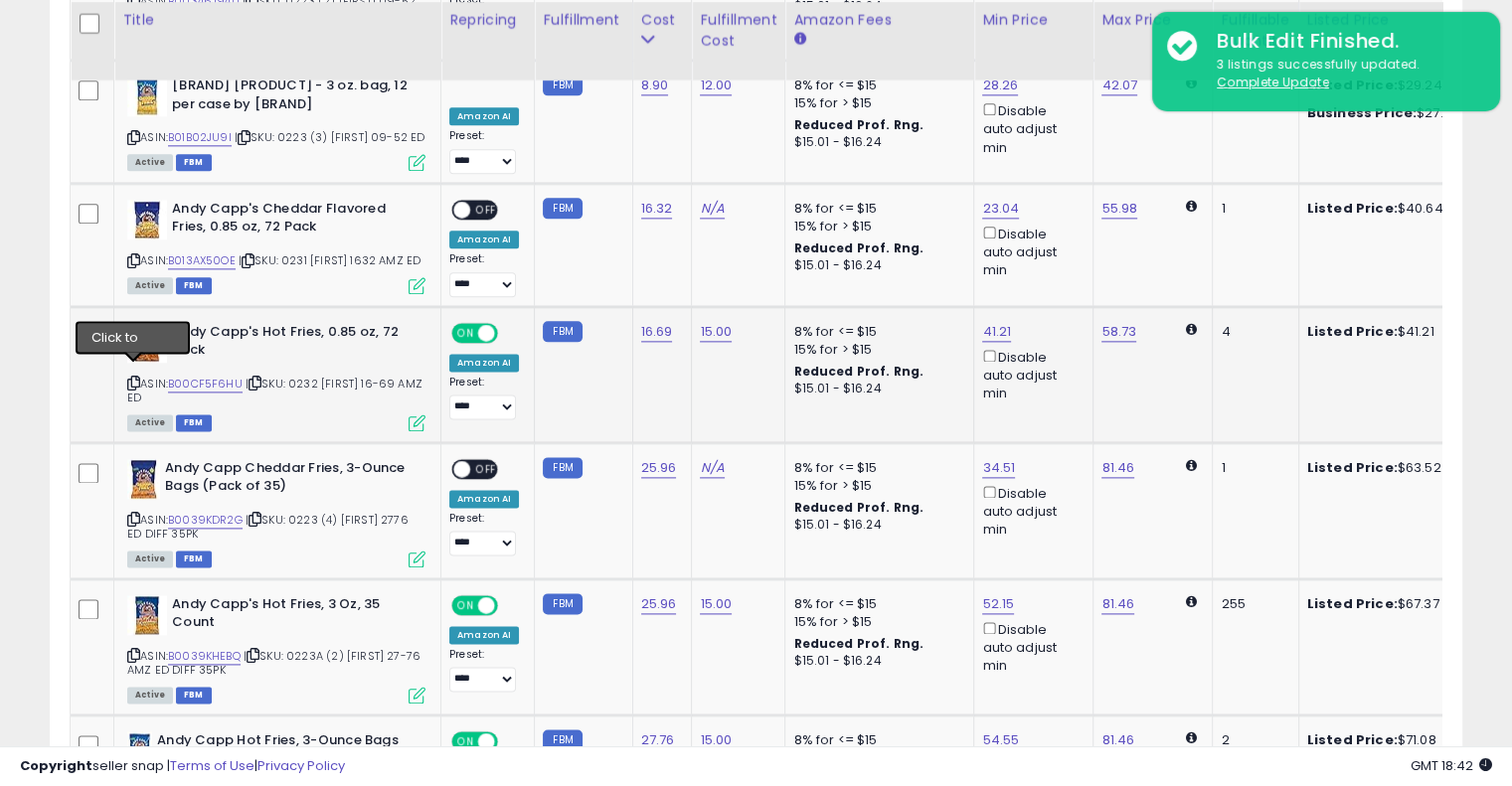 click at bounding box center [133, 383] 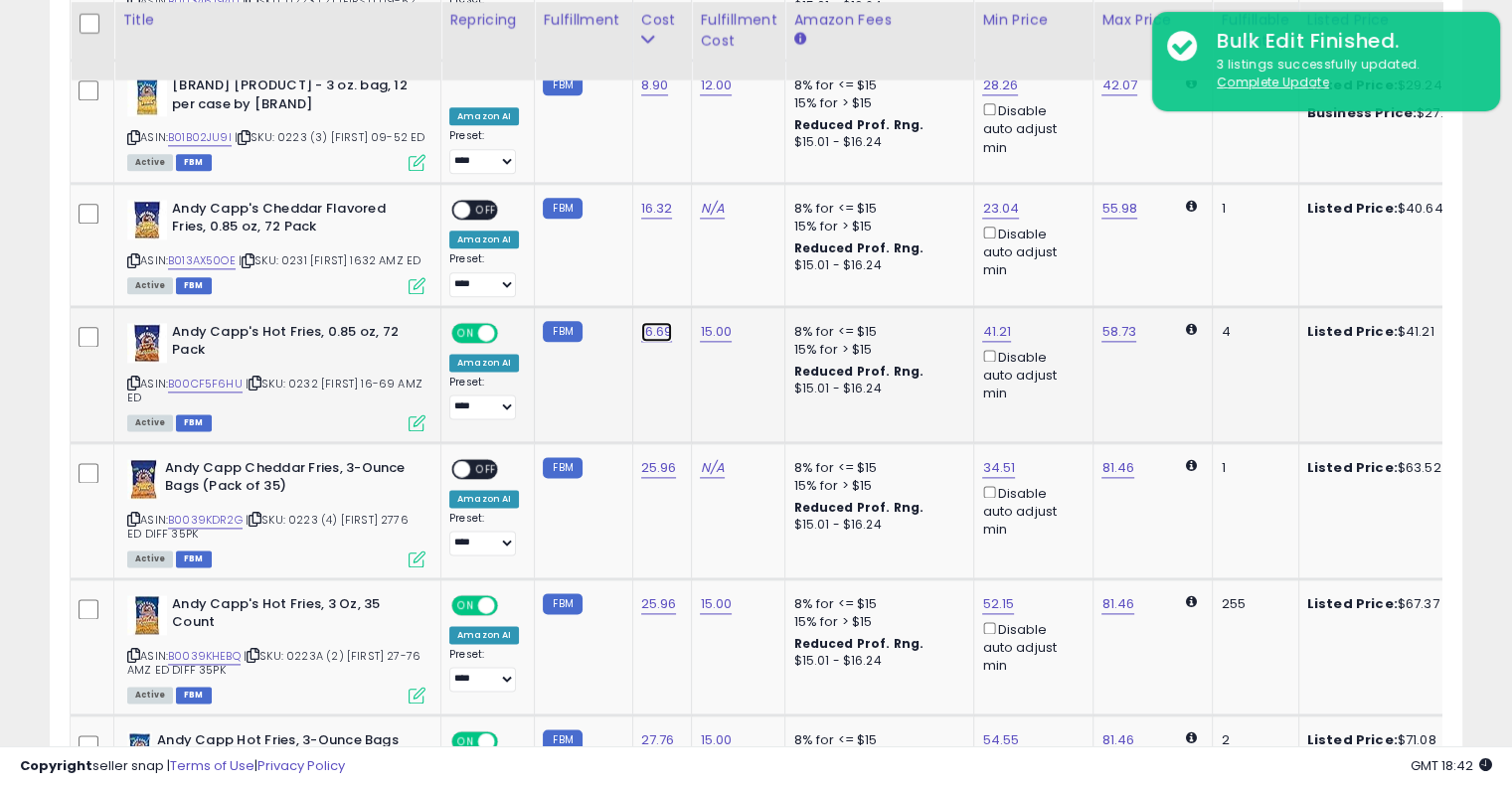 click on "16.69" at bounding box center [655, -1421] 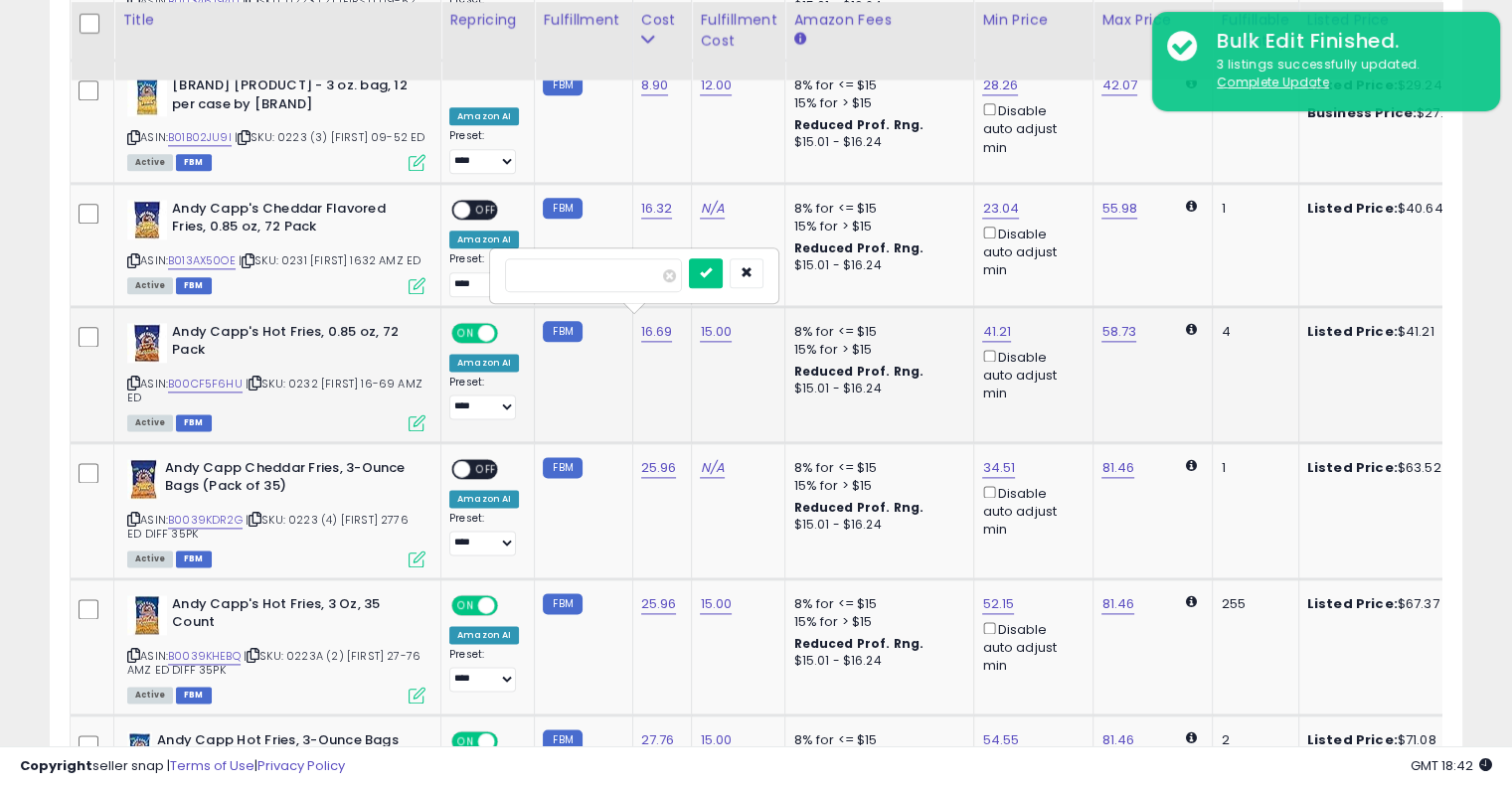 type on "*****" 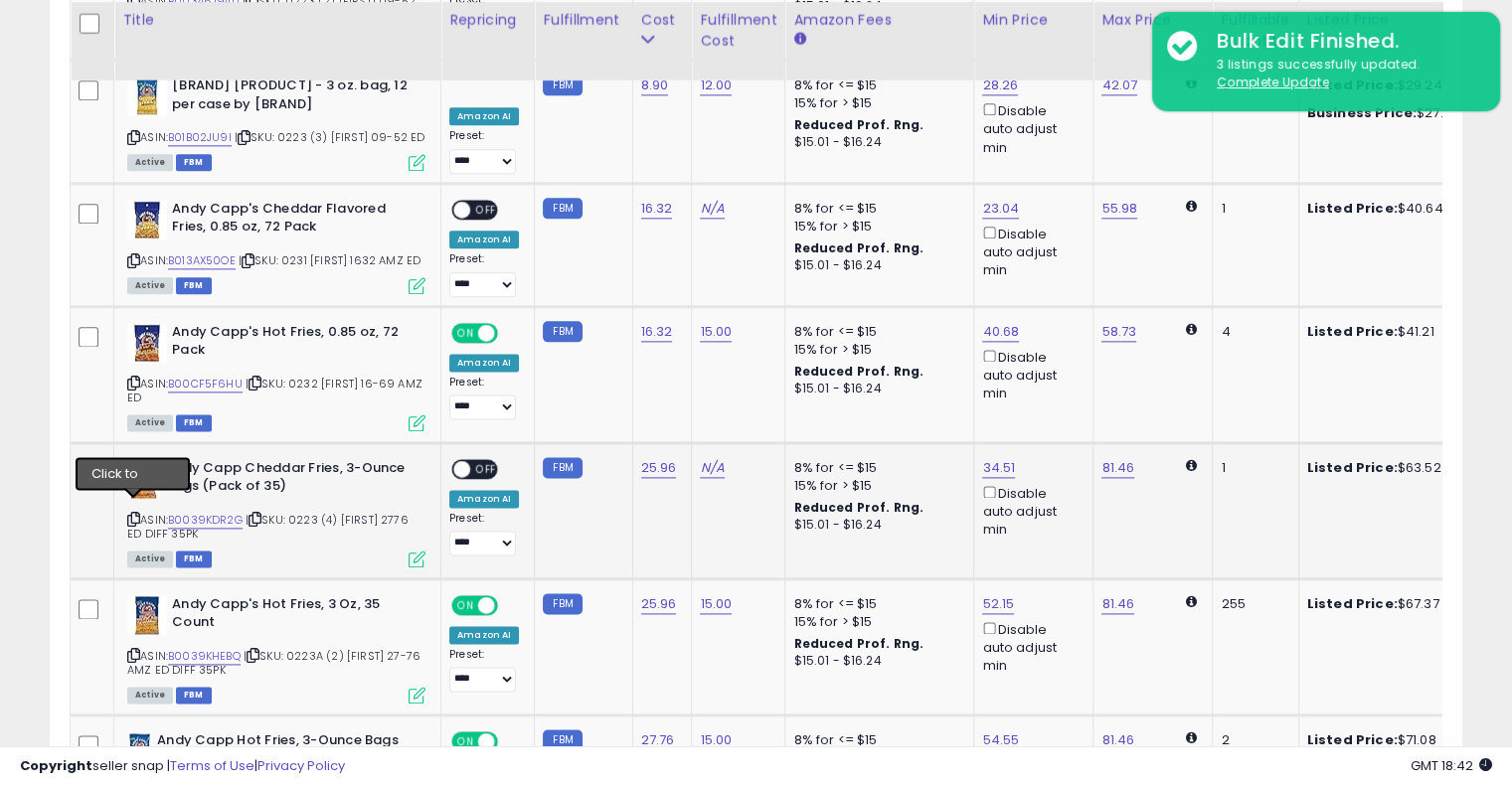 click at bounding box center [133, 519] 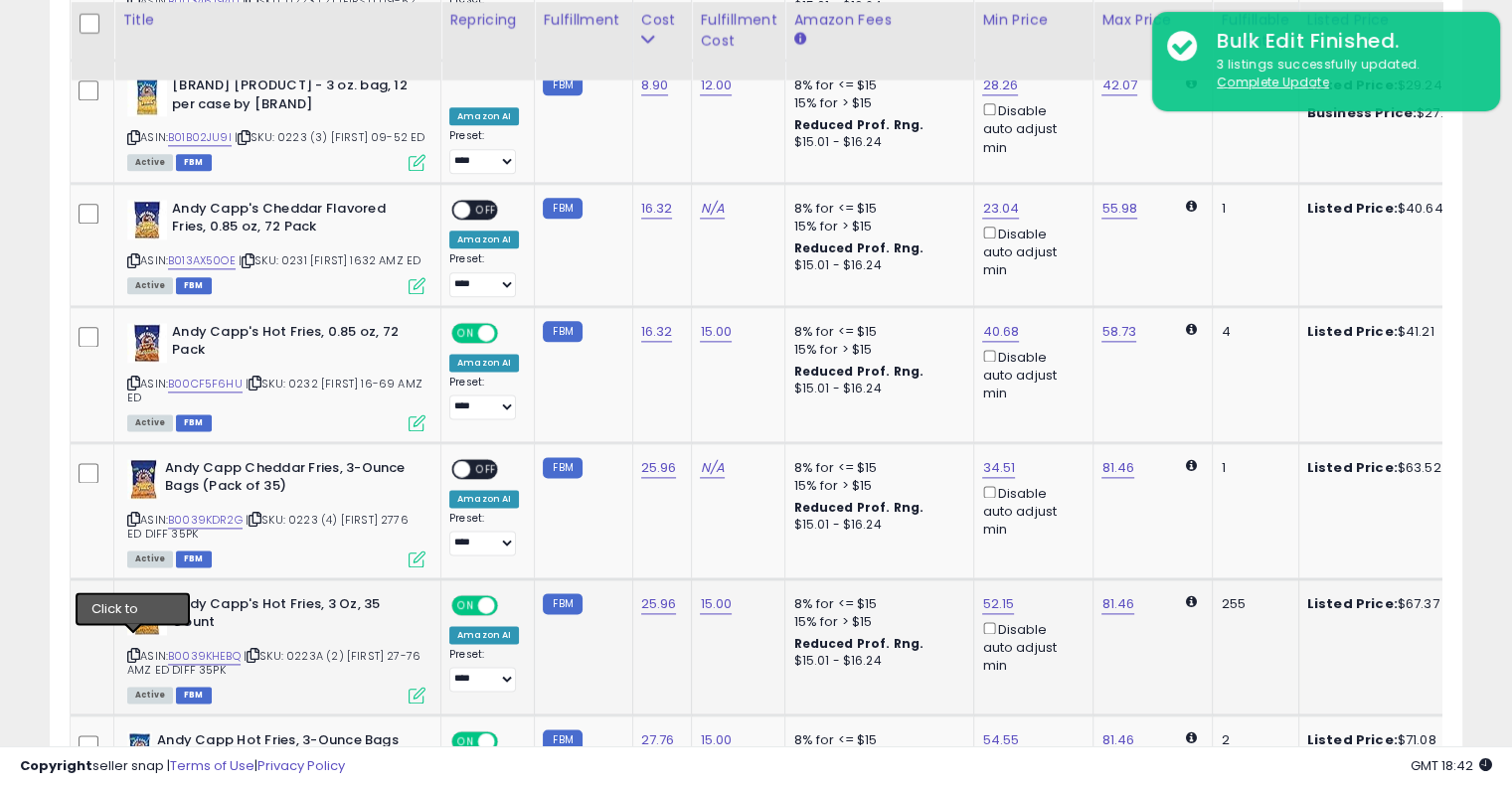 click at bounding box center [133, 655] 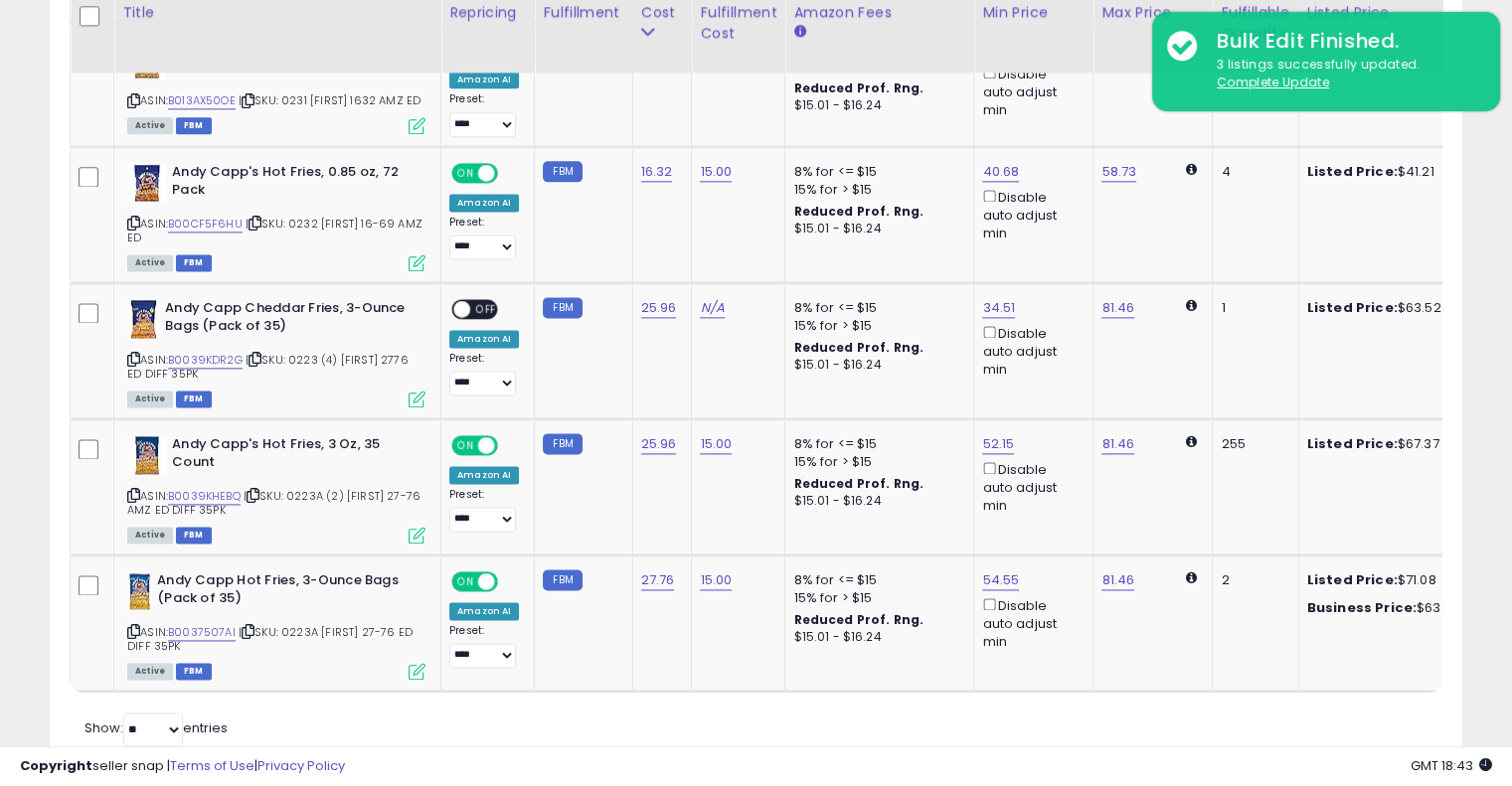 scroll, scrollTop: 2710, scrollLeft: 0, axis: vertical 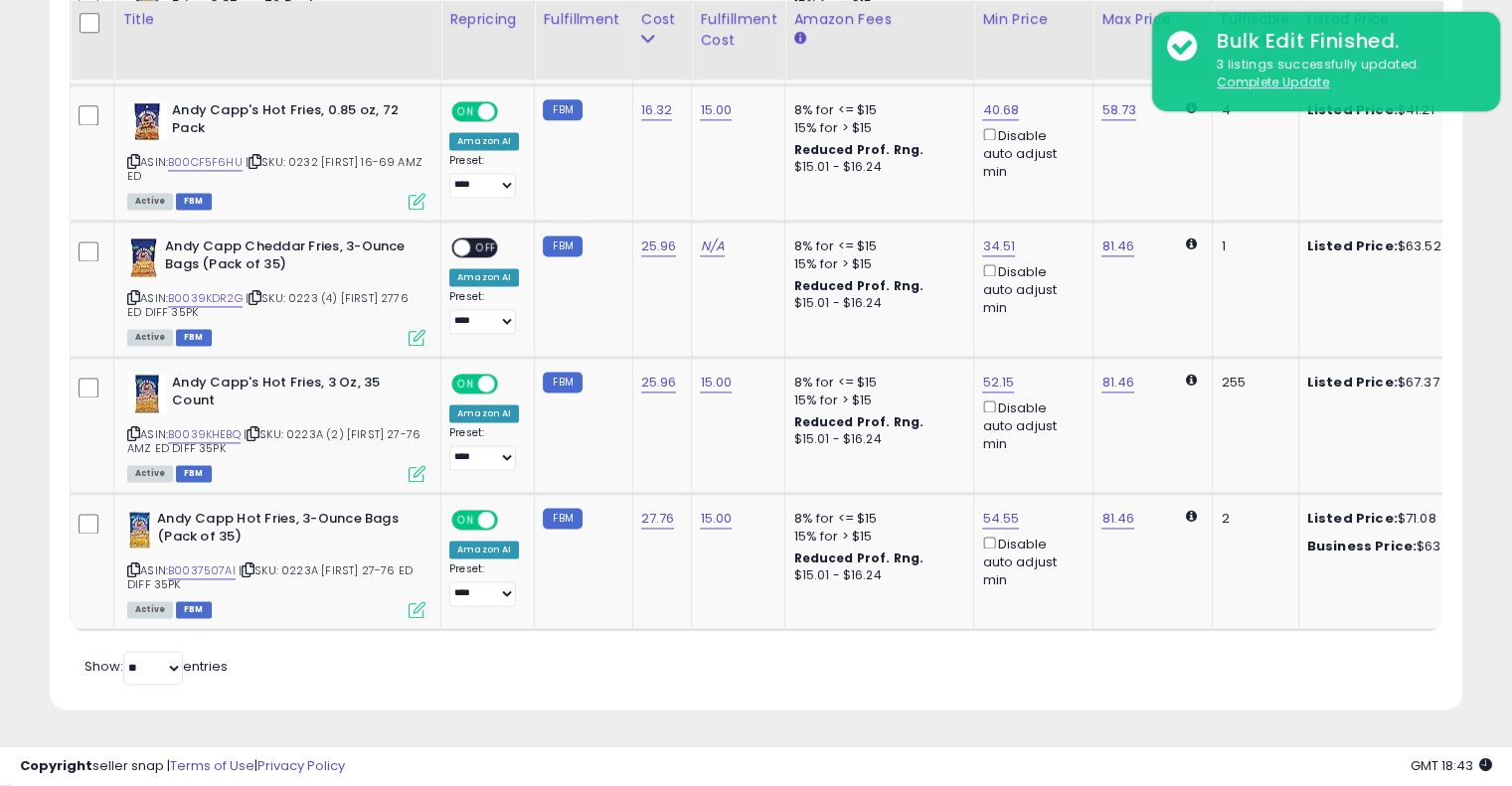 click on "Show:
**
**
entries" 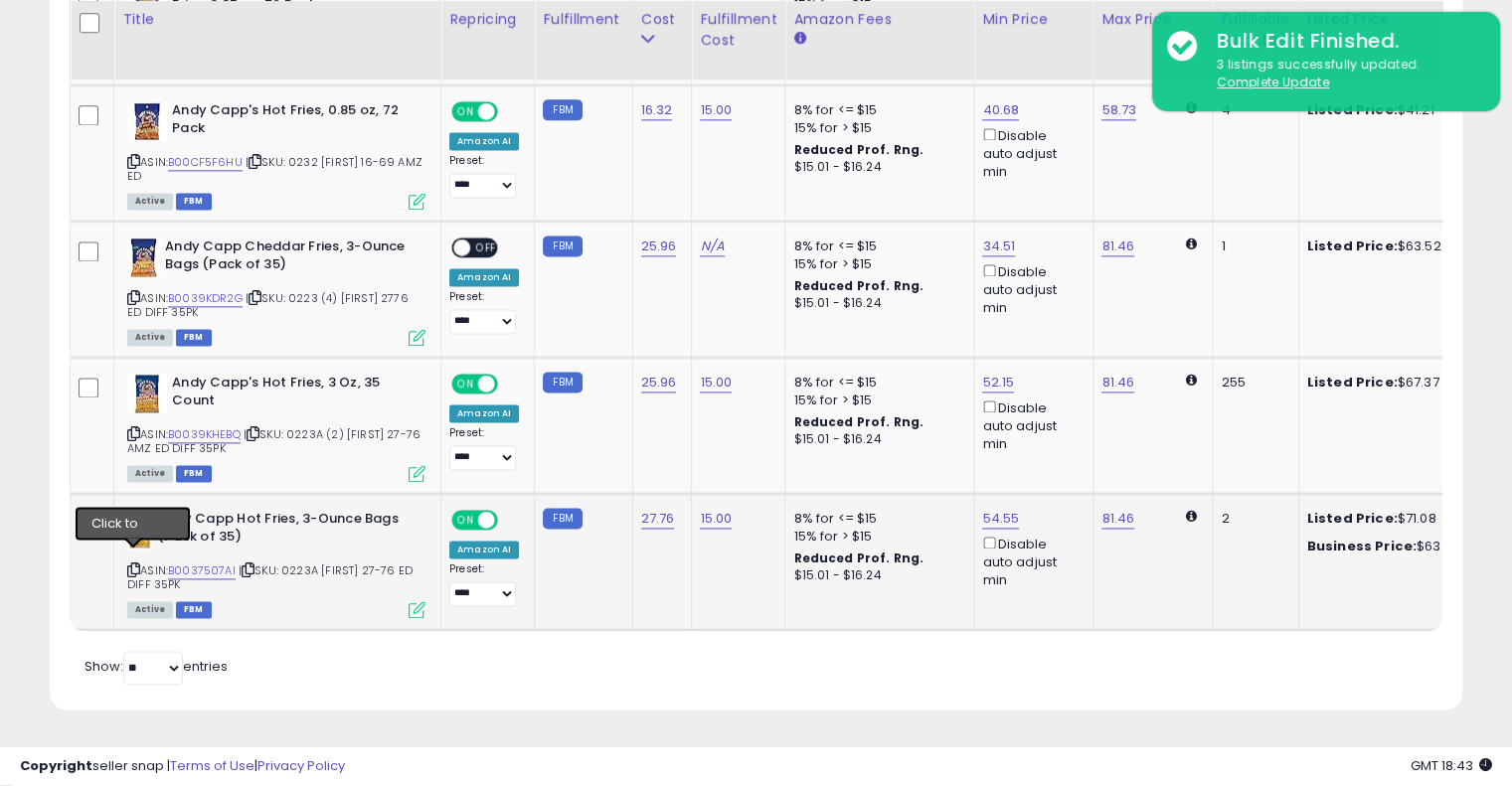 click at bounding box center [133, 569] 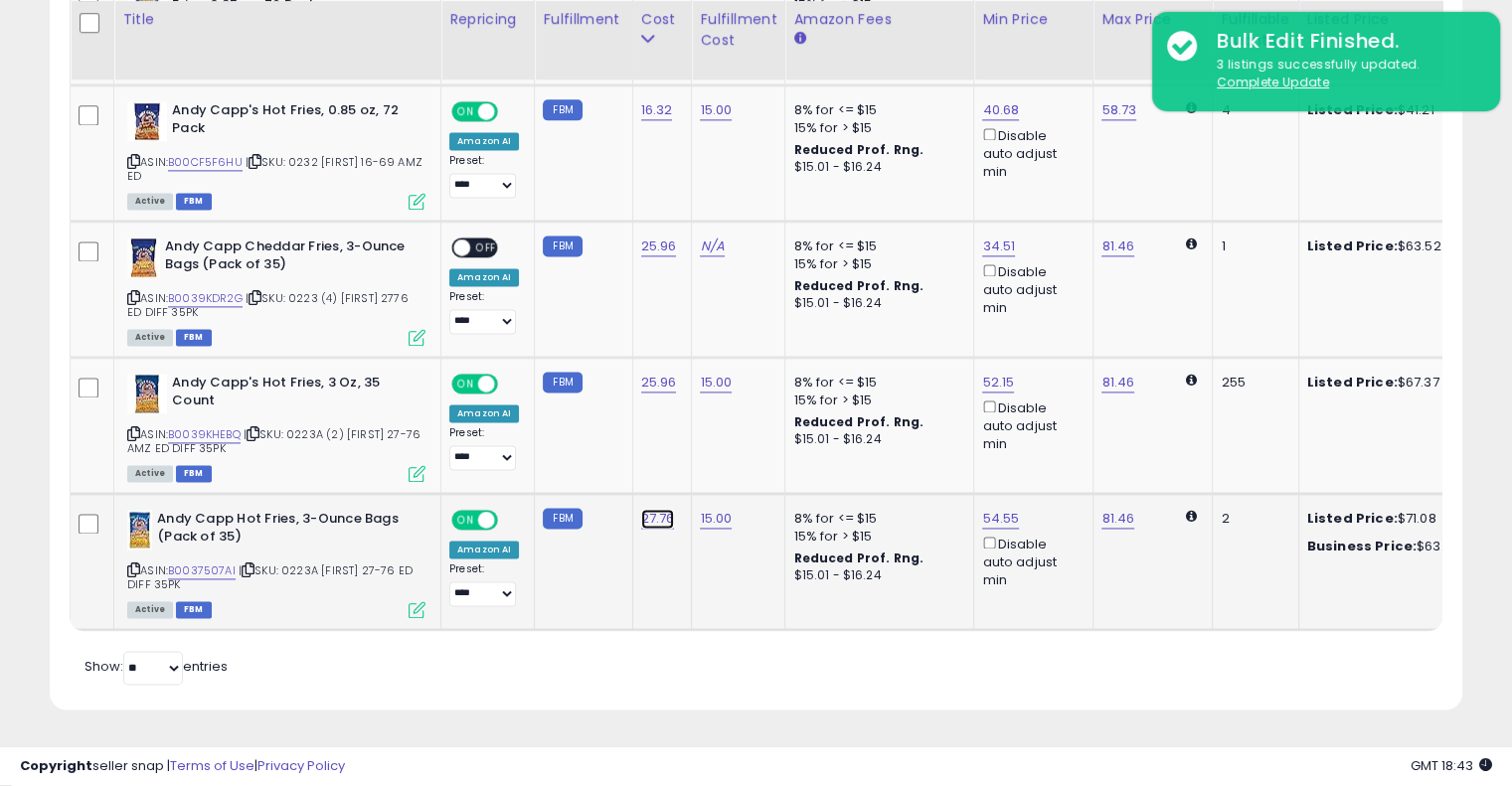 click on "27.76" at bounding box center (655, -1643) 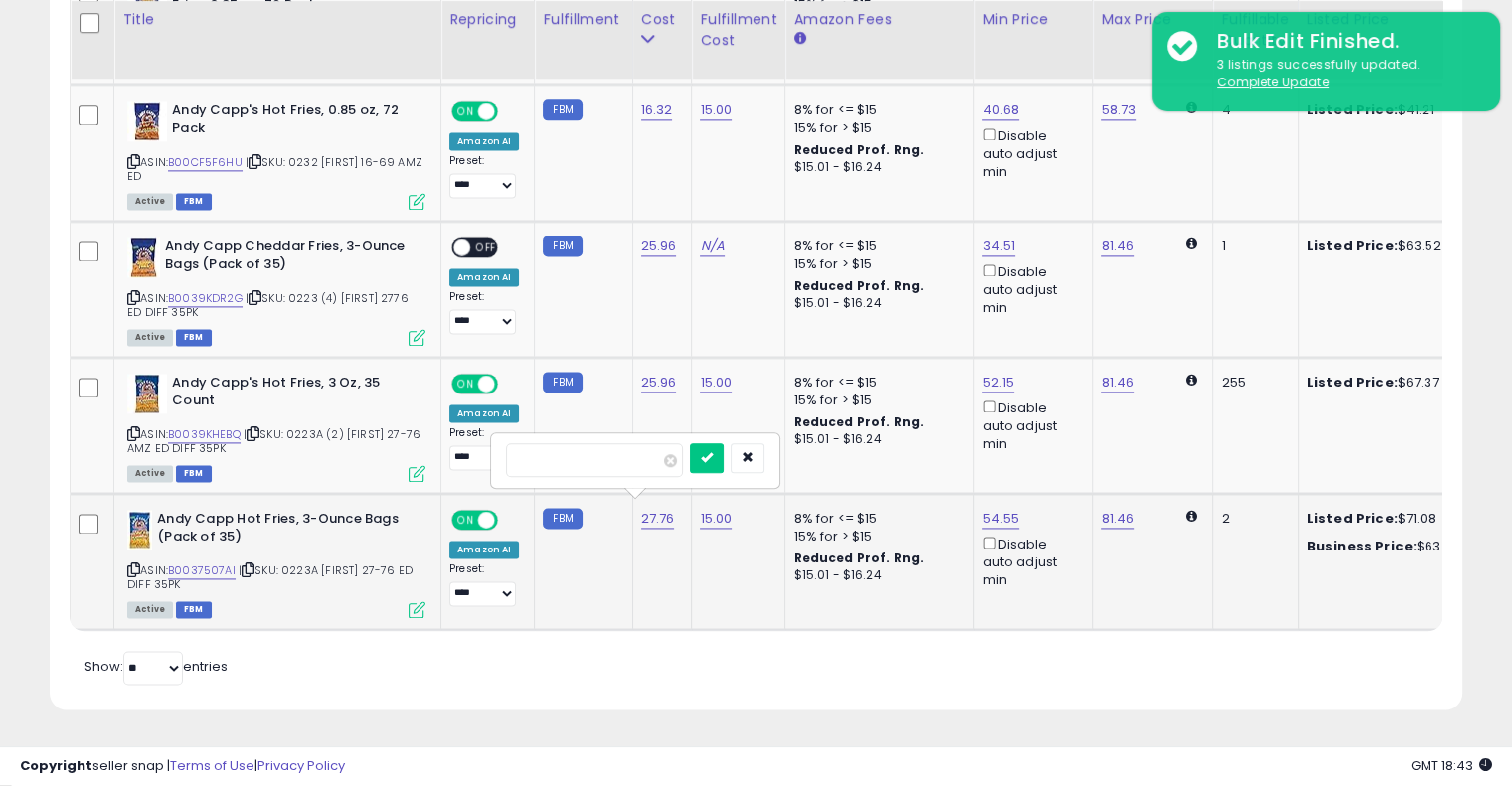 type on "*" 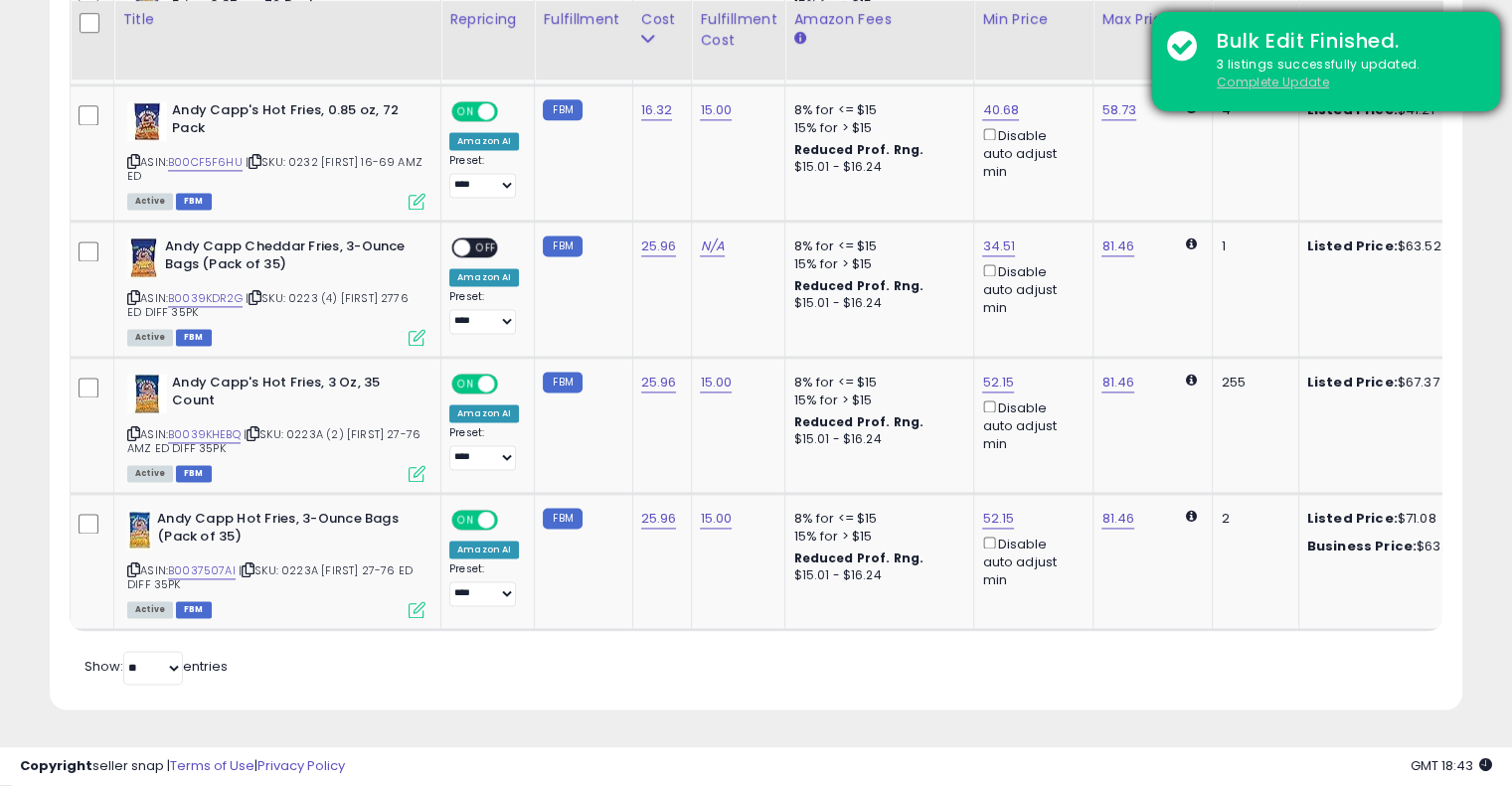 click on "Complete Update" at bounding box center (1272, 81) 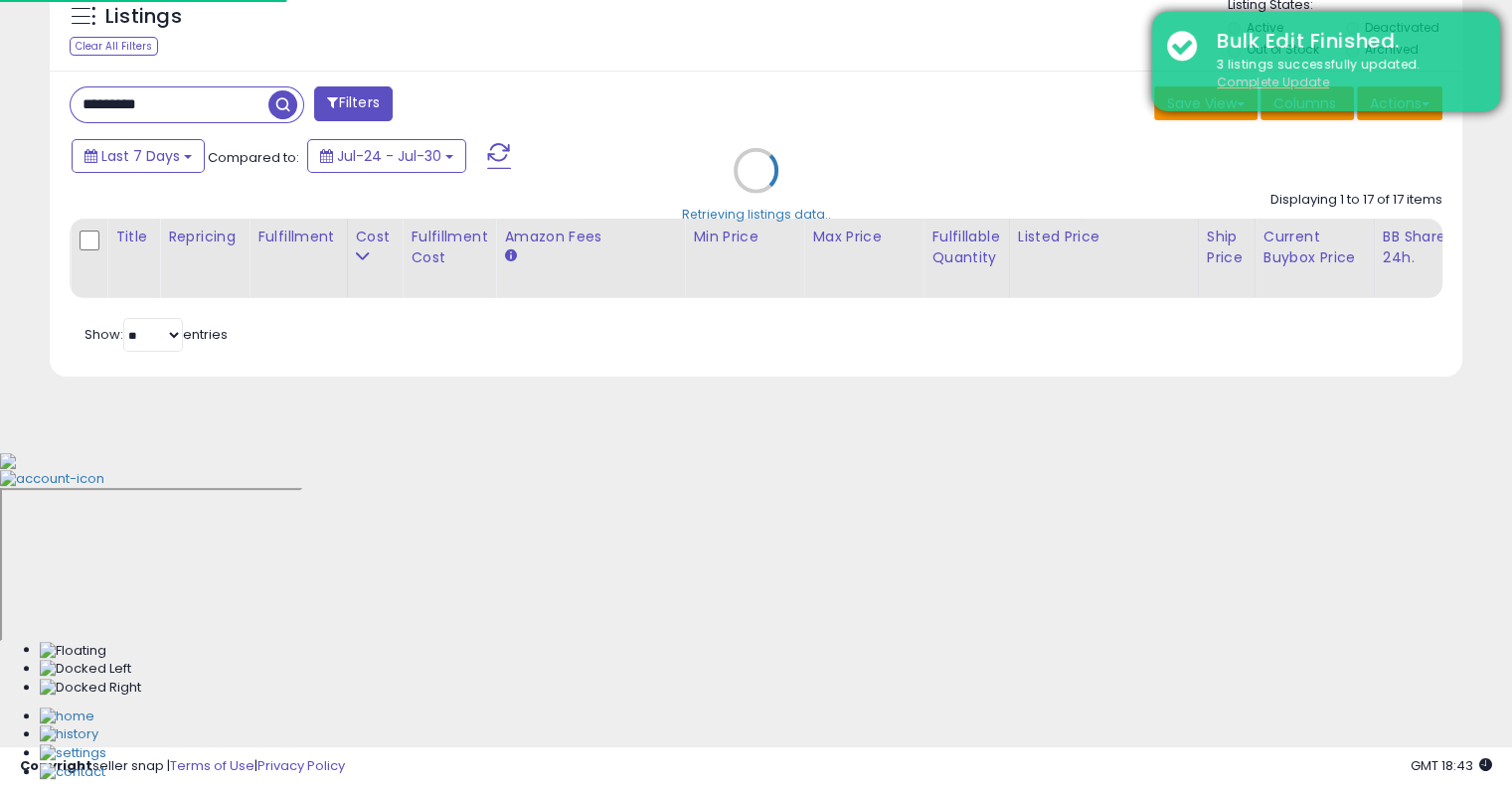 scroll, scrollTop: 993270, scrollLeft: 993256, axis: both 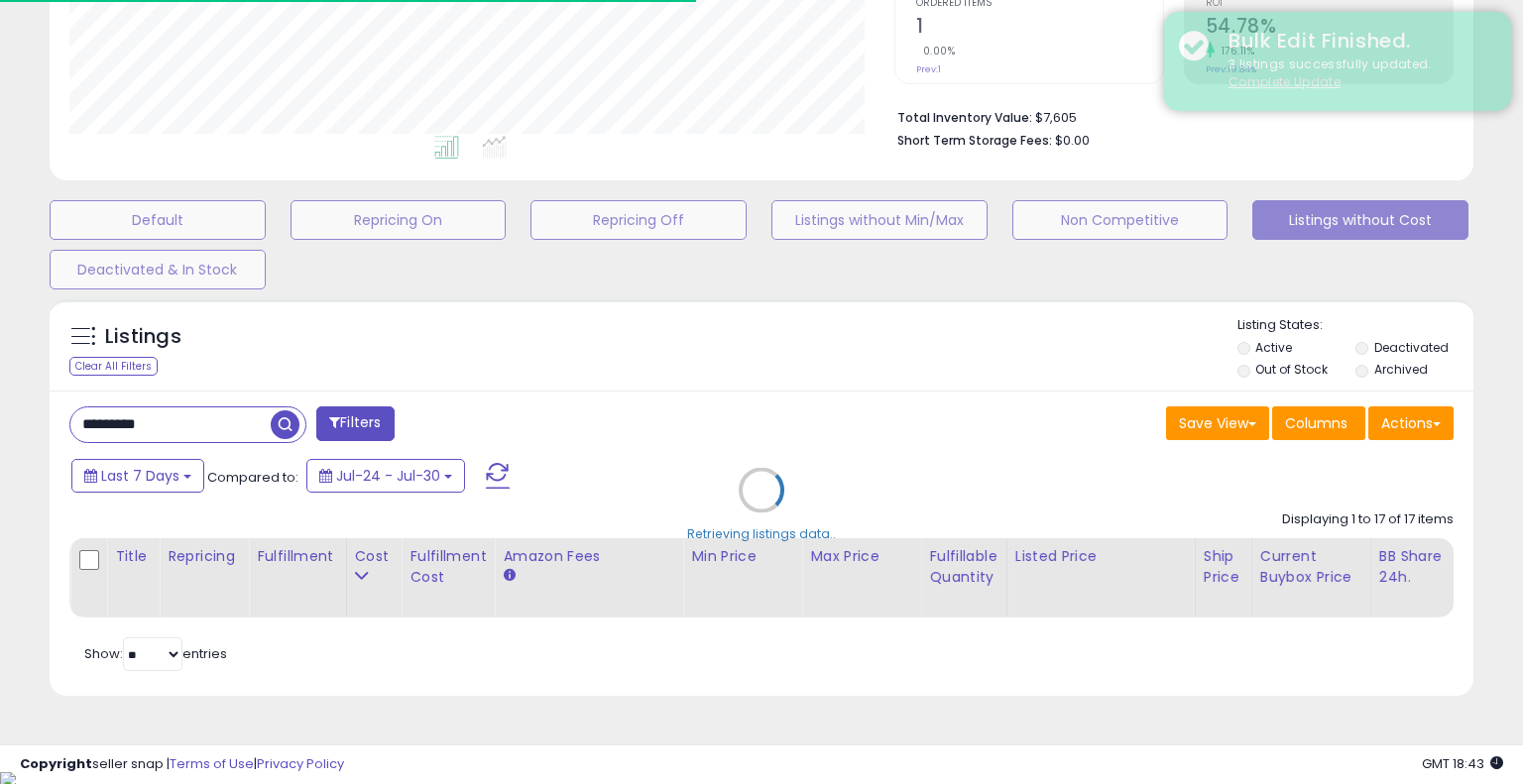 type 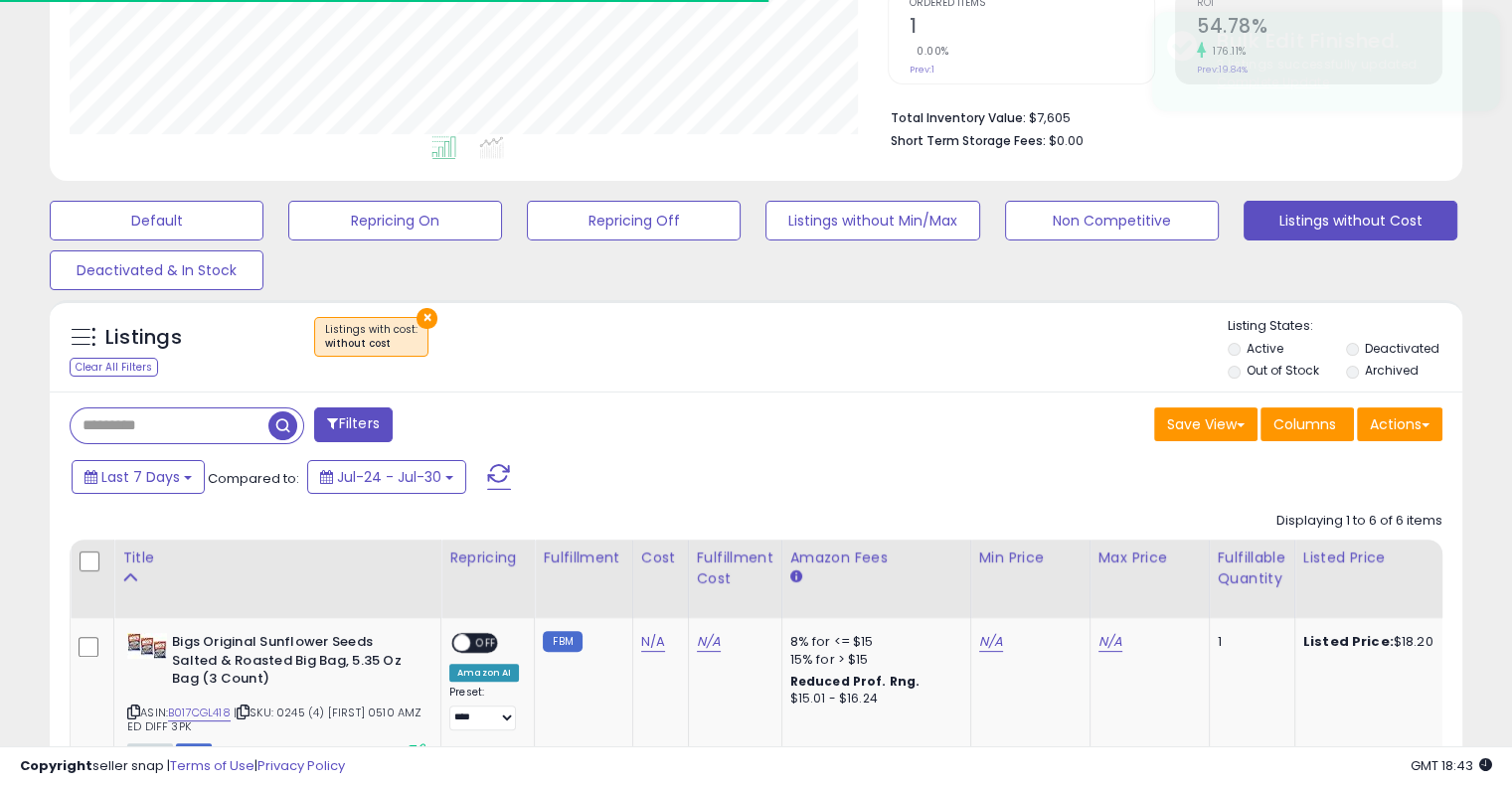 scroll, scrollTop: 406, scrollLeft: 817, axis: both 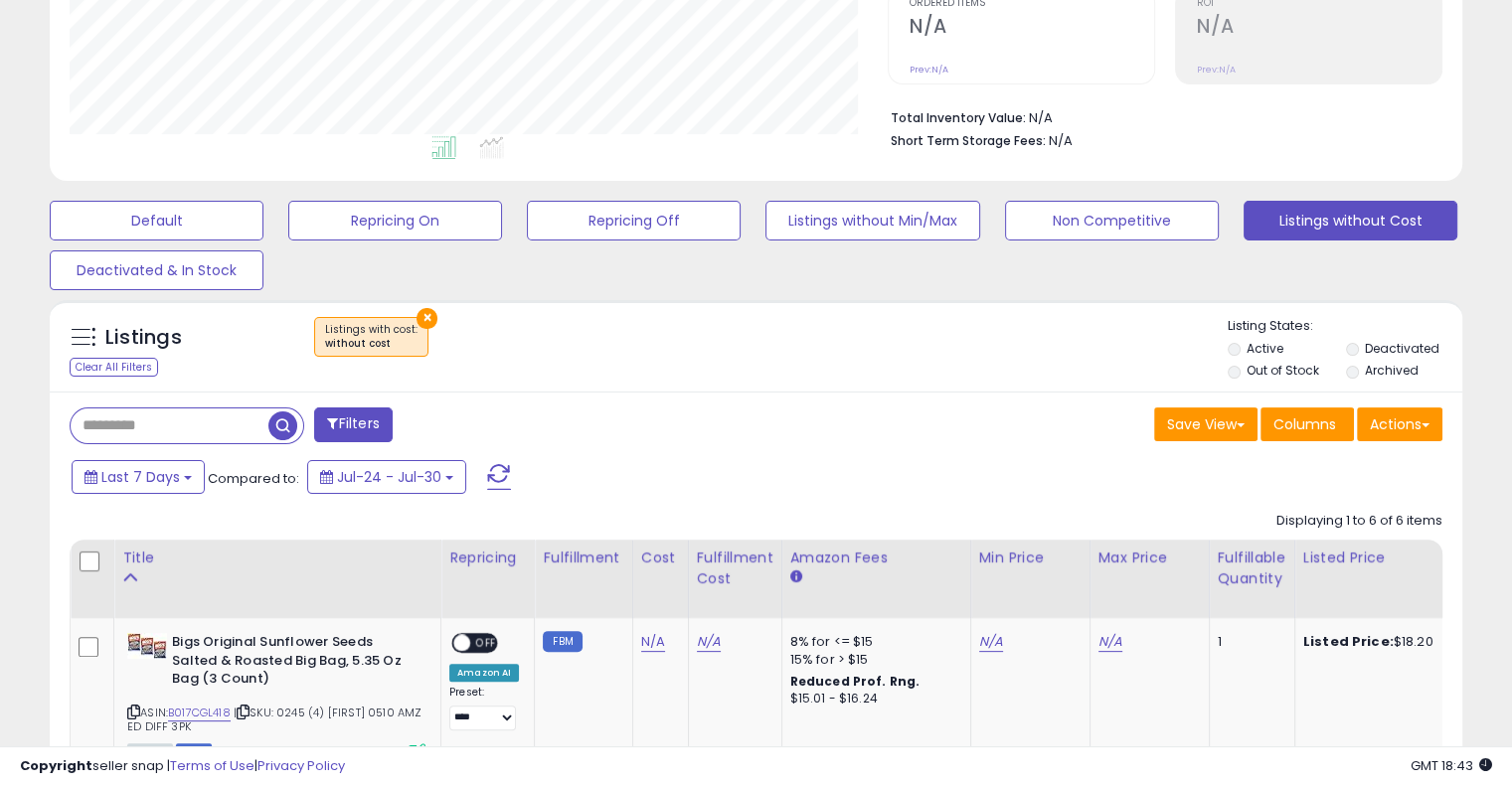 click on "×" at bounding box center [758, 345] 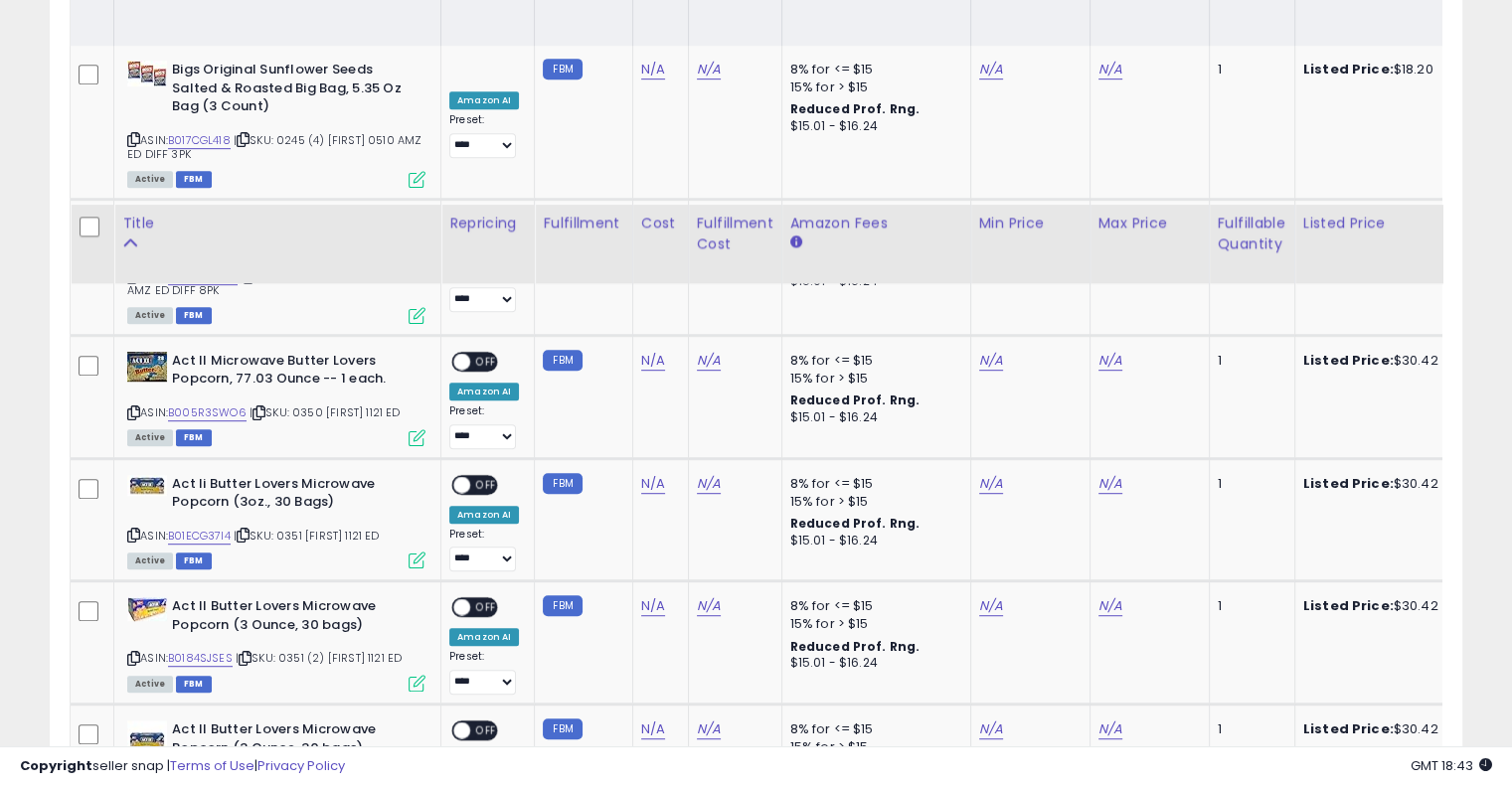 scroll, scrollTop: 1201, scrollLeft: 0, axis: vertical 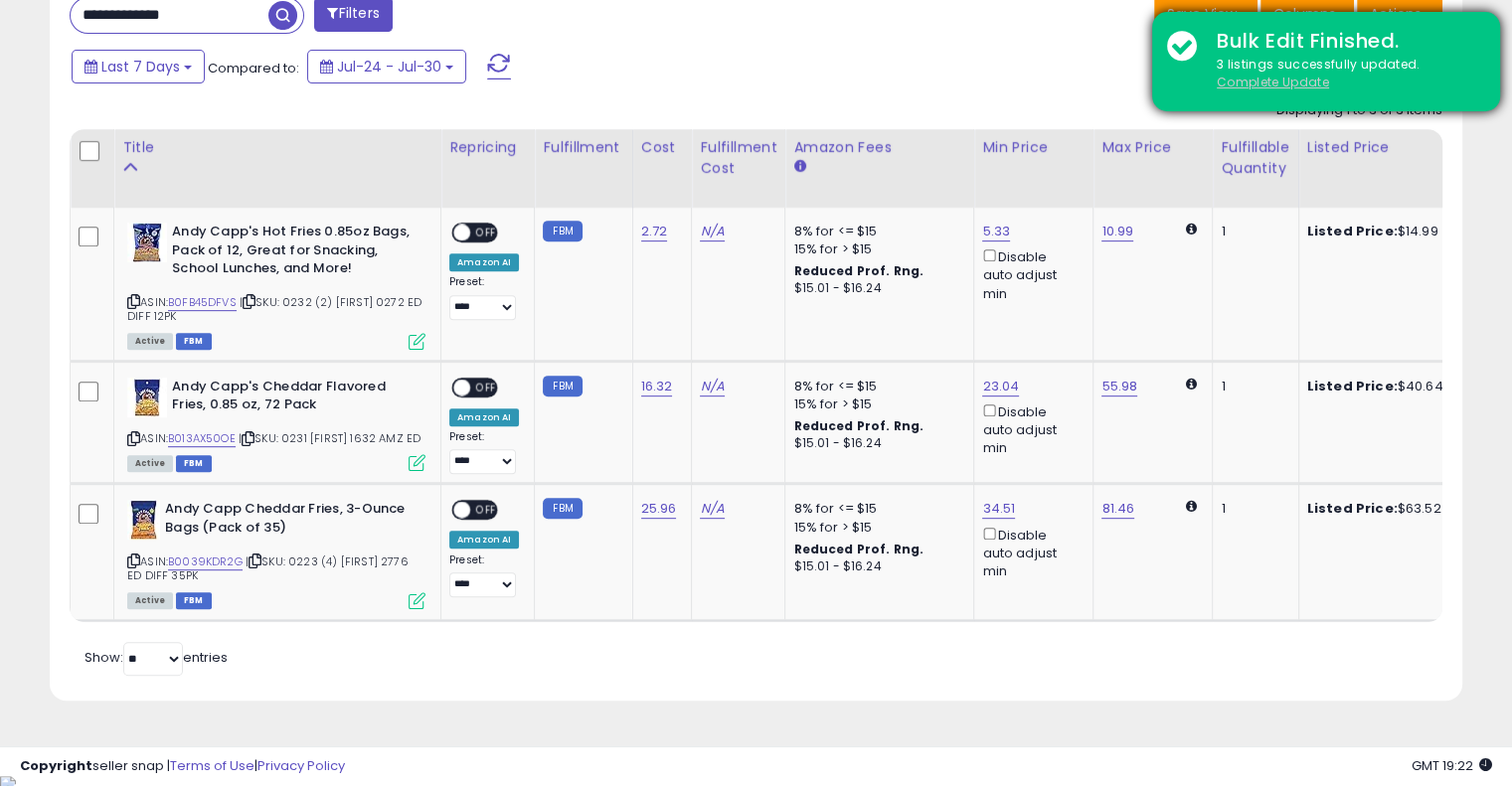 click on "Complete Update" at bounding box center [1272, 81] 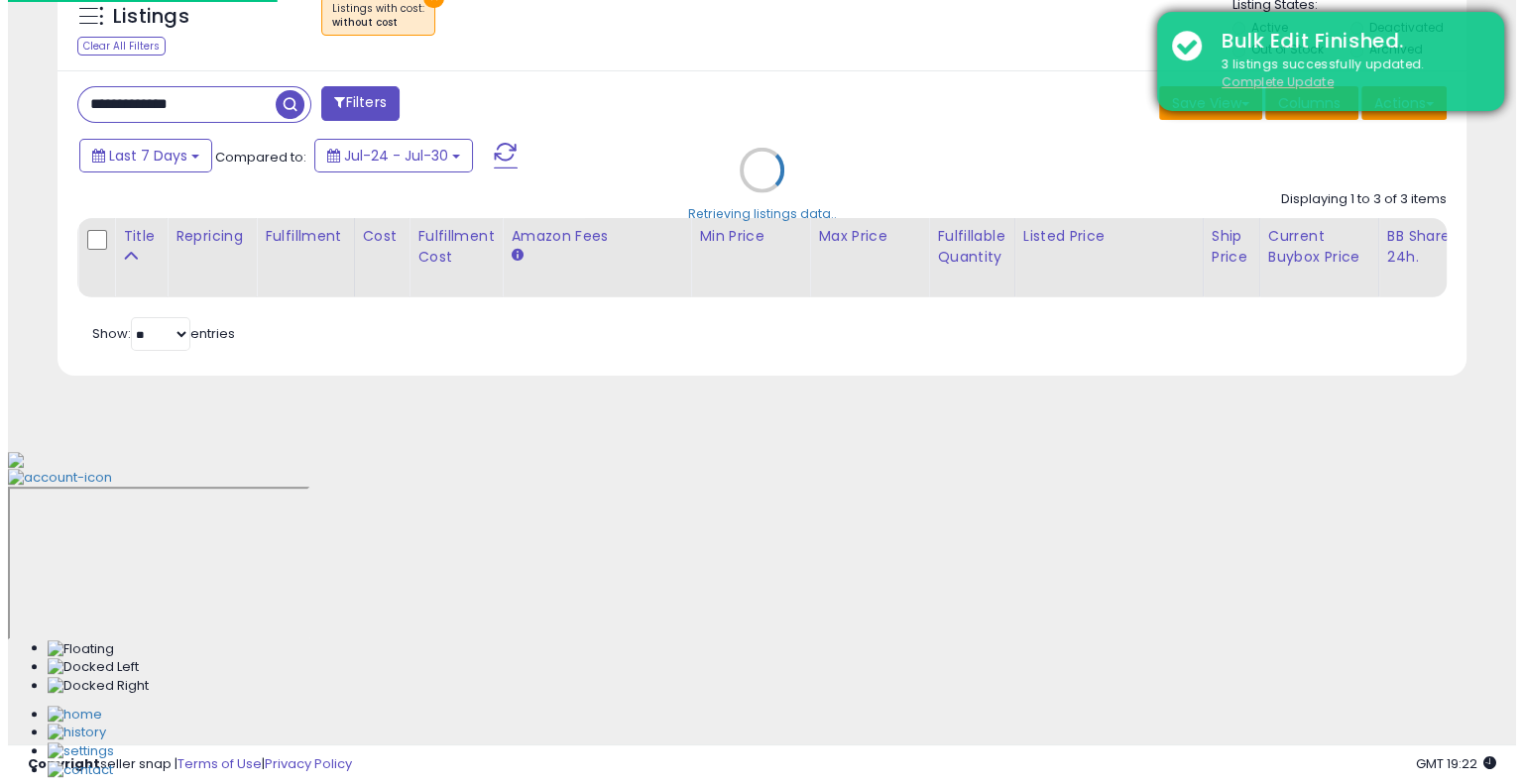 scroll, scrollTop: 424, scrollLeft: 0, axis: vertical 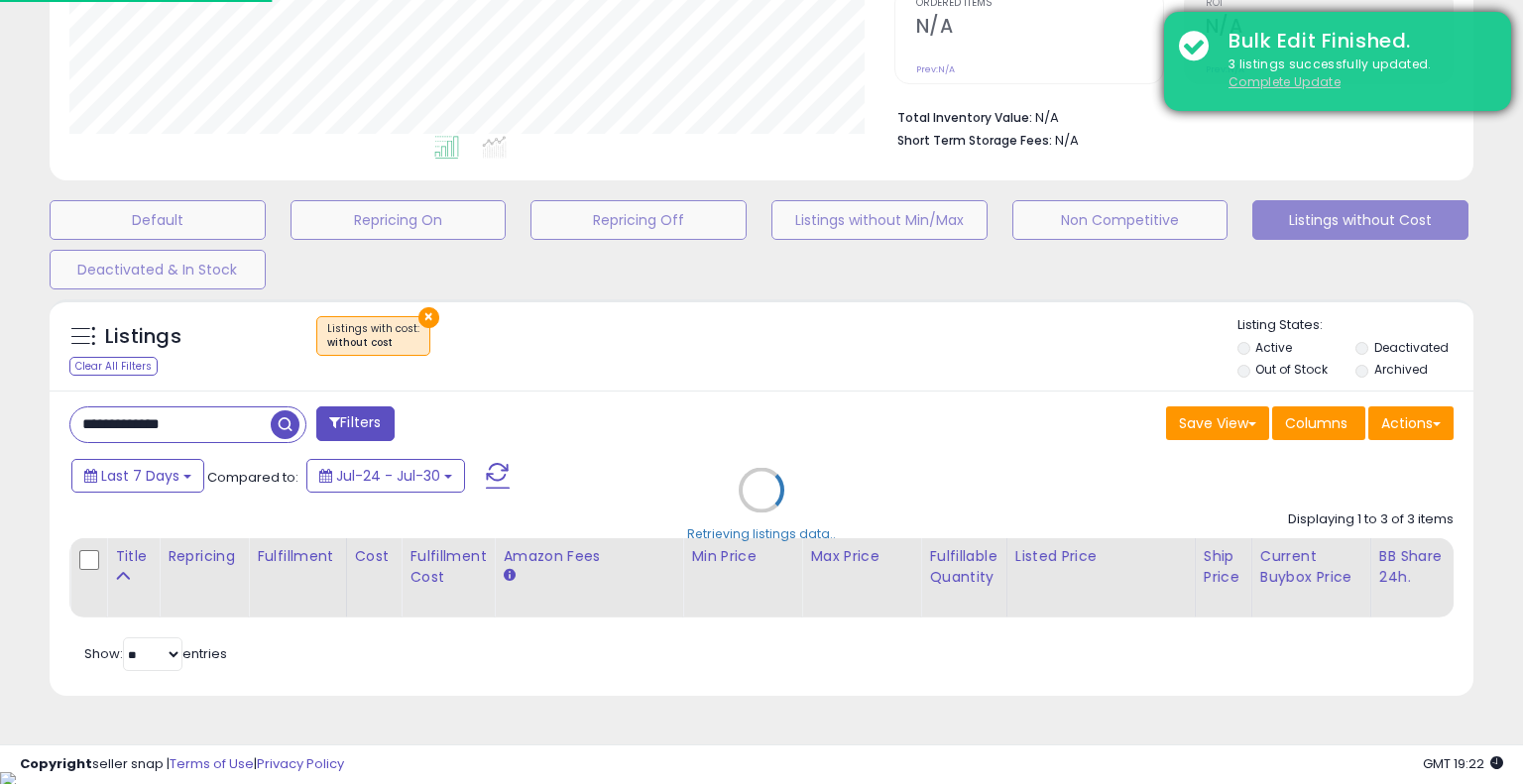 click on "Complete Update" at bounding box center [1284, 81] 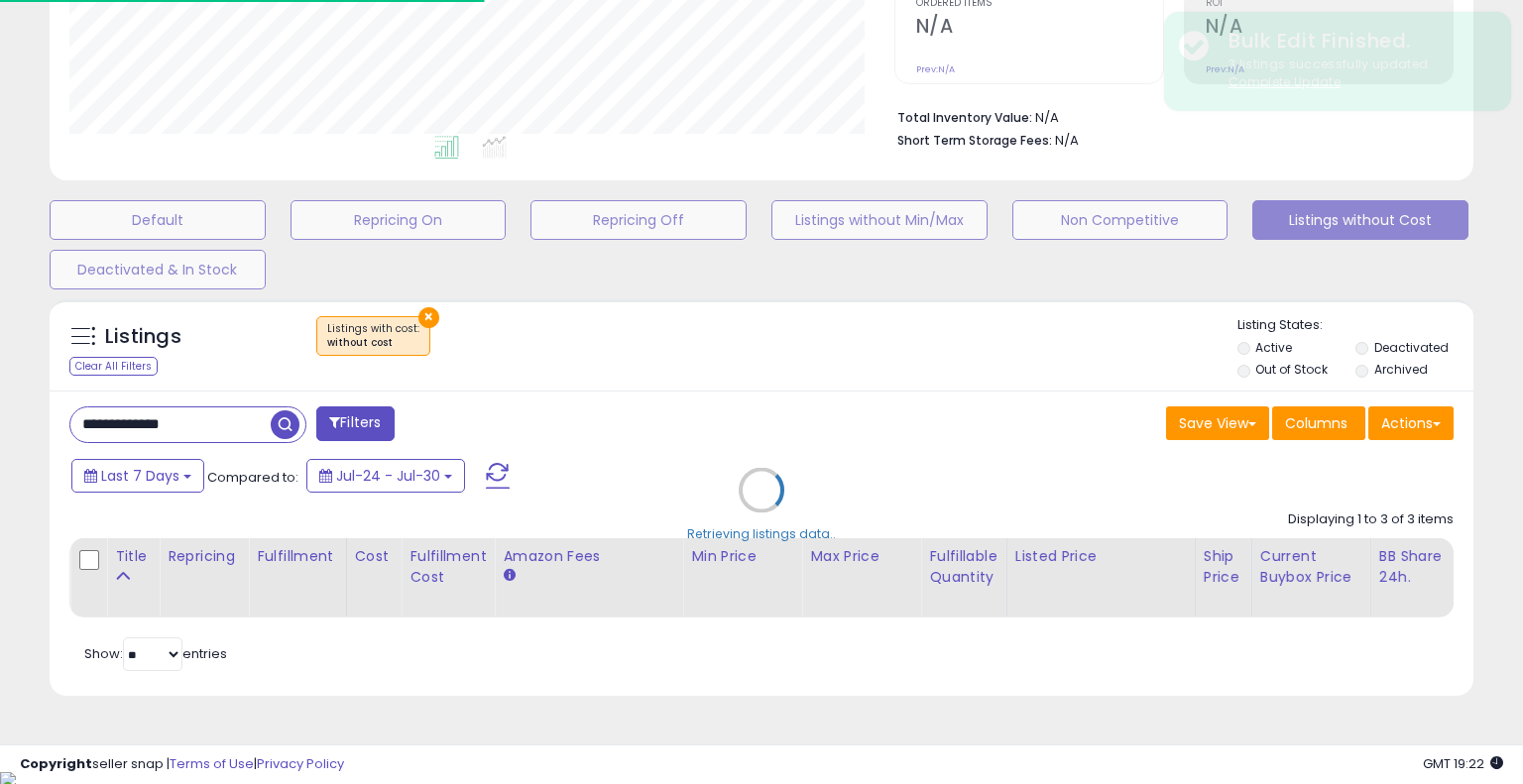 type 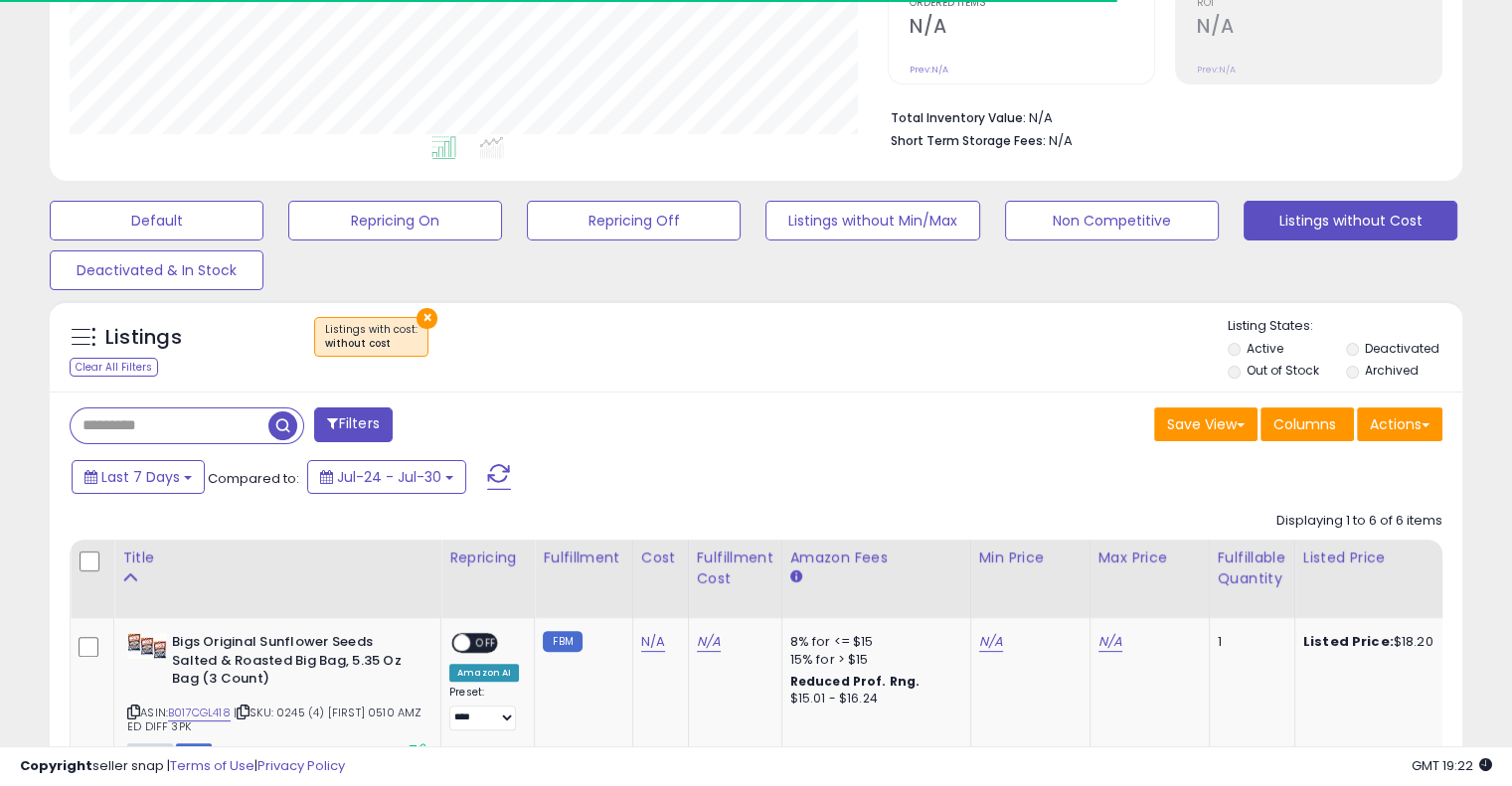 scroll, scrollTop: 406, scrollLeft: 817, axis: both 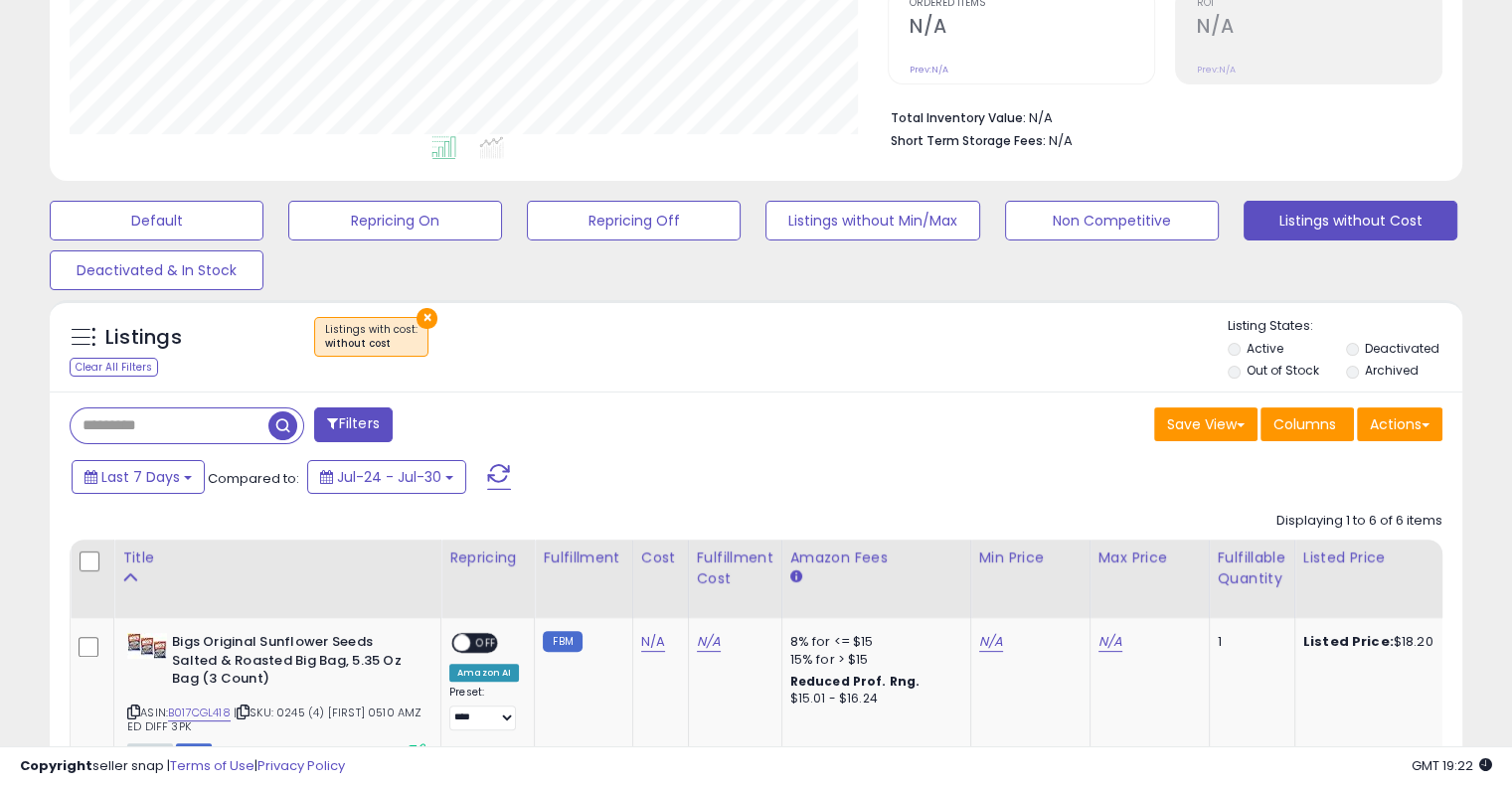 click on "Save View
Save As New View
Columns
Actions
Import" at bounding box center [1107, 426] 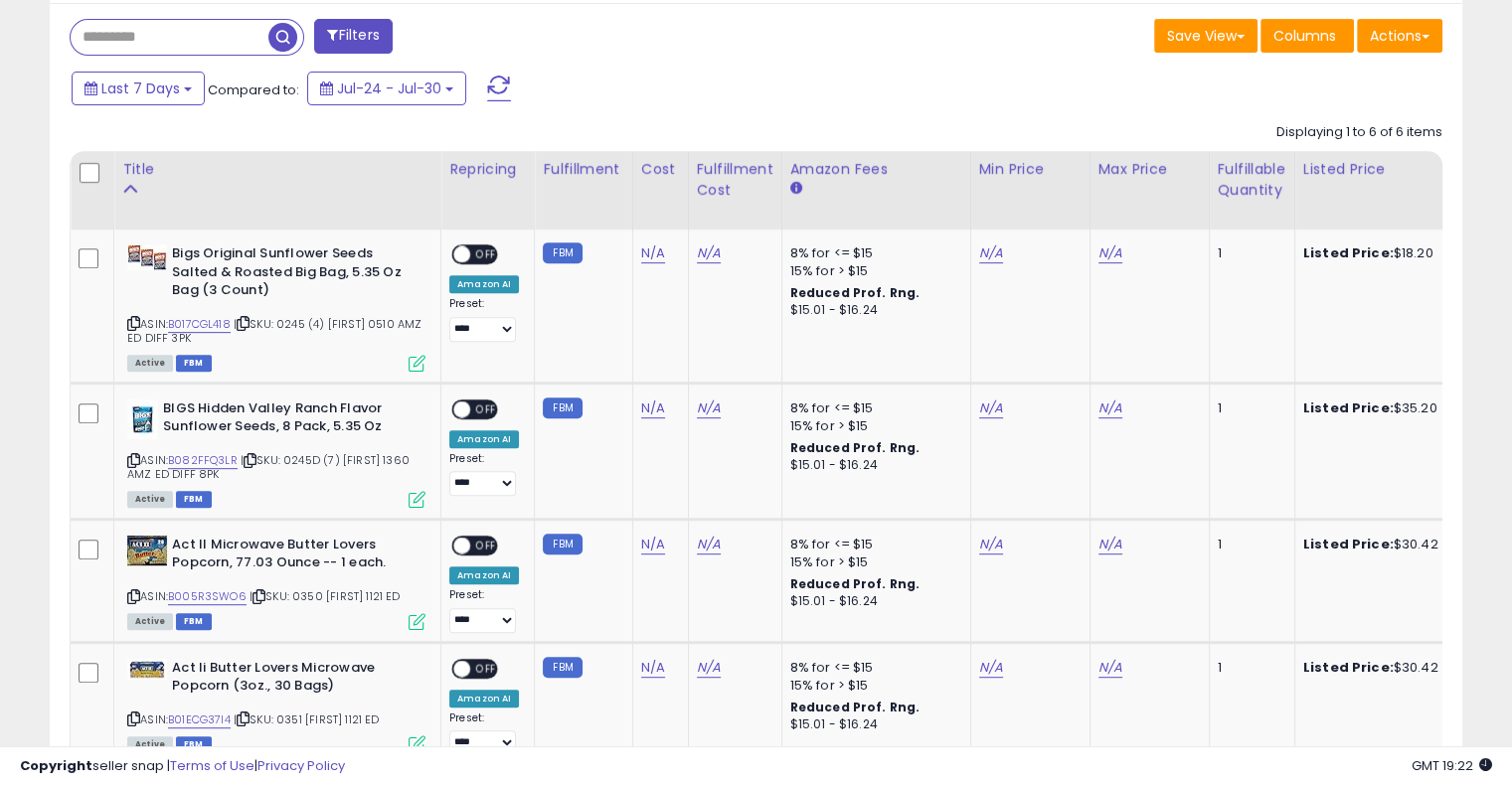 scroll, scrollTop: 807, scrollLeft: 0, axis: vertical 